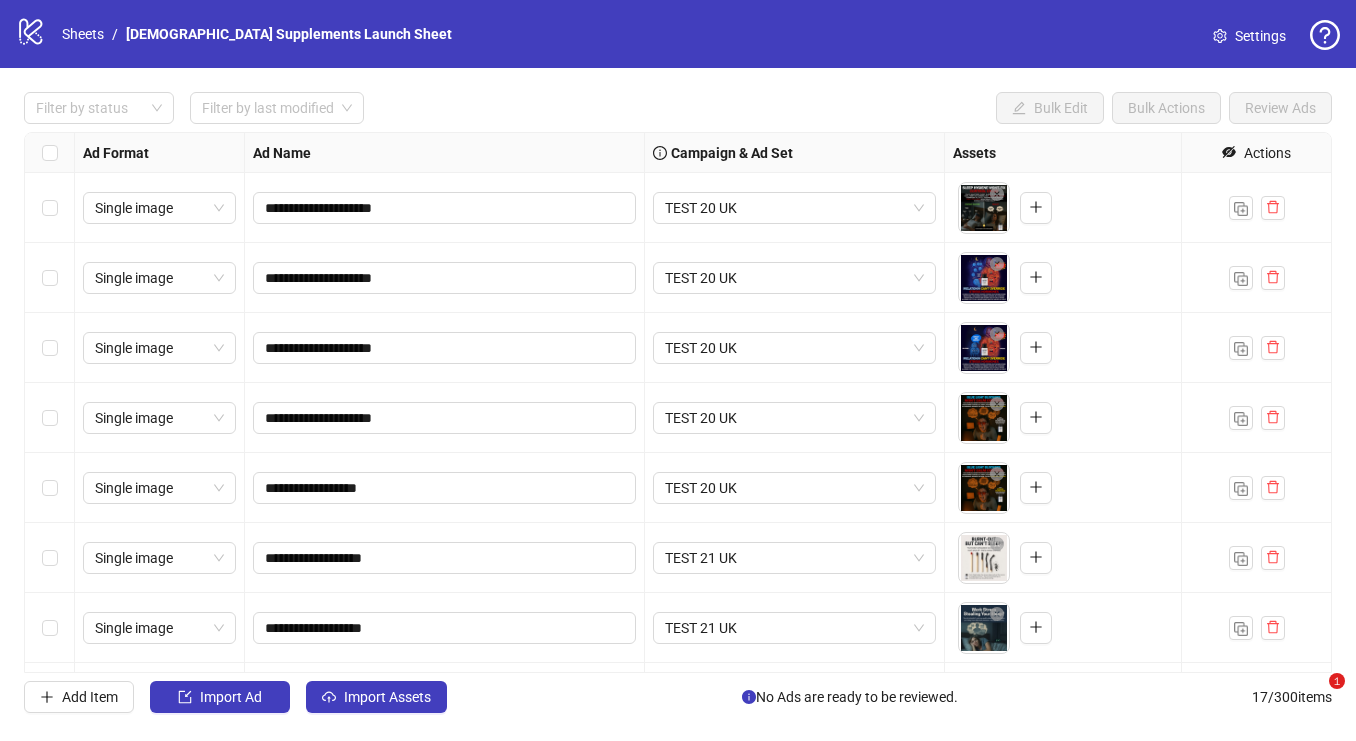 scroll, scrollTop: 0, scrollLeft: 0, axis: both 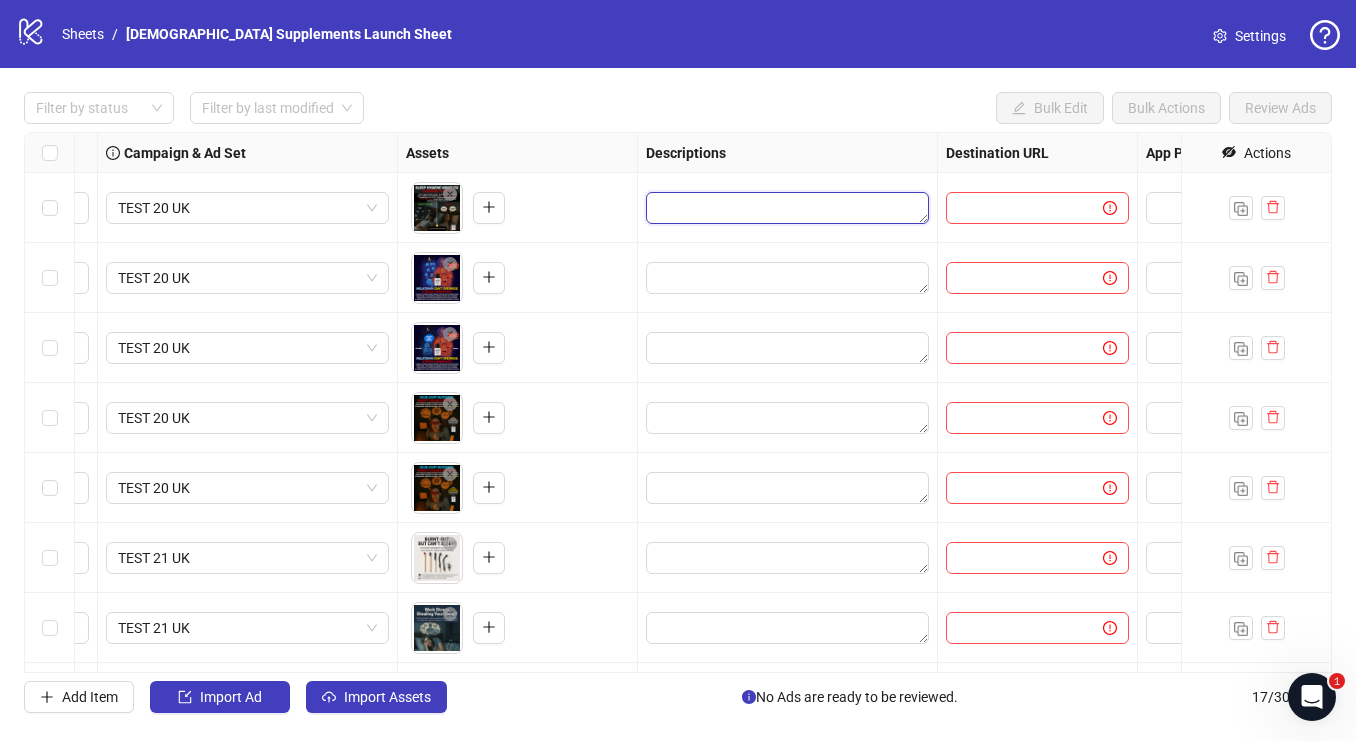 click at bounding box center (787, 208) 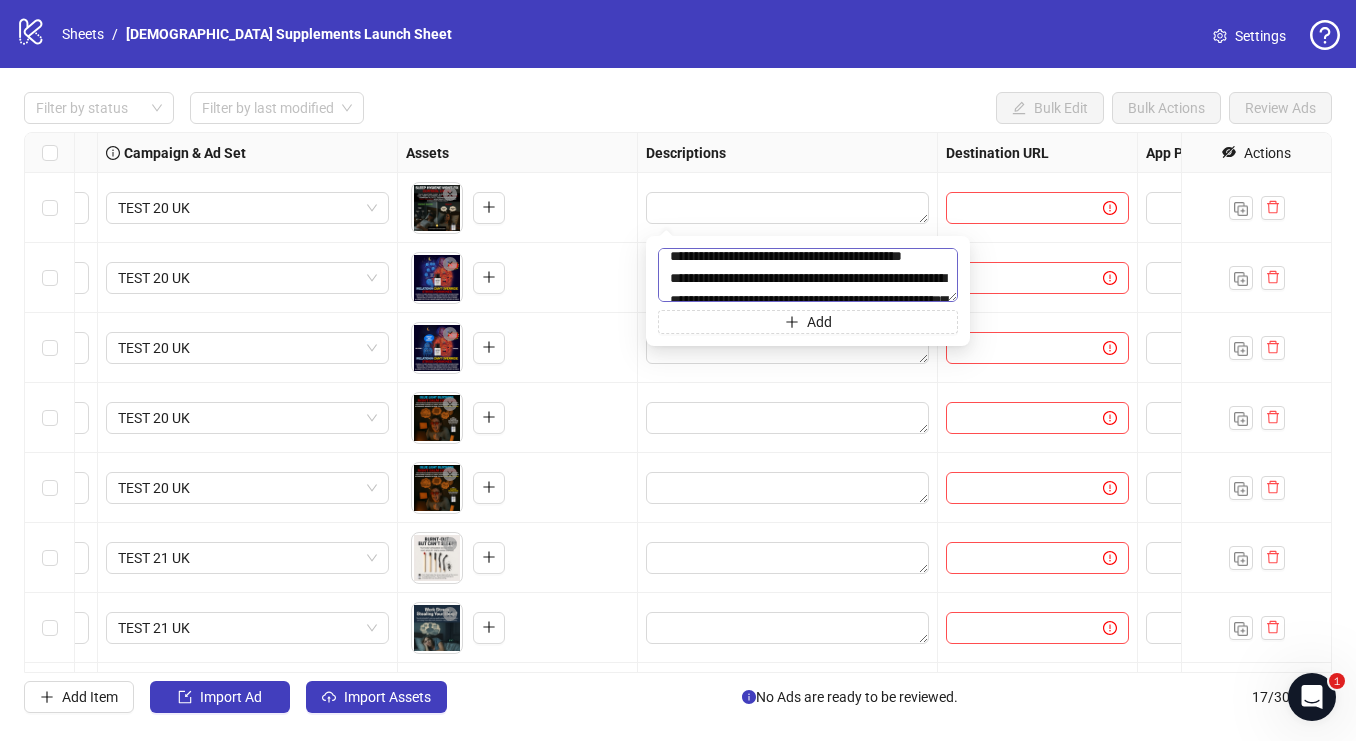 scroll, scrollTop: 0, scrollLeft: 0, axis: both 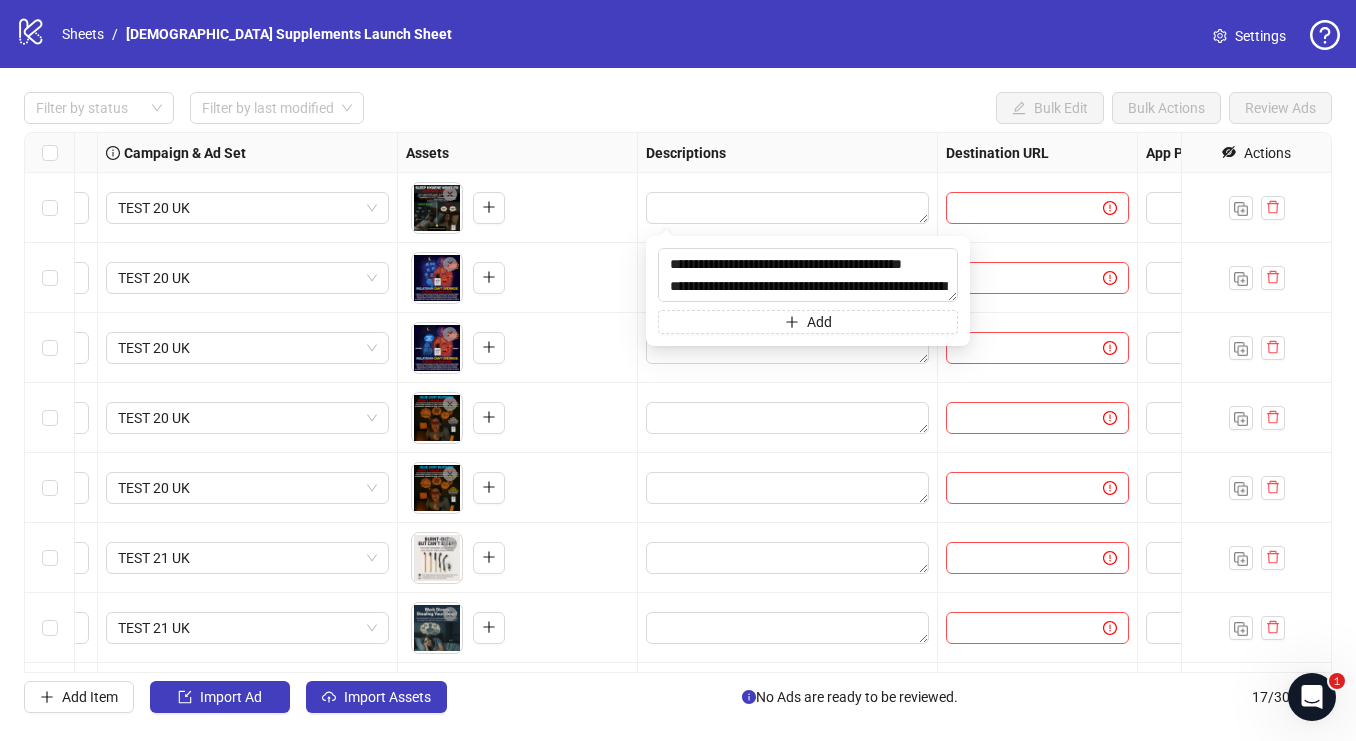 drag, startPoint x: 729, startPoint y: 288, endPoint x: 630, endPoint y: 240, distance: 110.02273 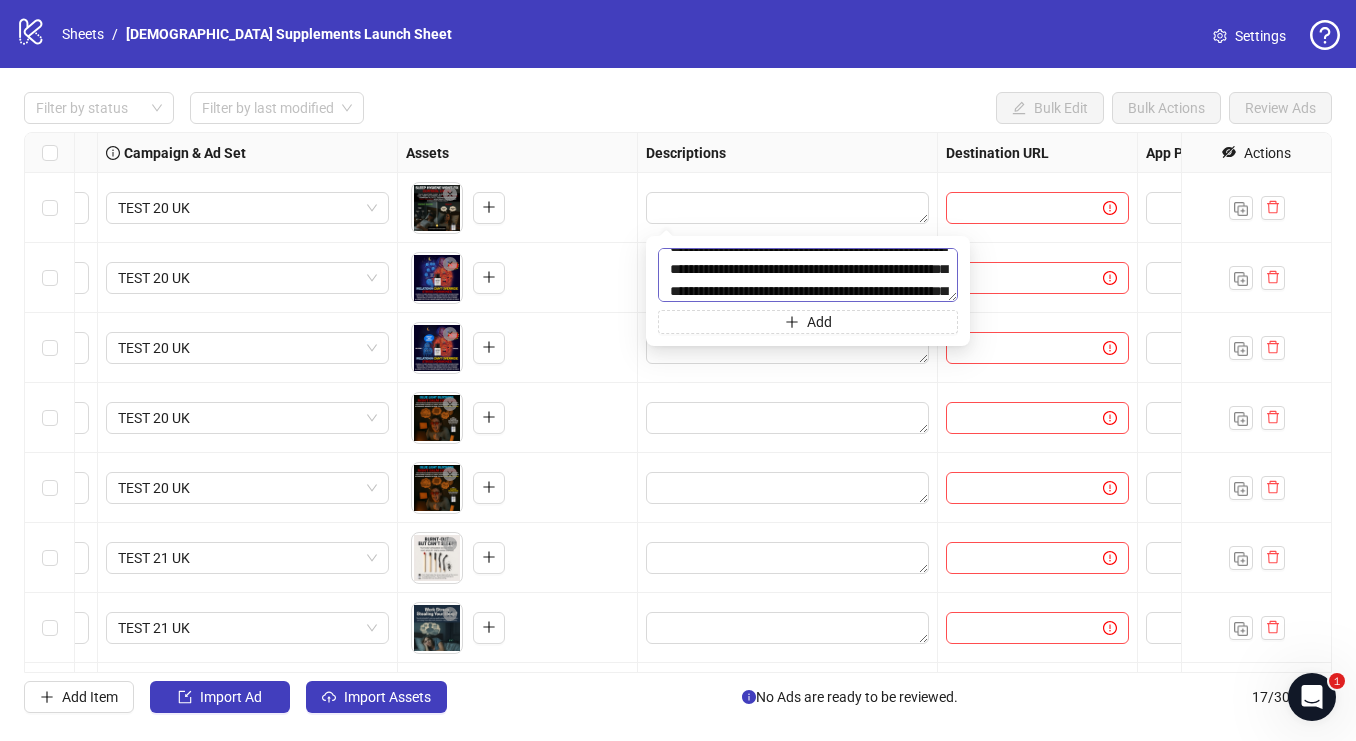 scroll, scrollTop: 257, scrollLeft: 0, axis: vertical 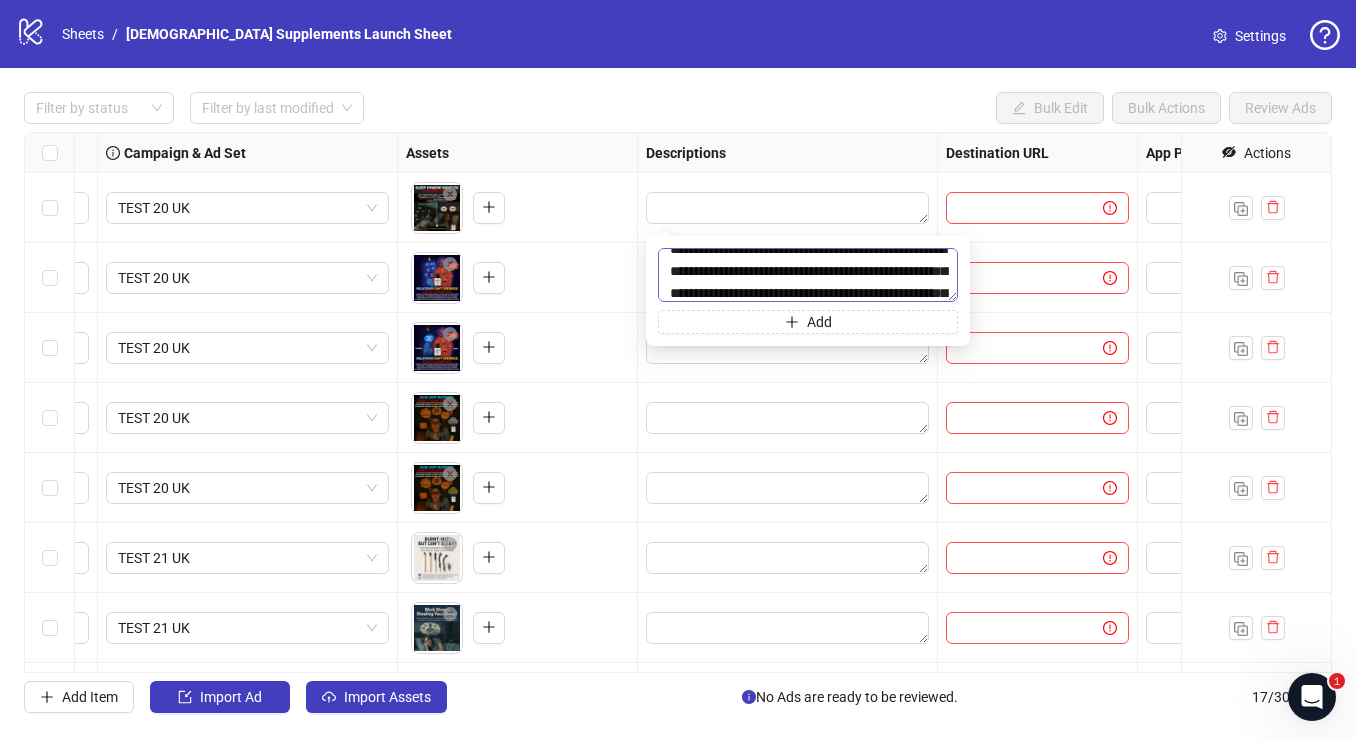 drag, startPoint x: 885, startPoint y: 271, endPoint x: 816, endPoint y: 272, distance: 69.00725 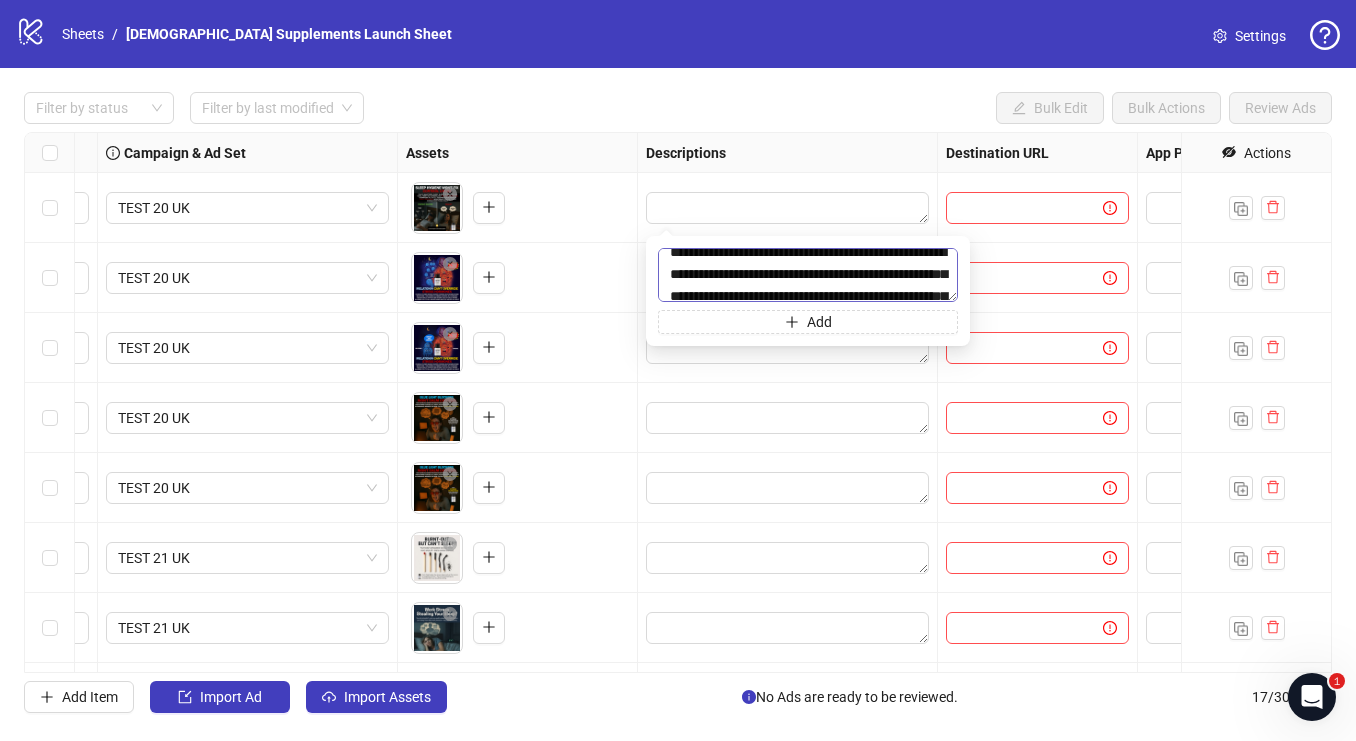 scroll, scrollTop: 340, scrollLeft: 0, axis: vertical 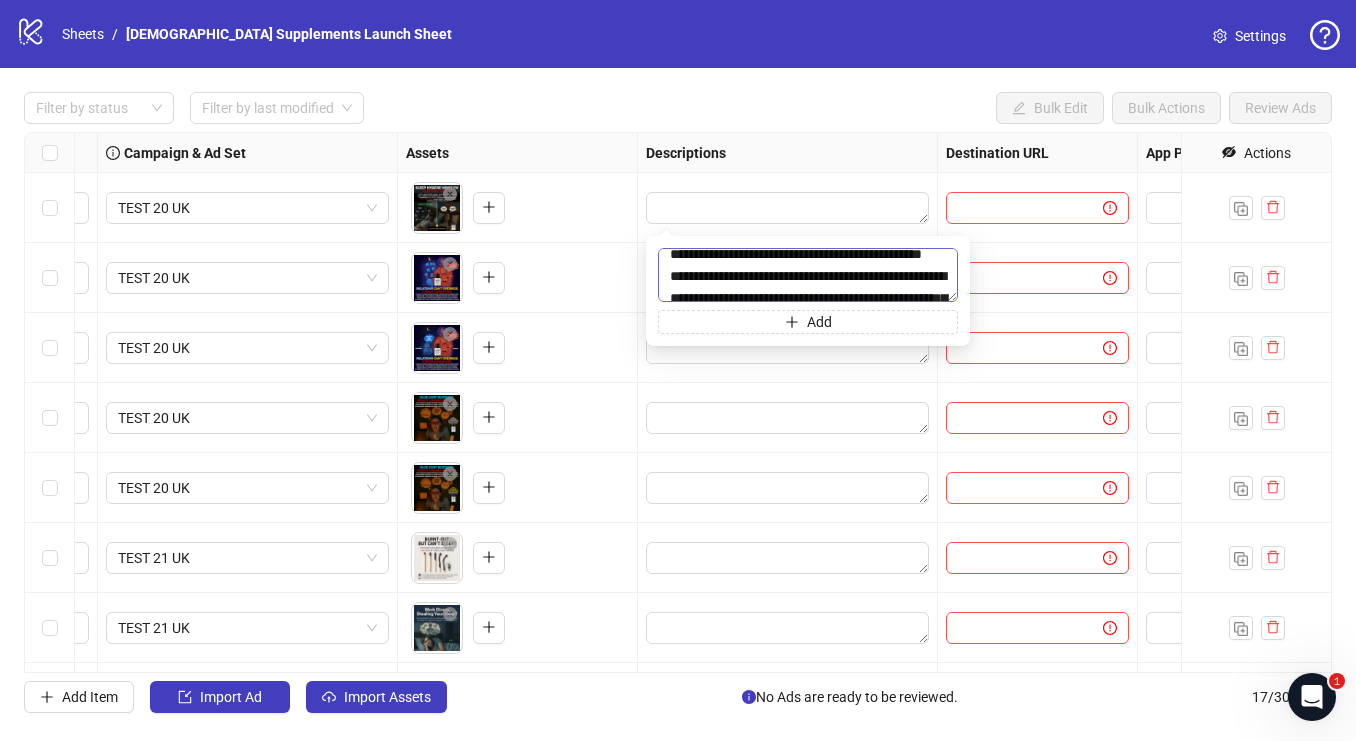 click at bounding box center [808, 275] 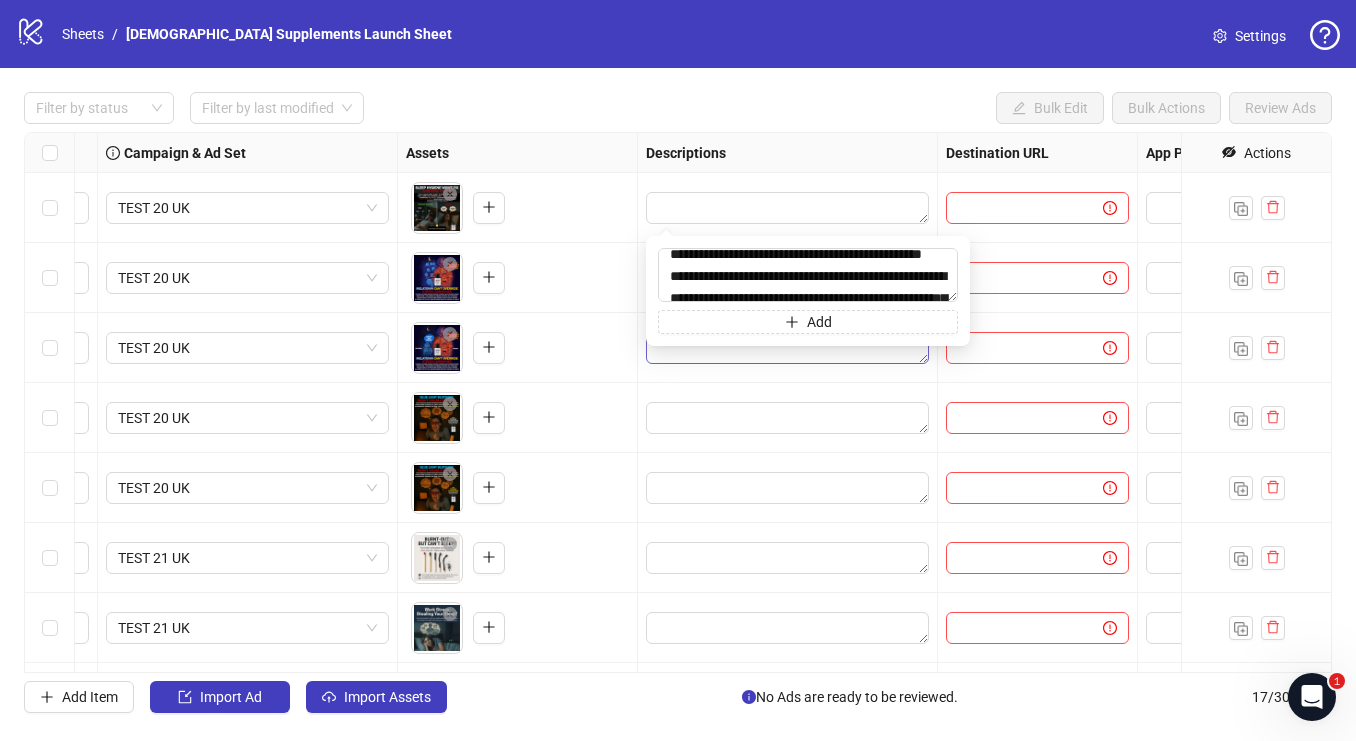 type on "**********" 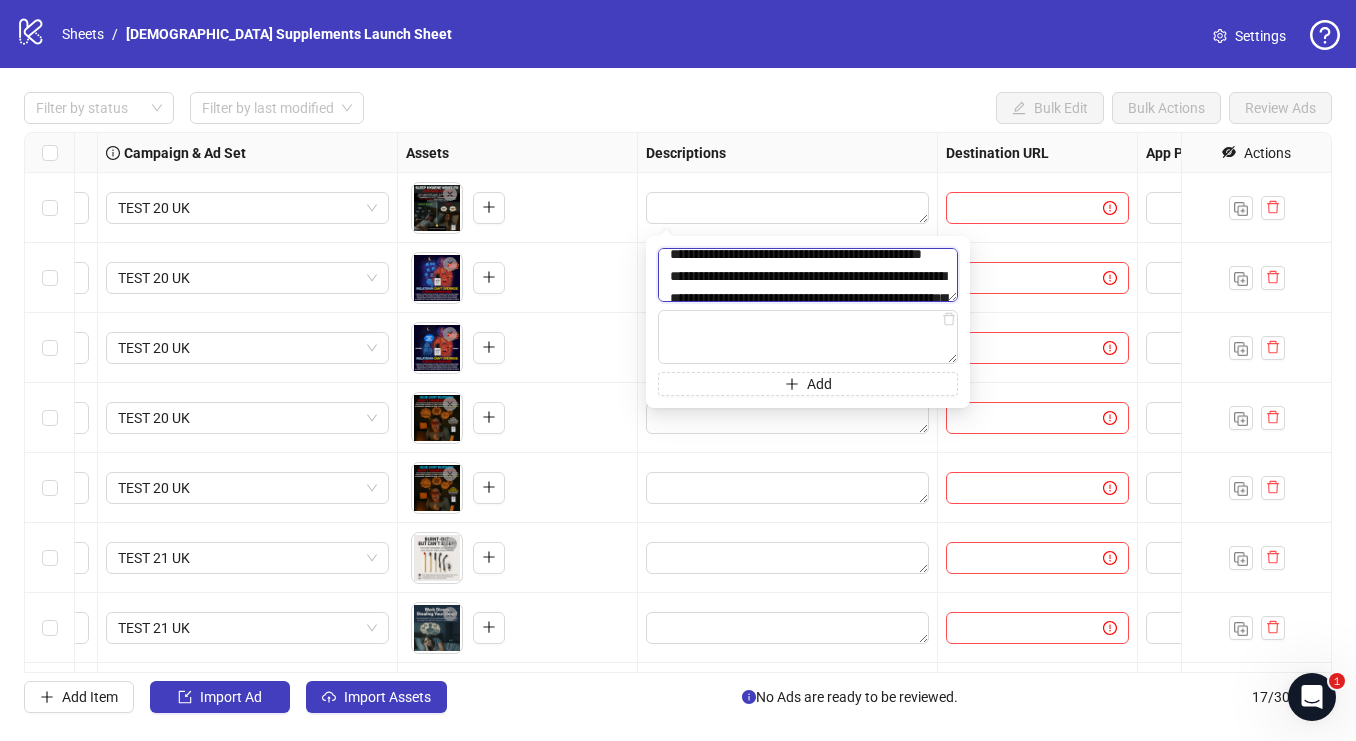 click at bounding box center (808, 275) 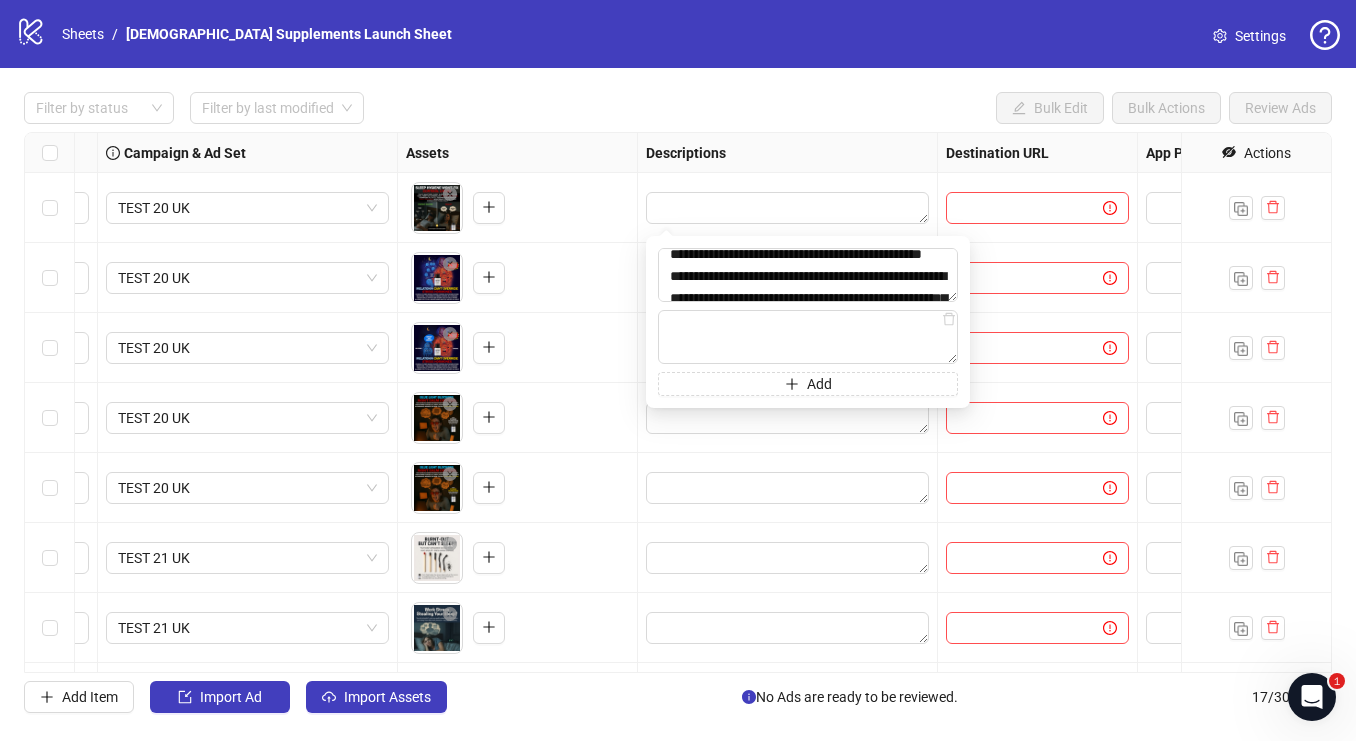 click on "To pick up a draggable item, press the space bar.
While dragging, use the arrow keys to move the item.
Press space again to drop the item in its new position, or press escape to cancel." at bounding box center (517, 278) 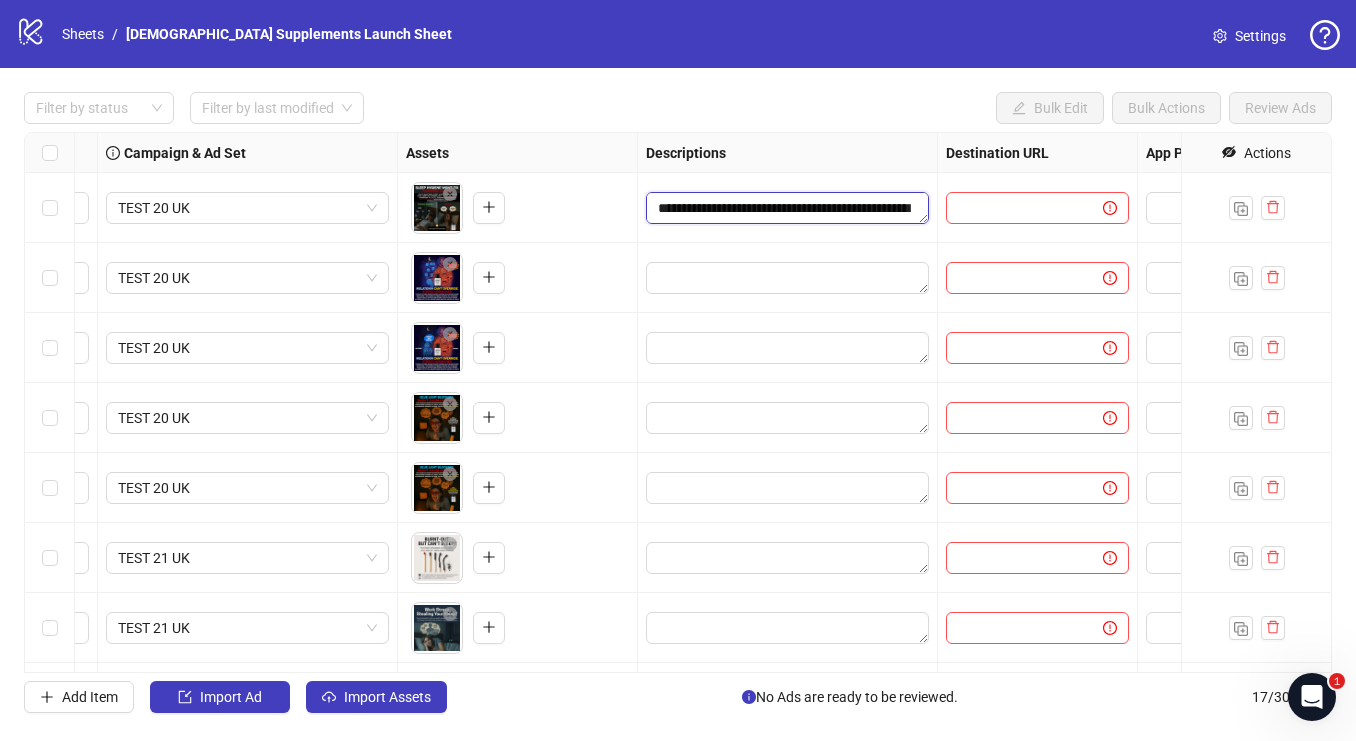 click at bounding box center [787, 208] 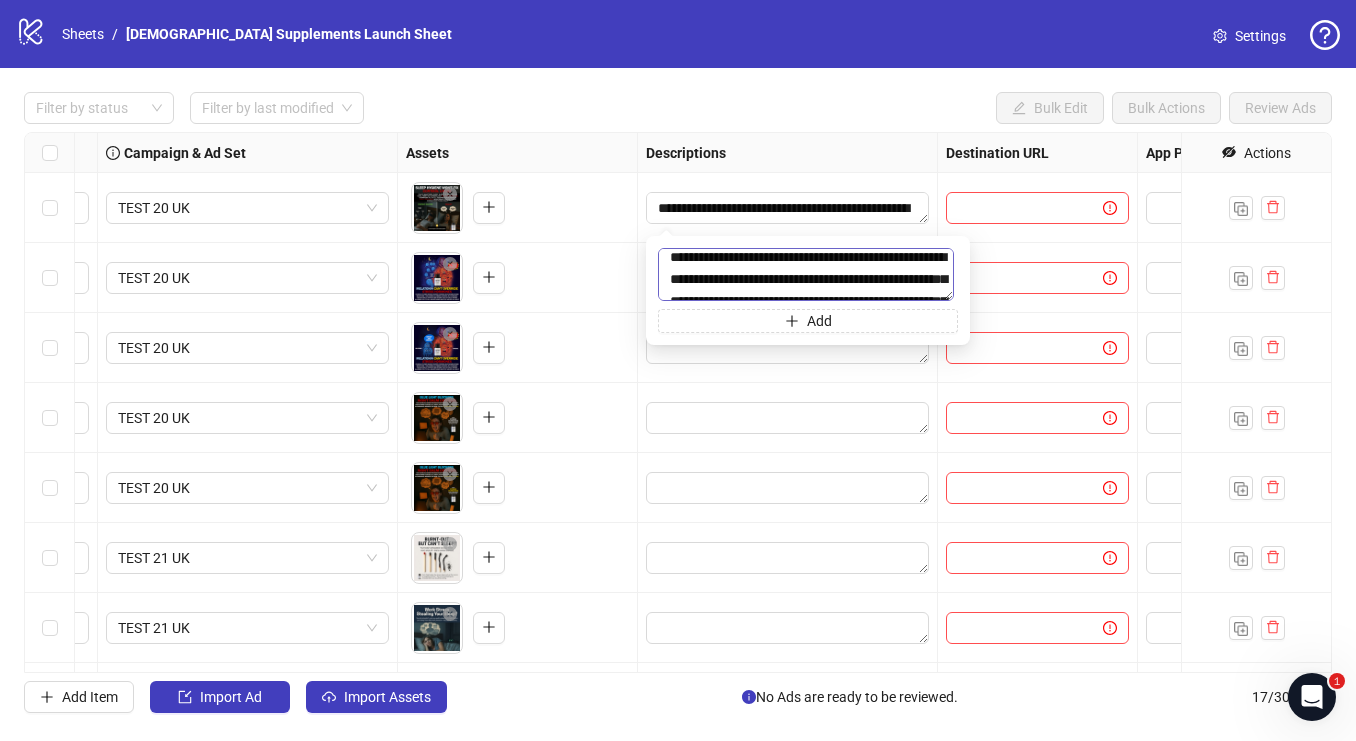 scroll, scrollTop: 0, scrollLeft: 0, axis: both 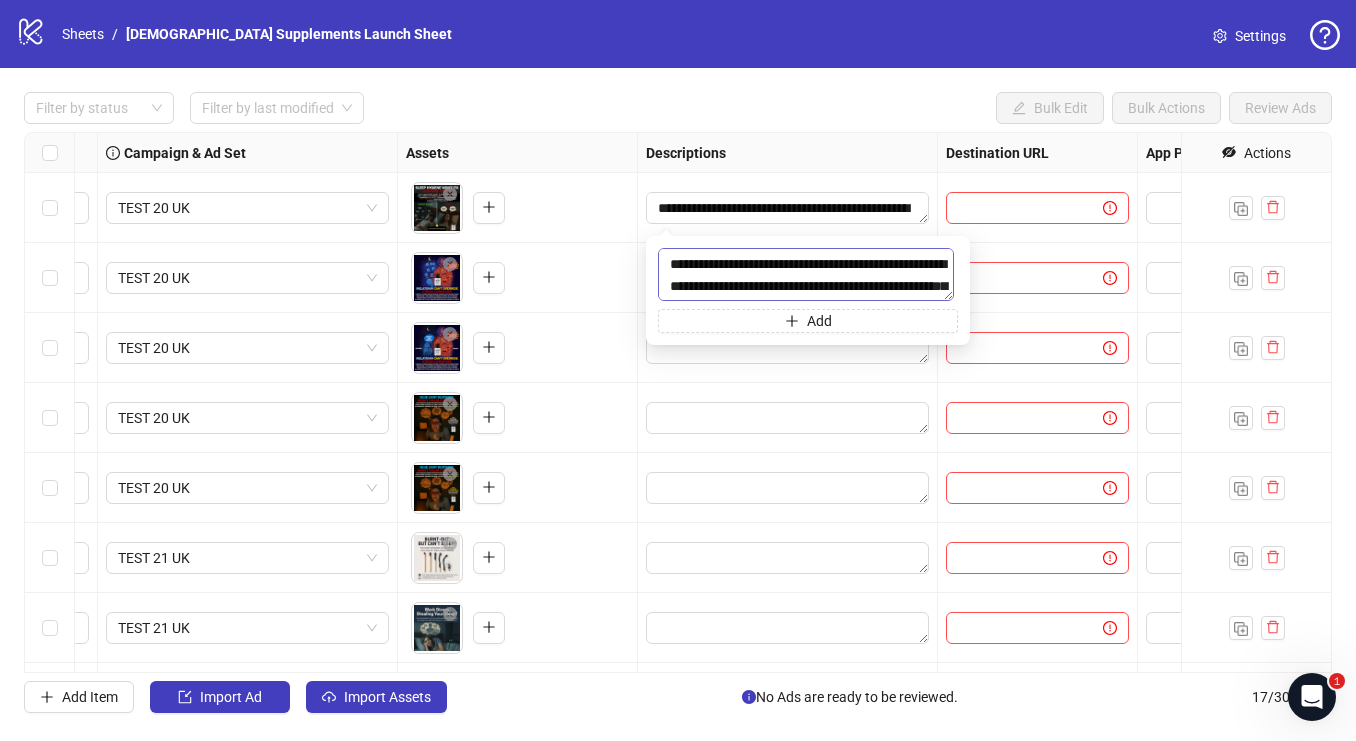 click at bounding box center [806, 274] 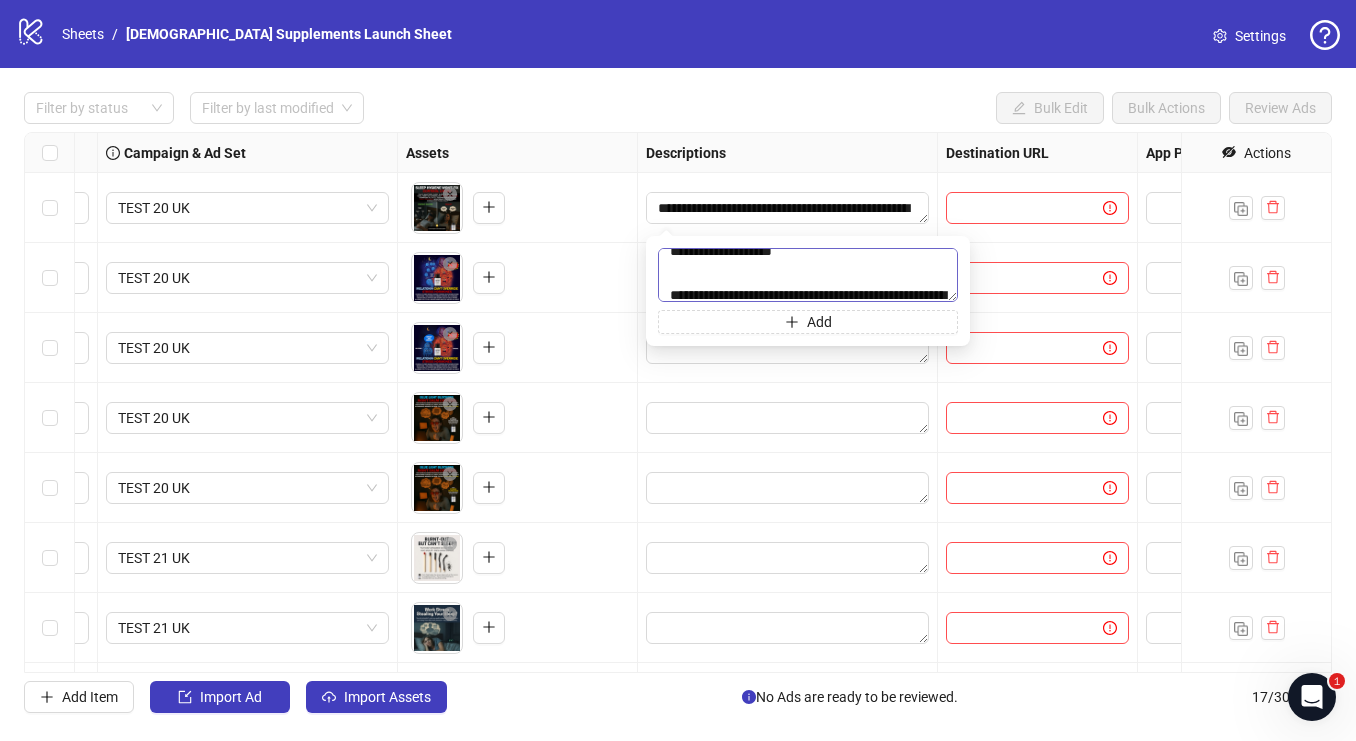 scroll, scrollTop: 12, scrollLeft: 0, axis: vertical 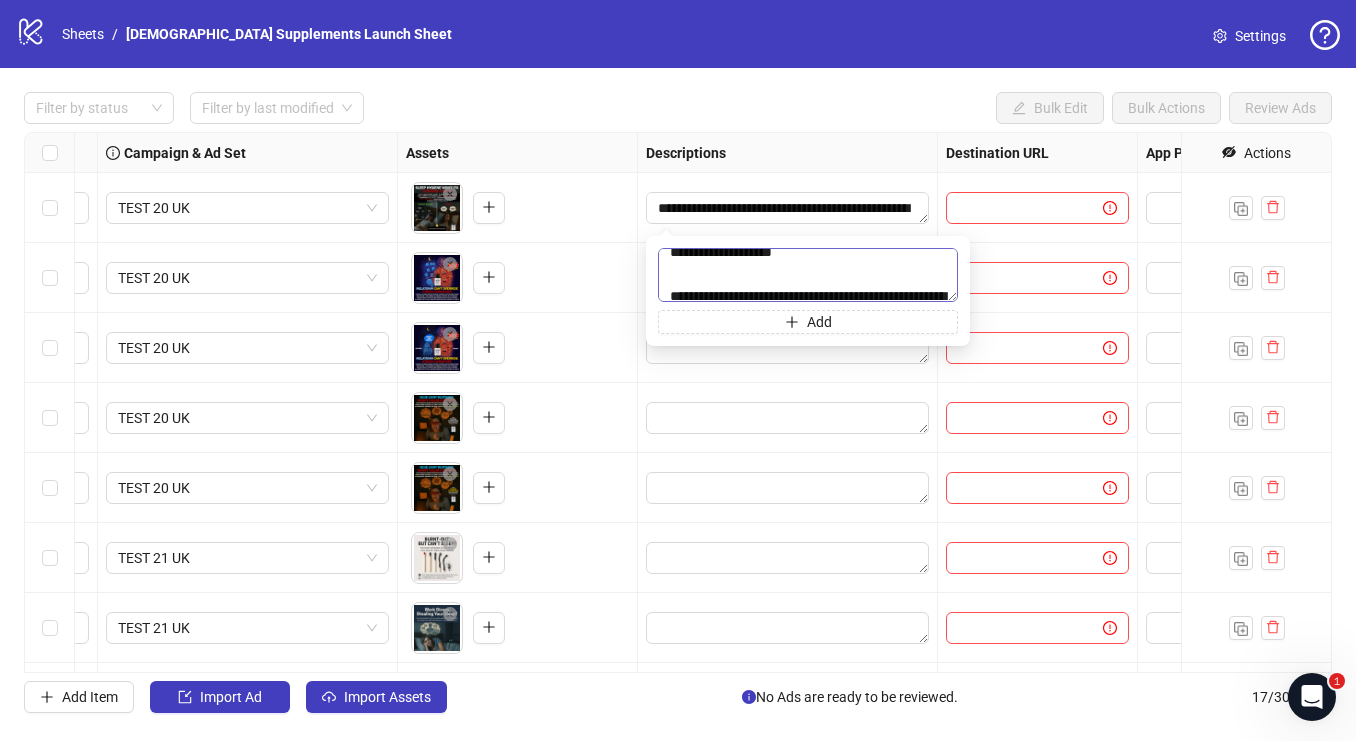 type on "**********" 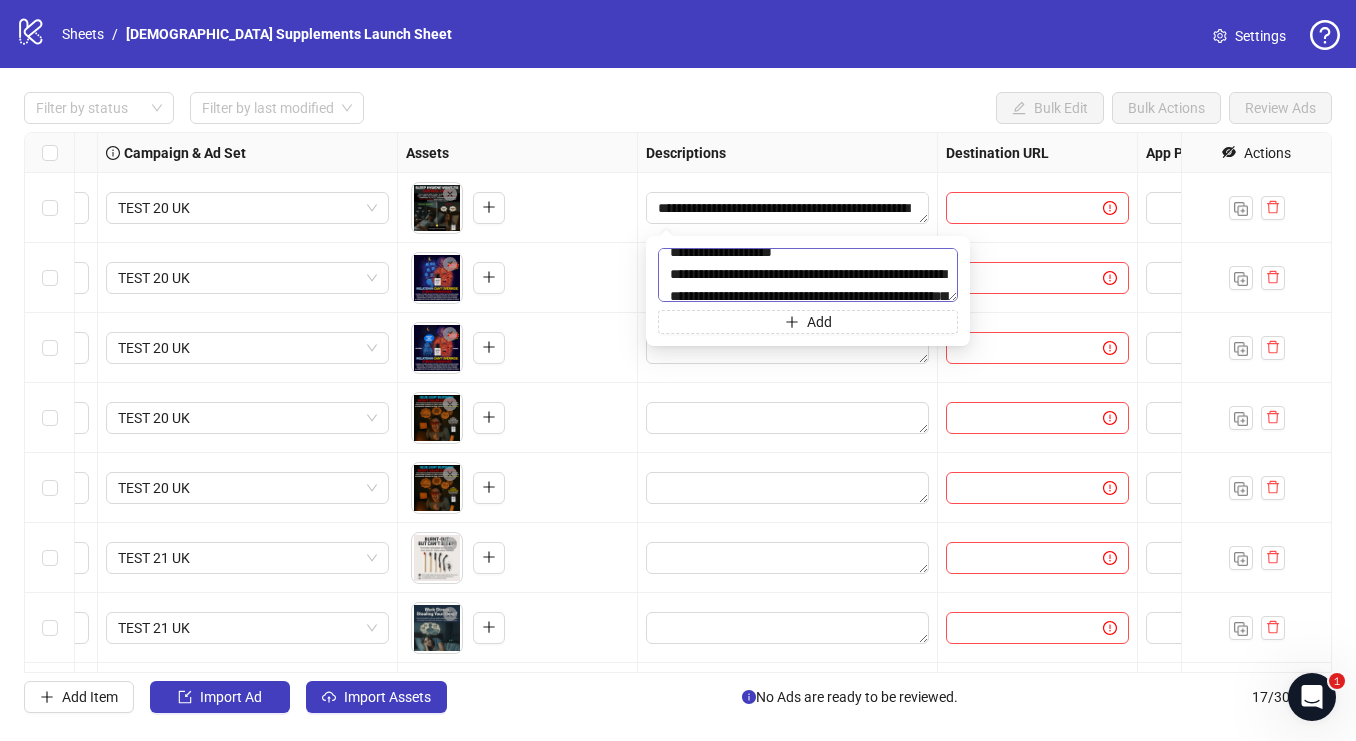 click at bounding box center (808, 275) 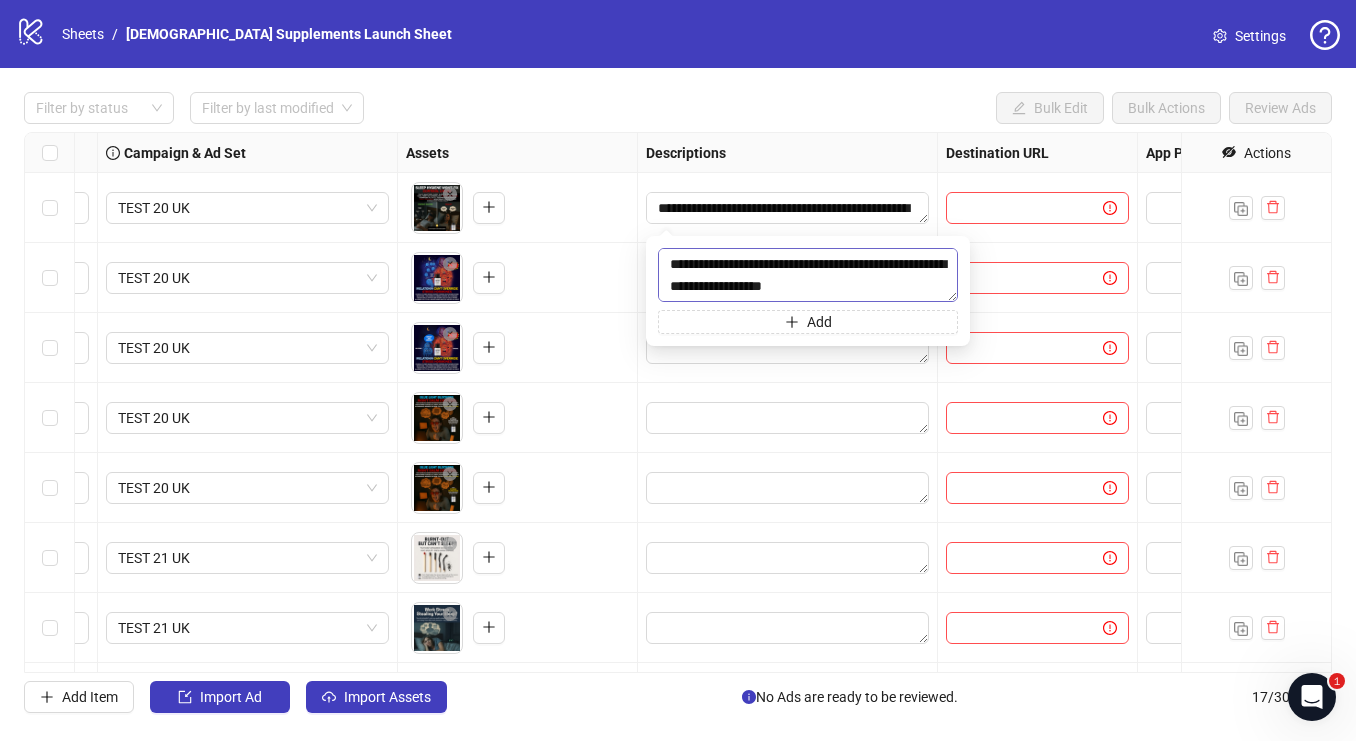 scroll, scrollTop: 2045, scrollLeft: 0, axis: vertical 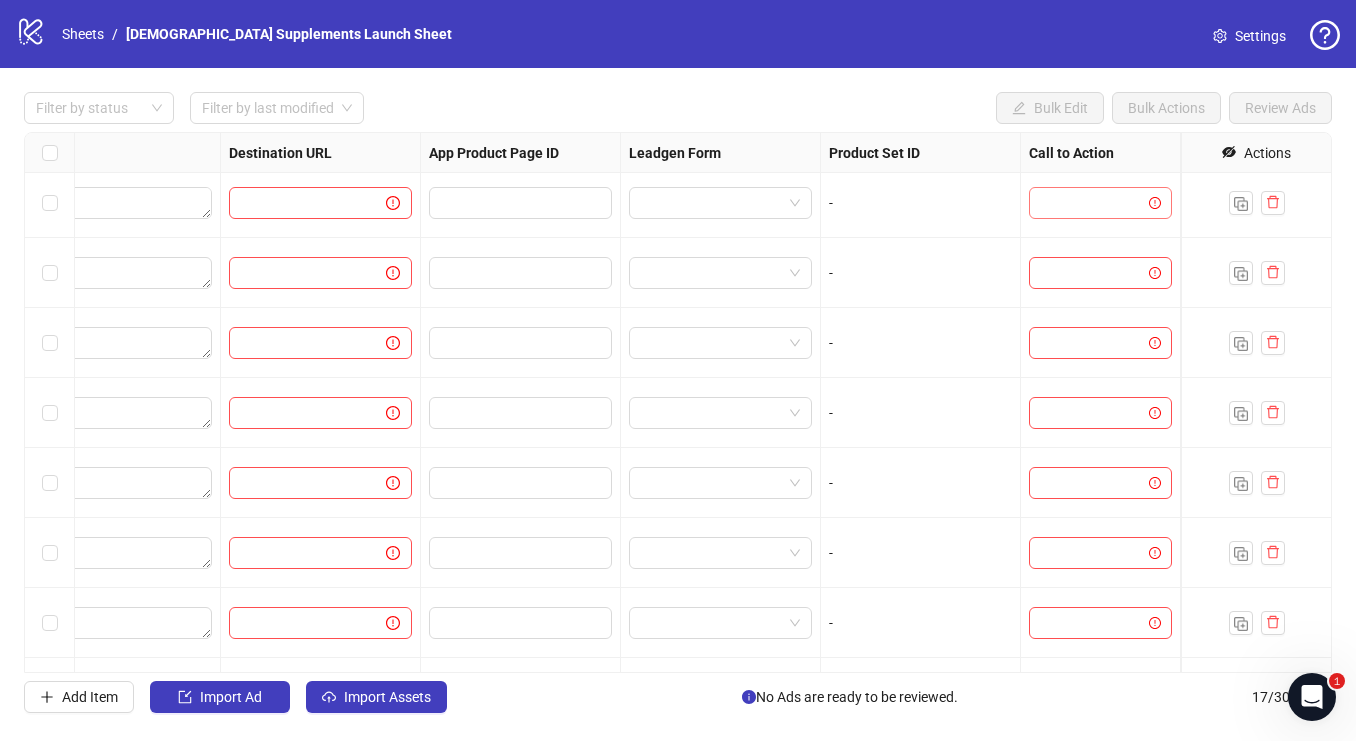click at bounding box center (1091, 203) 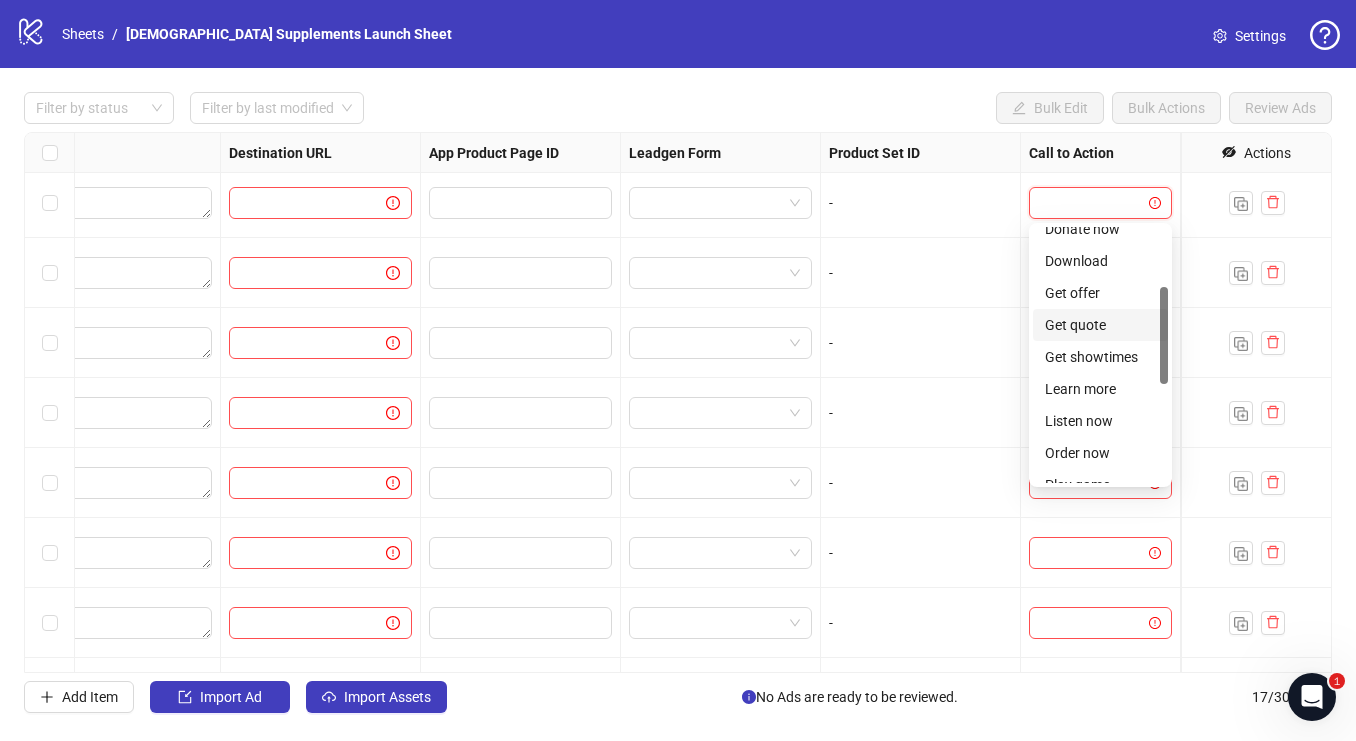scroll, scrollTop: 157, scrollLeft: 0, axis: vertical 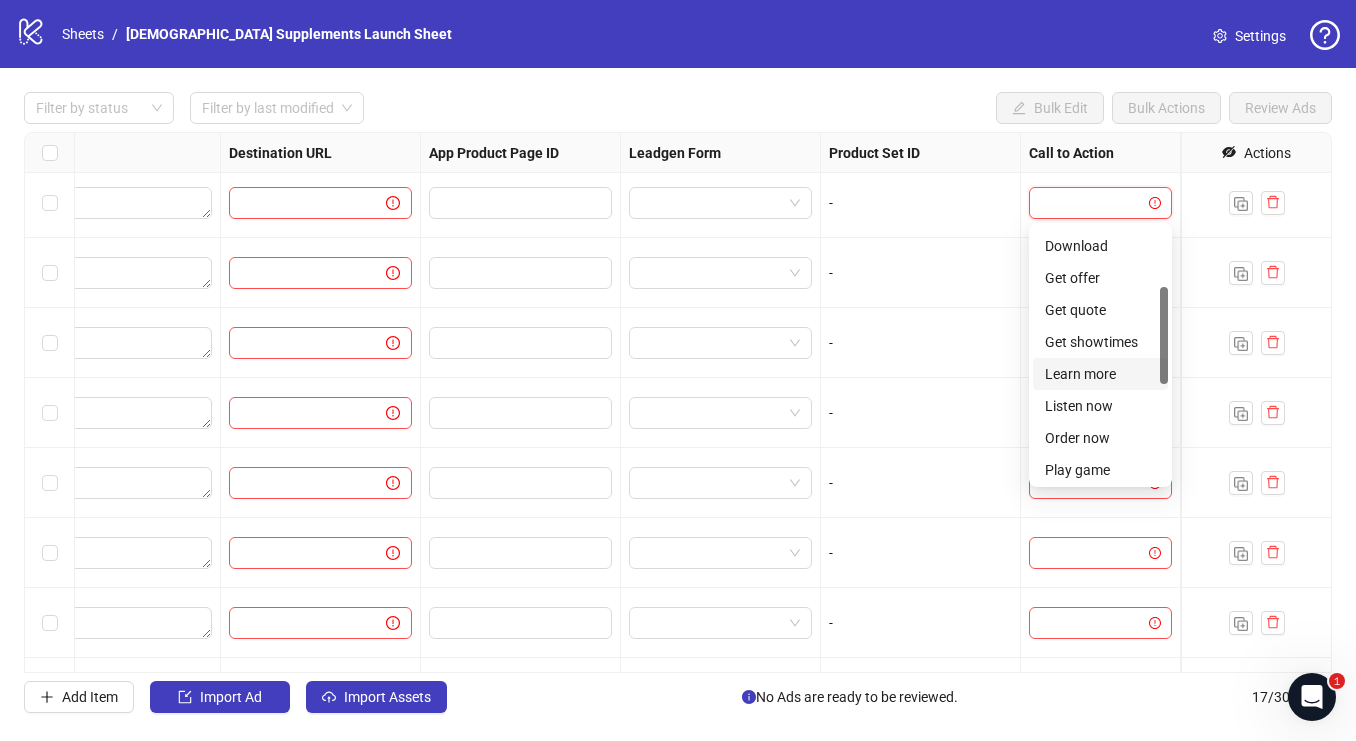 click on "Learn more" at bounding box center (1100, 374) 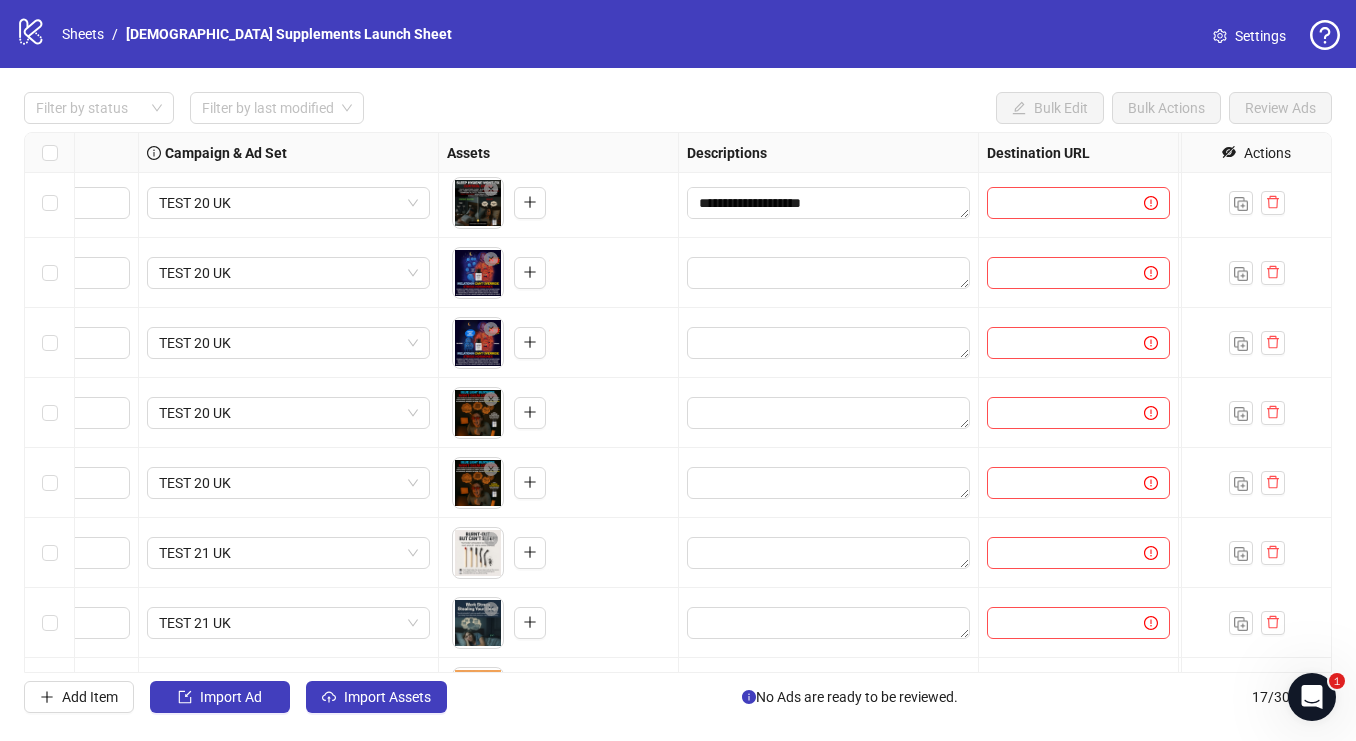 scroll, scrollTop: 5, scrollLeft: 501, axis: both 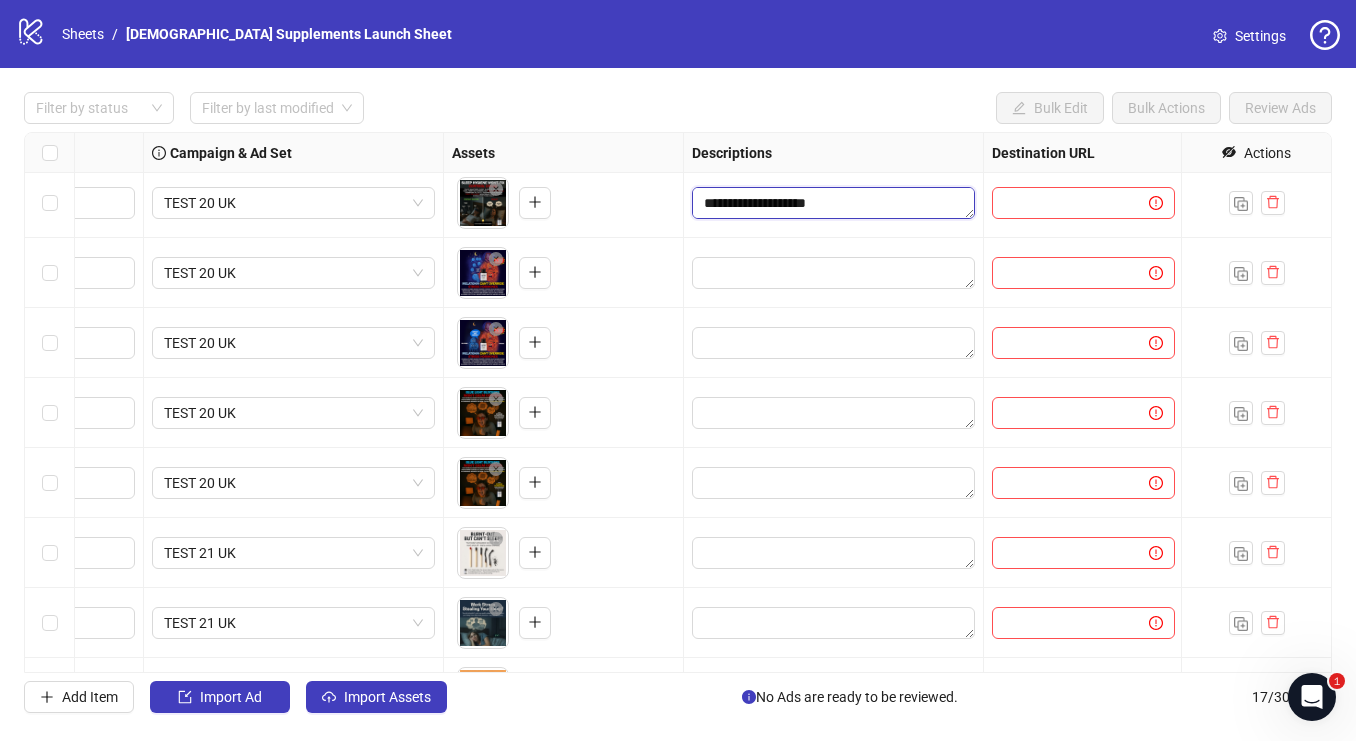 click at bounding box center [833, 203] 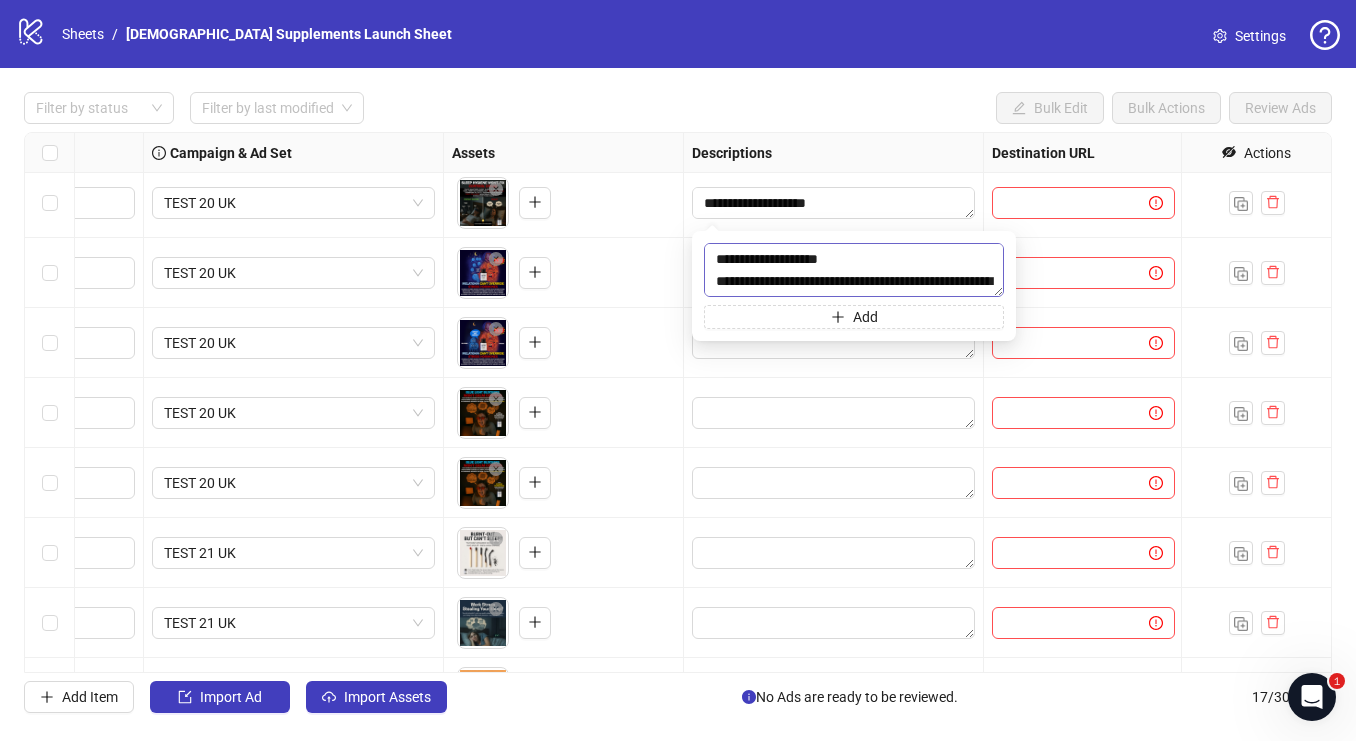 click at bounding box center (854, 270) 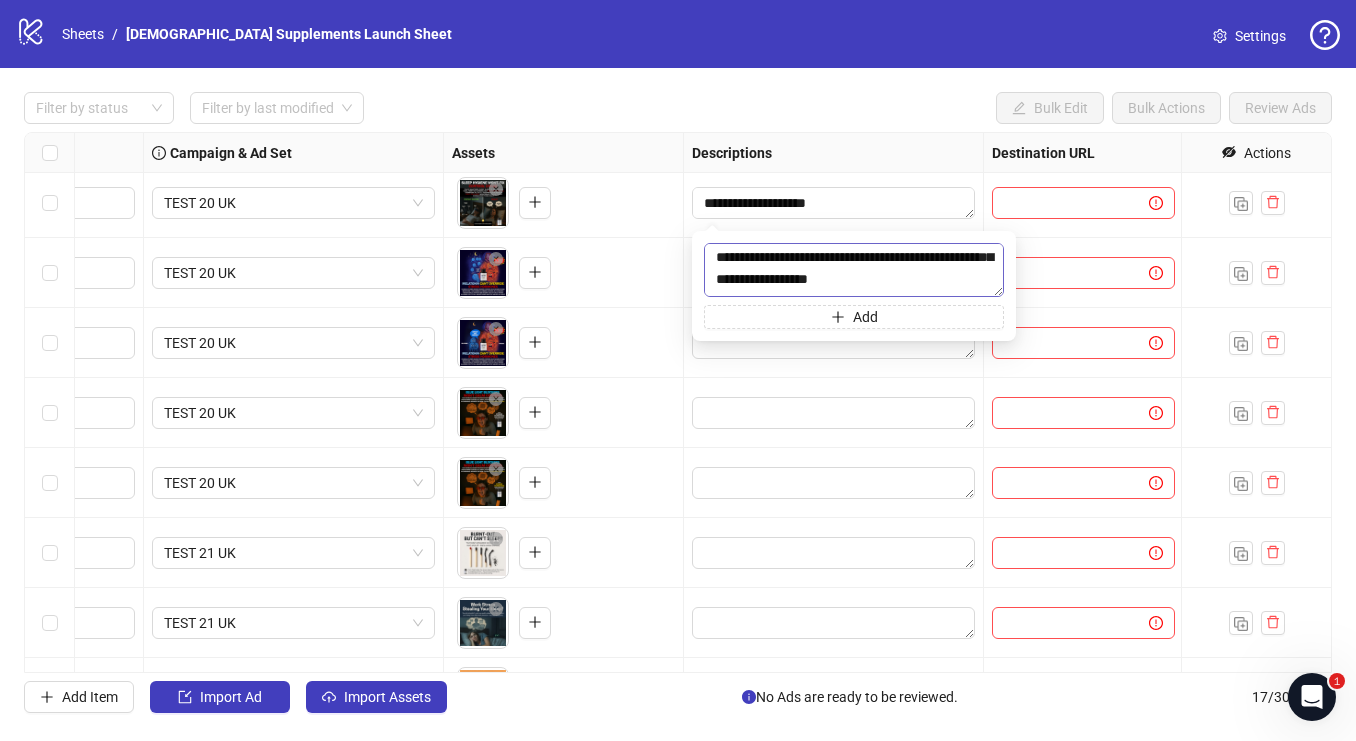 scroll, scrollTop: 70, scrollLeft: 0, axis: vertical 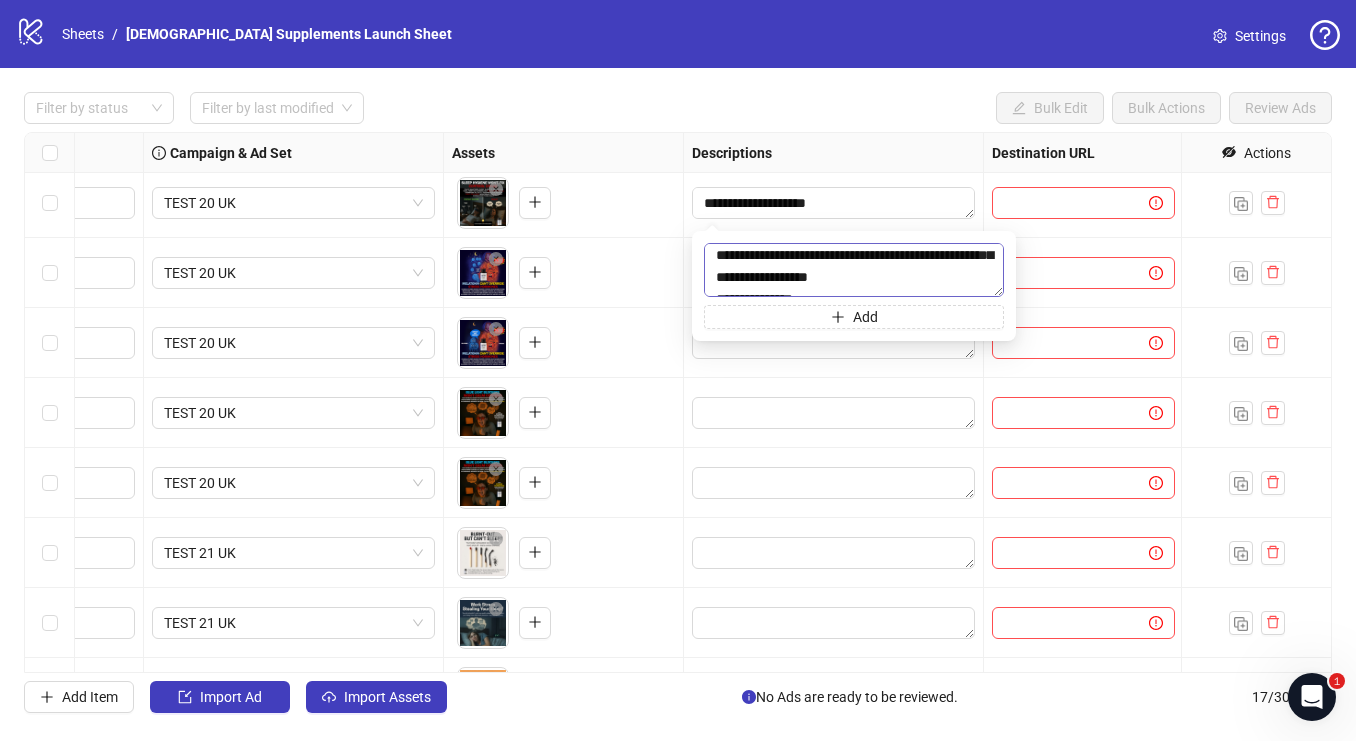click at bounding box center [854, 270] 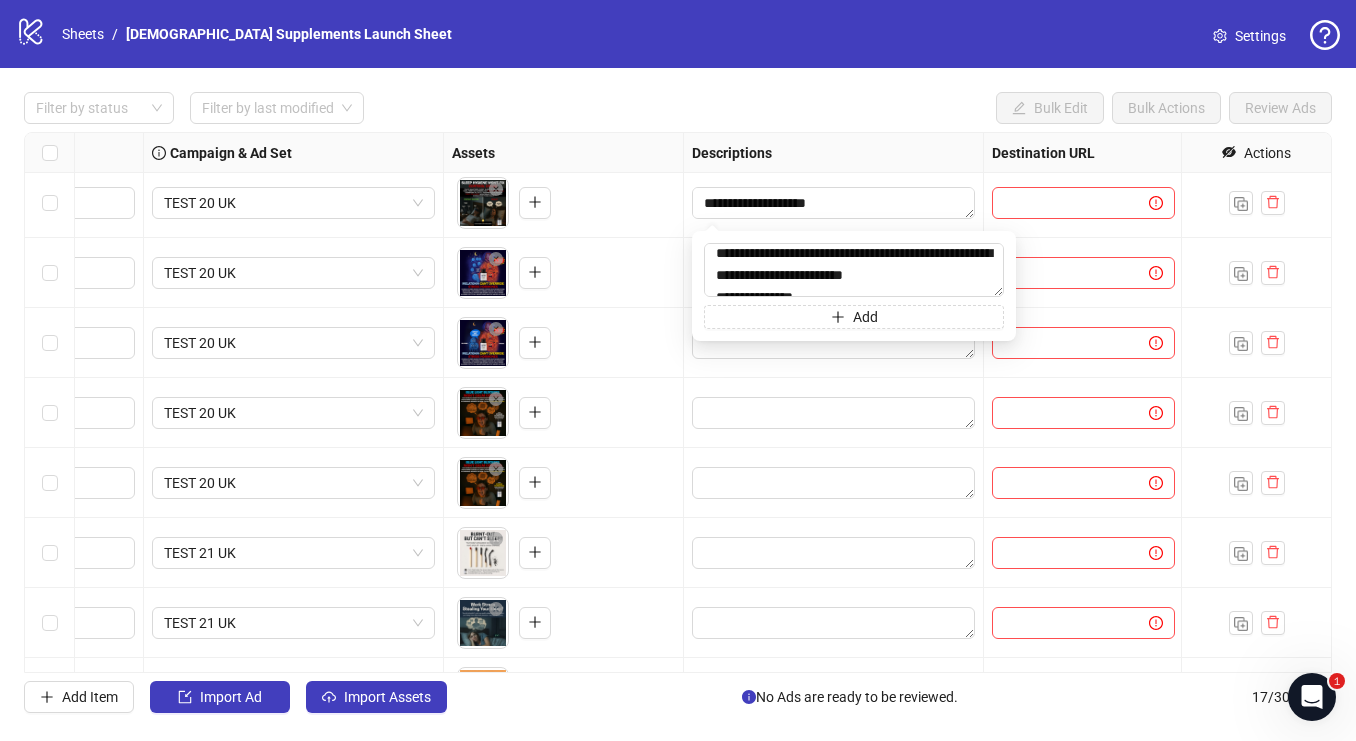 scroll, scrollTop: 116, scrollLeft: 0, axis: vertical 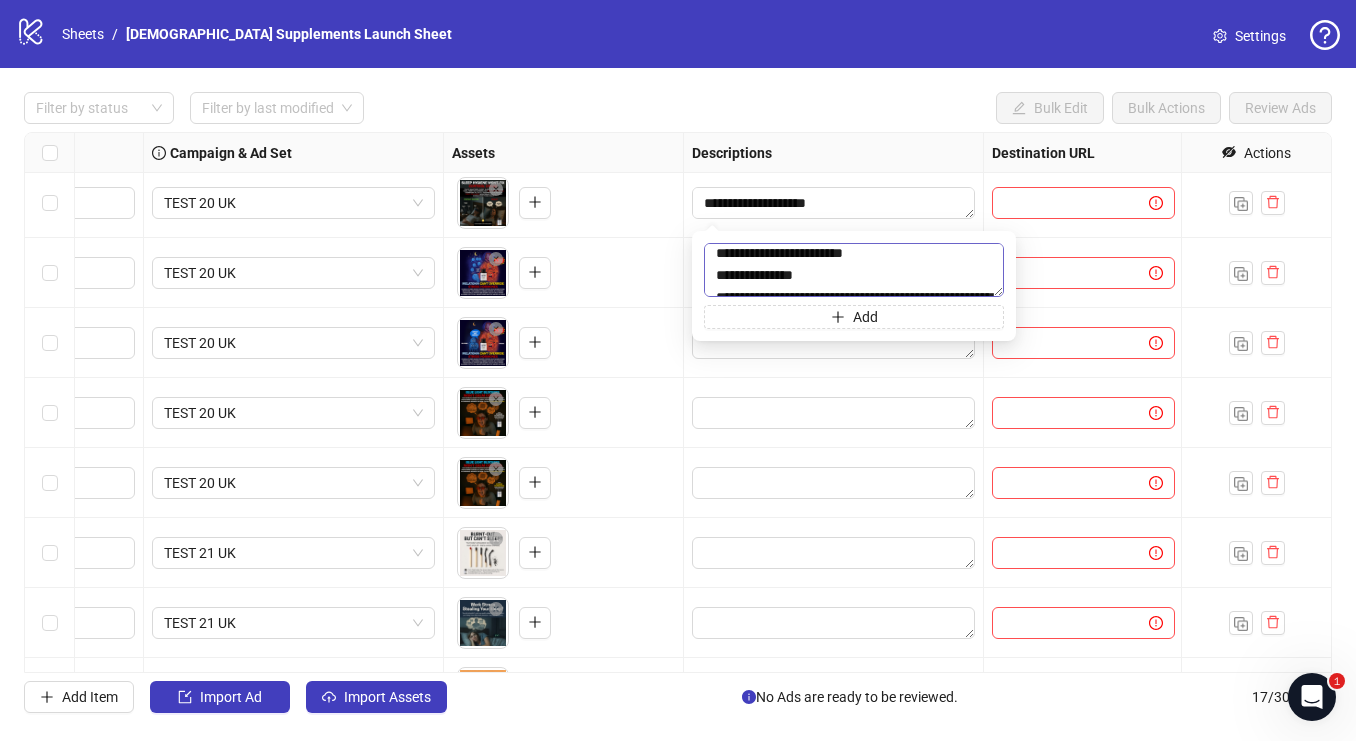 click at bounding box center (854, 270) 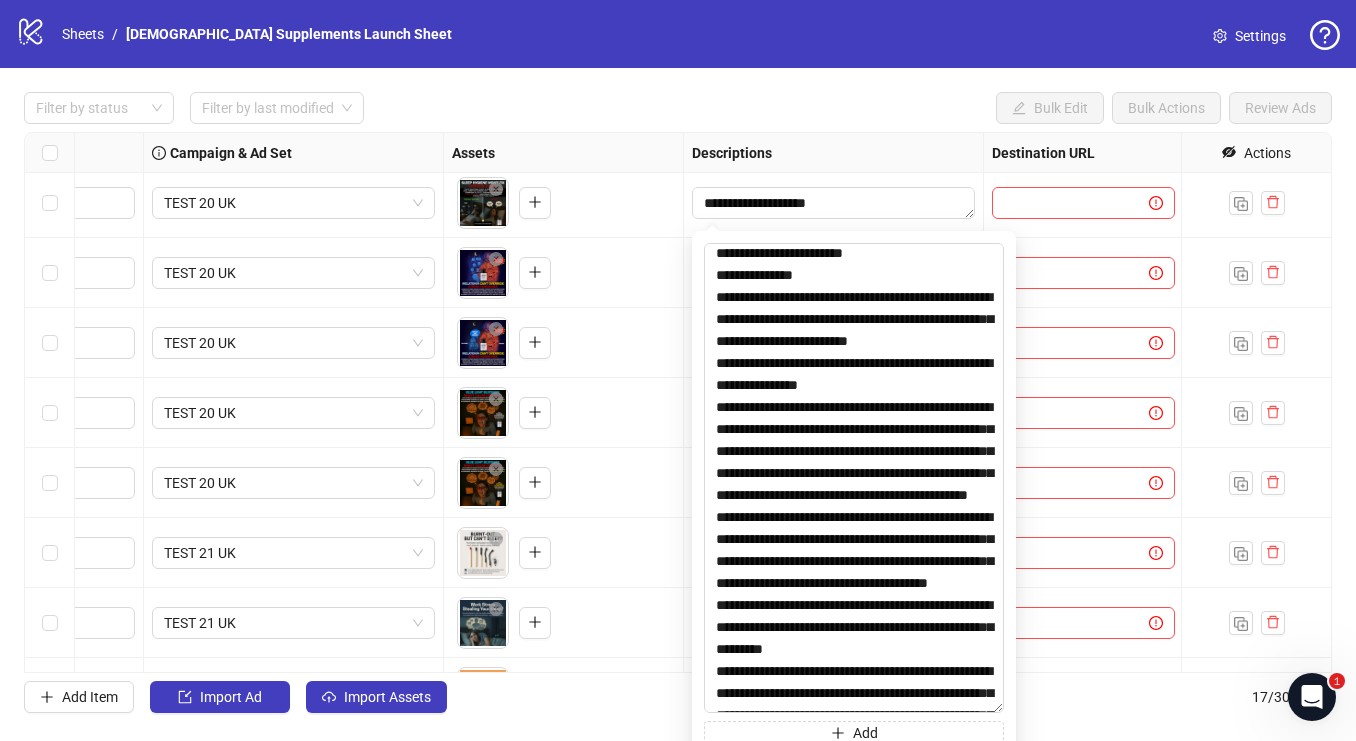 drag, startPoint x: 999, startPoint y: 293, endPoint x: 1017, endPoint y: 787, distance: 494.32782 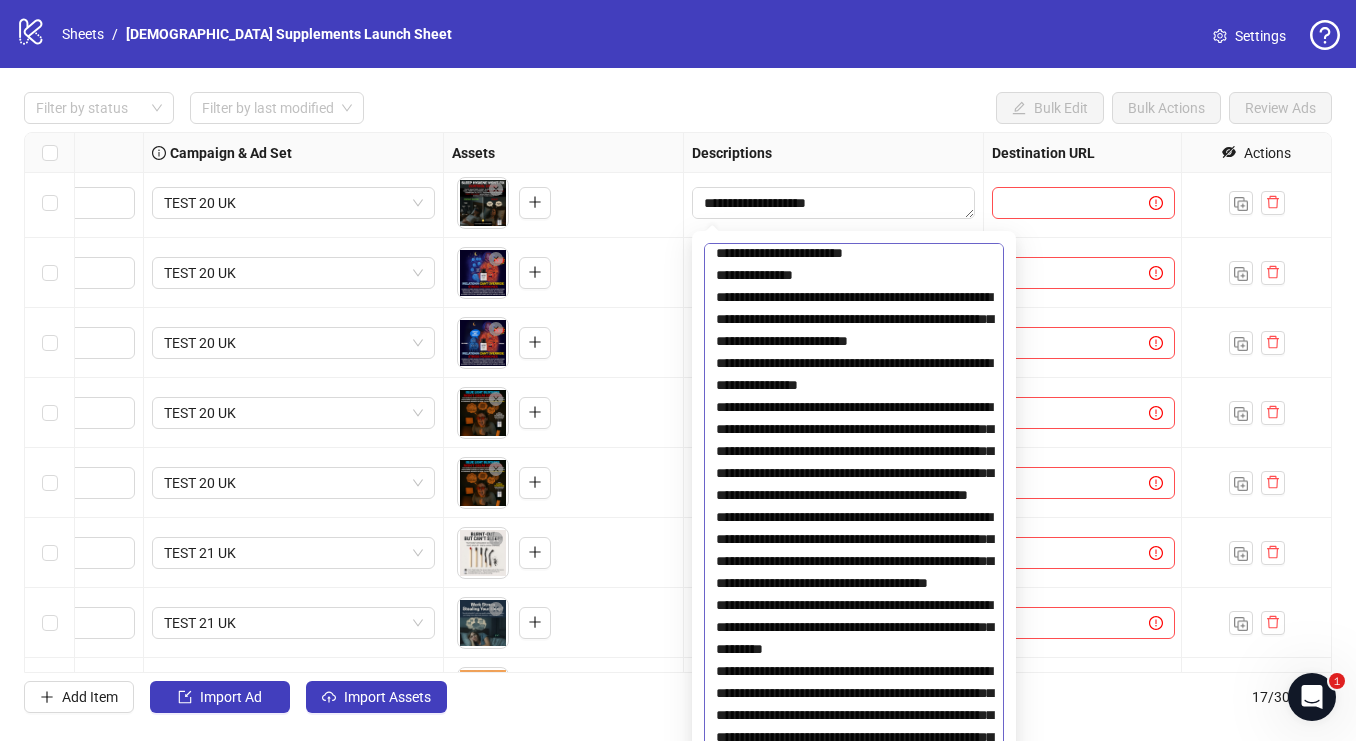 scroll, scrollTop: 0, scrollLeft: 0, axis: both 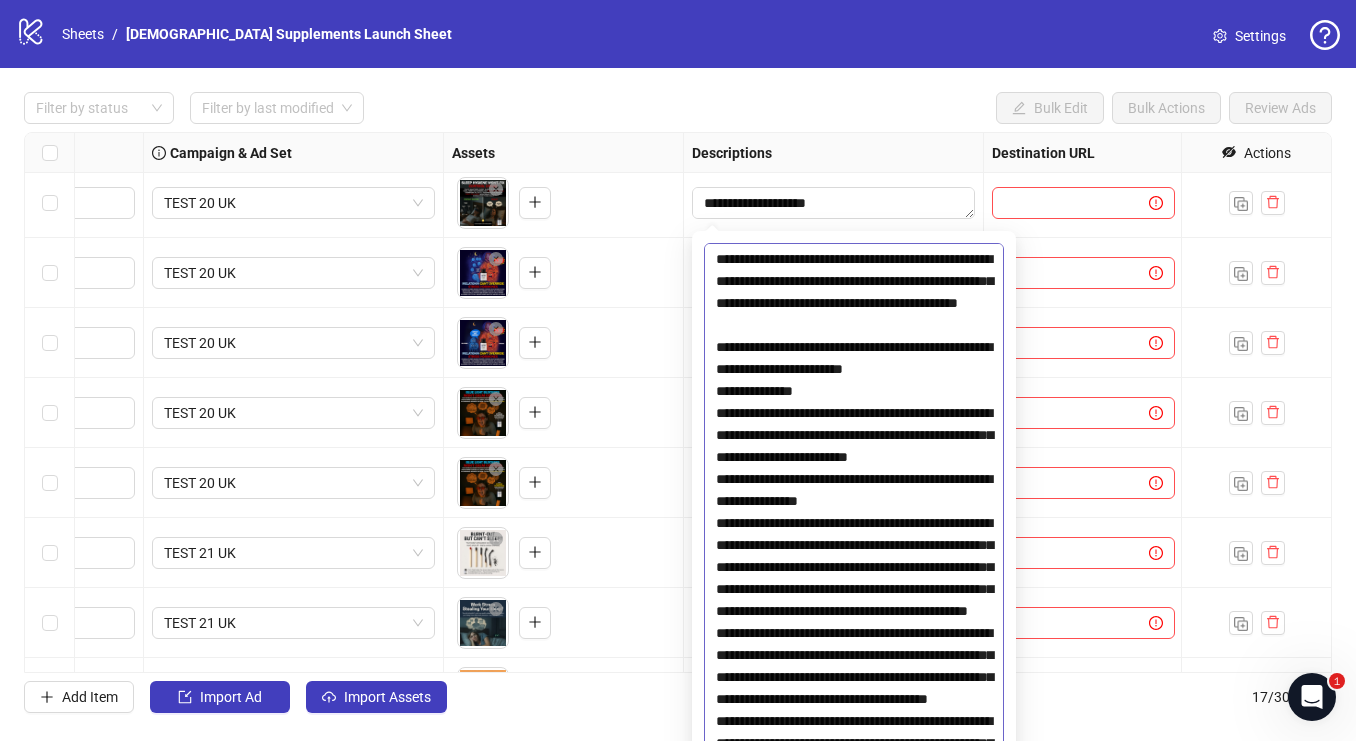 click at bounding box center [854, 517] 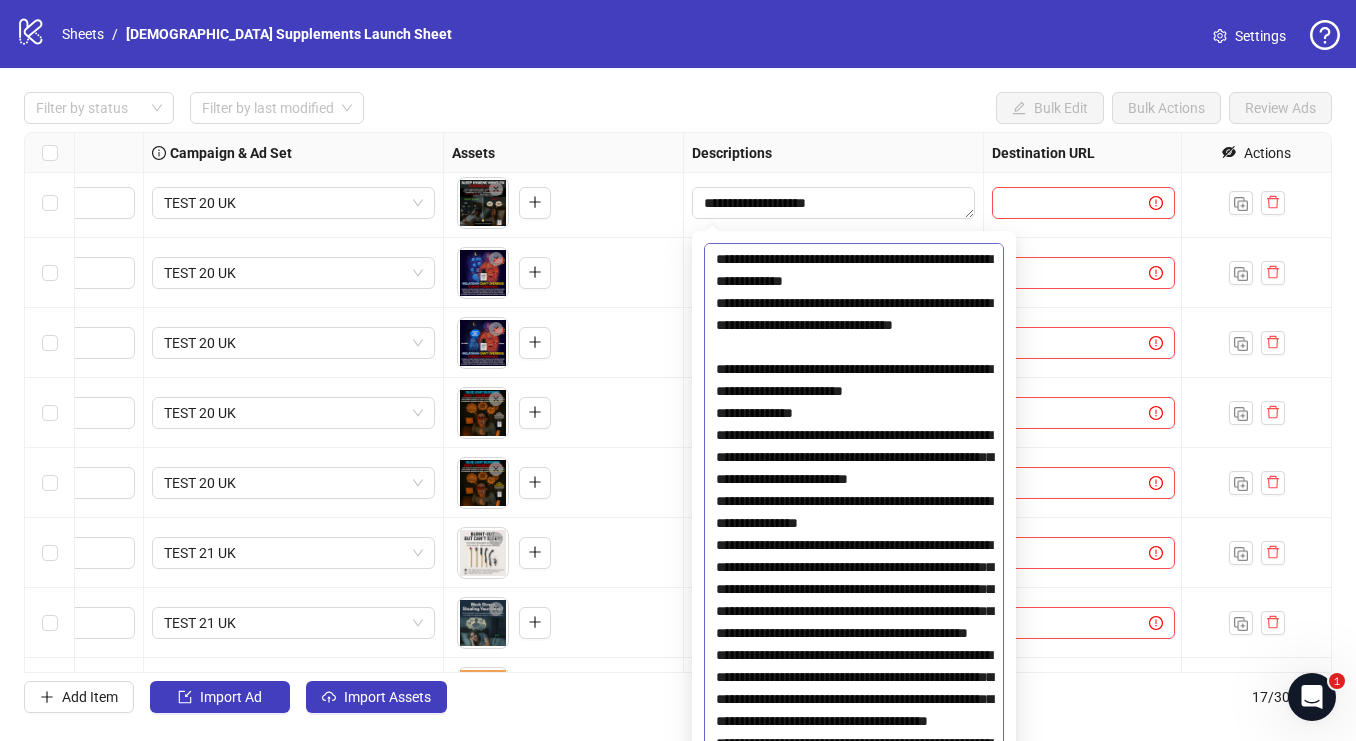 click at bounding box center [854, 517] 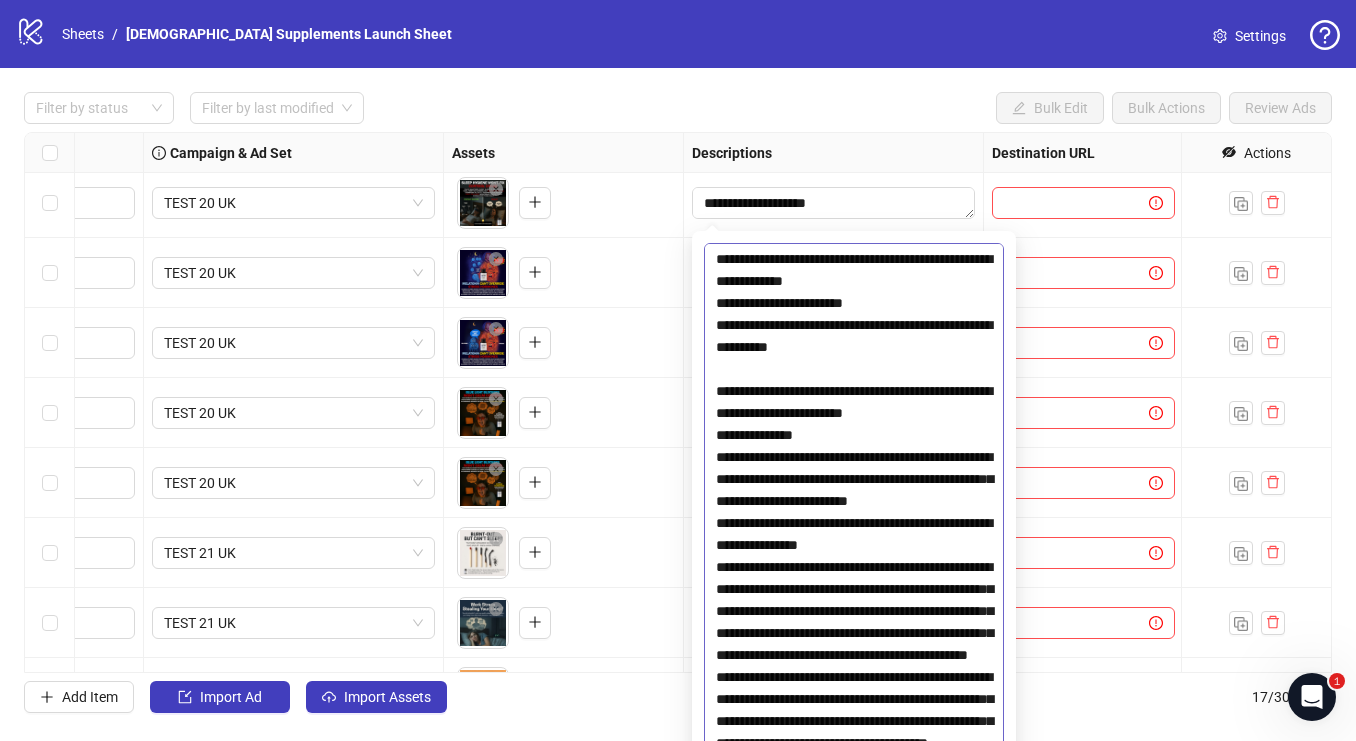 click at bounding box center (854, 517) 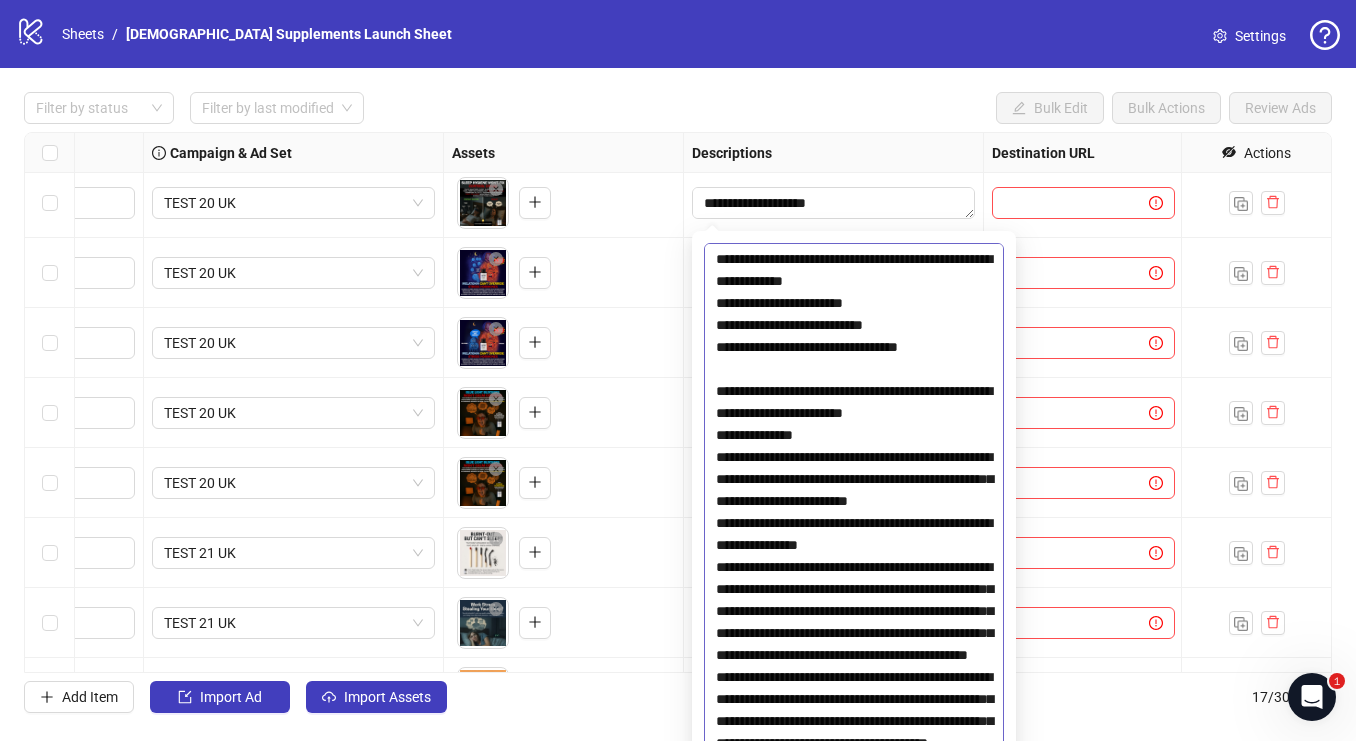 click at bounding box center (854, 517) 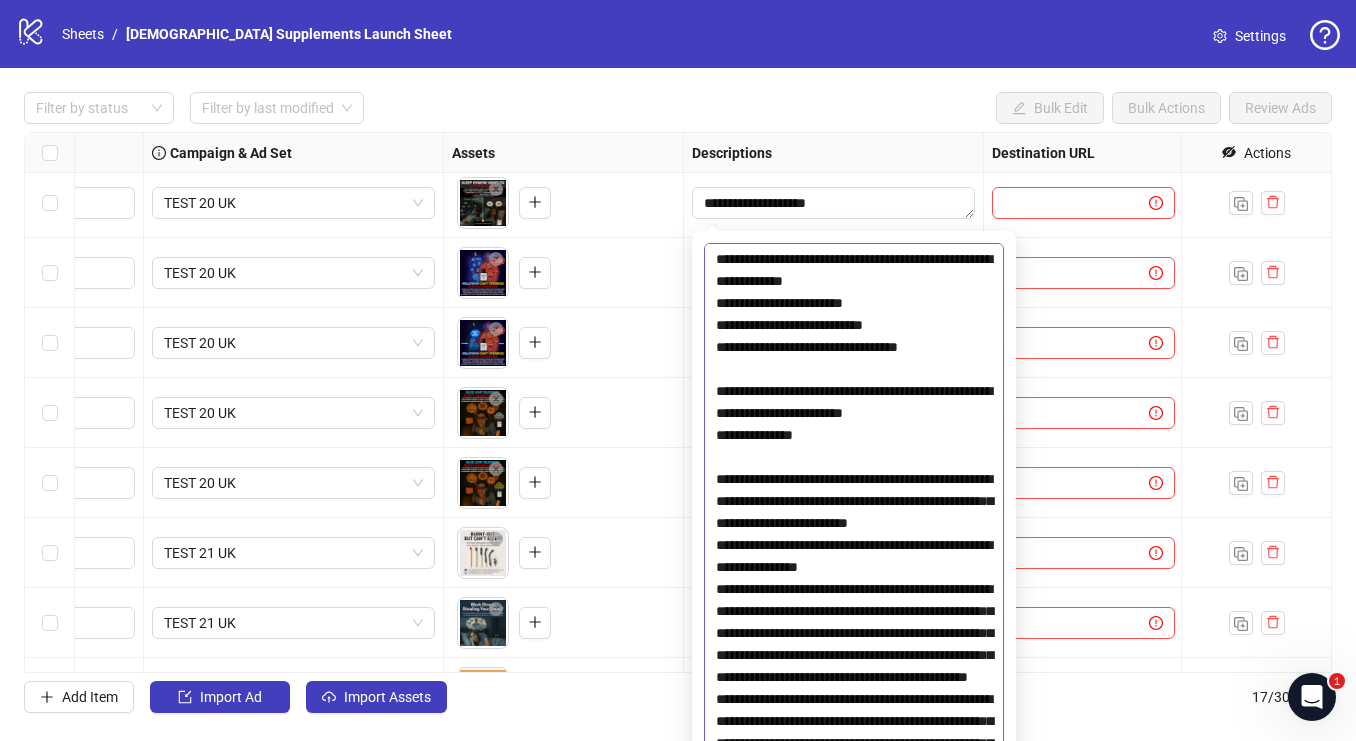 click at bounding box center [854, 517] 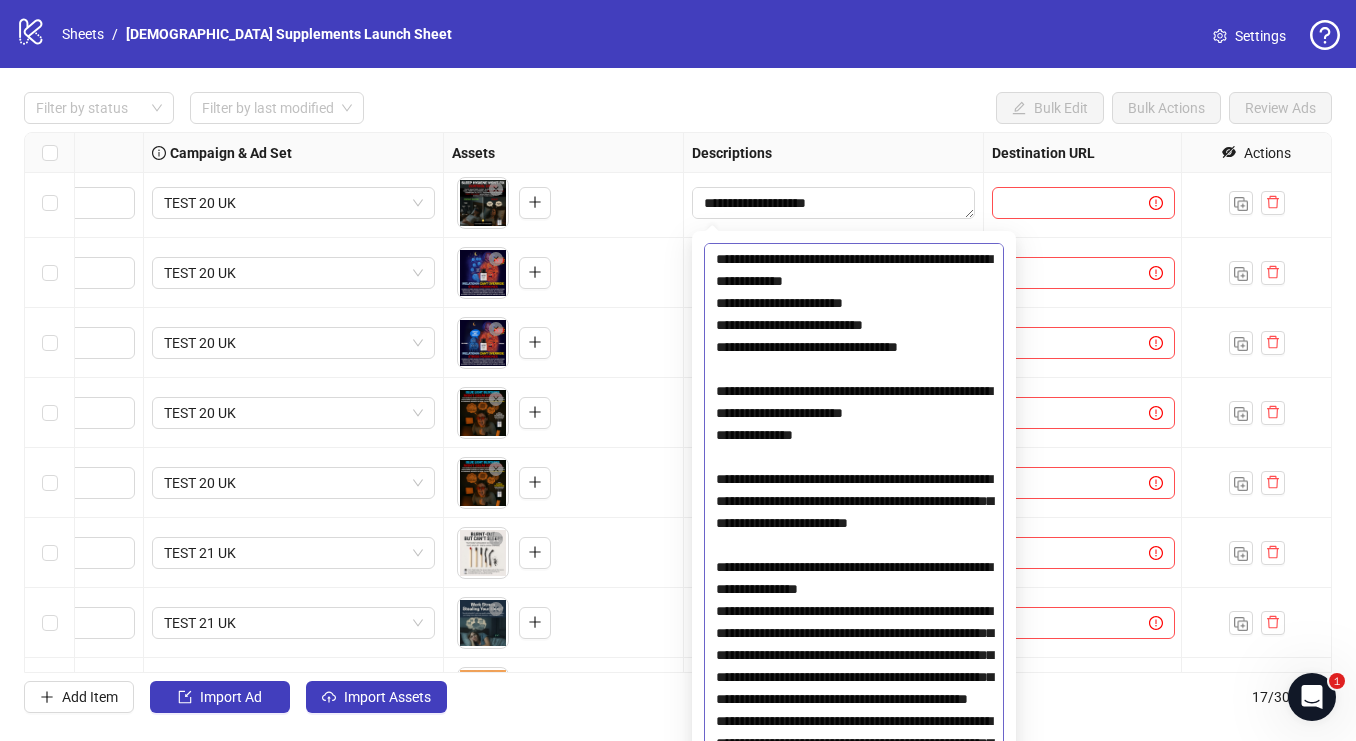 click at bounding box center [854, 517] 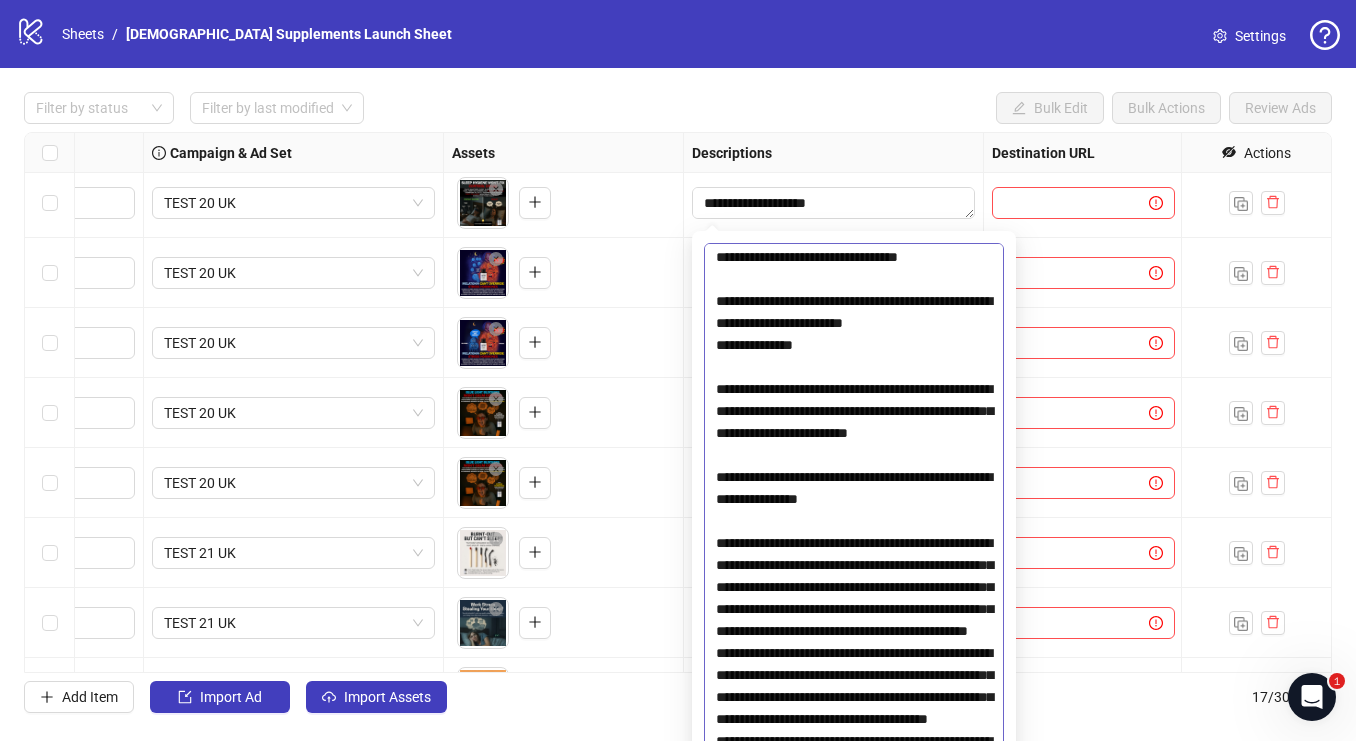 scroll, scrollTop: 125, scrollLeft: 0, axis: vertical 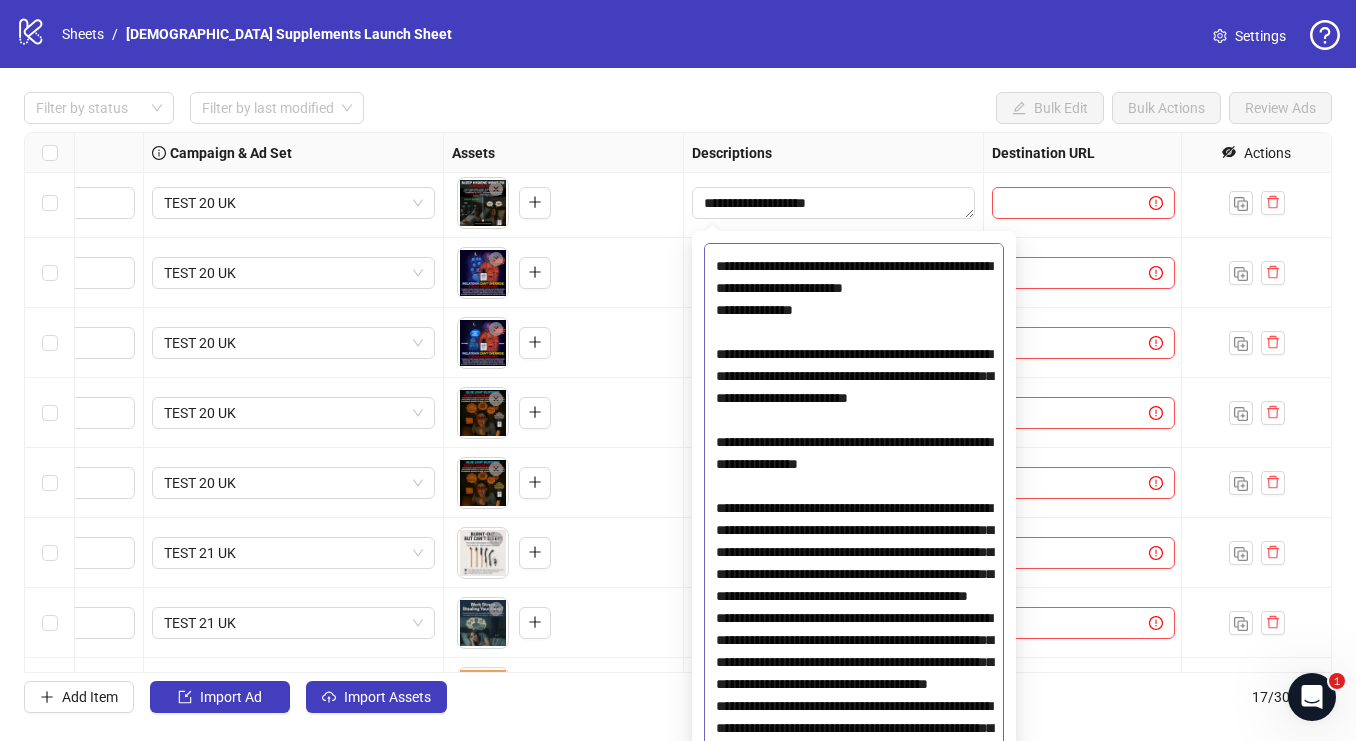 click at bounding box center (854, 517) 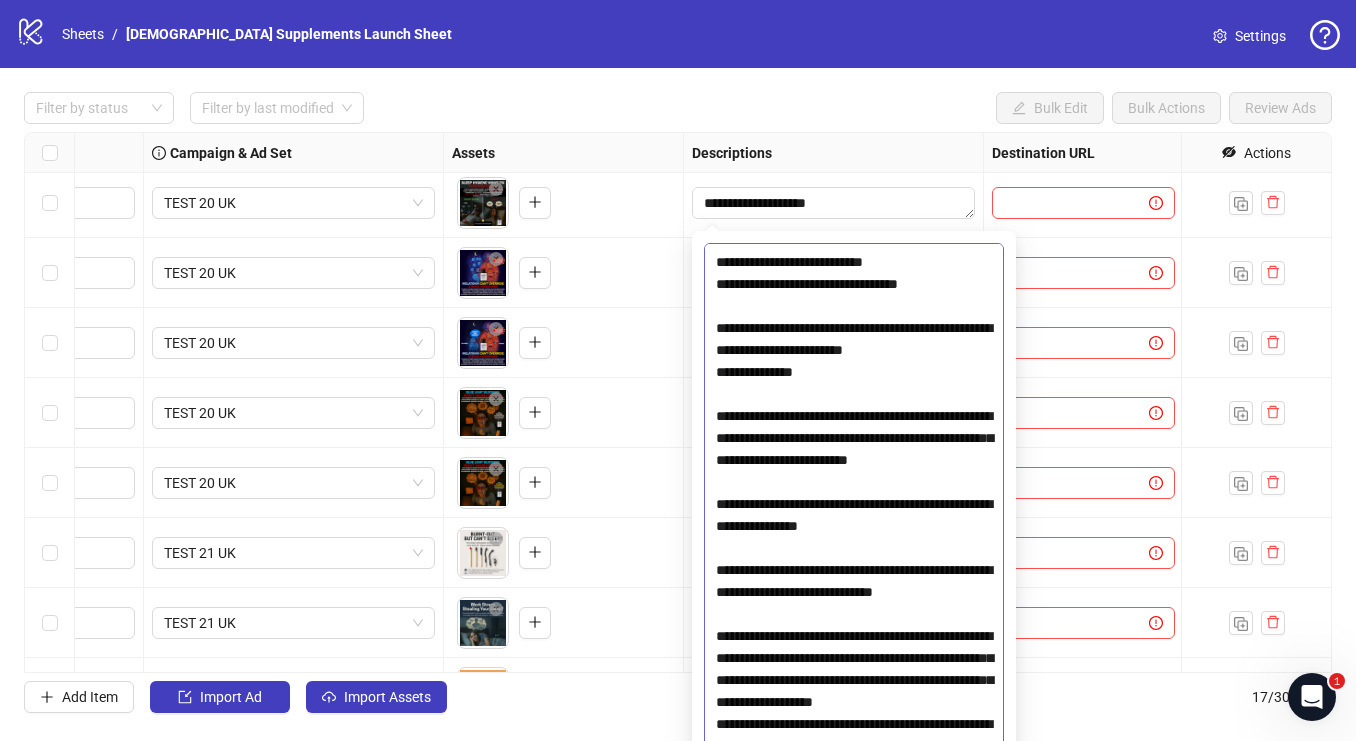 scroll, scrollTop: 0, scrollLeft: 0, axis: both 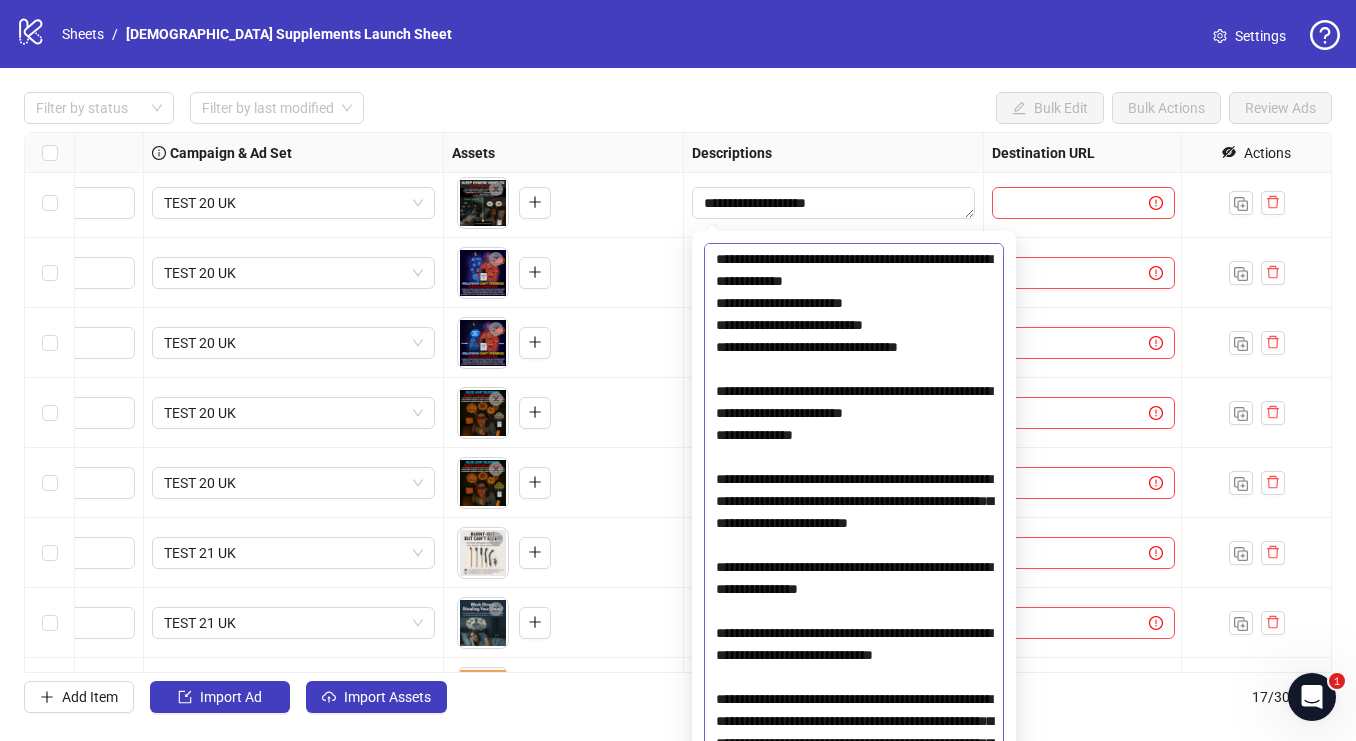 click at bounding box center (854, 517) 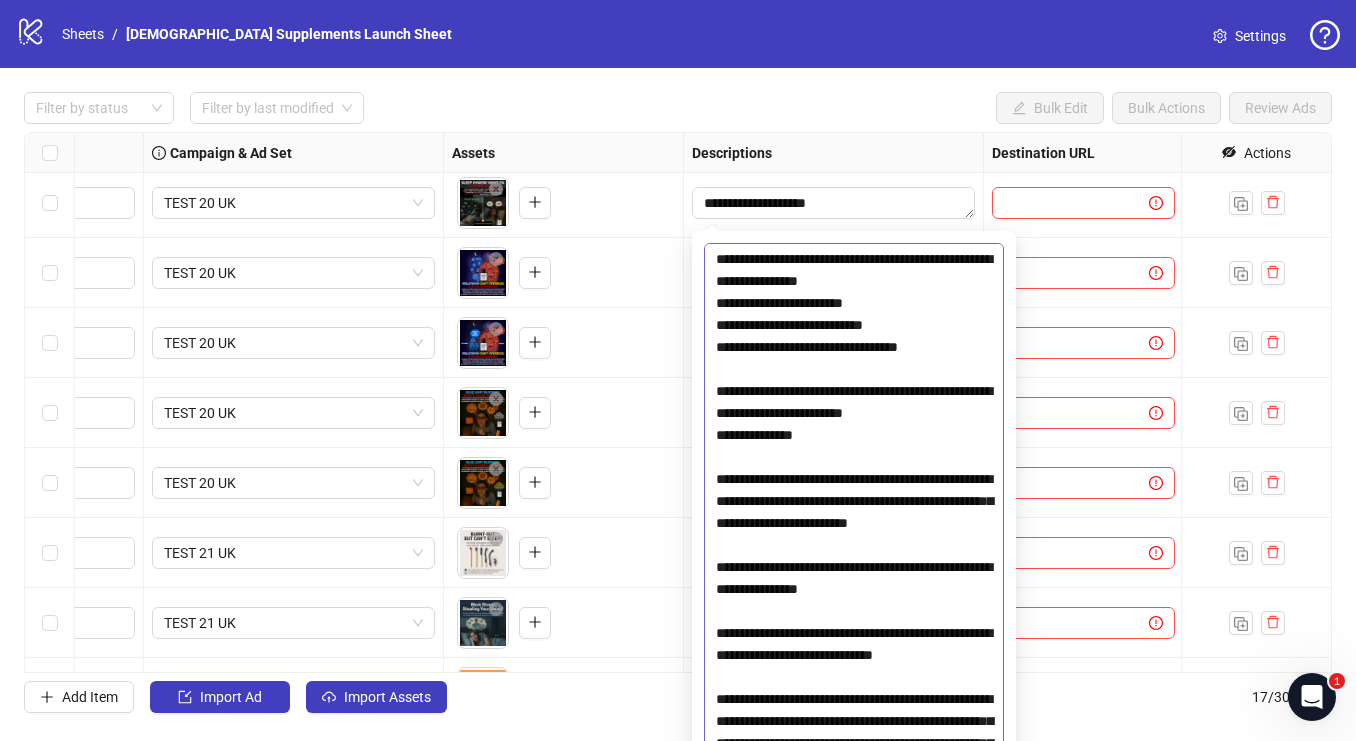 click at bounding box center (854, 517) 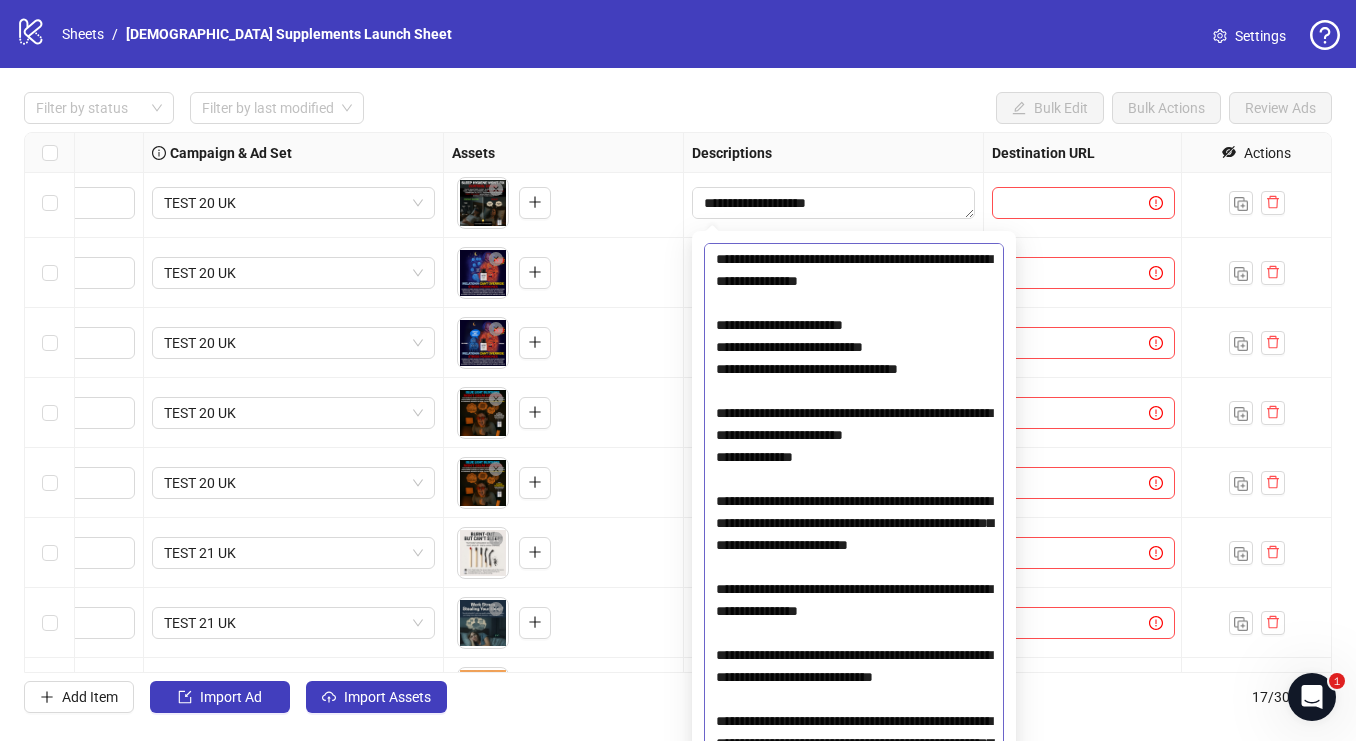 click at bounding box center (854, 517) 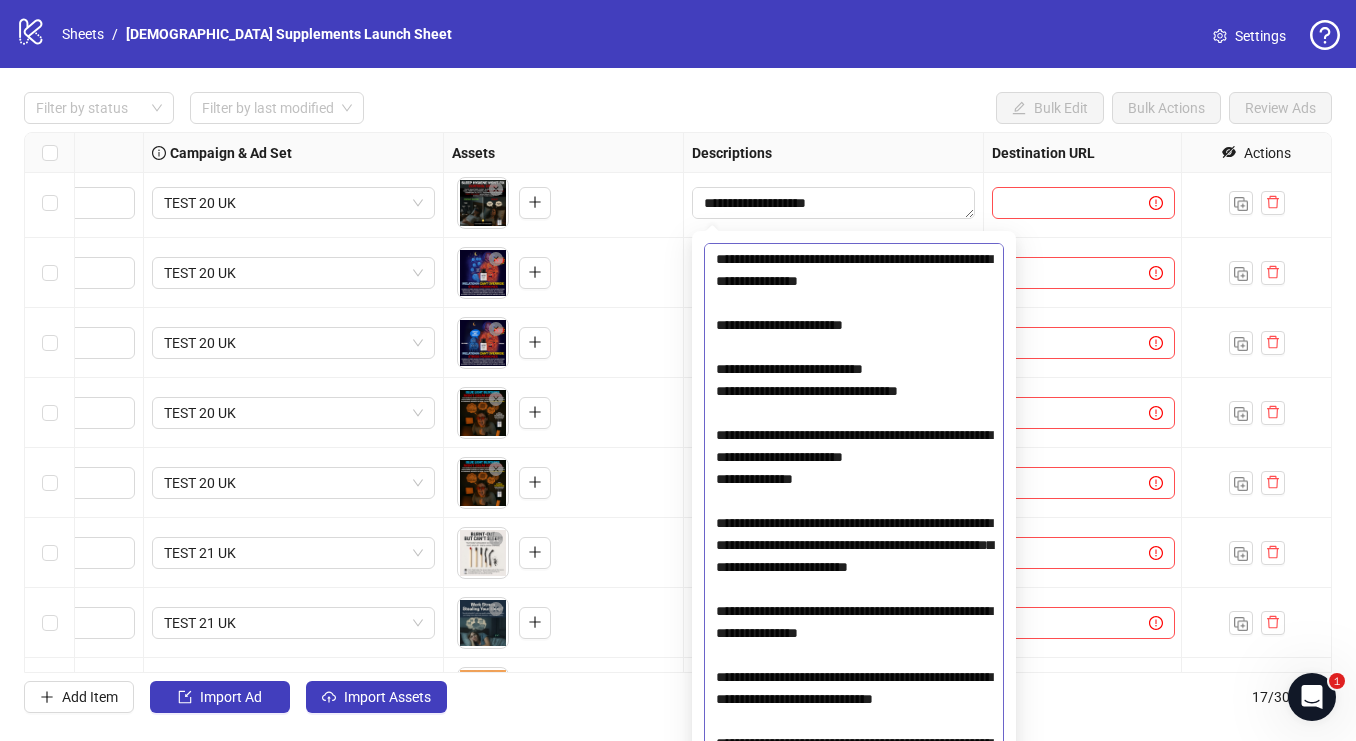 click at bounding box center (854, 517) 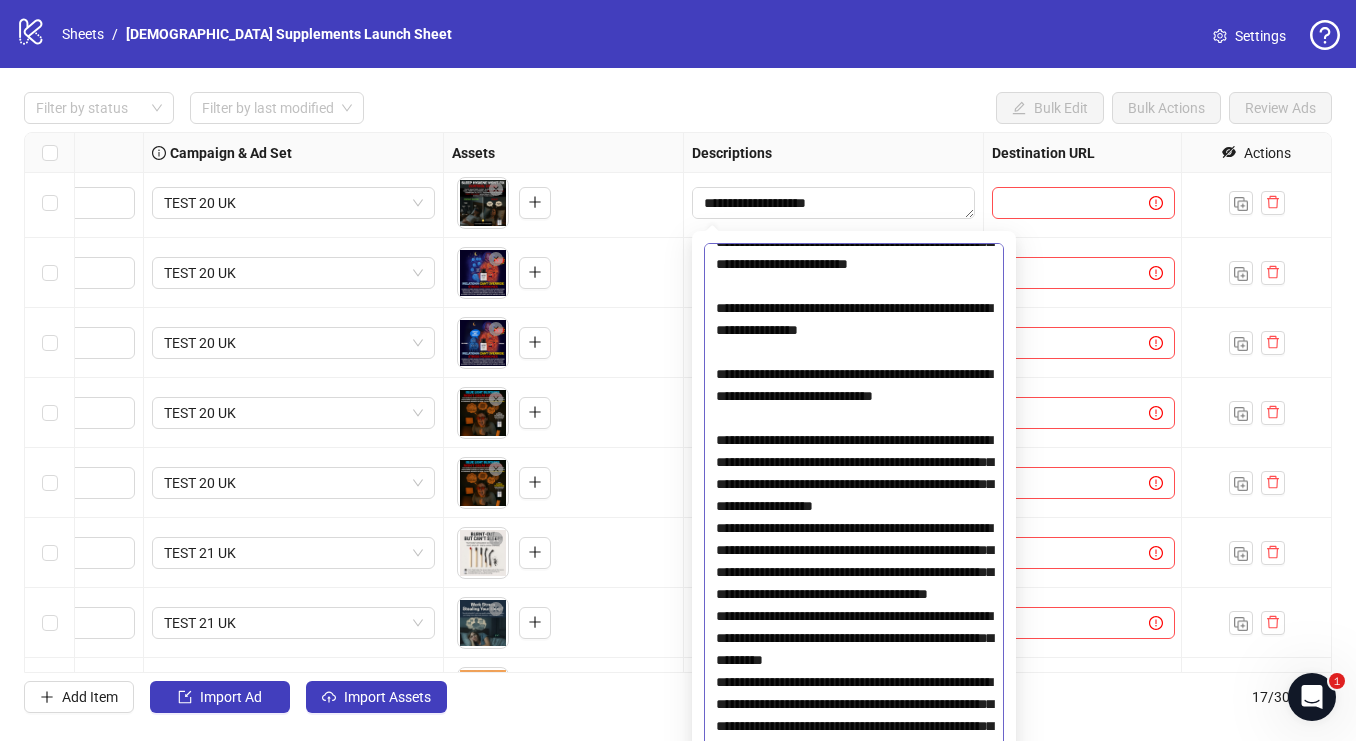 scroll, scrollTop: 333, scrollLeft: 0, axis: vertical 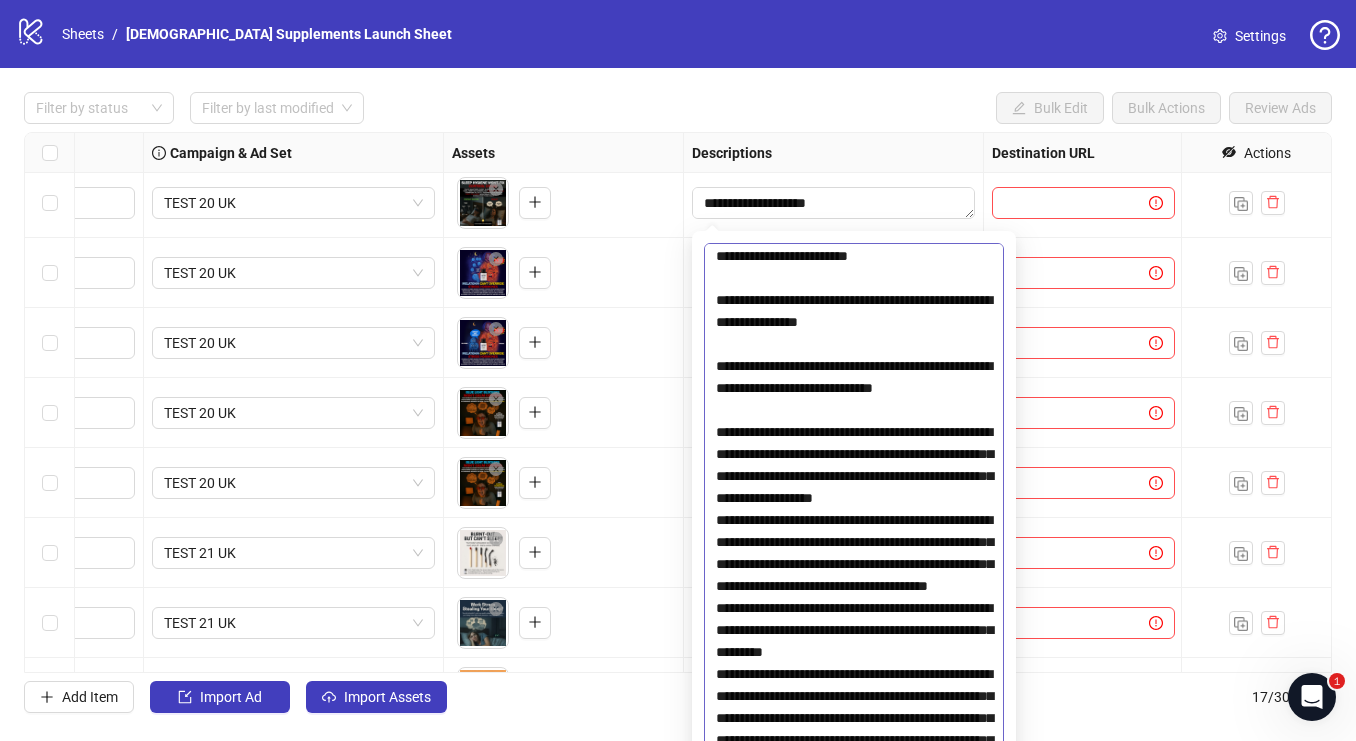 click at bounding box center [854, 517] 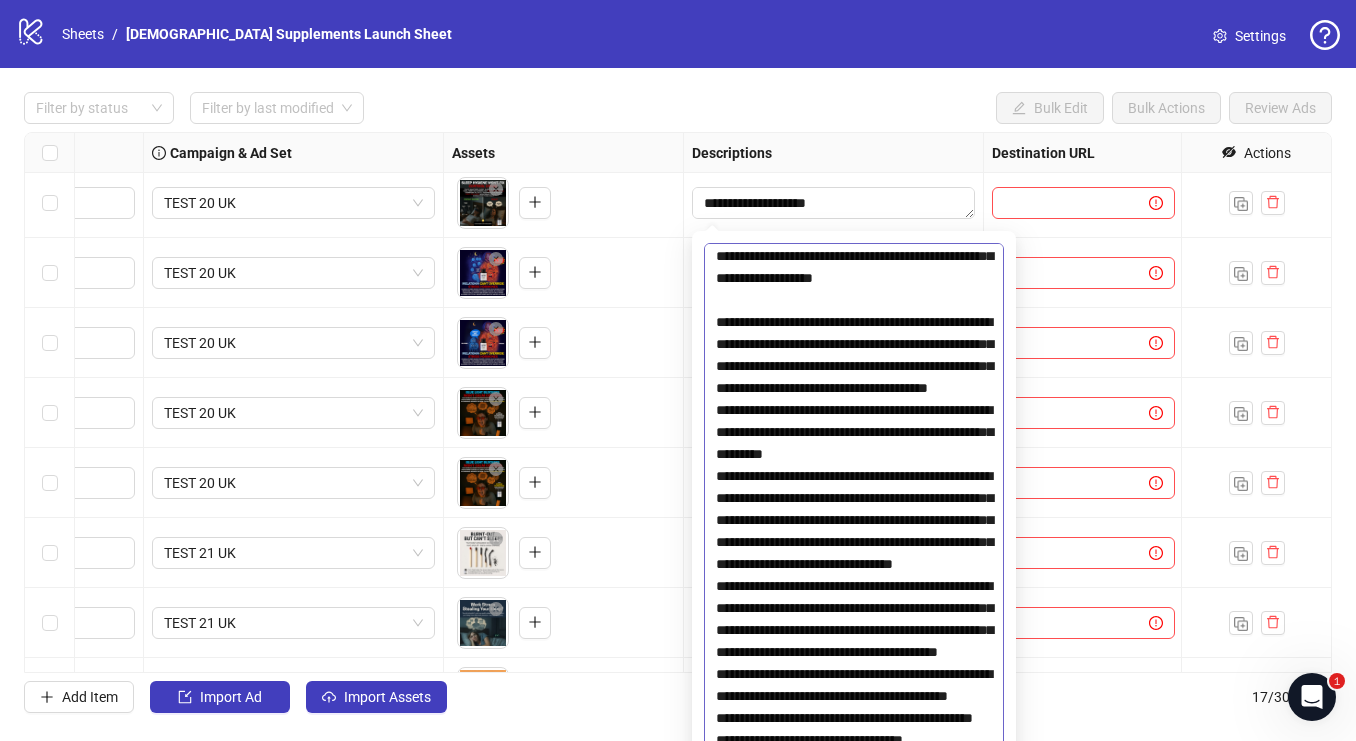 scroll, scrollTop: 556, scrollLeft: 0, axis: vertical 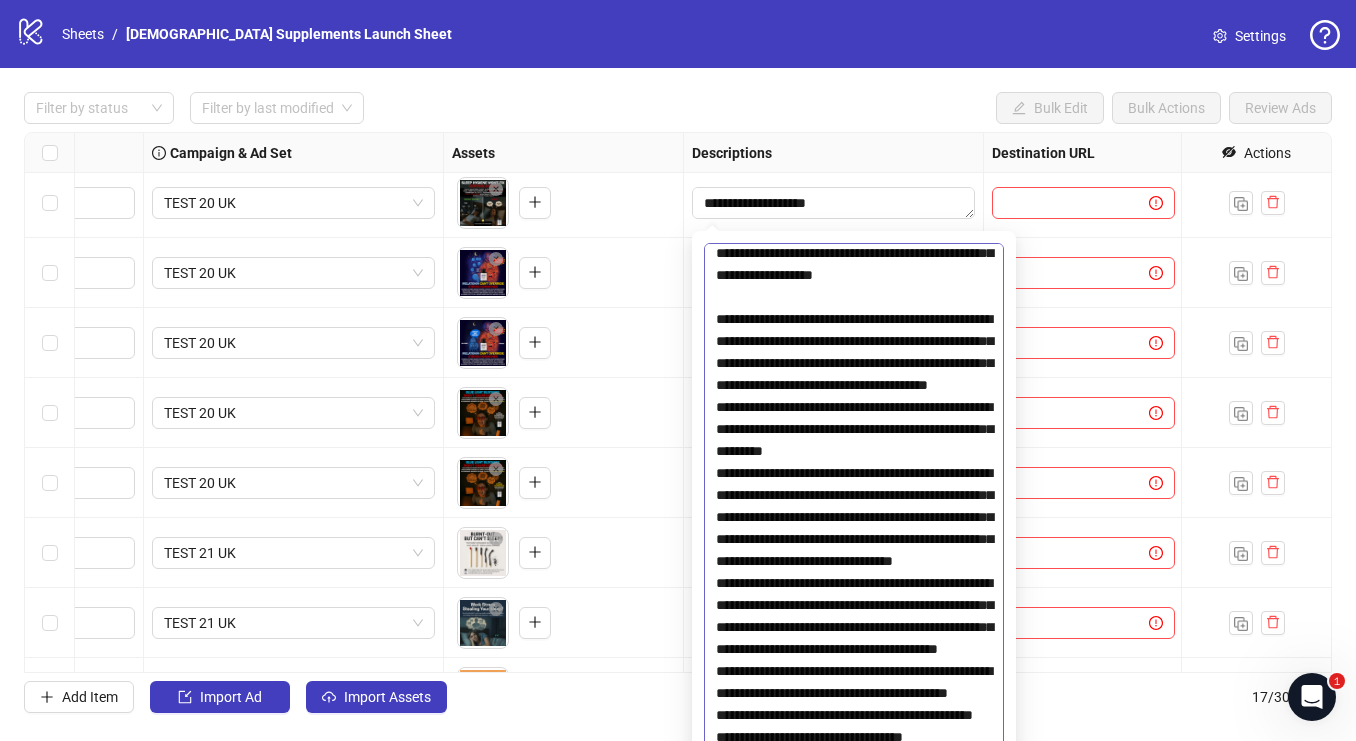 click at bounding box center [854, 517] 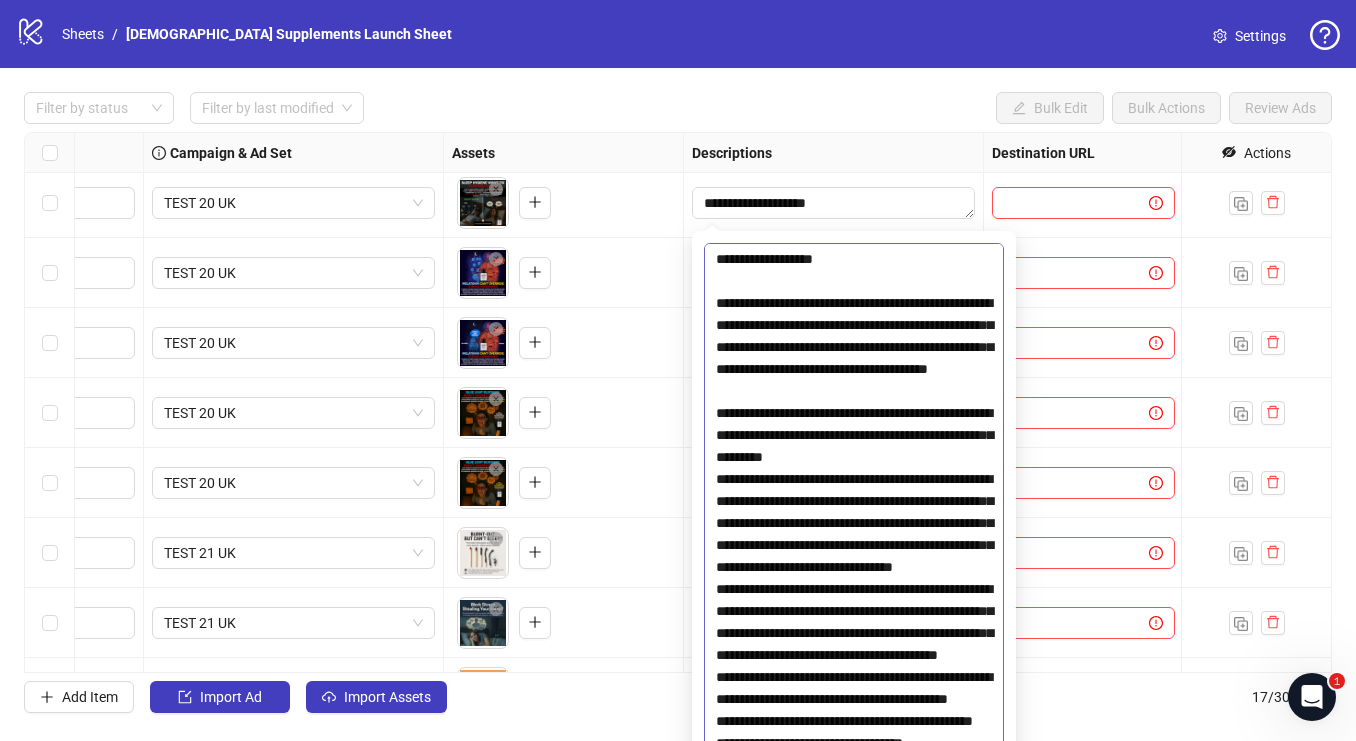 scroll, scrollTop: 573, scrollLeft: 0, axis: vertical 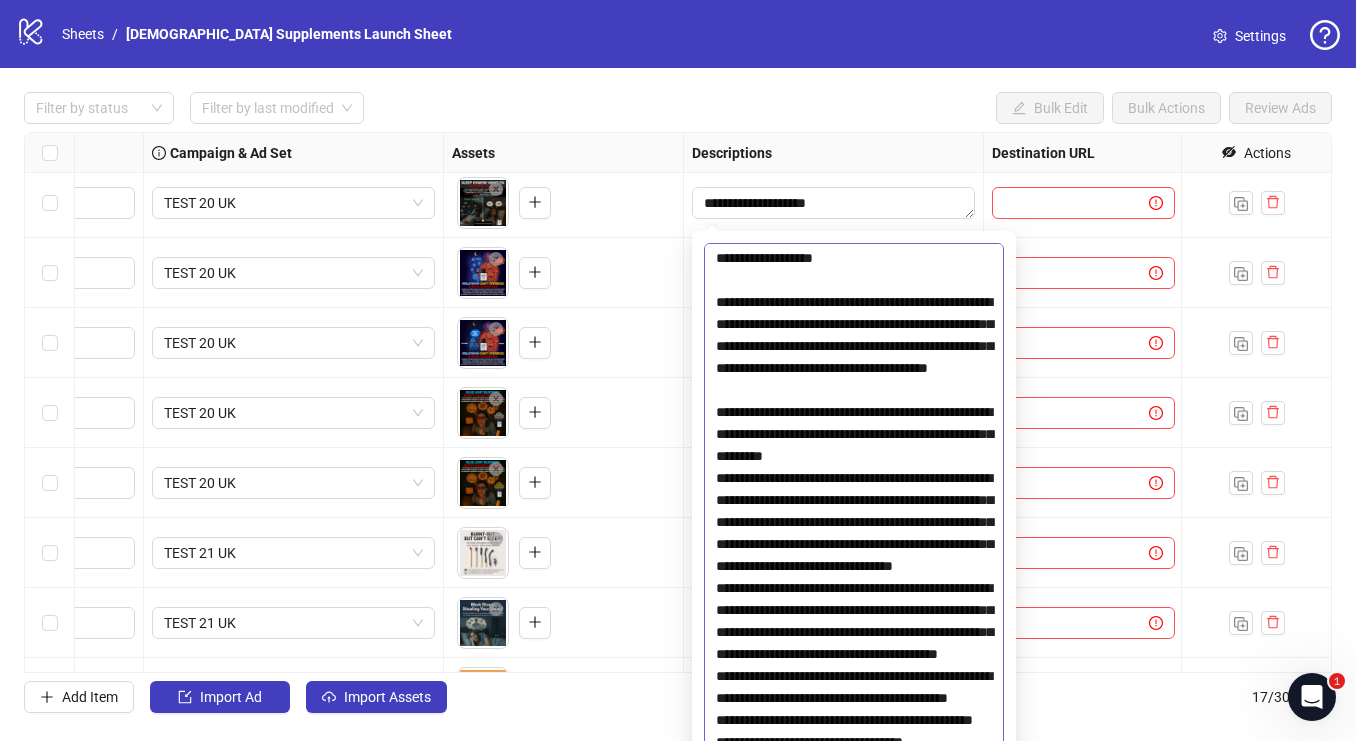 click at bounding box center (854, 517) 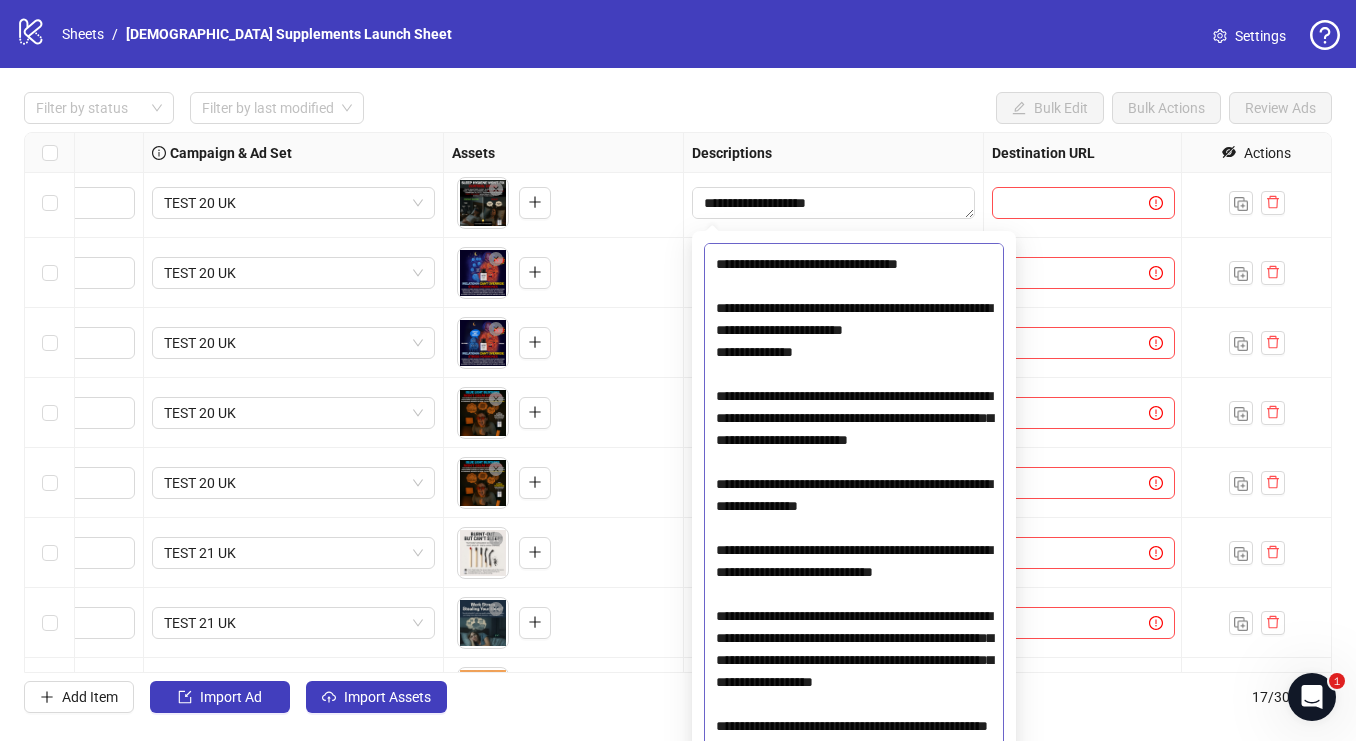 scroll, scrollTop: 0, scrollLeft: 0, axis: both 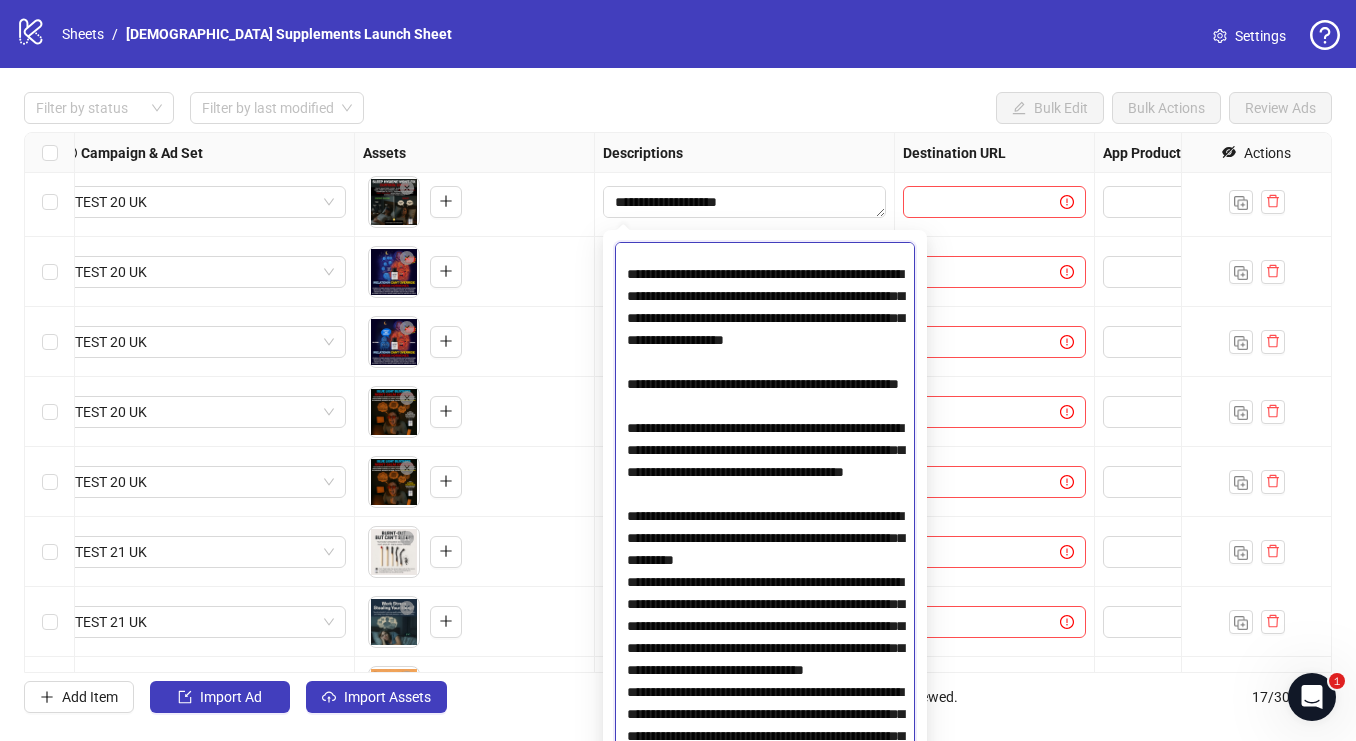 click at bounding box center (765, 516) 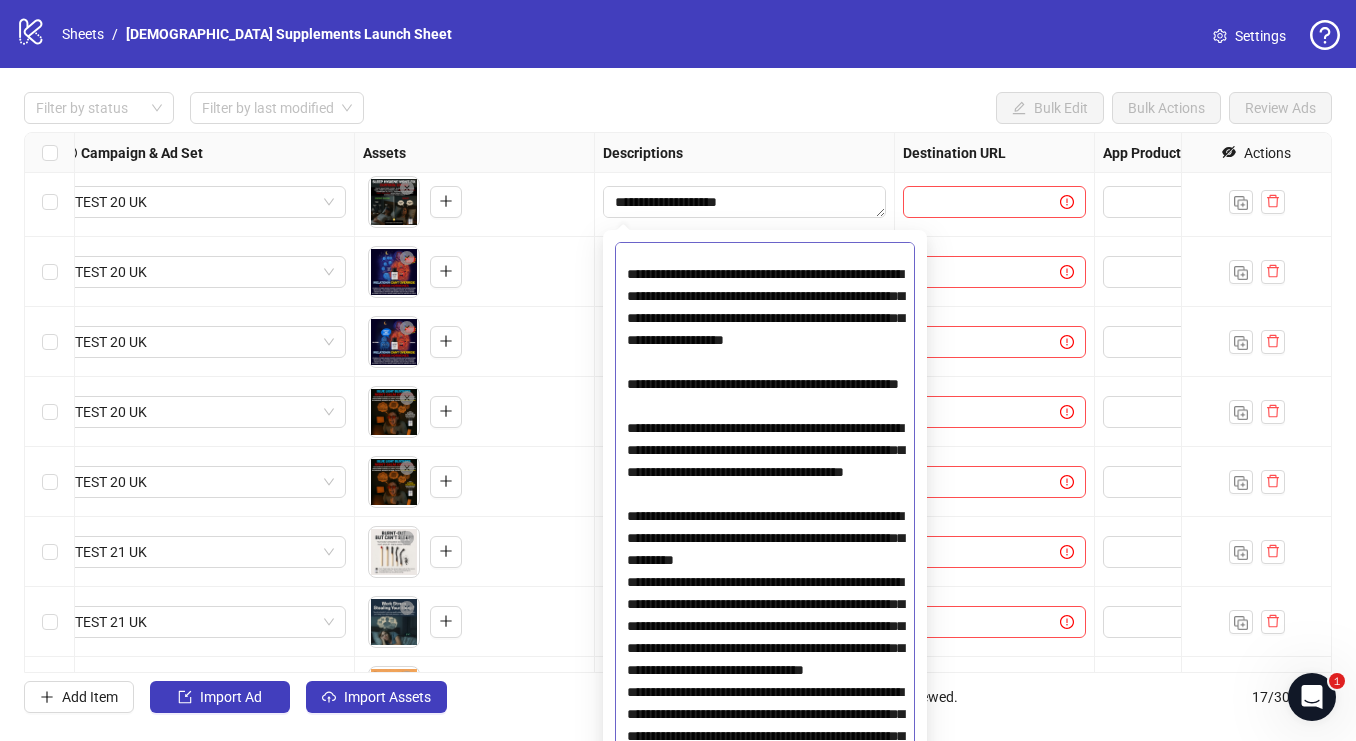 scroll, scrollTop: 155, scrollLeft: 0, axis: vertical 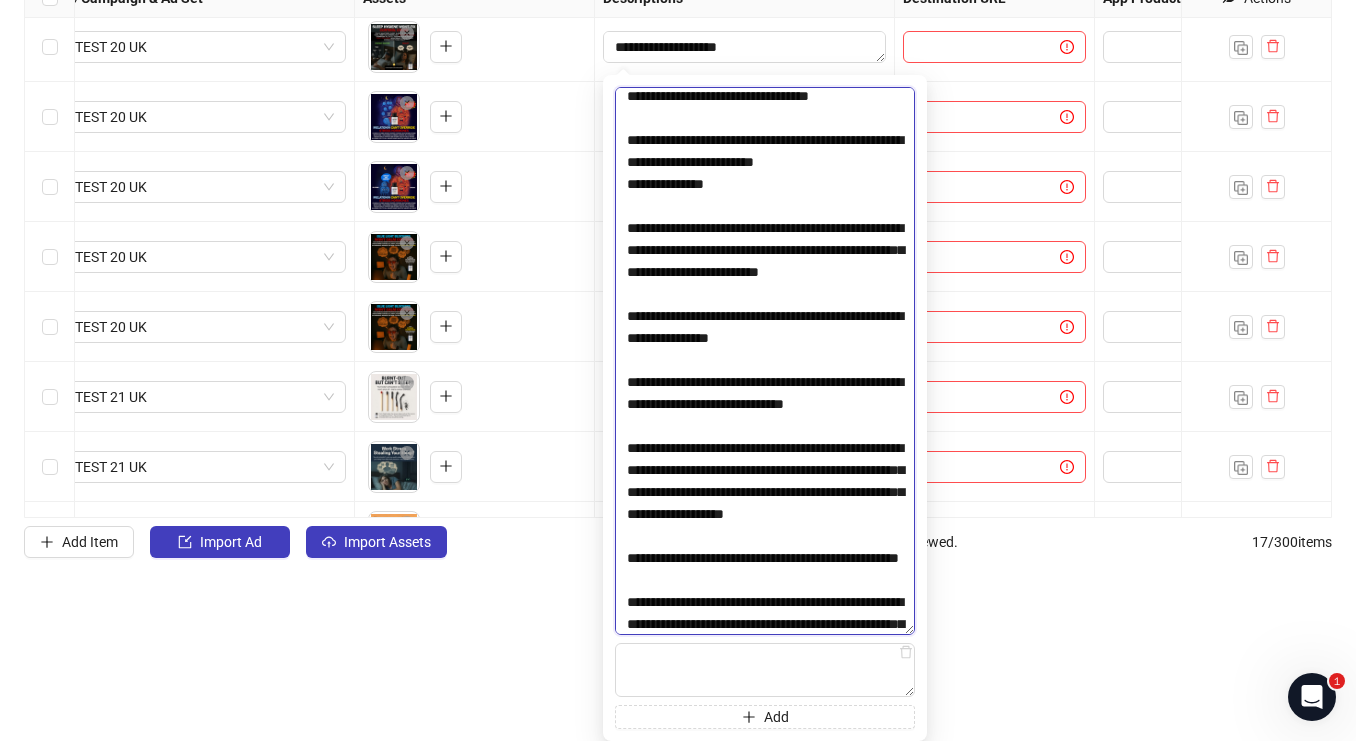 click at bounding box center (765, 361) 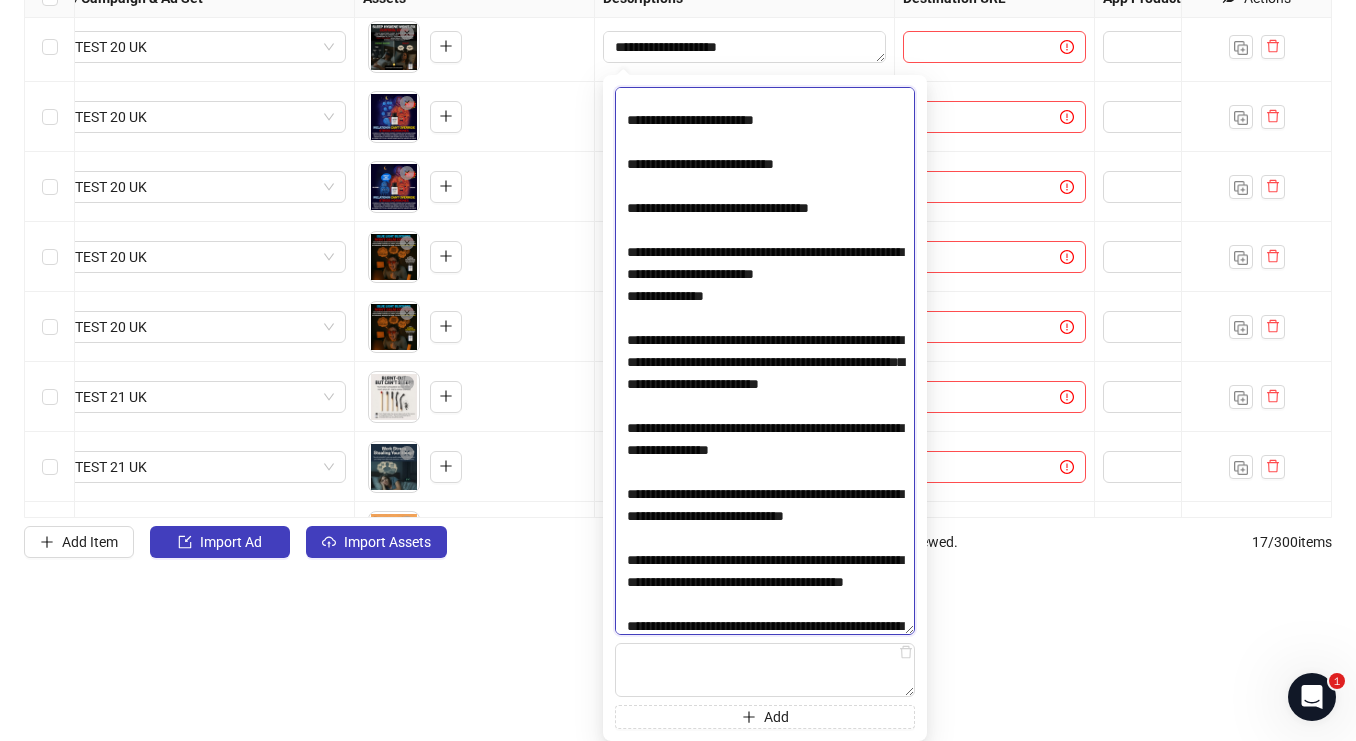 scroll, scrollTop: 0, scrollLeft: 0, axis: both 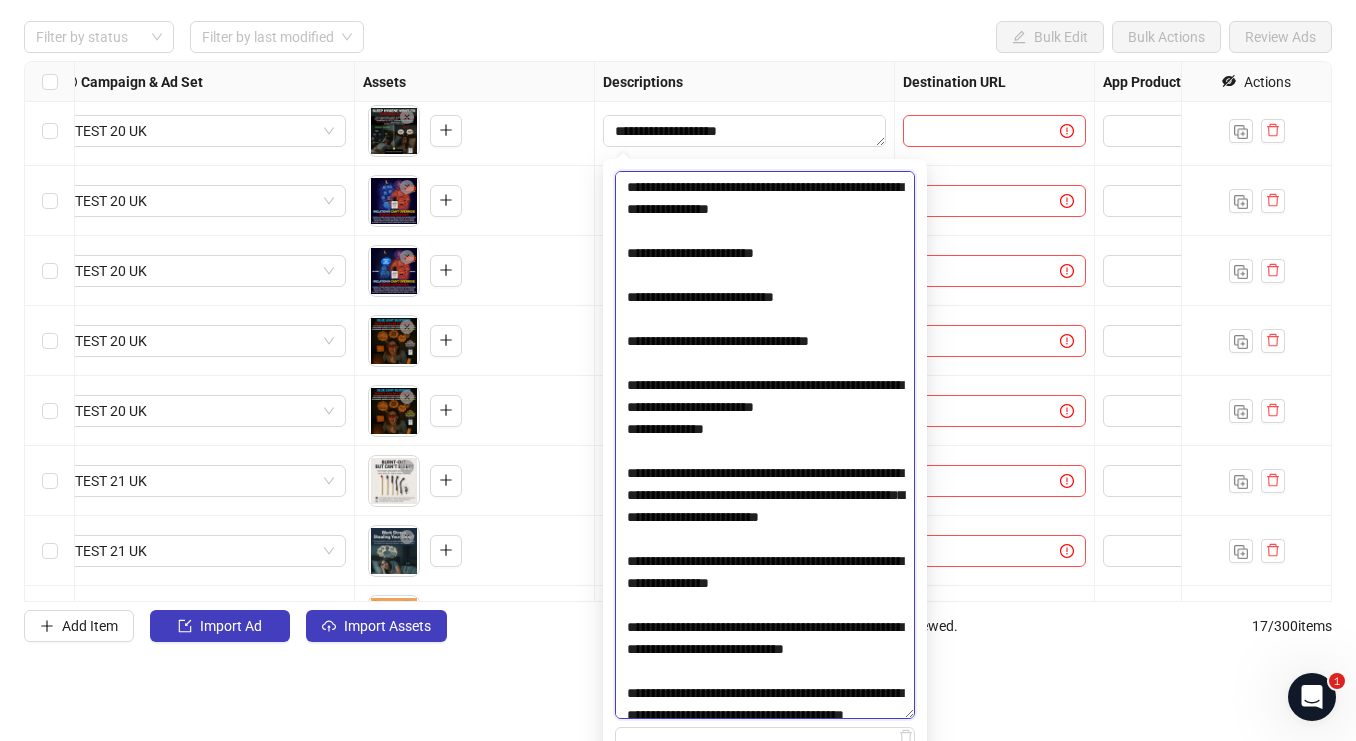 click at bounding box center (765, 445) 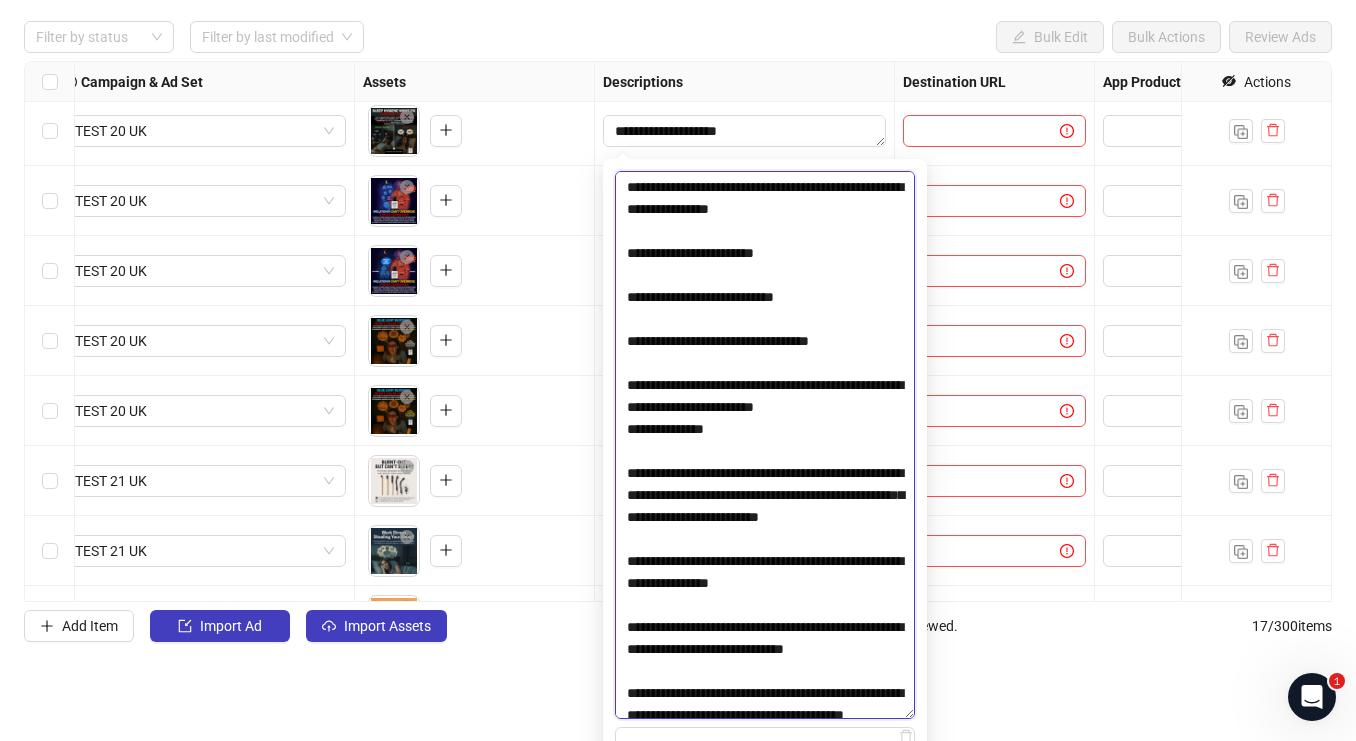 scroll, scrollTop: 61, scrollLeft: 0, axis: vertical 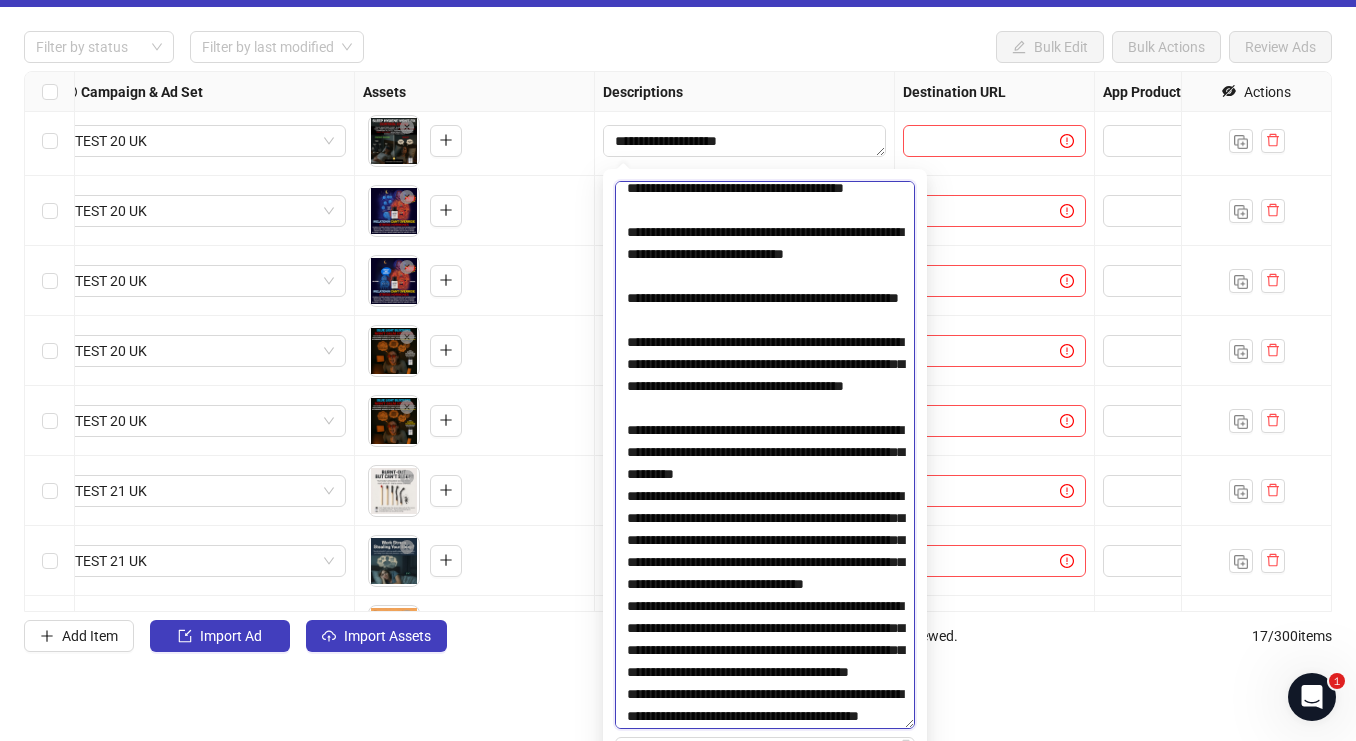 click at bounding box center (765, 455) 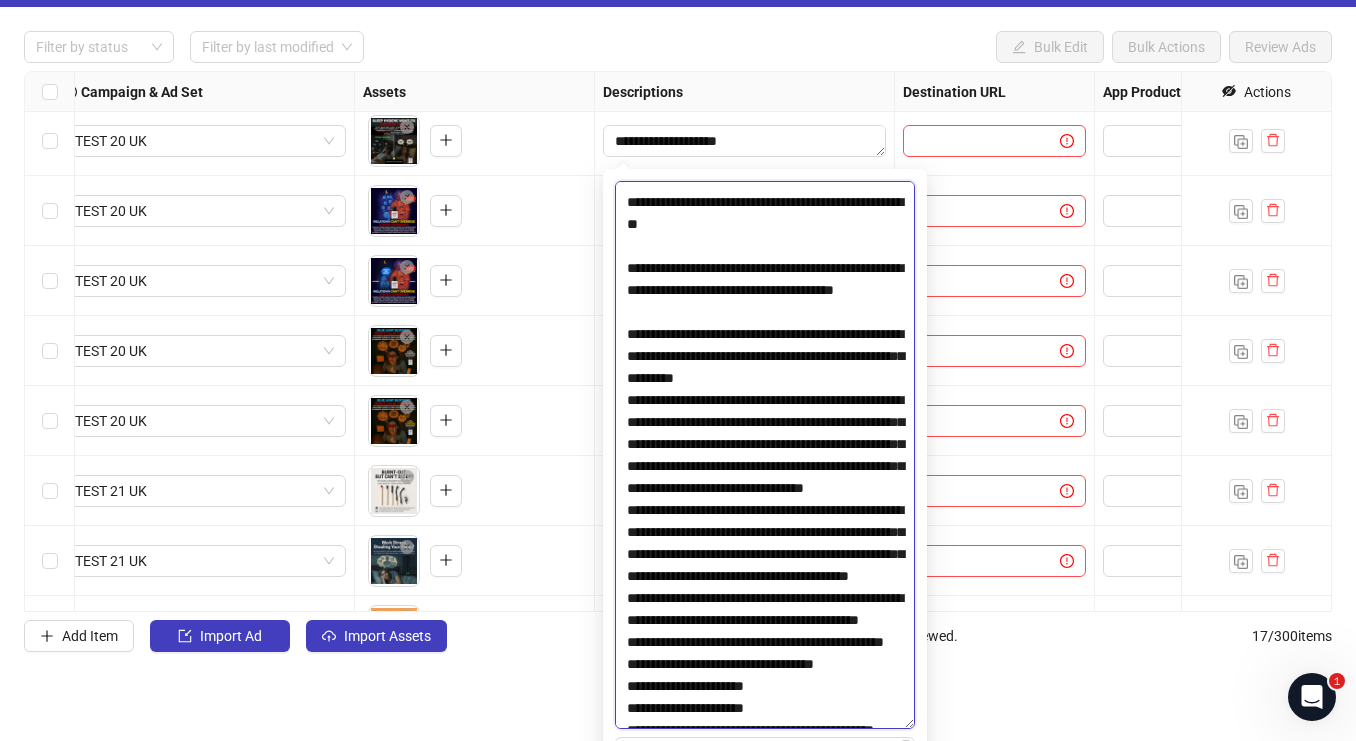 scroll, scrollTop: 691, scrollLeft: 0, axis: vertical 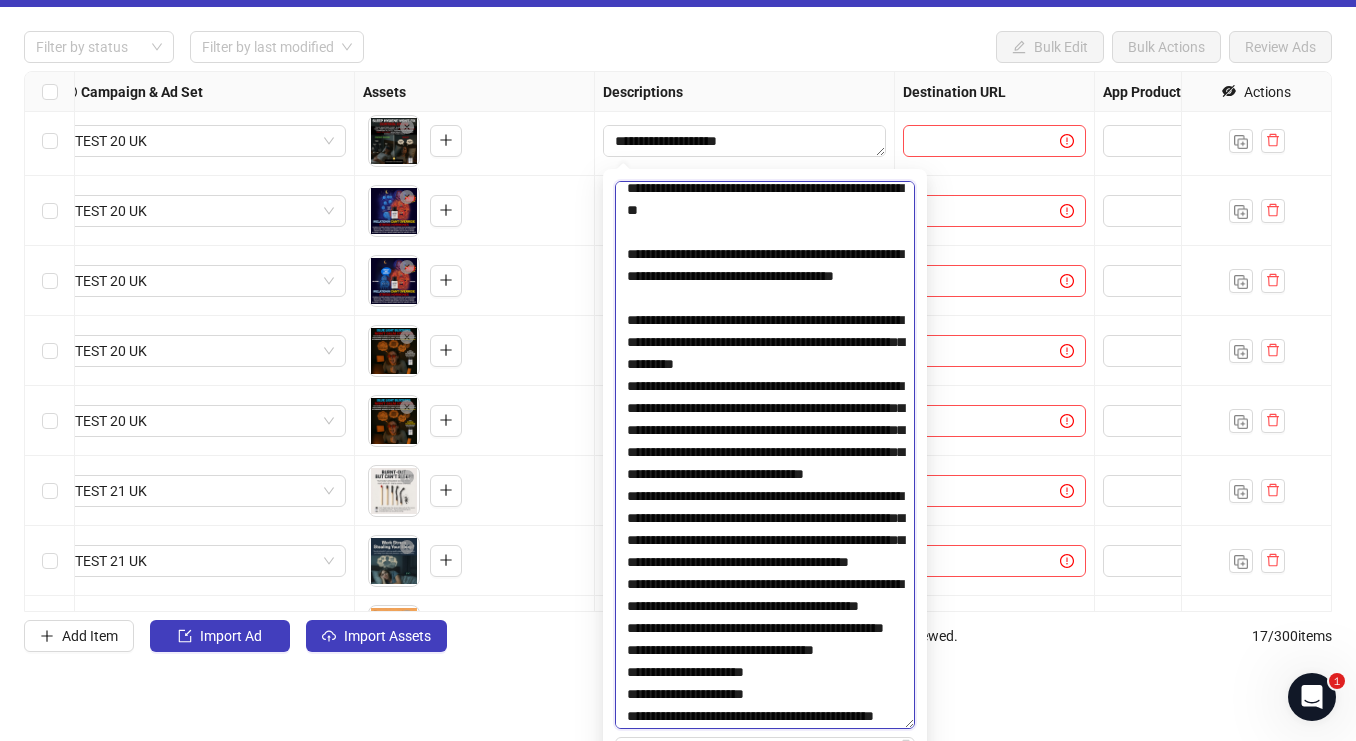 click at bounding box center (765, 455) 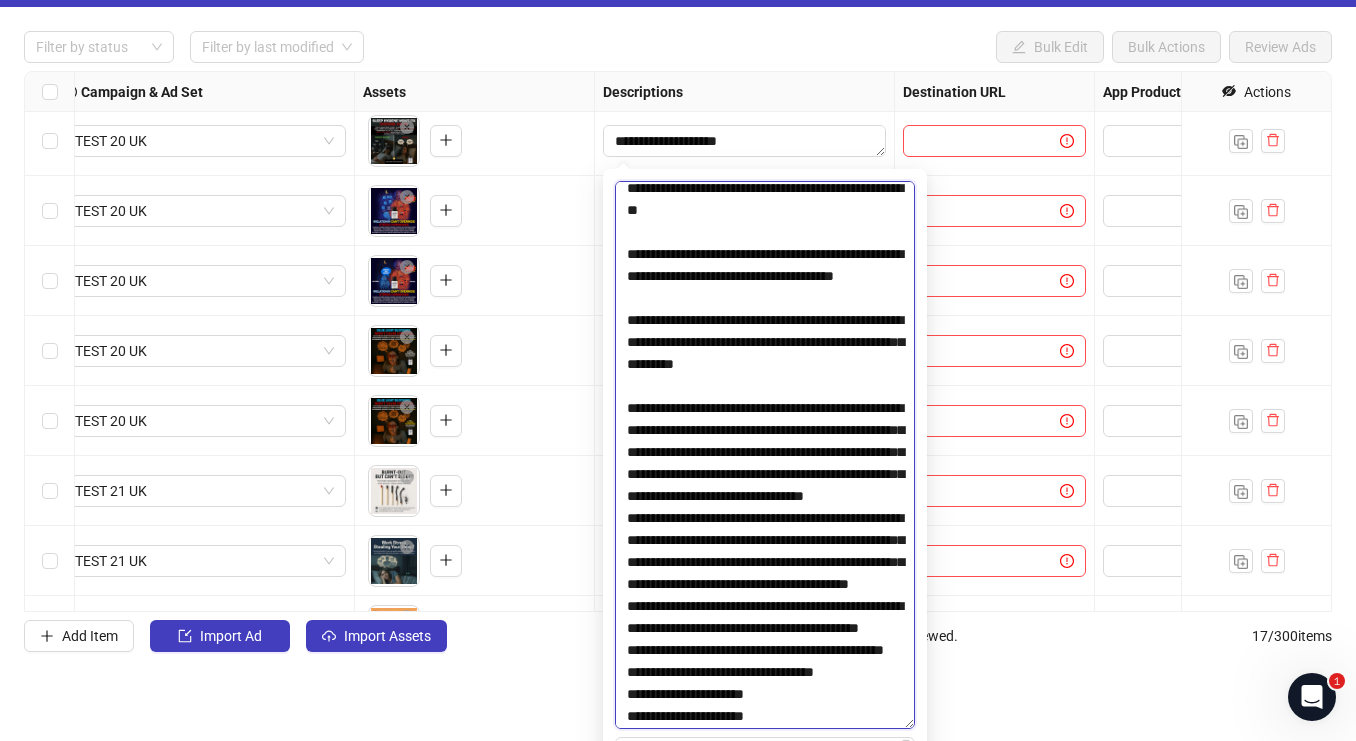 scroll, scrollTop: 720, scrollLeft: 0, axis: vertical 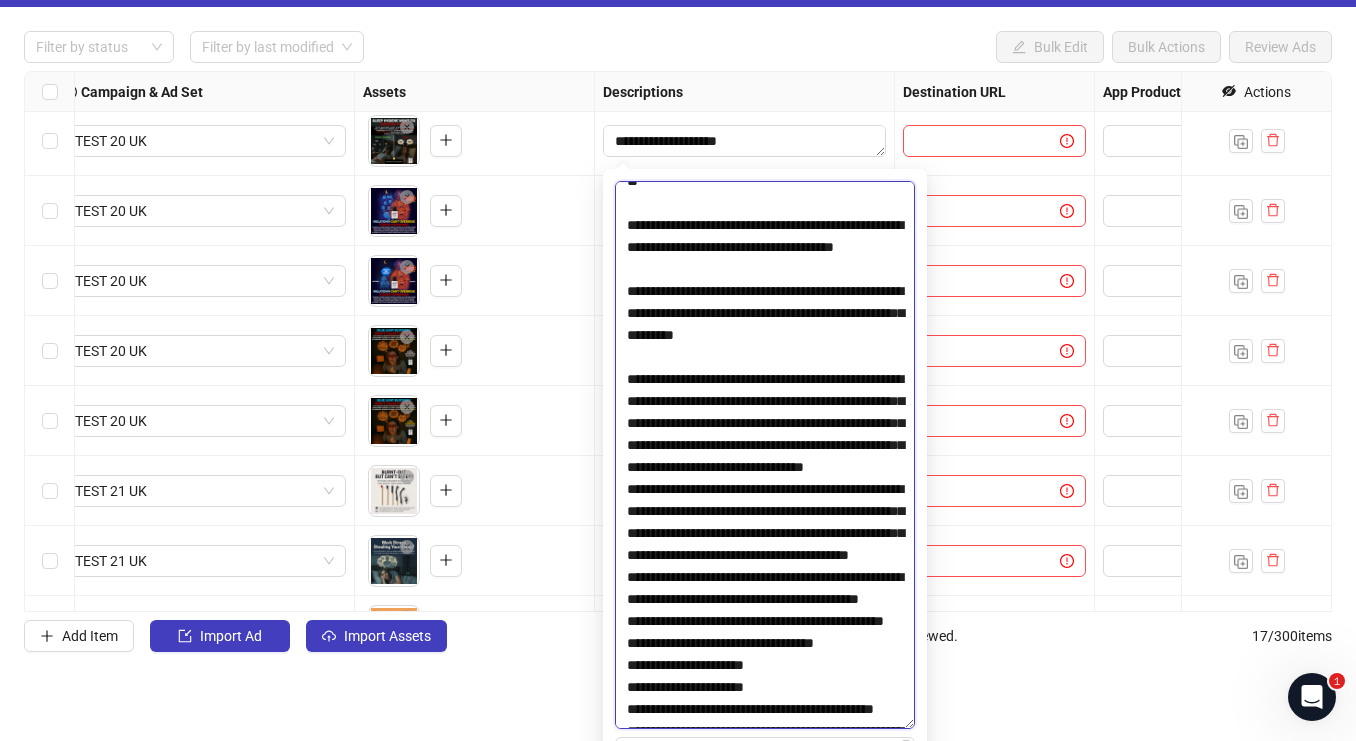 click at bounding box center (765, 455) 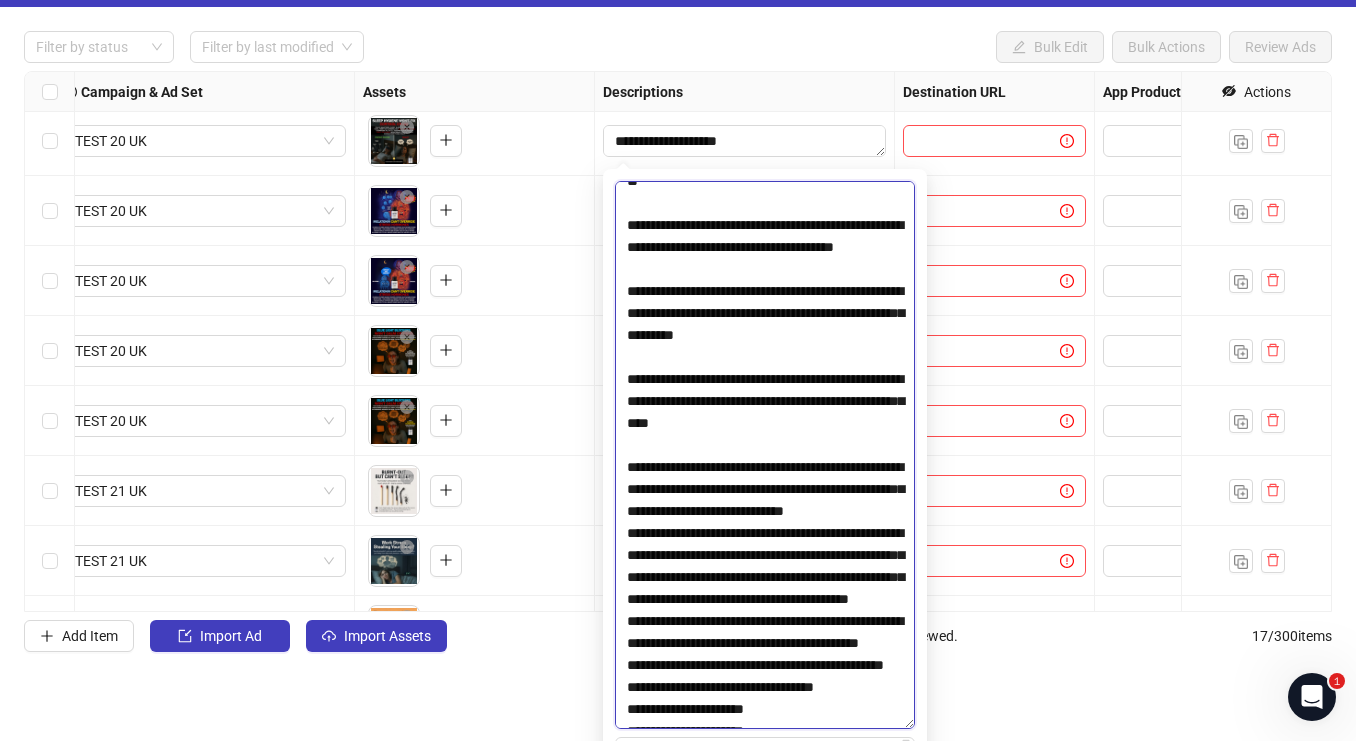 scroll, scrollTop: 781, scrollLeft: 0, axis: vertical 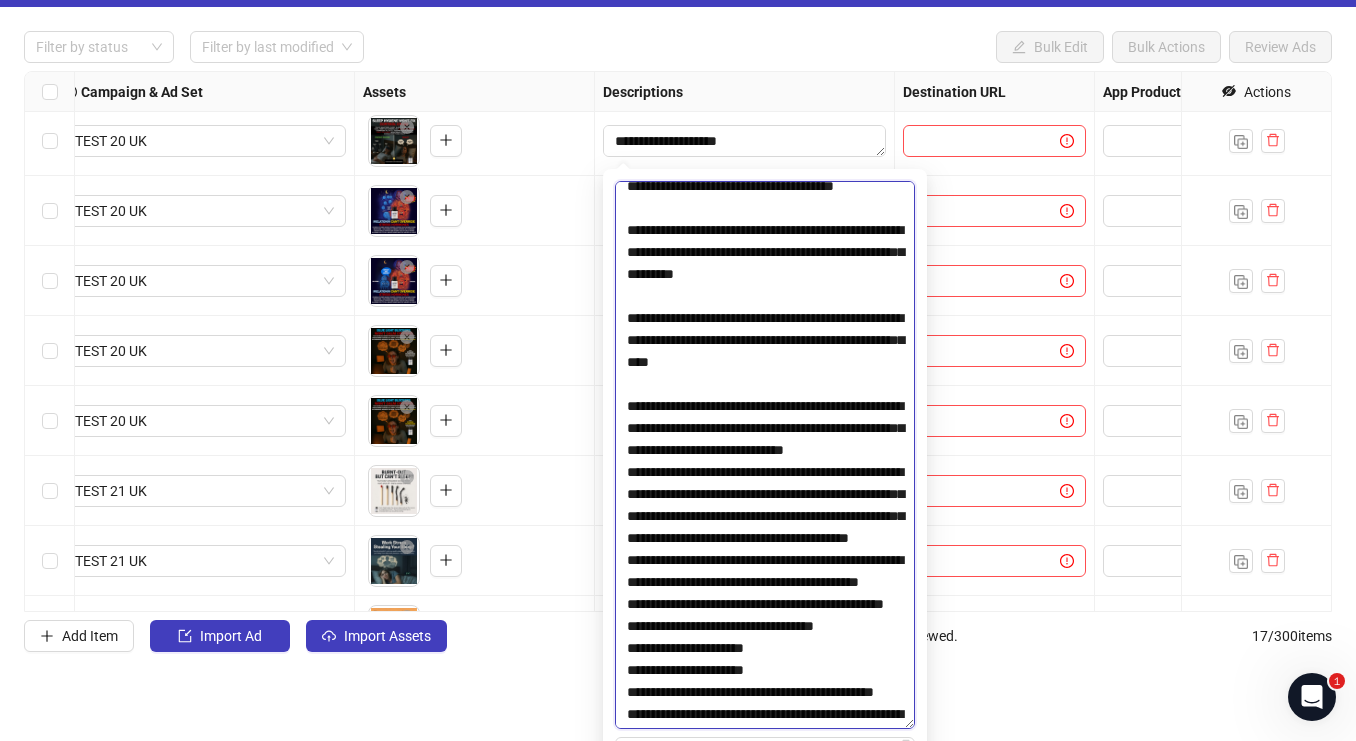 click at bounding box center (765, 455) 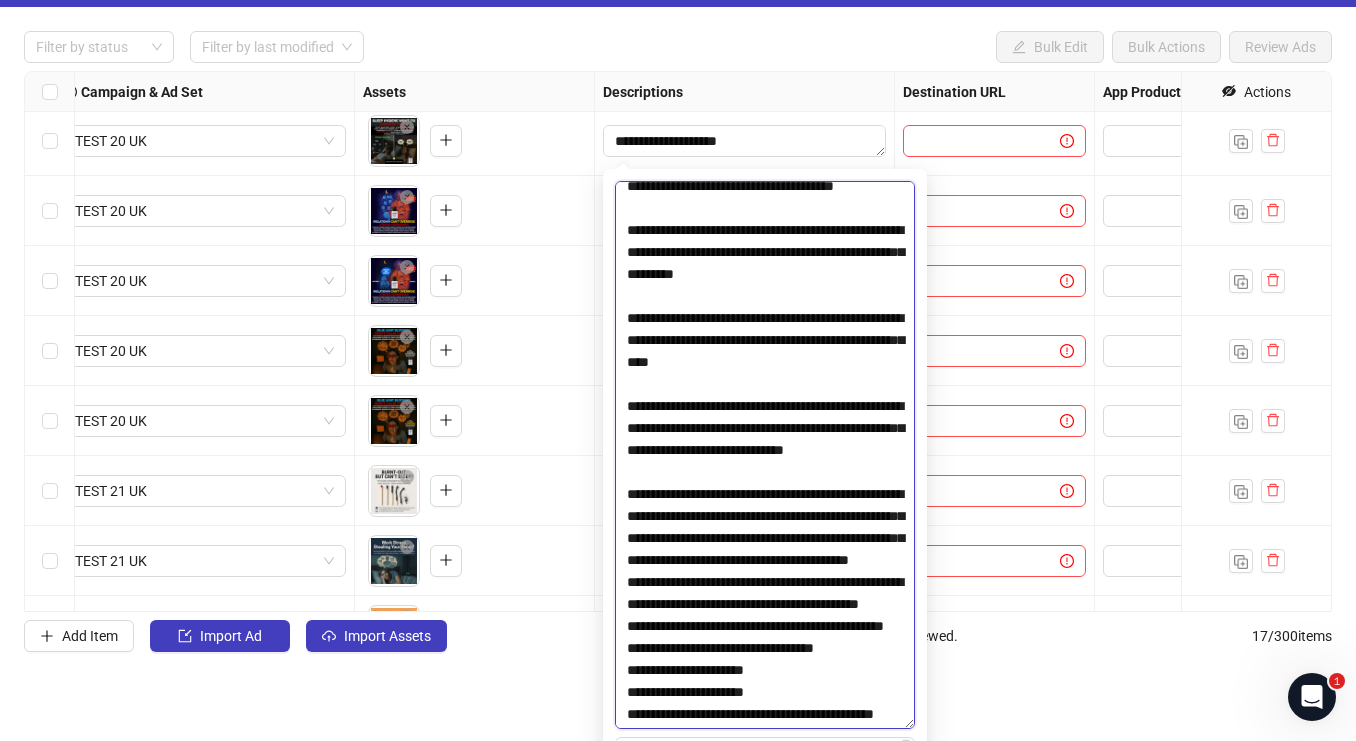 click at bounding box center [765, 455] 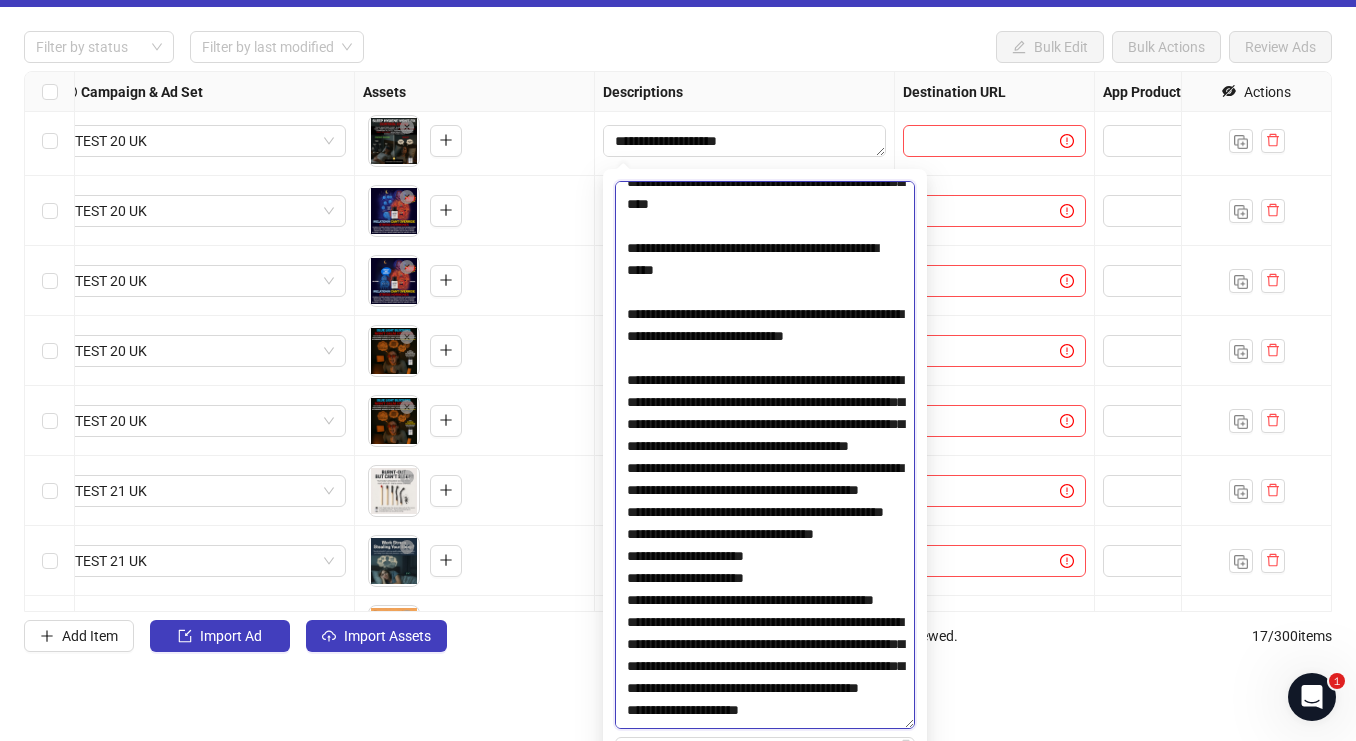 scroll, scrollTop: 959, scrollLeft: 0, axis: vertical 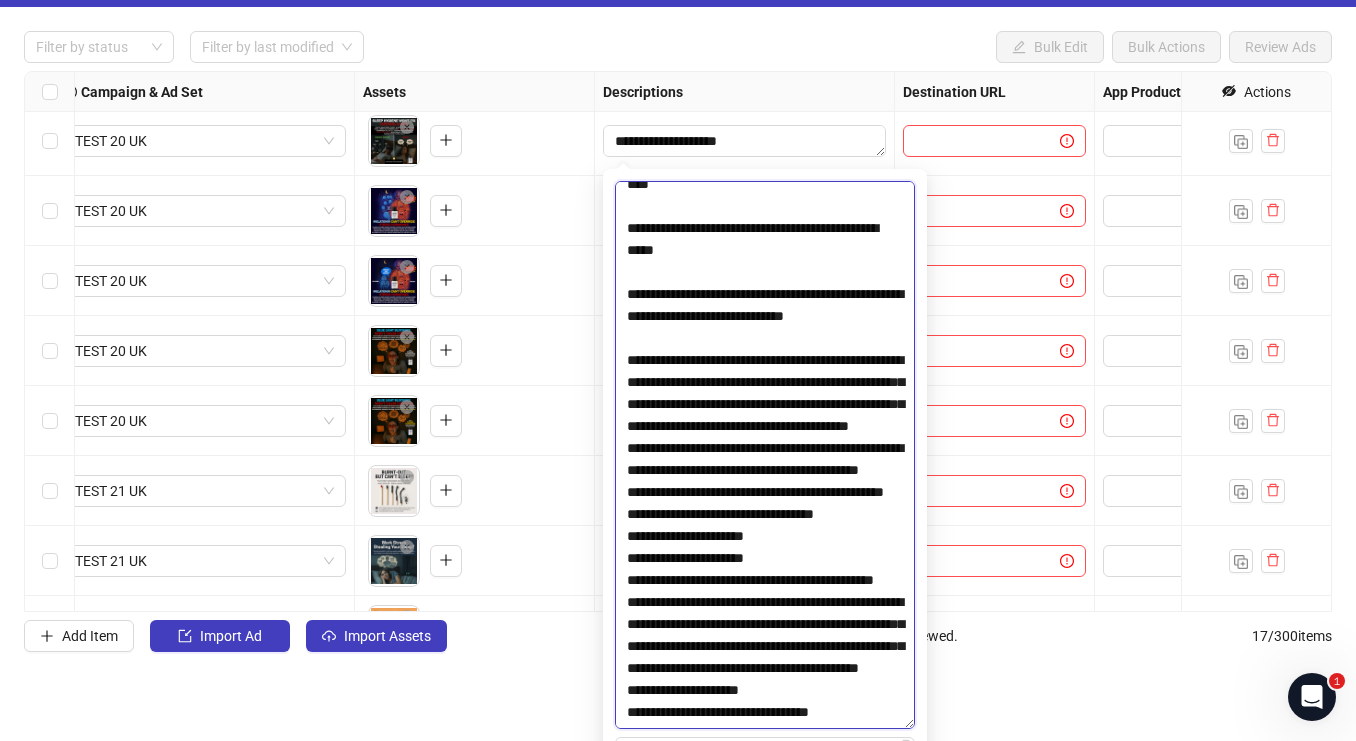 click at bounding box center (765, 455) 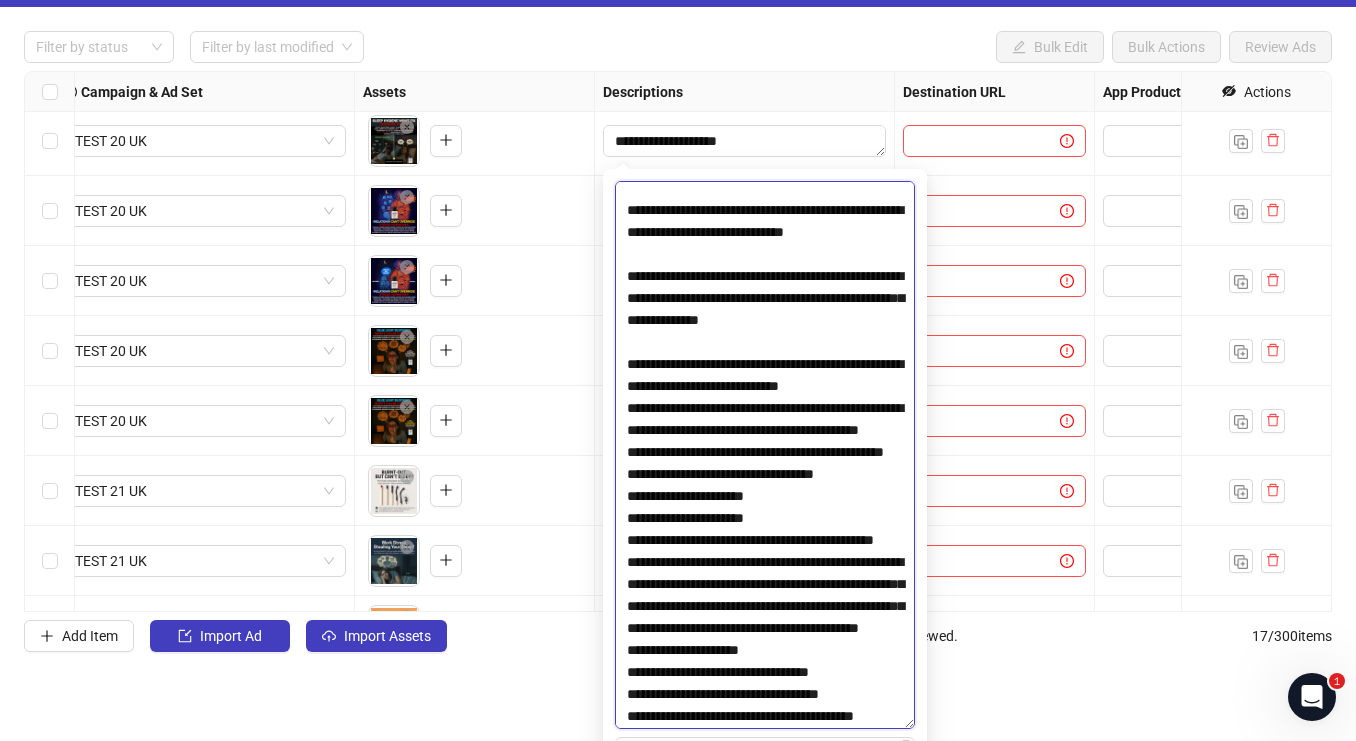 scroll, scrollTop: 1044, scrollLeft: 0, axis: vertical 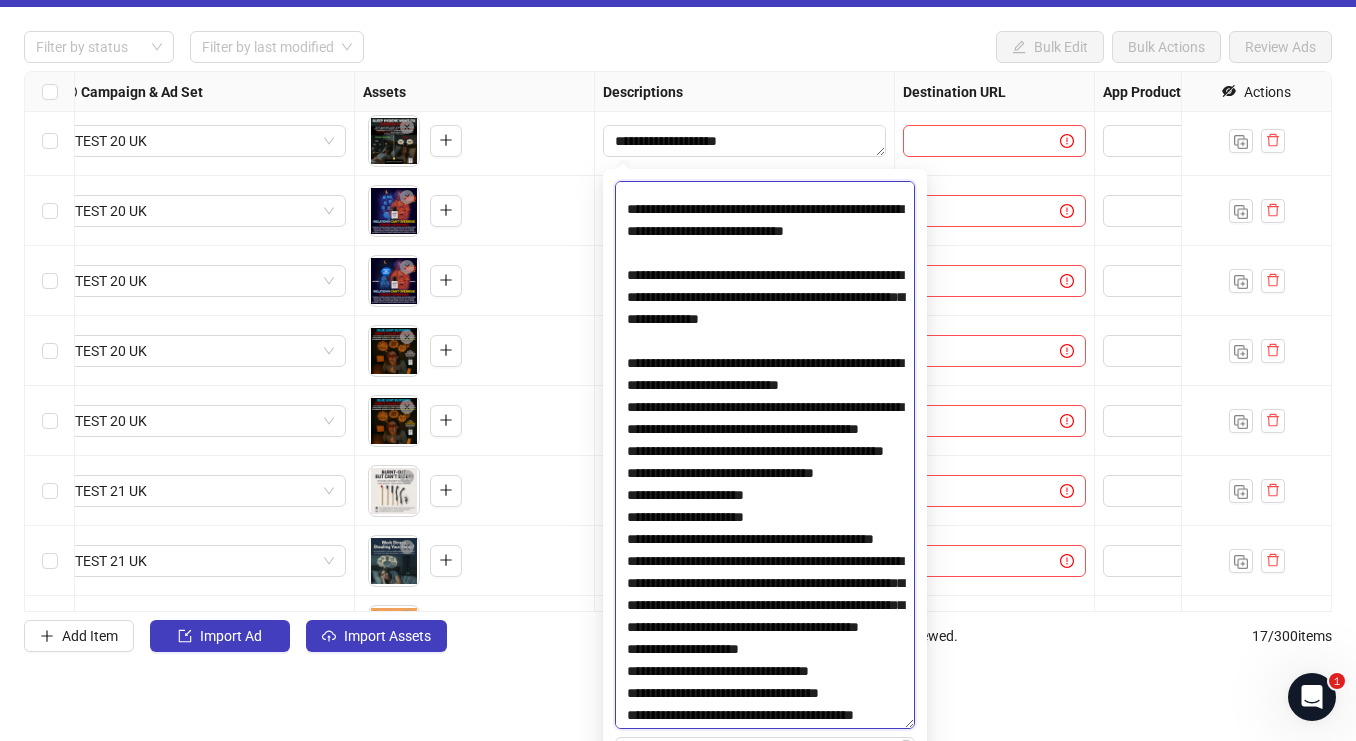 click at bounding box center [765, 455] 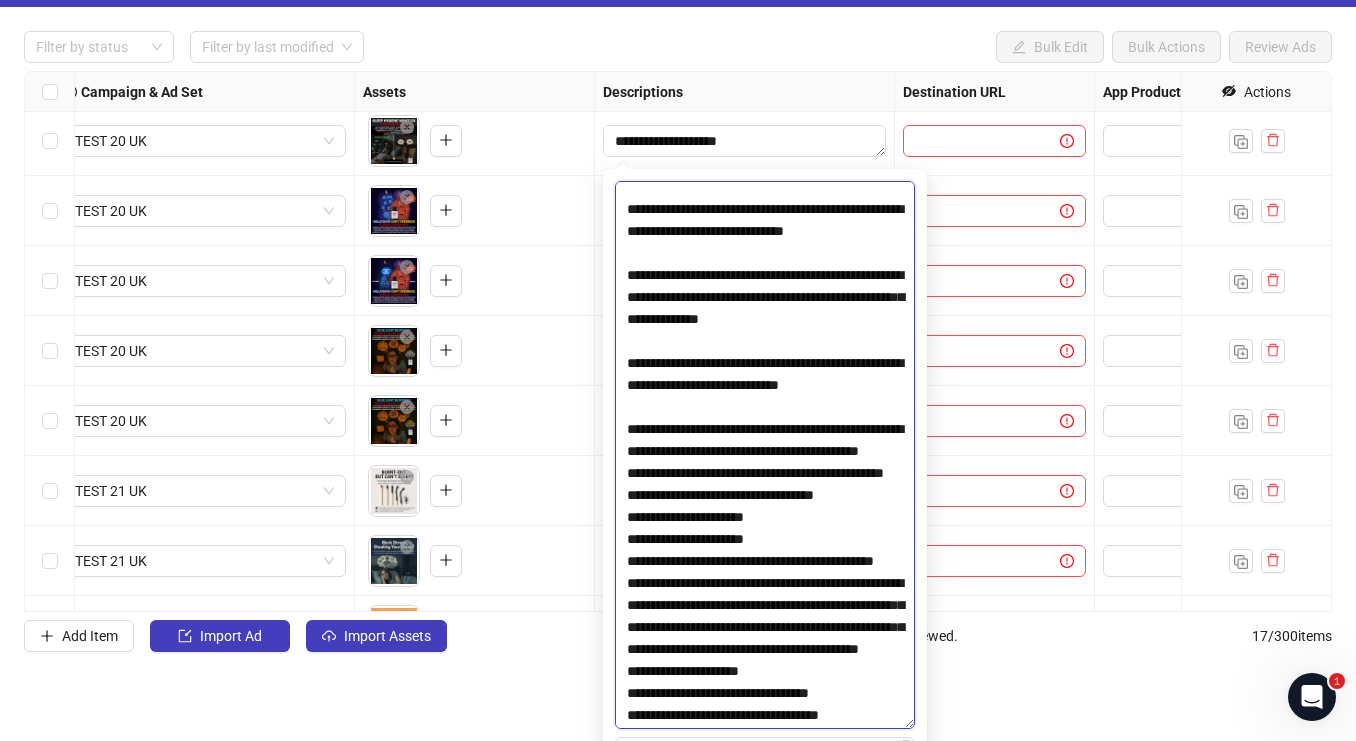 click at bounding box center (765, 455) 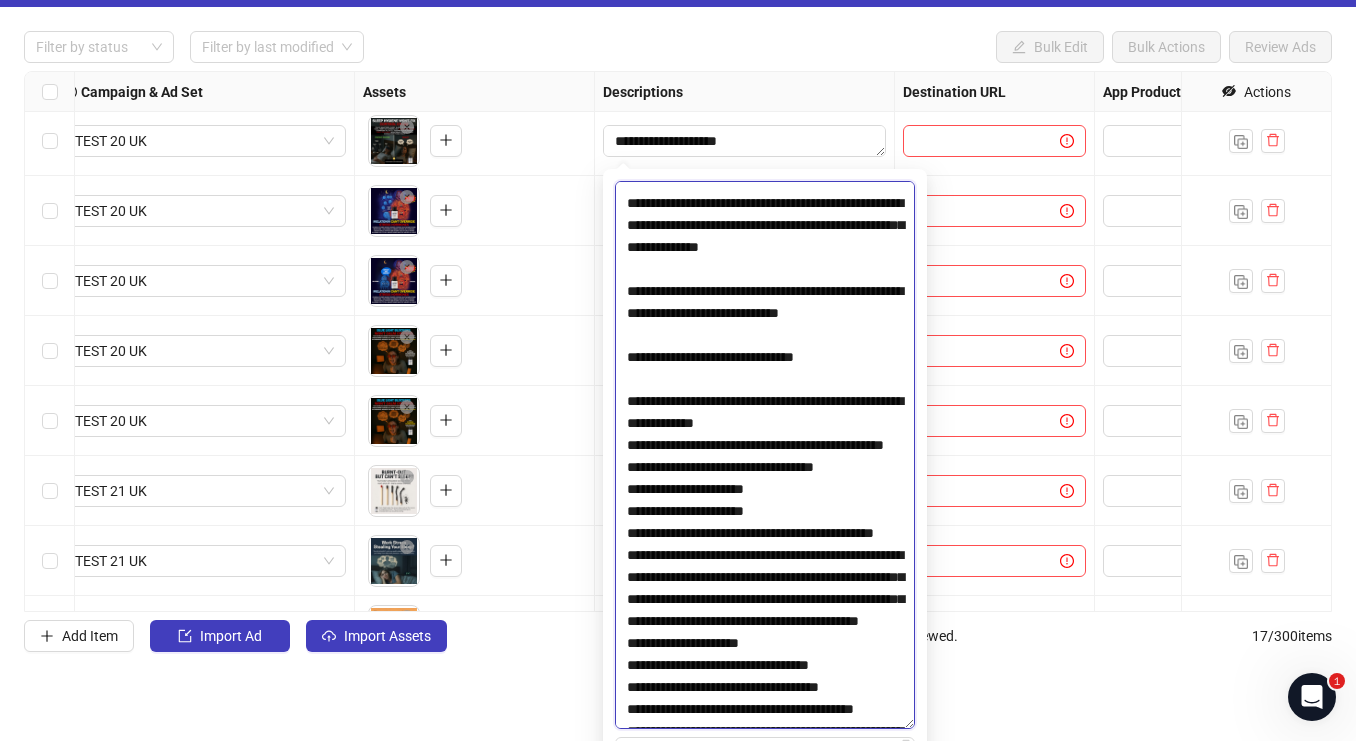 scroll, scrollTop: 1165, scrollLeft: 0, axis: vertical 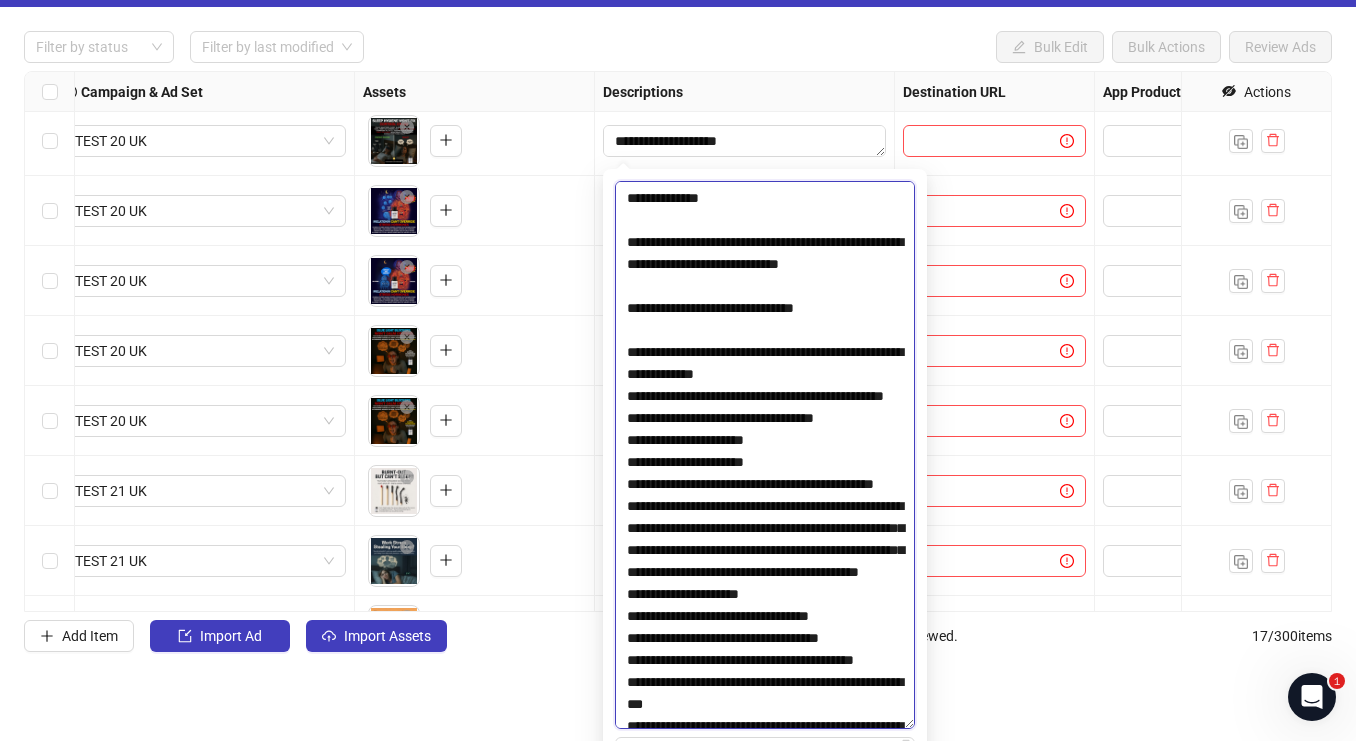 click at bounding box center (765, 455) 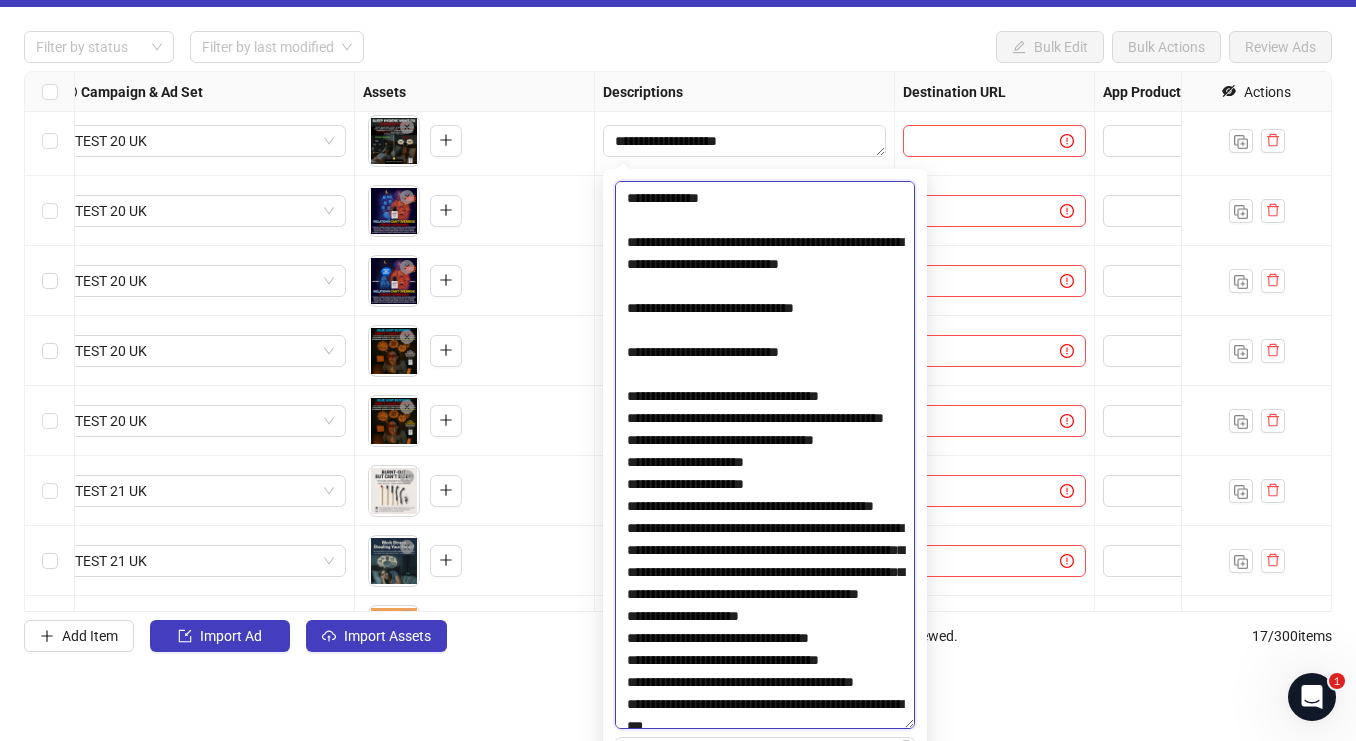 click at bounding box center (765, 455) 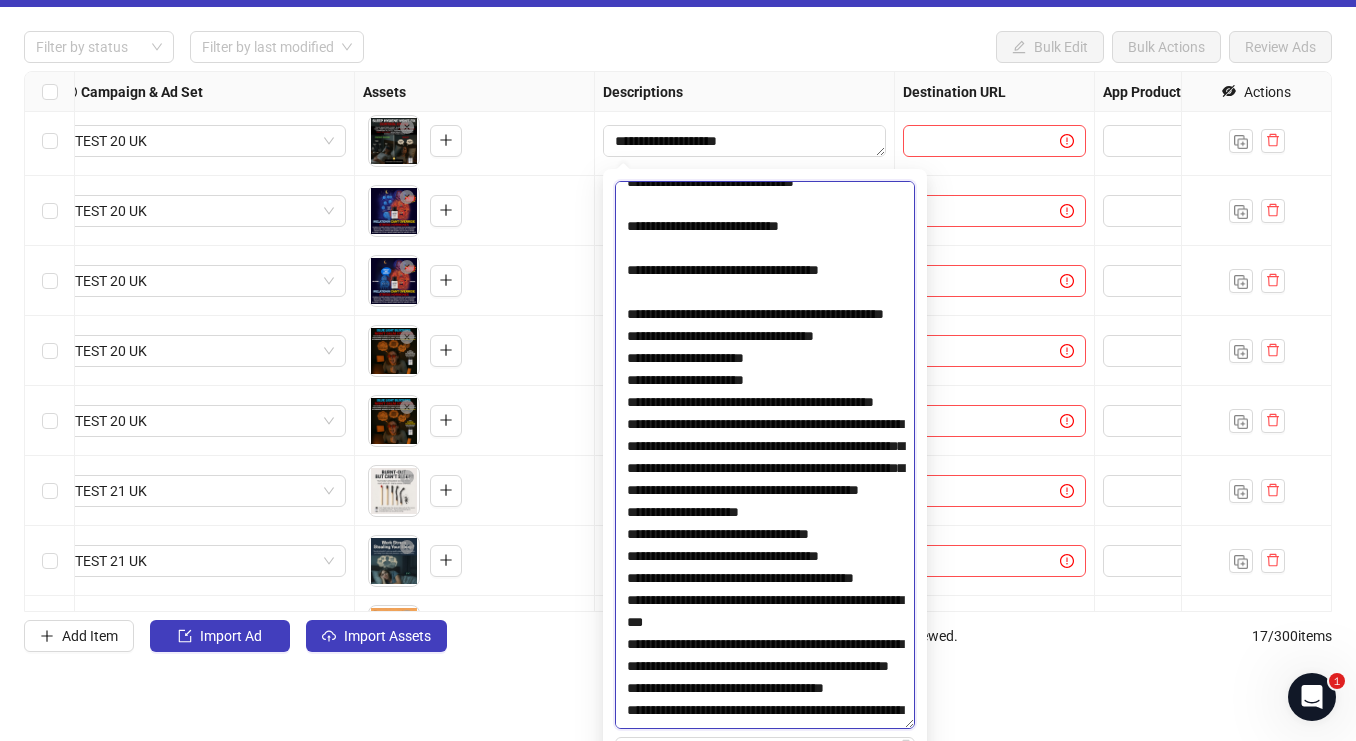 scroll, scrollTop: 1294, scrollLeft: 0, axis: vertical 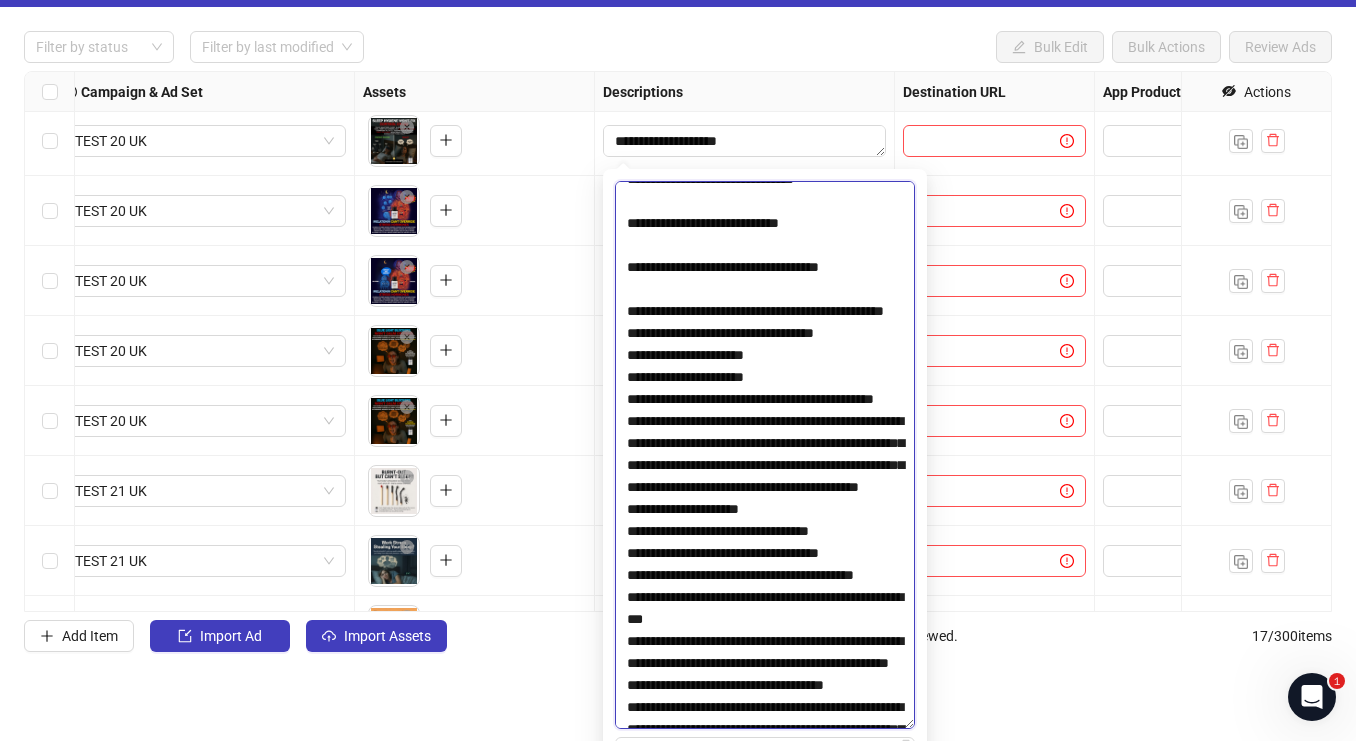 click at bounding box center [765, 455] 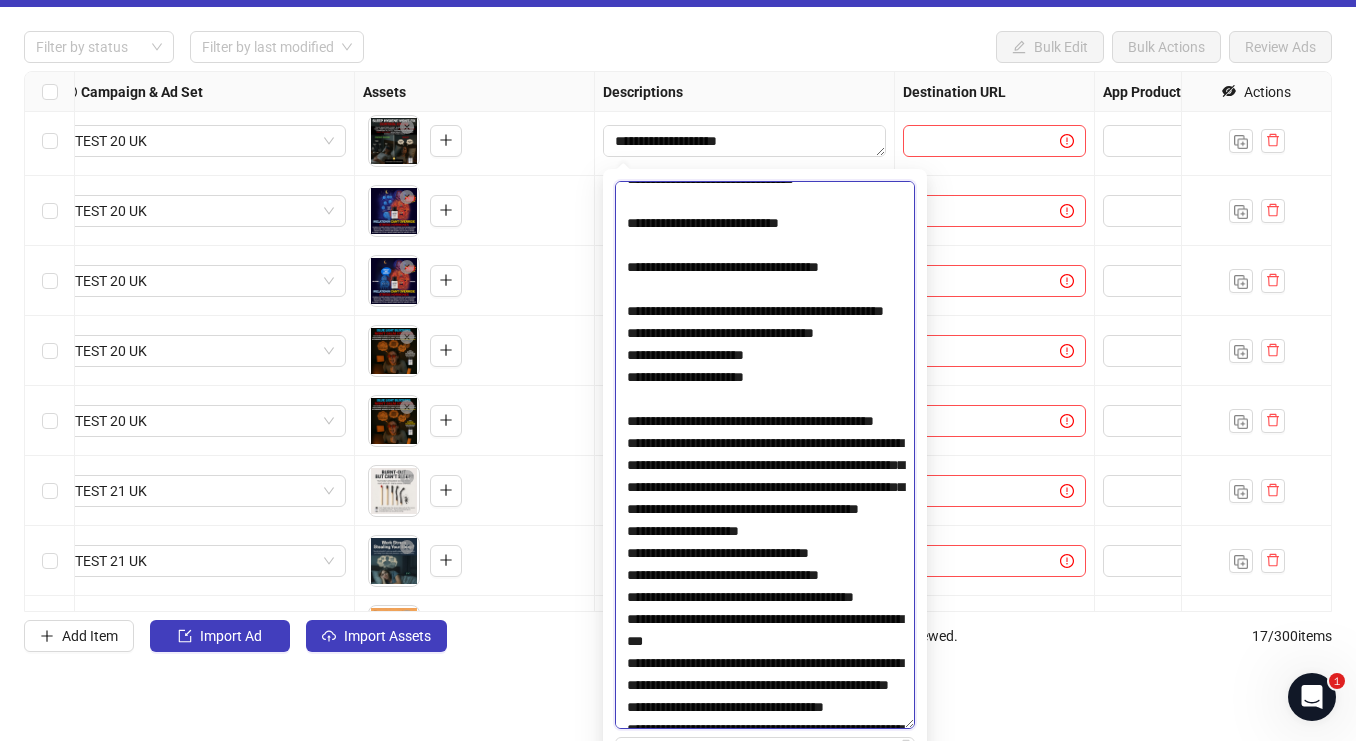 click at bounding box center [765, 455] 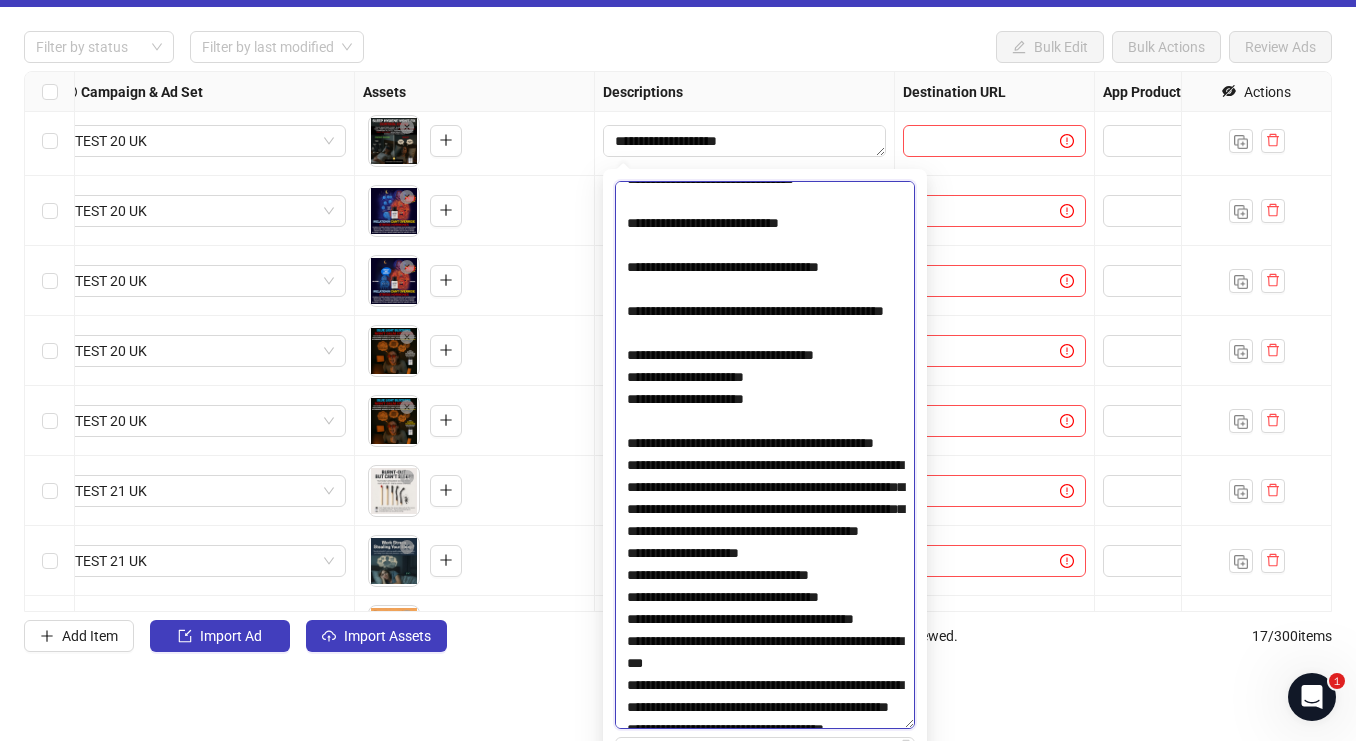 scroll, scrollTop: 1393, scrollLeft: 0, axis: vertical 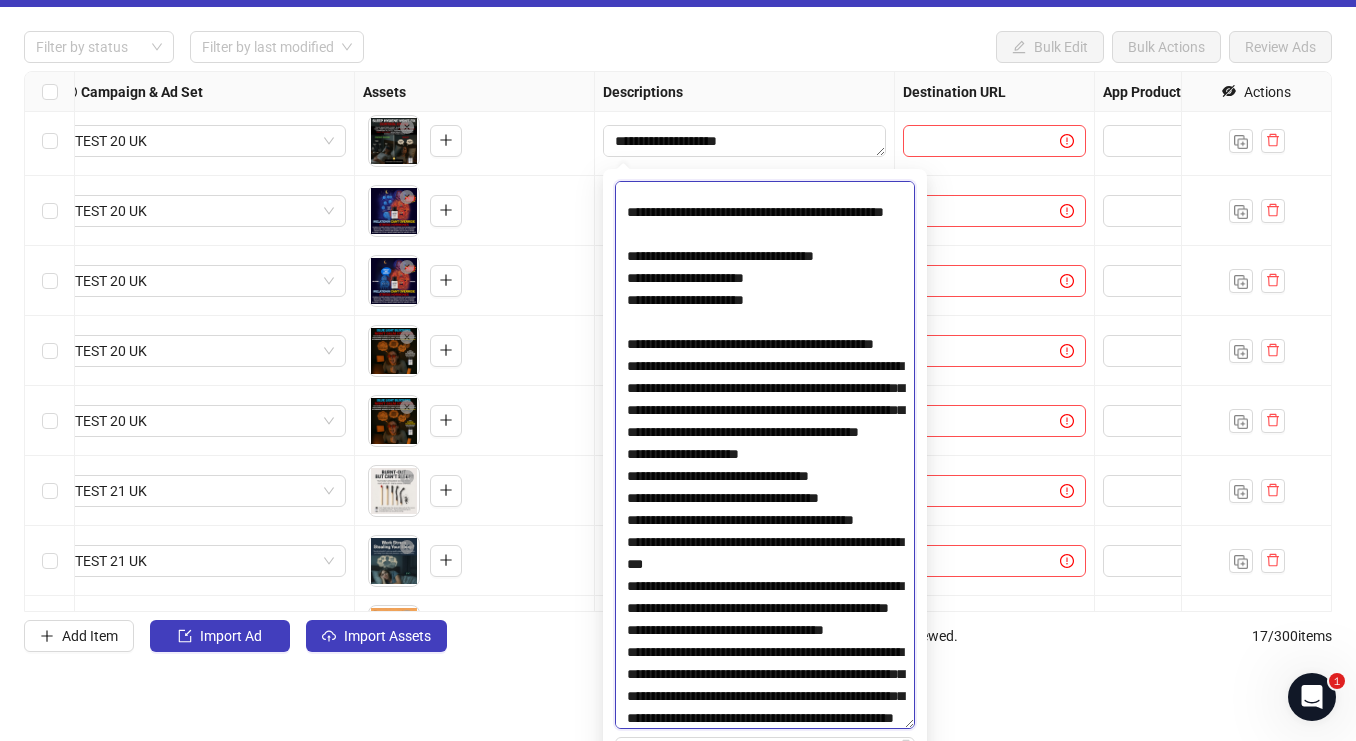 click at bounding box center (765, 455) 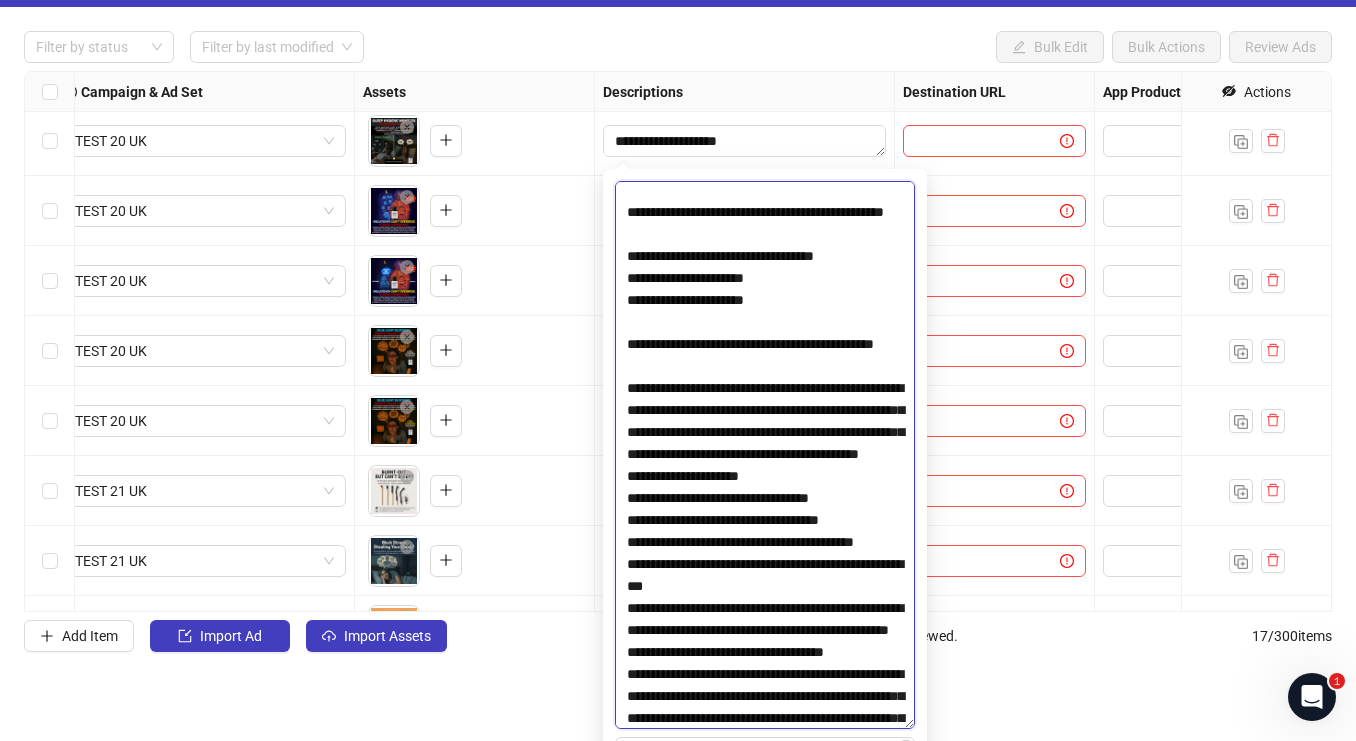 scroll, scrollTop: 1463, scrollLeft: 0, axis: vertical 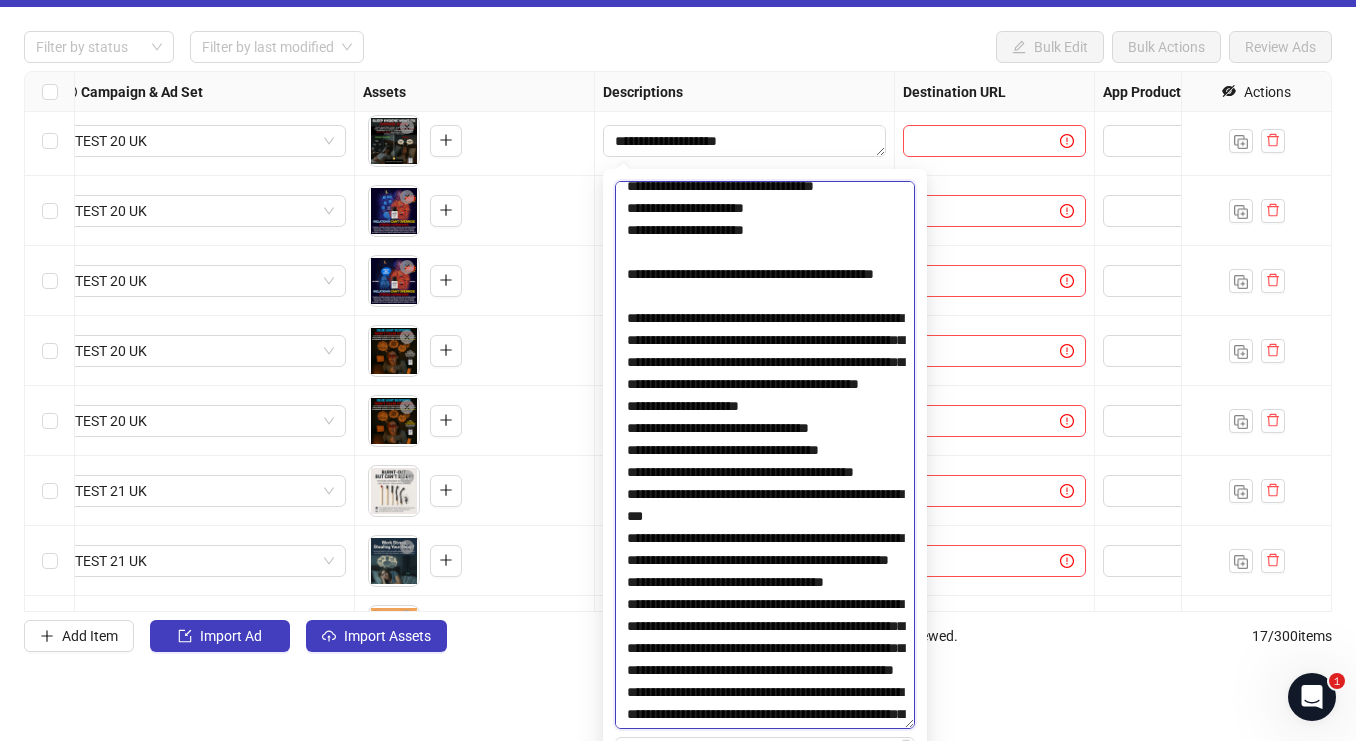 click at bounding box center [765, 455] 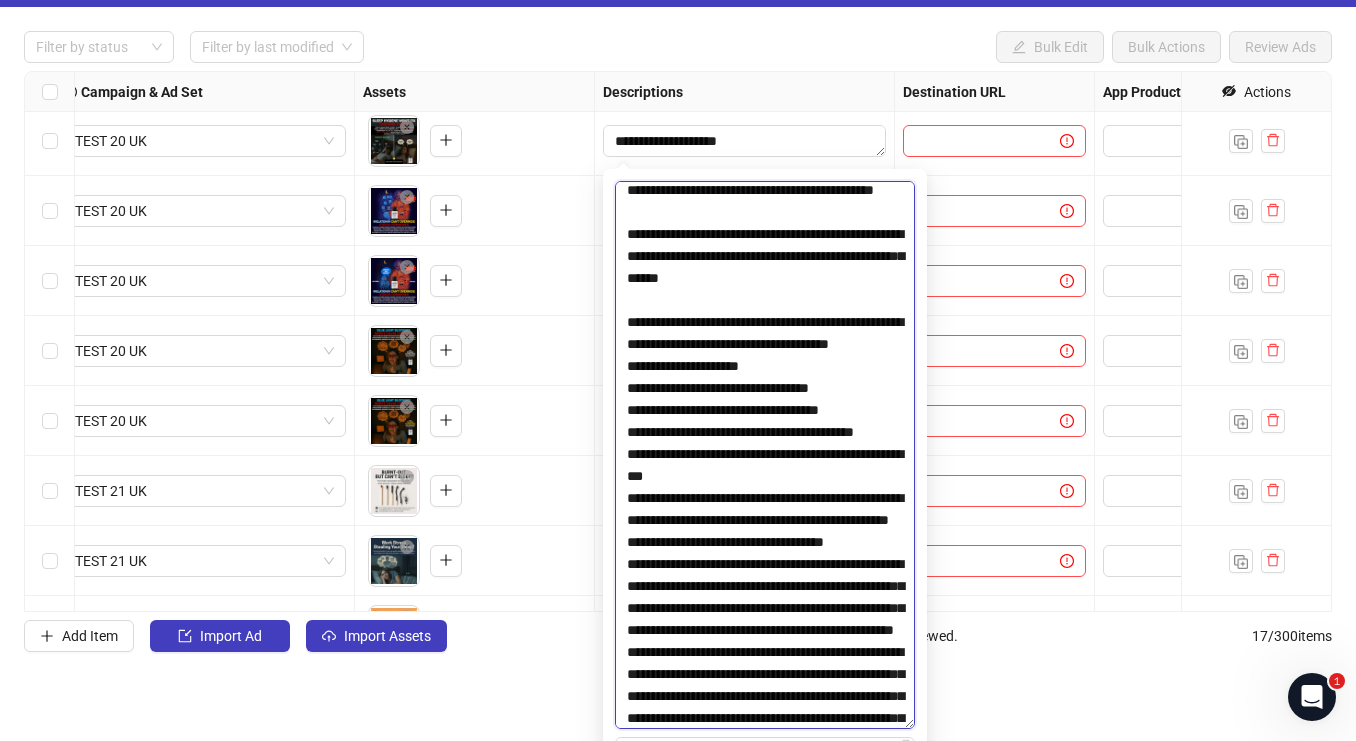 scroll, scrollTop: 1583, scrollLeft: 0, axis: vertical 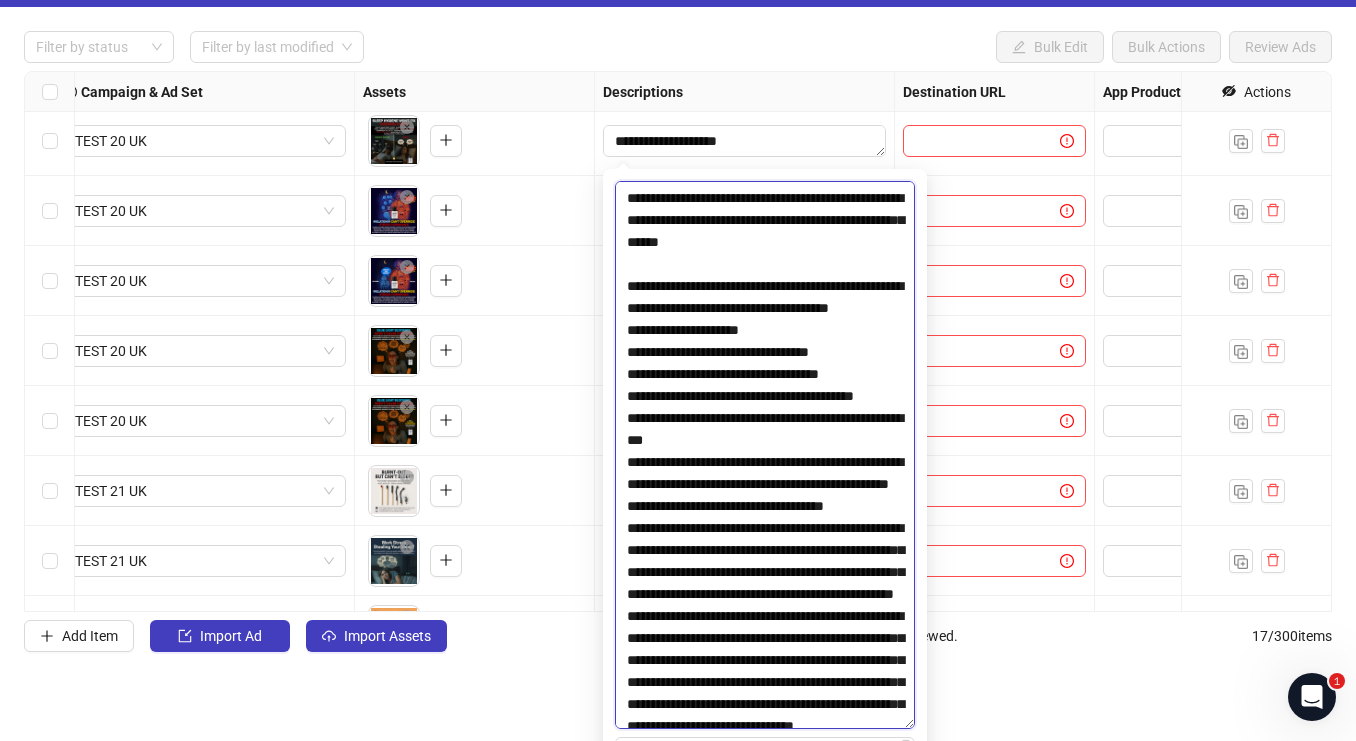 click at bounding box center (765, 455) 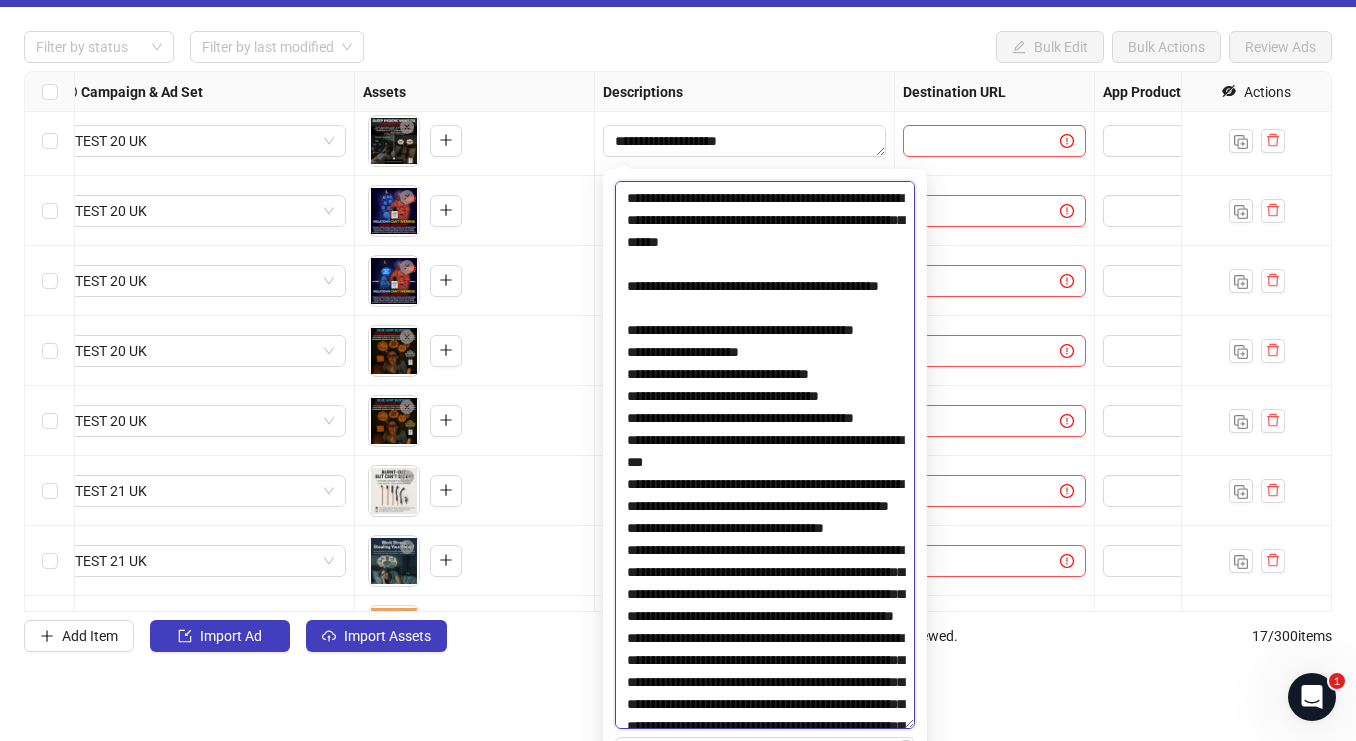click at bounding box center [765, 455] 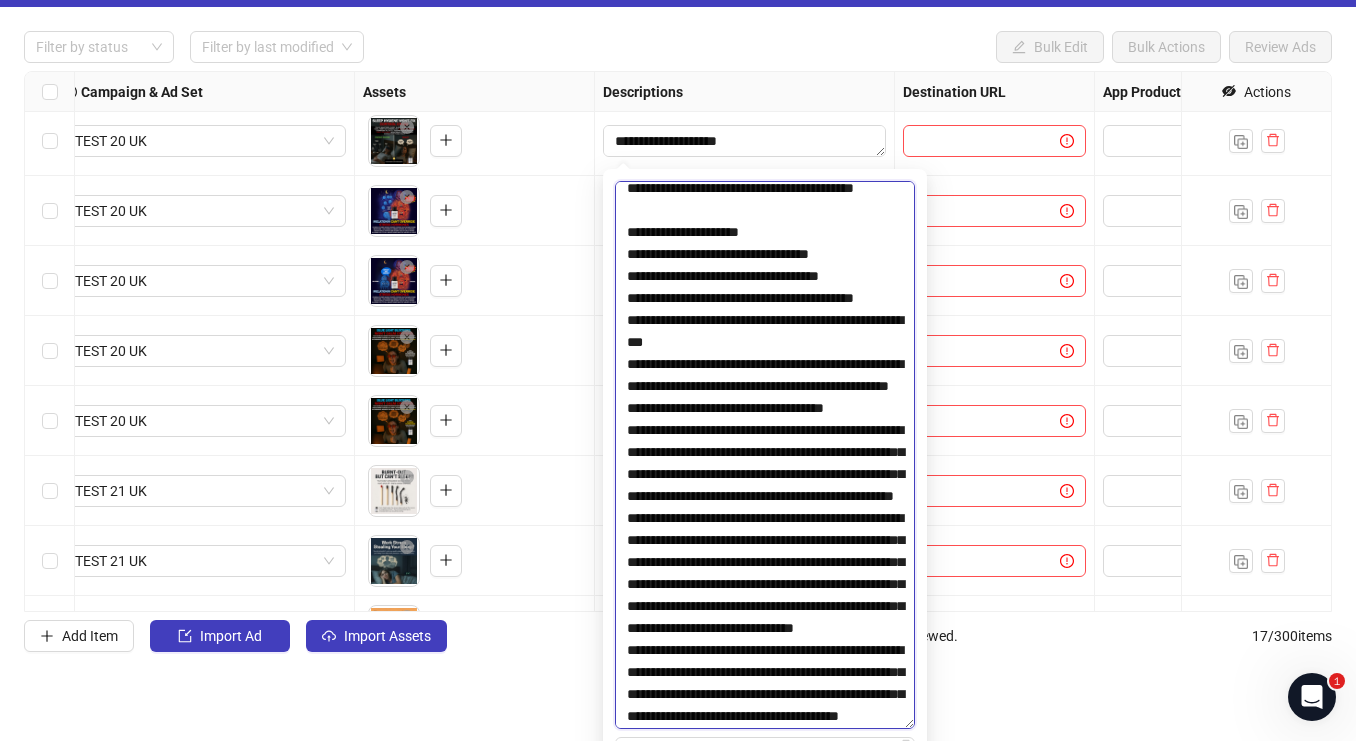 scroll, scrollTop: 1746, scrollLeft: 0, axis: vertical 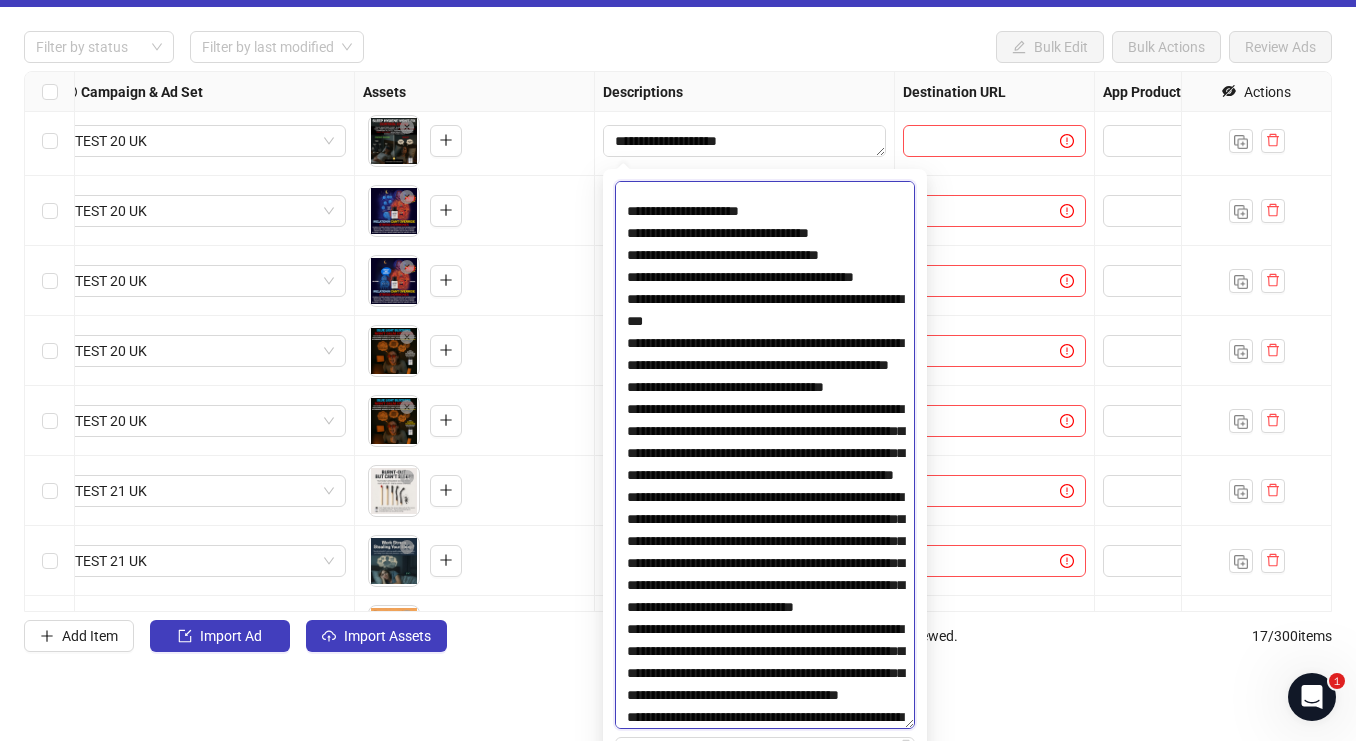 click at bounding box center [765, 455] 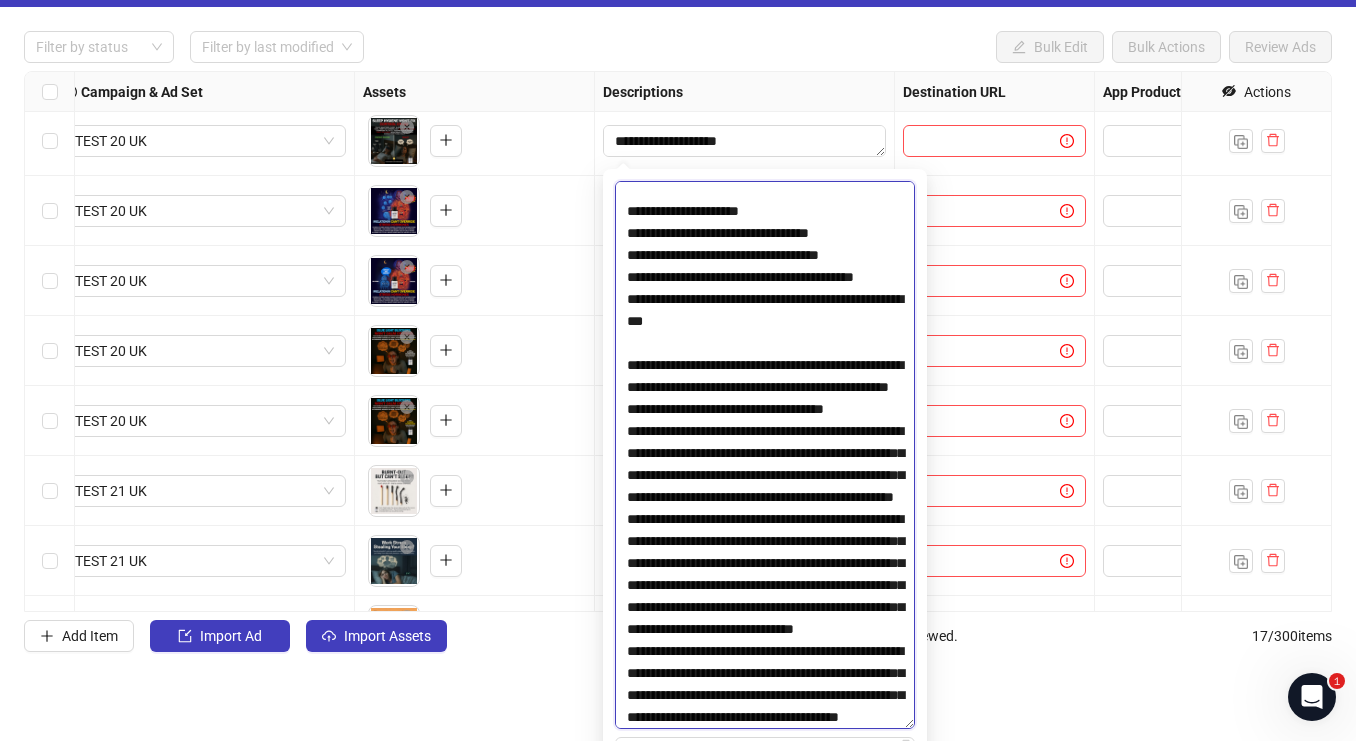 click at bounding box center [765, 455] 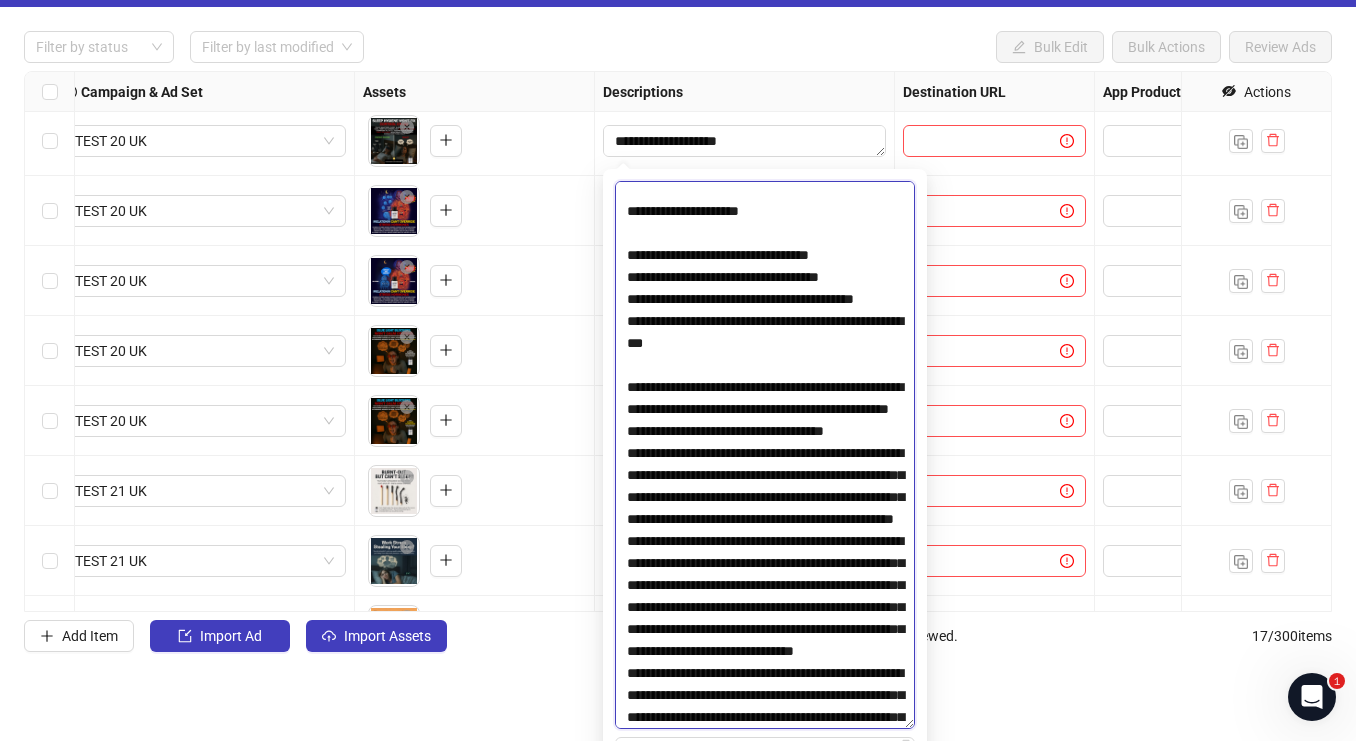 click at bounding box center [765, 455] 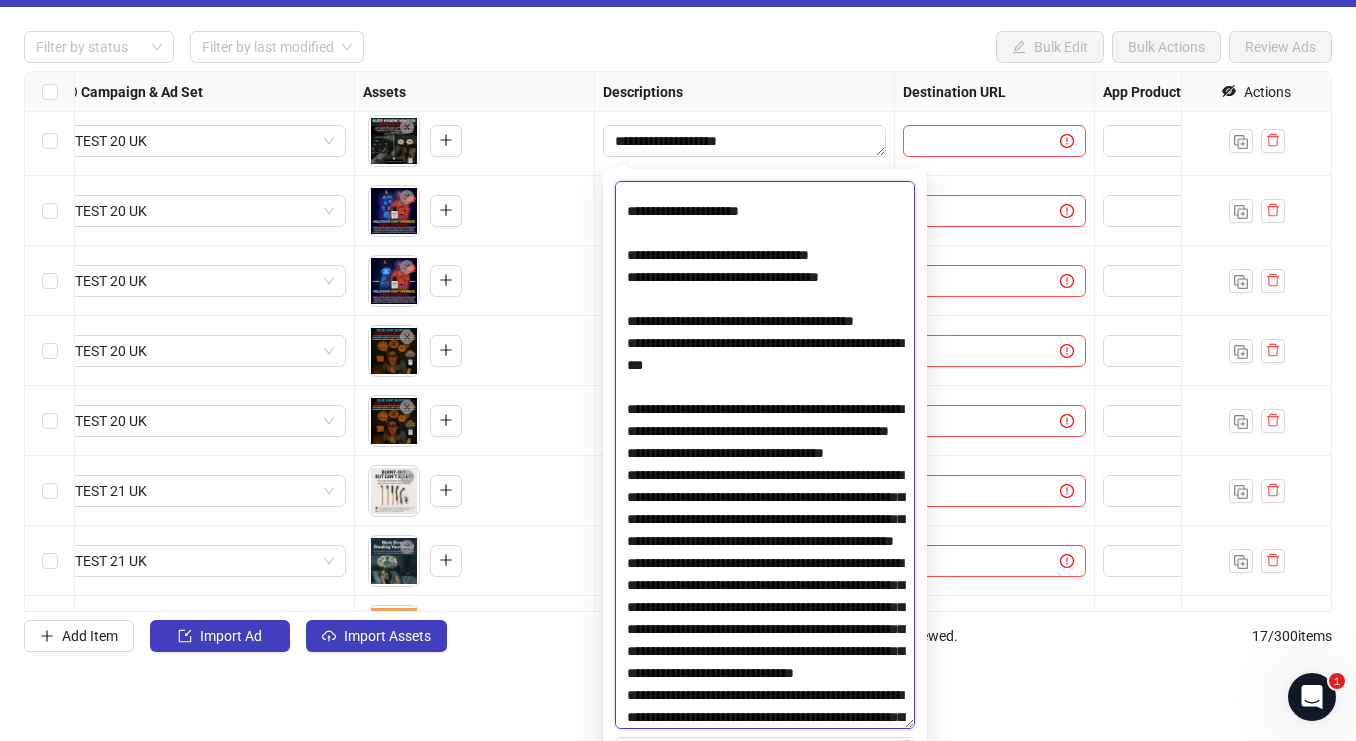 click at bounding box center (765, 455) 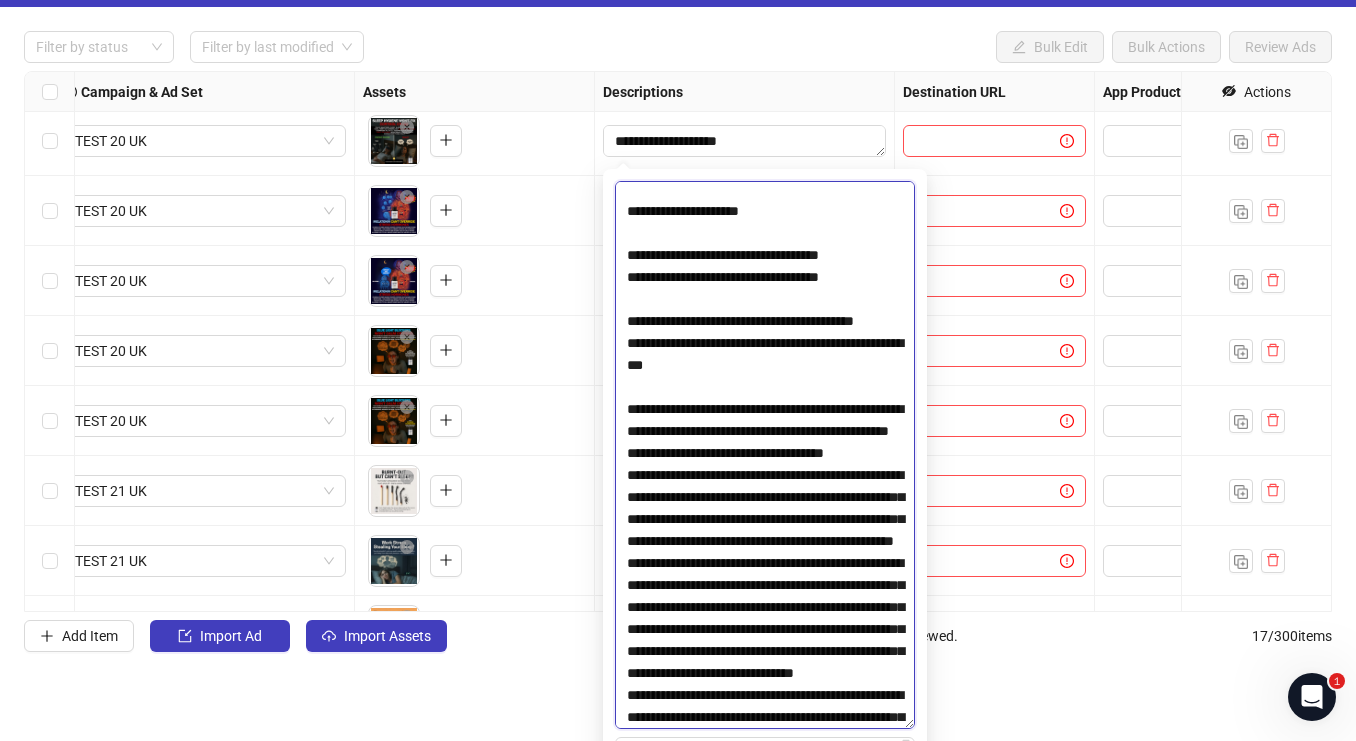 click at bounding box center (765, 455) 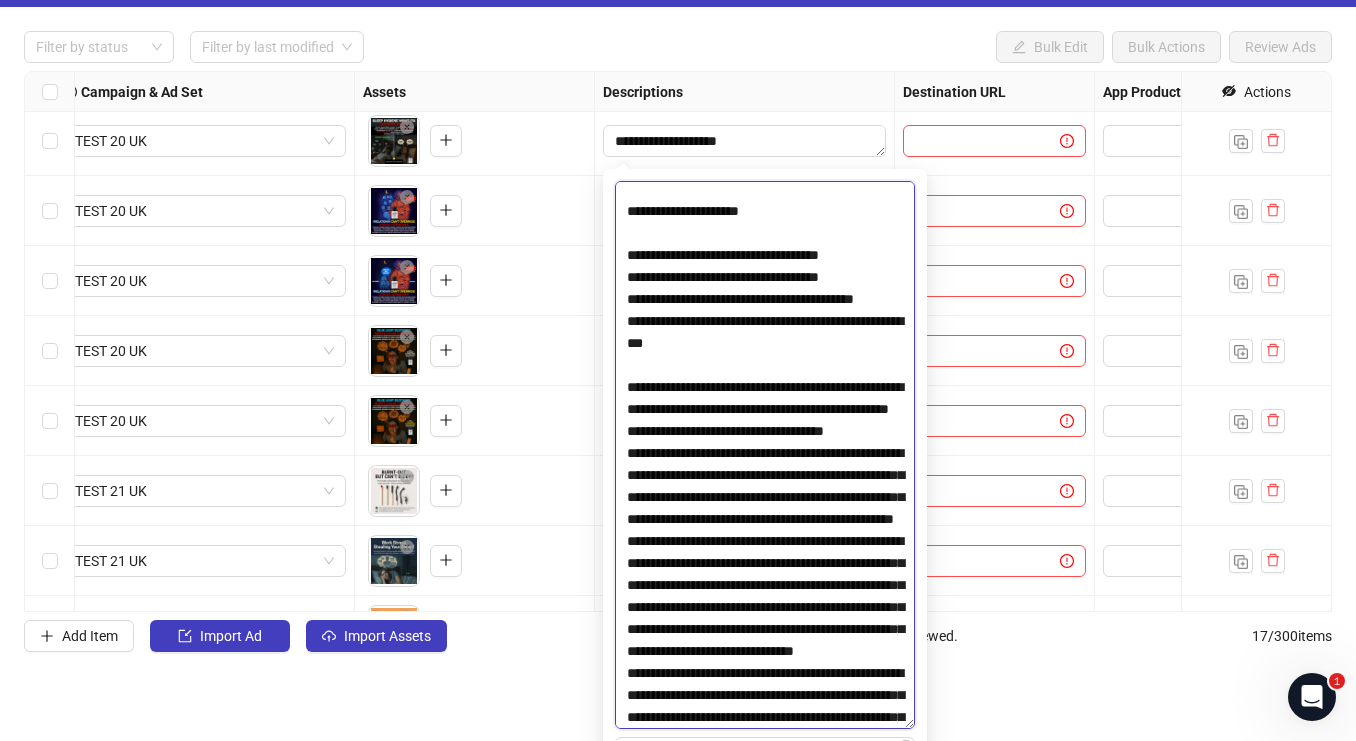 click at bounding box center (765, 455) 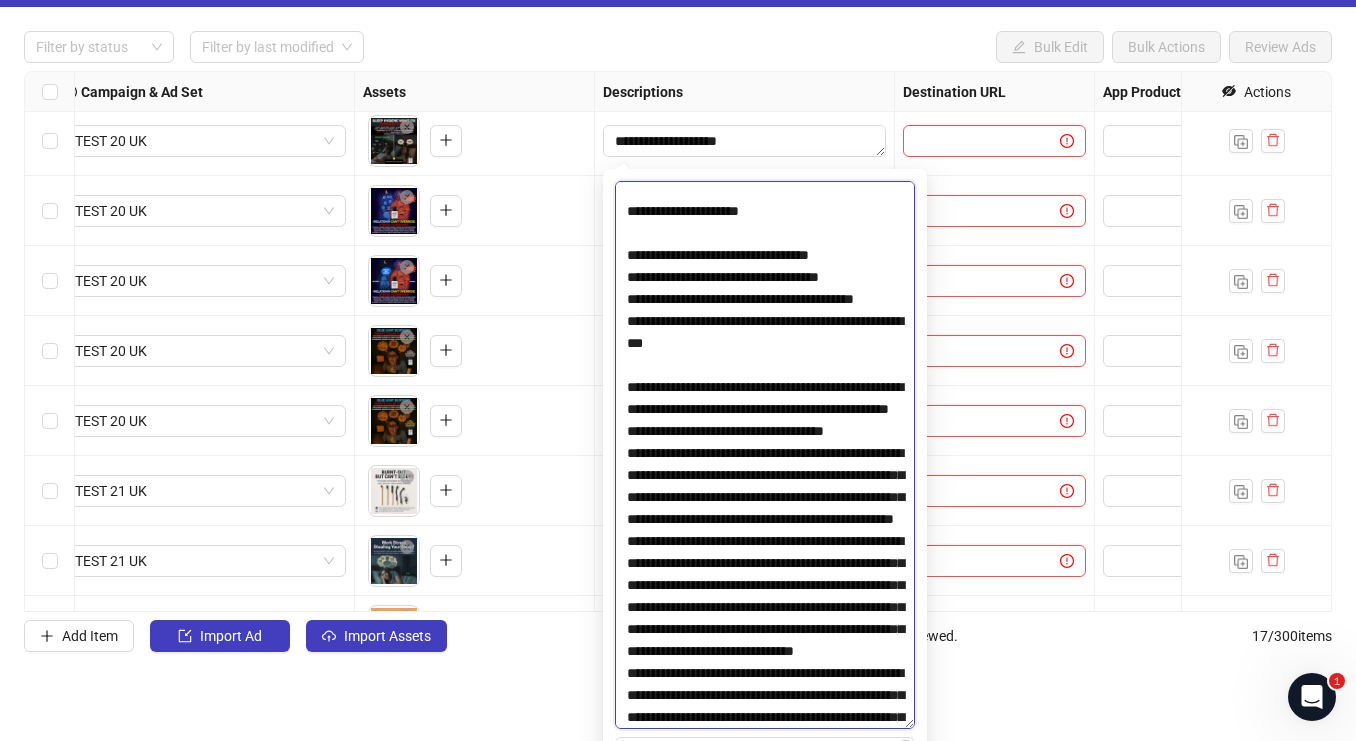 click at bounding box center [765, 455] 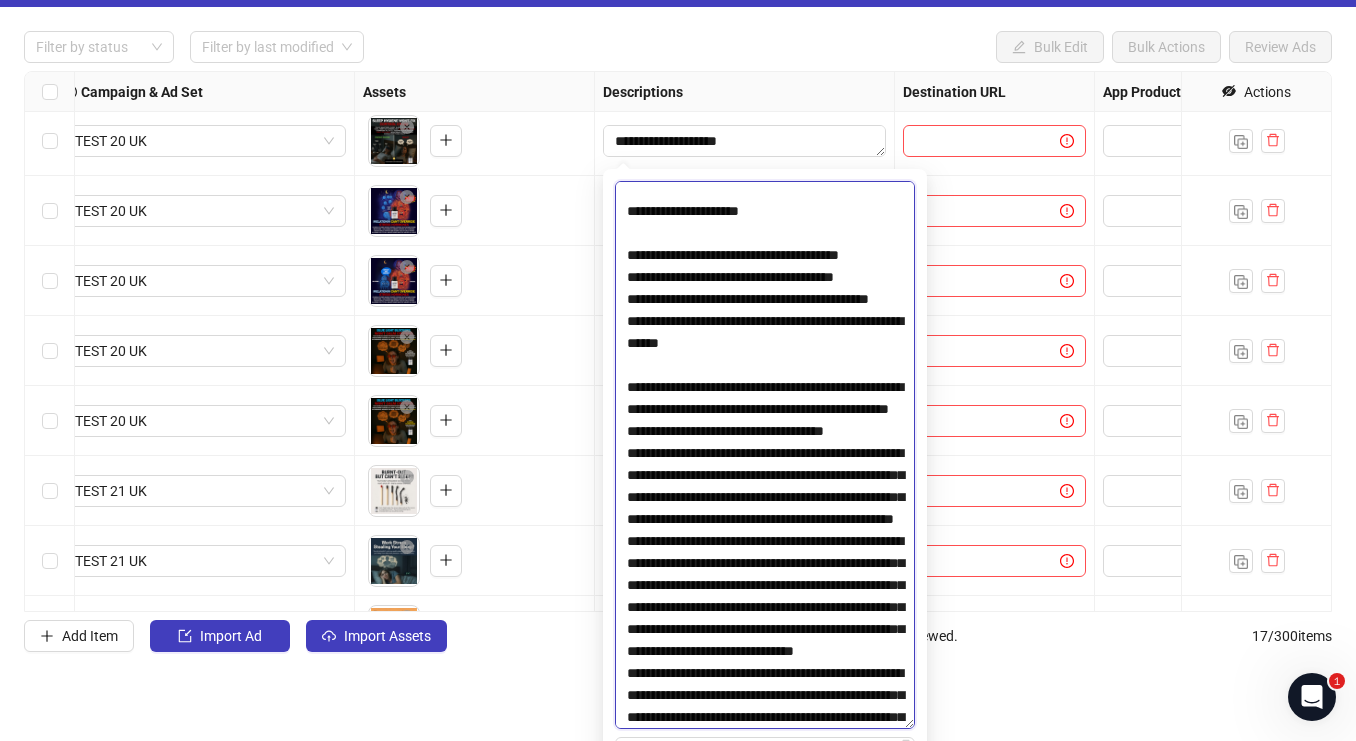 click at bounding box center [765, 455] 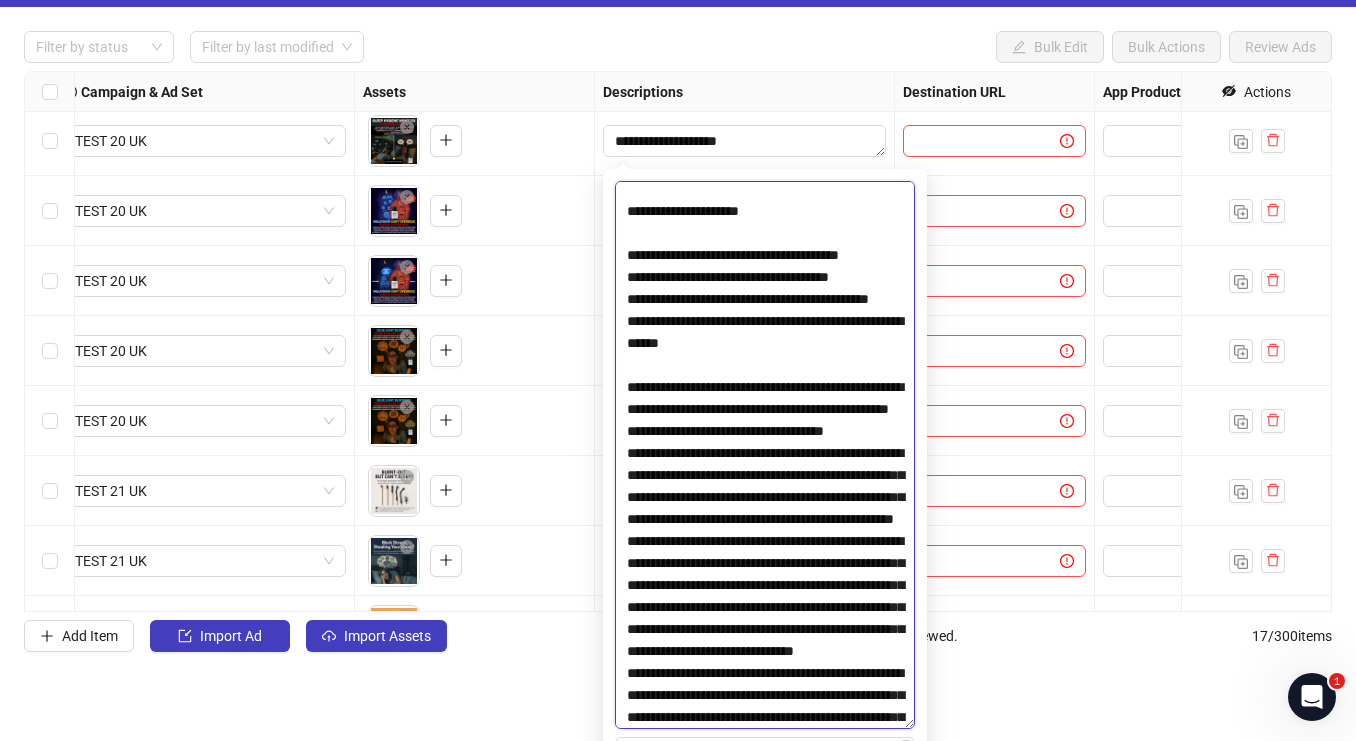 click at bounding box center (765, 455) 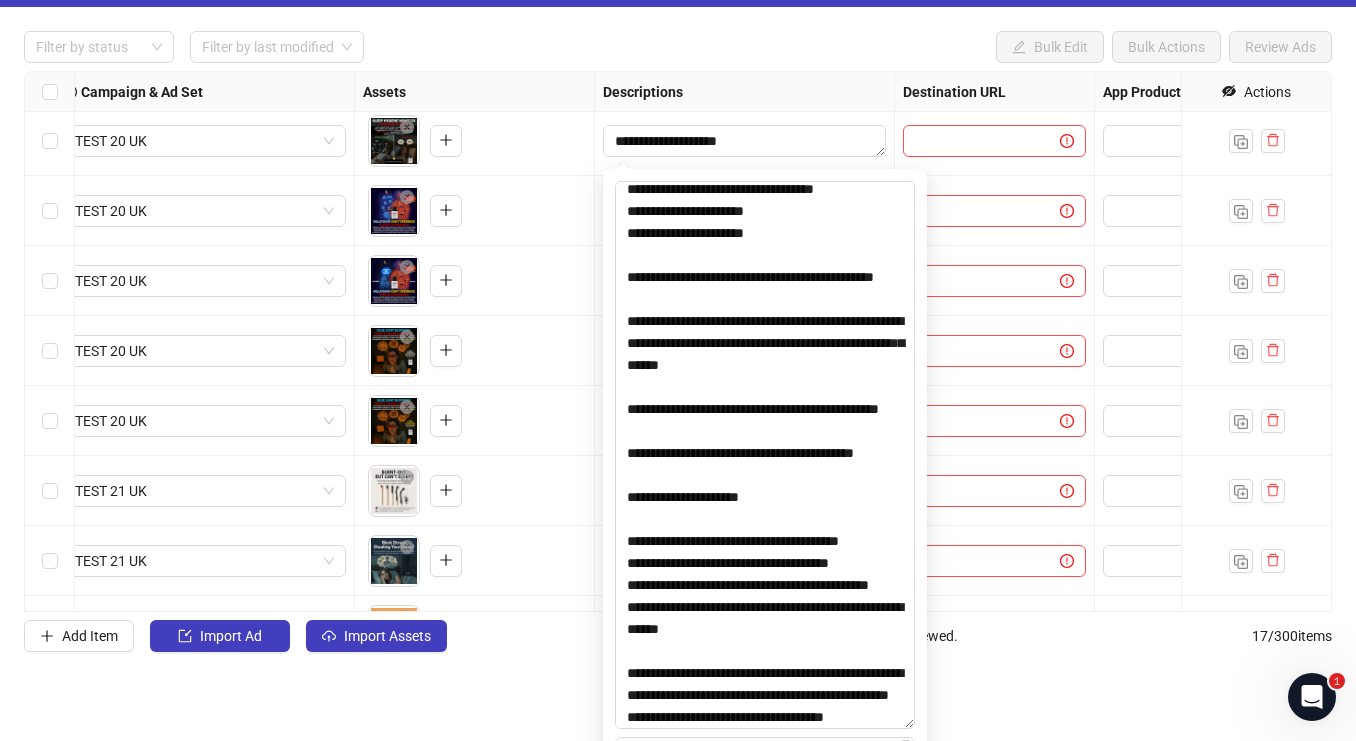 scroll, scrollTop: 1420, scrollLeft: 0, axis: vertical 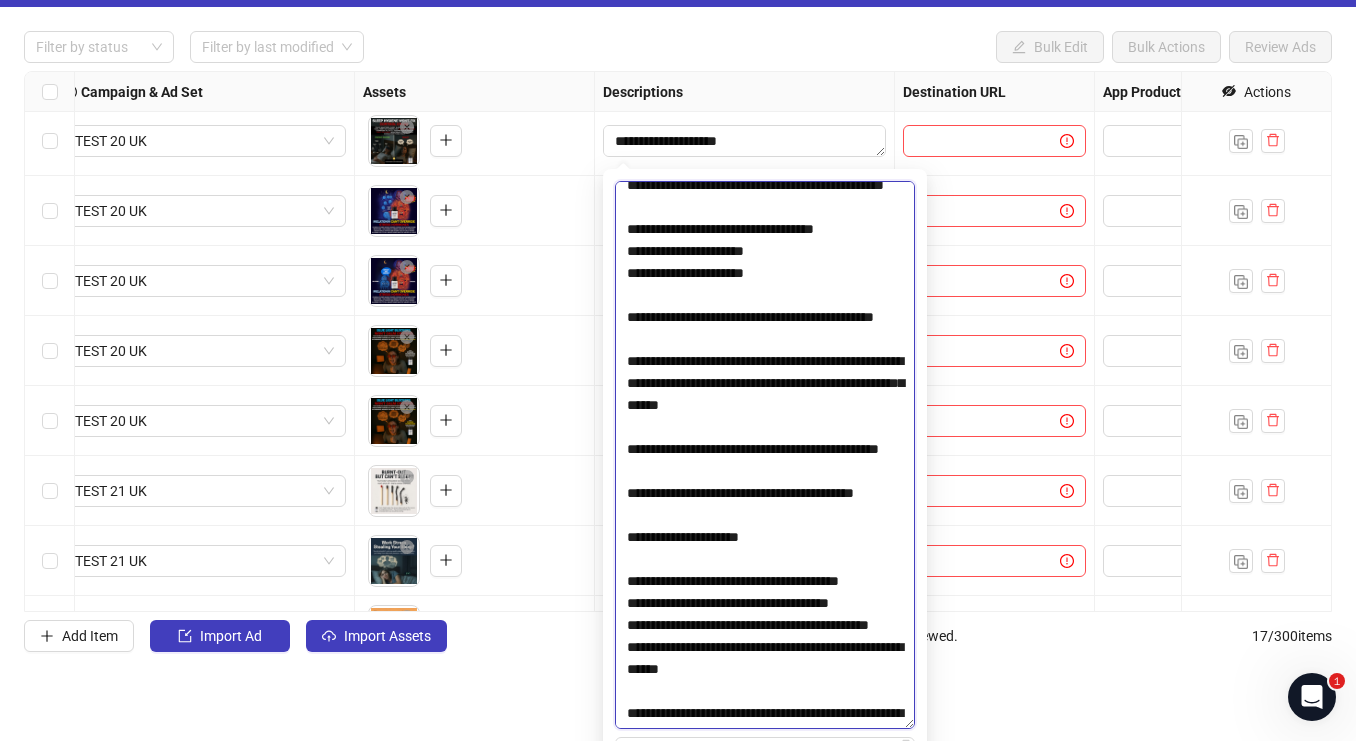 drag, startPoint x: 798, startPoint y: 431, endPoint x: 612, endPoint y: 377, distance: 193.68015 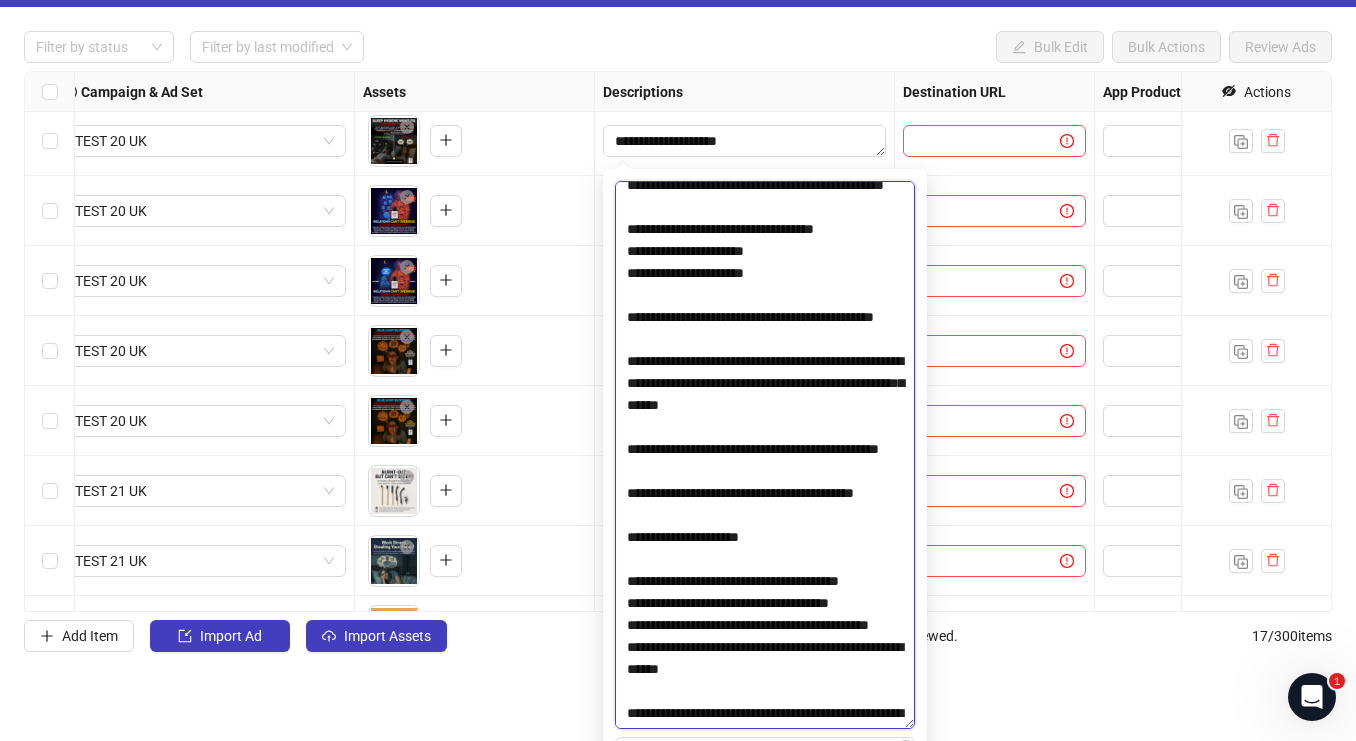 click at bounding box center [765, 455] 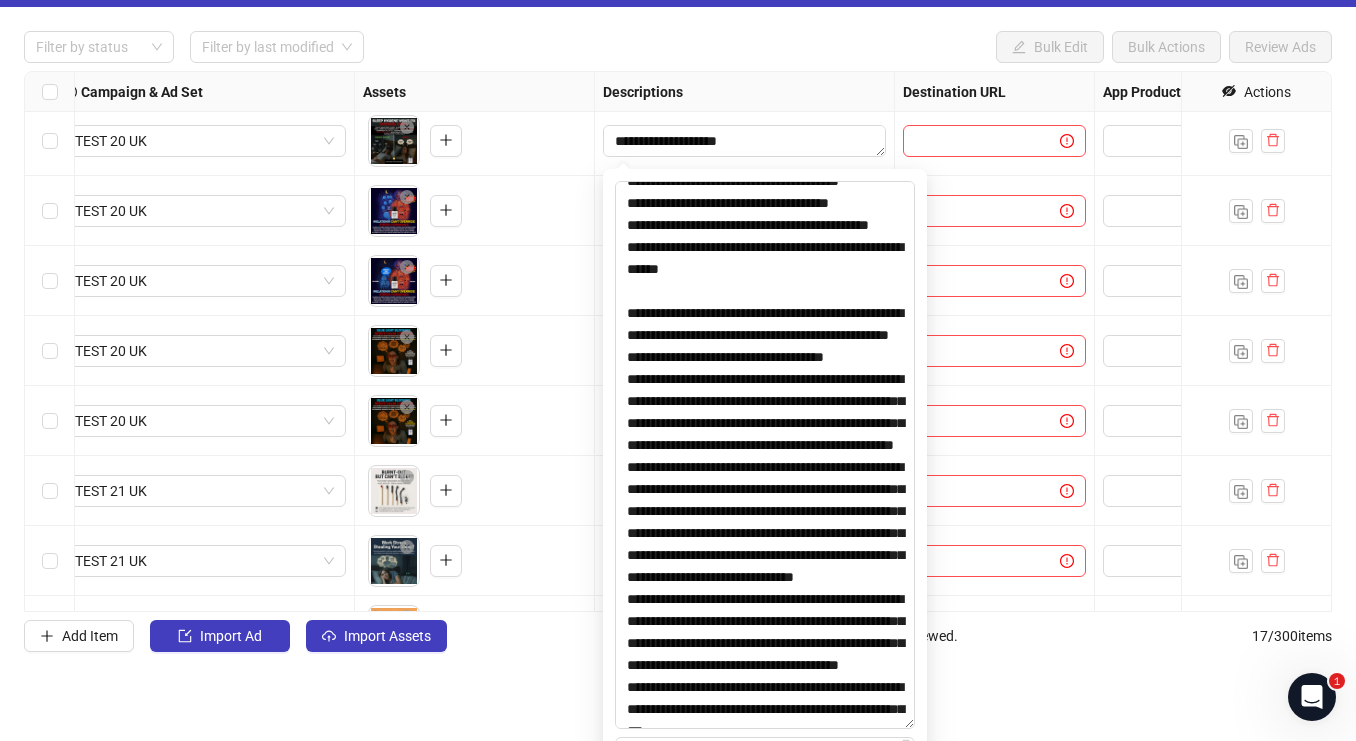 scroll, scrollTop: 1826, scrollLeft: 0, axis: vertical 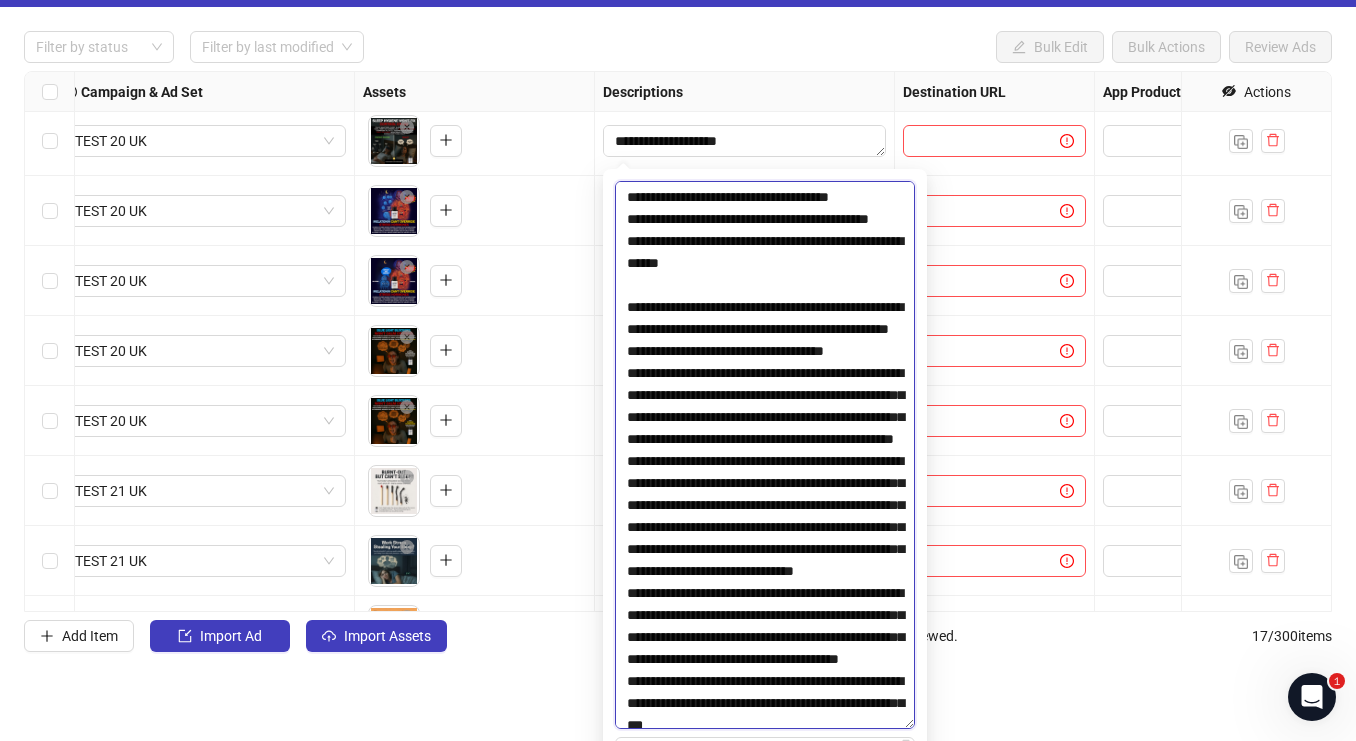 click at bounding box center (765, 455) 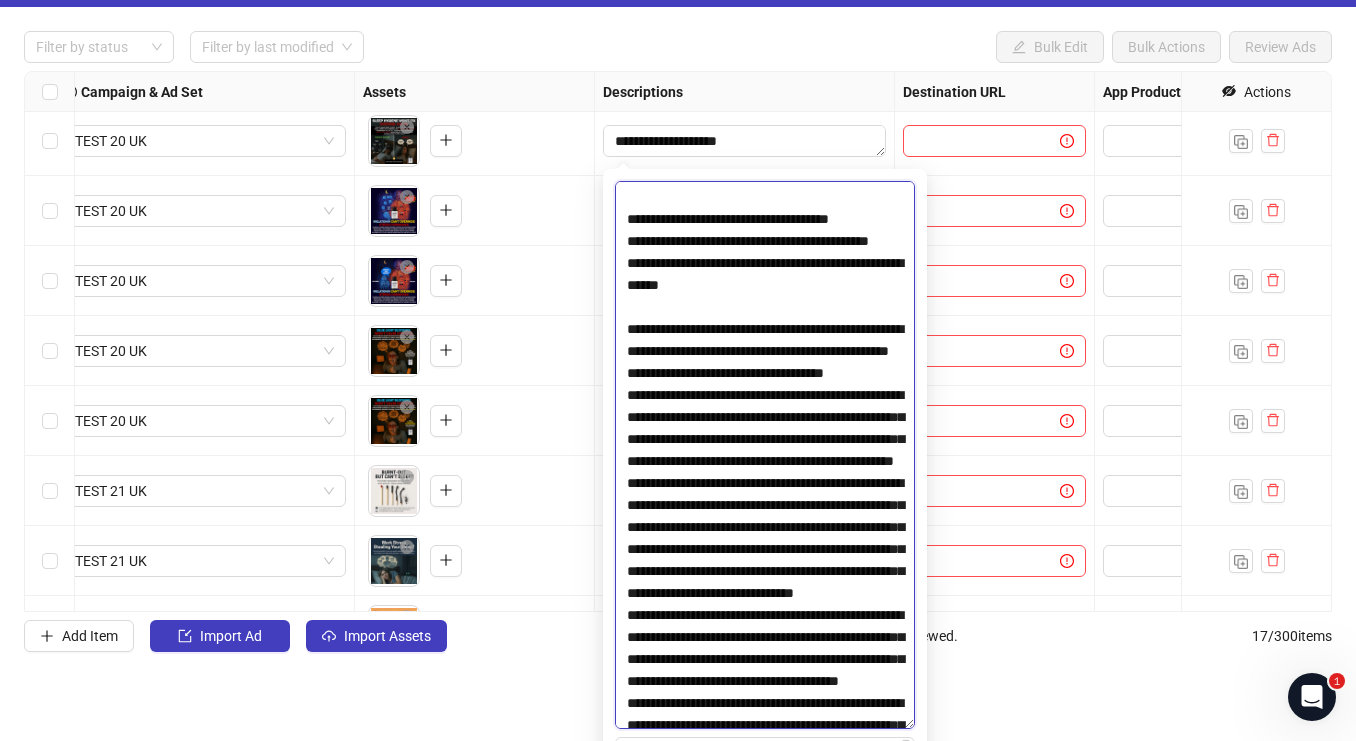 click at bounding box center [765, 455] 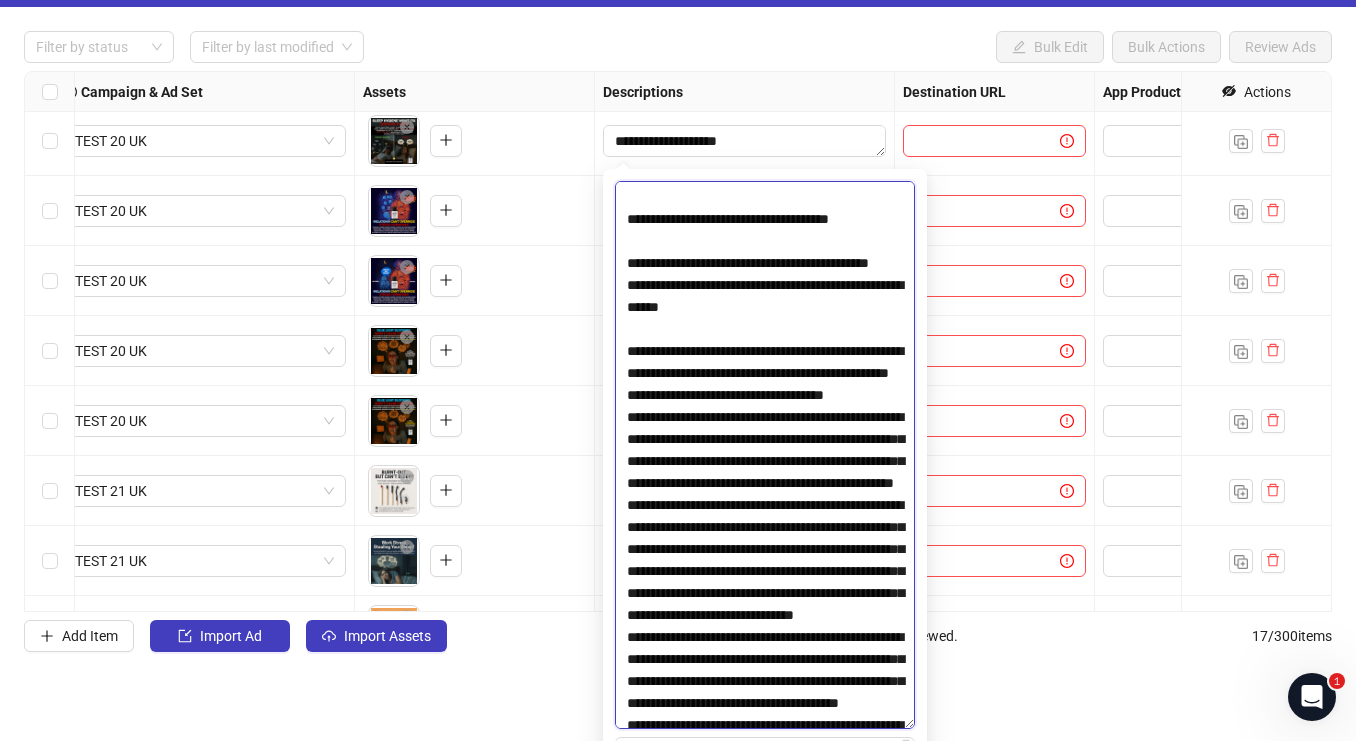 click at bounding box center [765, 455] 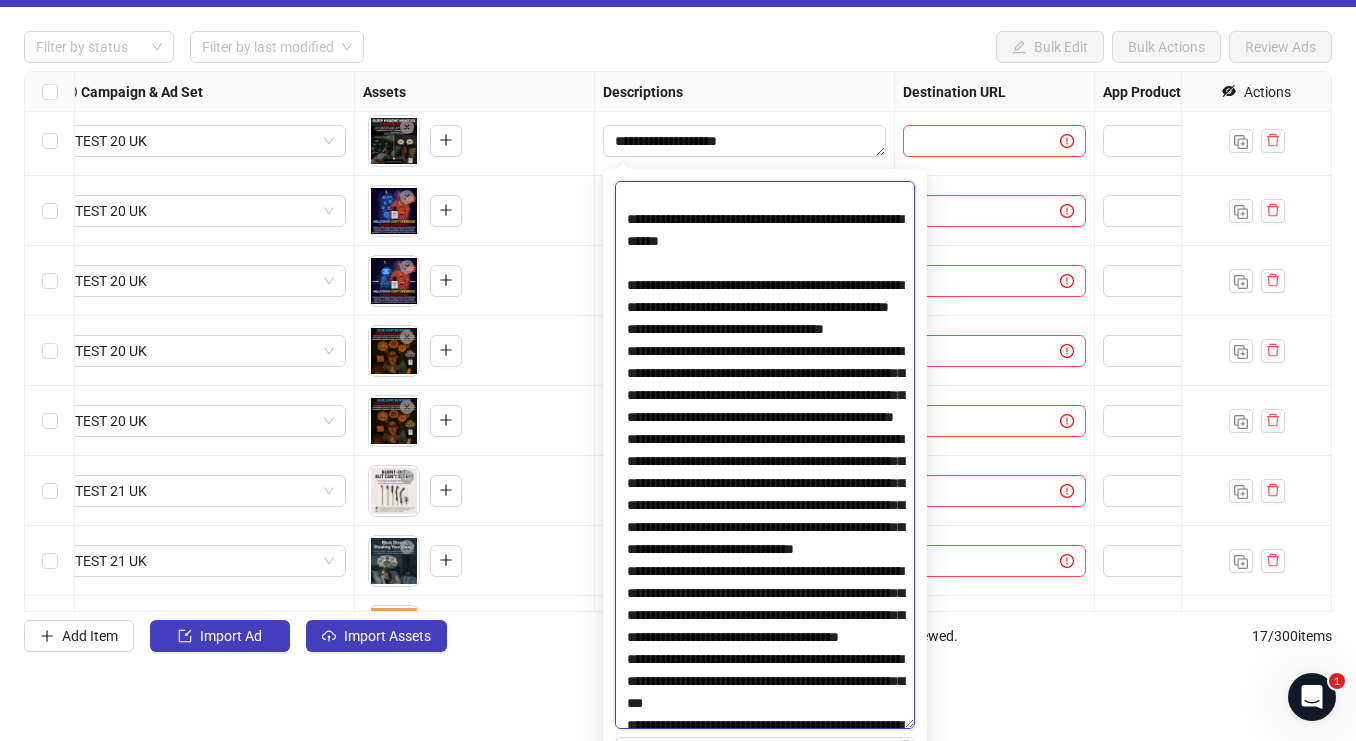 scroll, scrollTop: 1934, scrollLeft: 0, axis: vertical 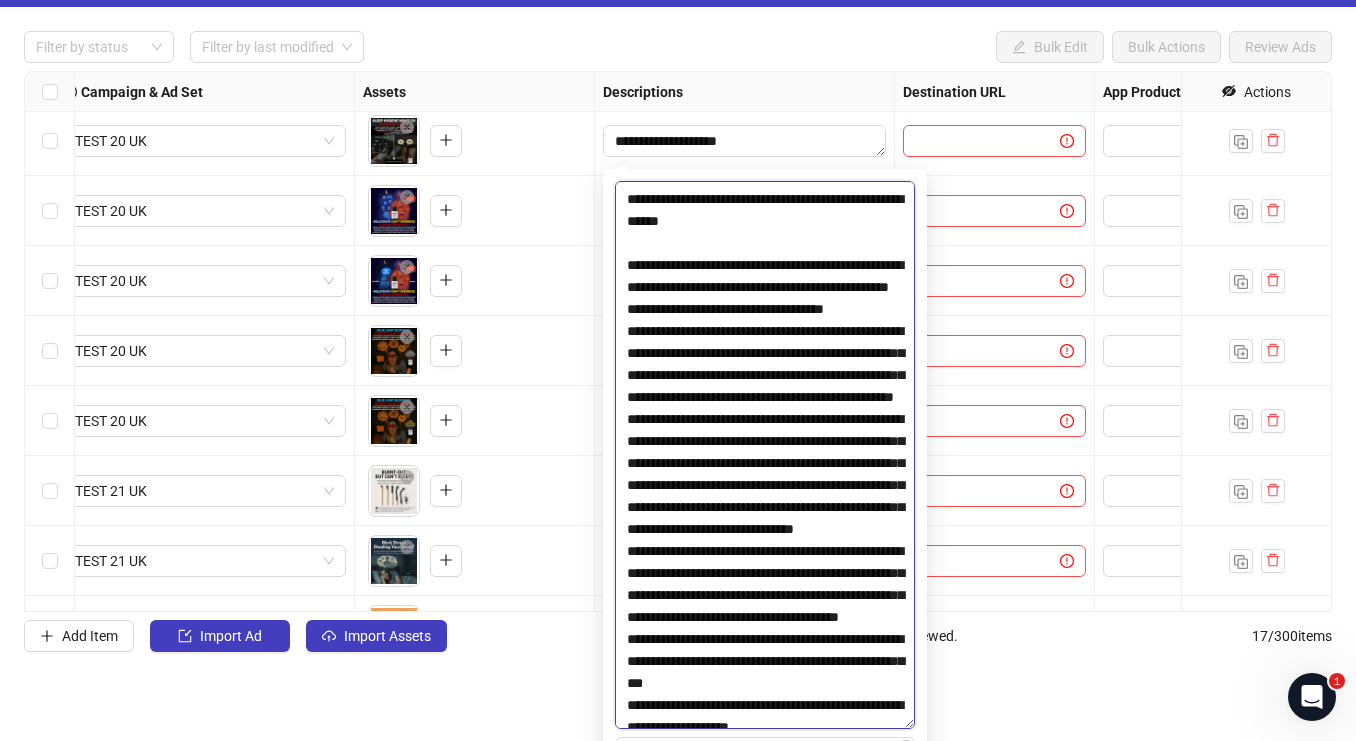 click at bounding box center (765, 455) 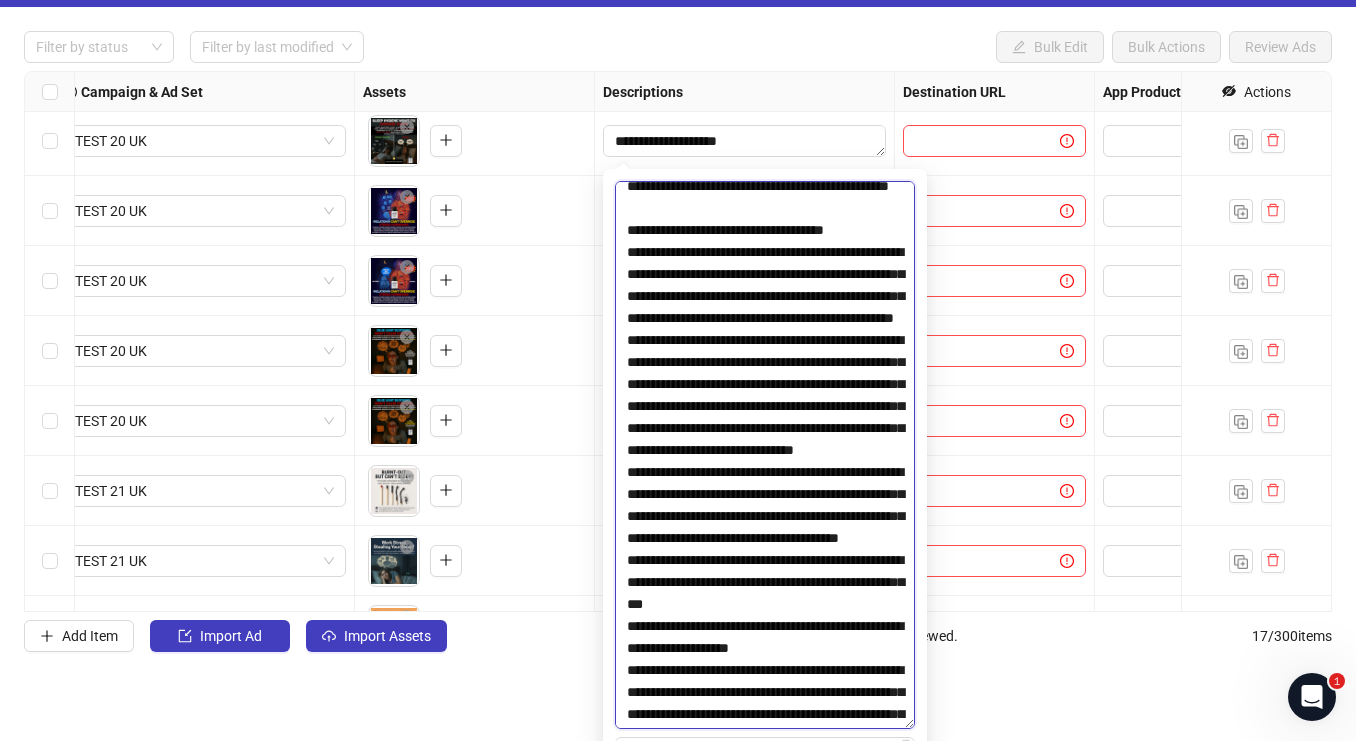scroll, scrollTop: 2038, scrollLeft: 0, axis: vertical 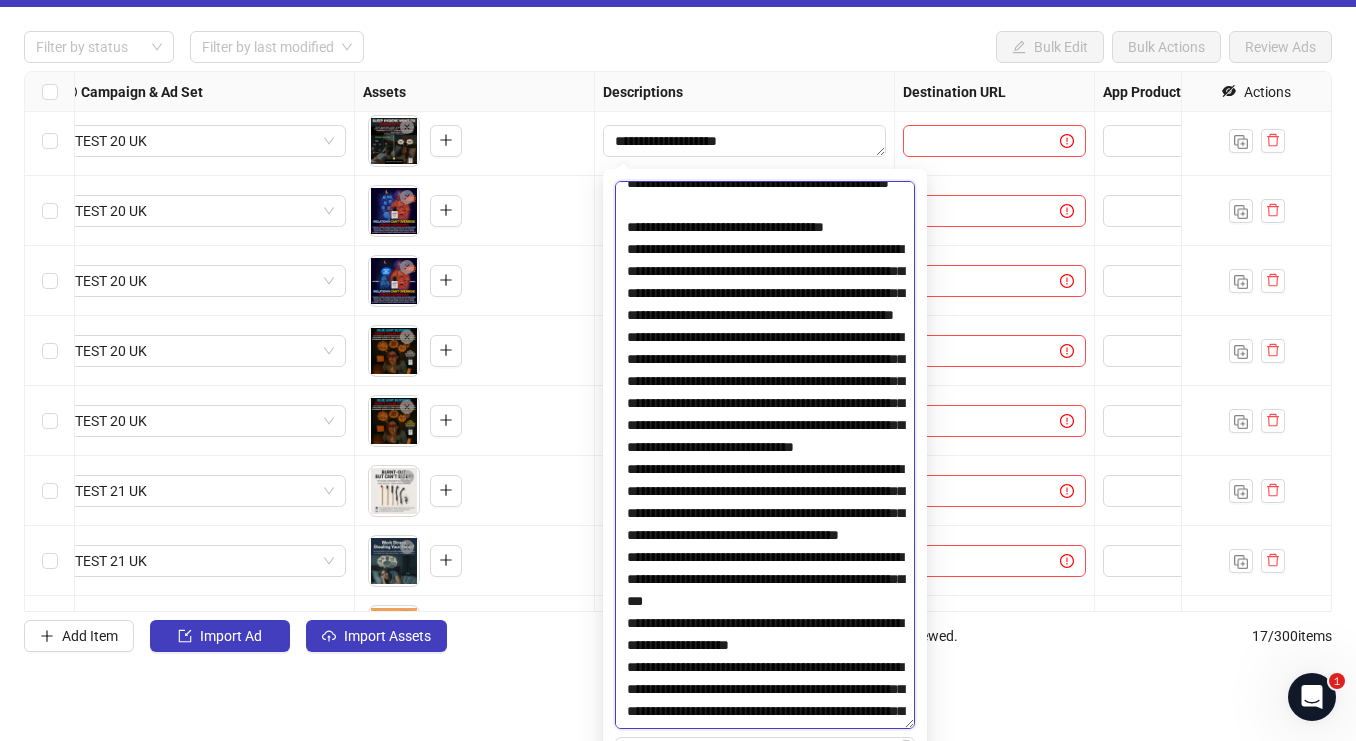 click at bounding box center [765, 455] 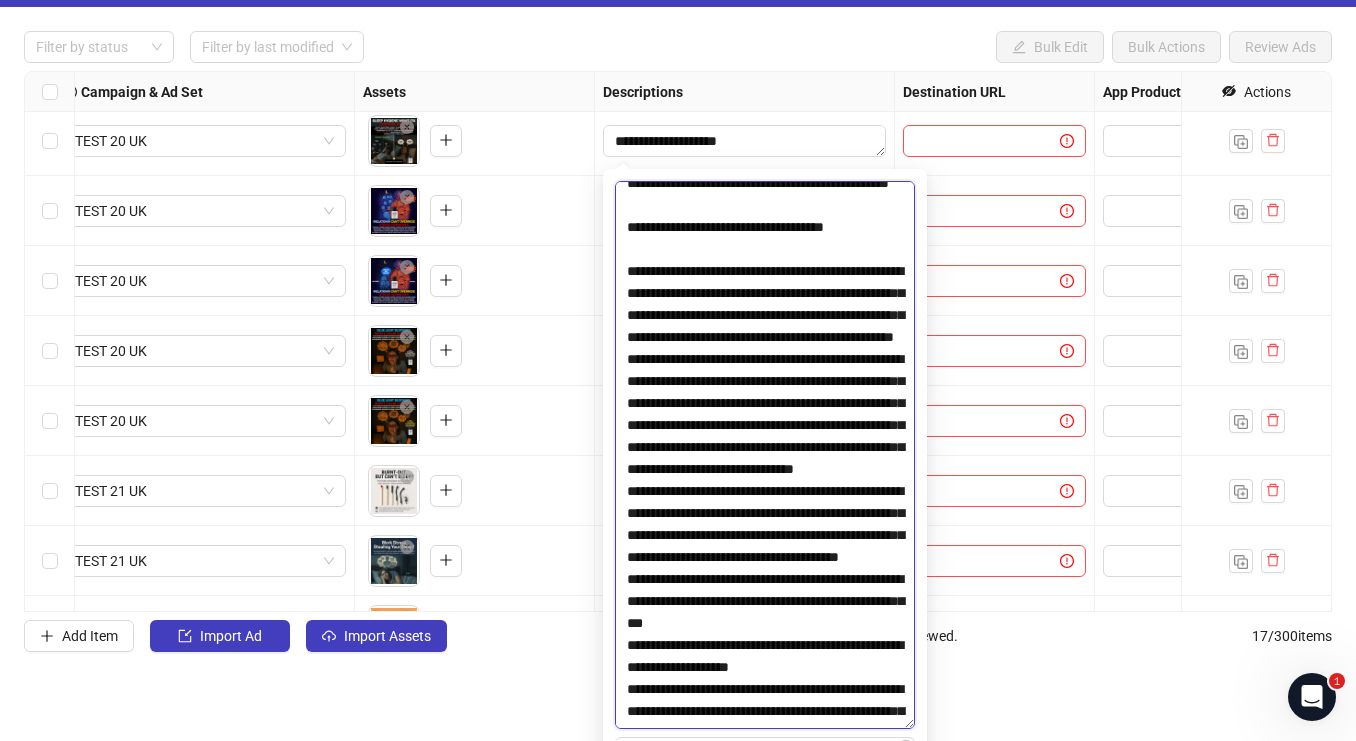 click at bounding box center [765, 455] 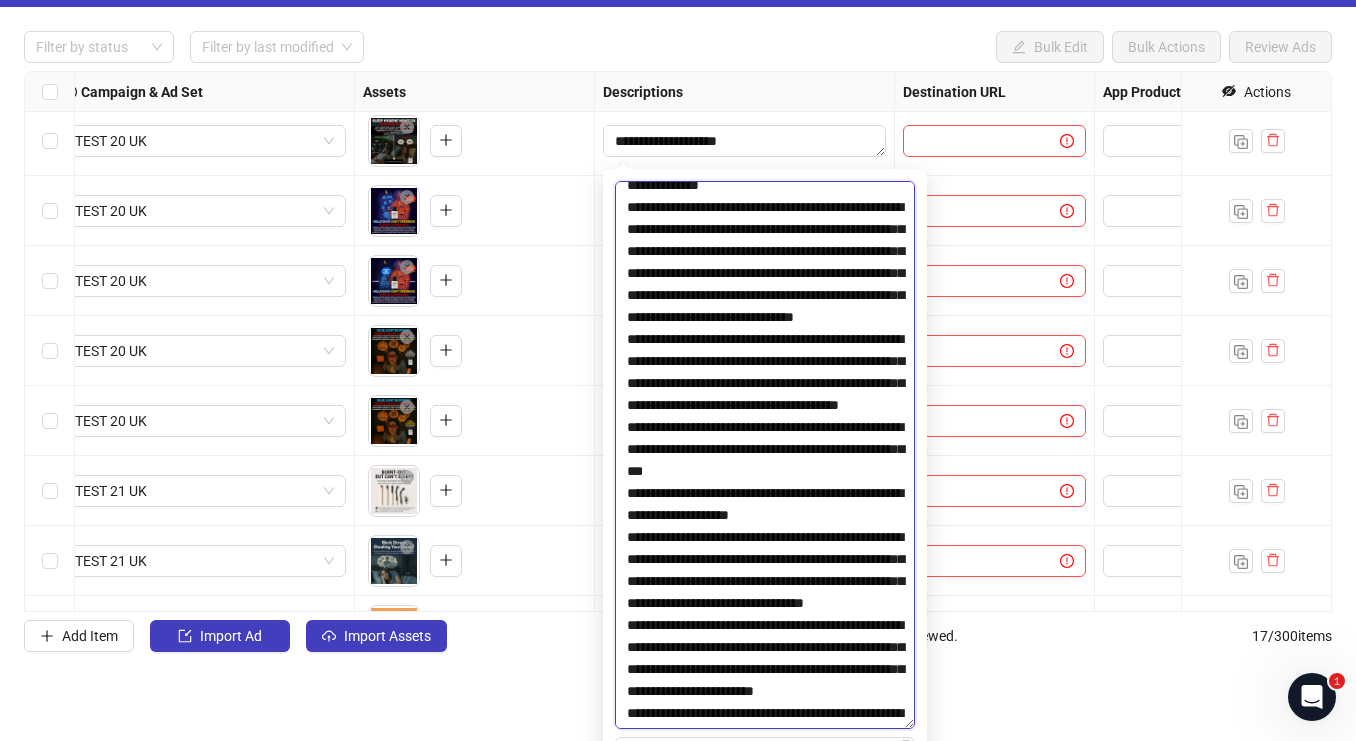 scroll, scrollTop: 2233, scrollLeft: 0, axis: vertical 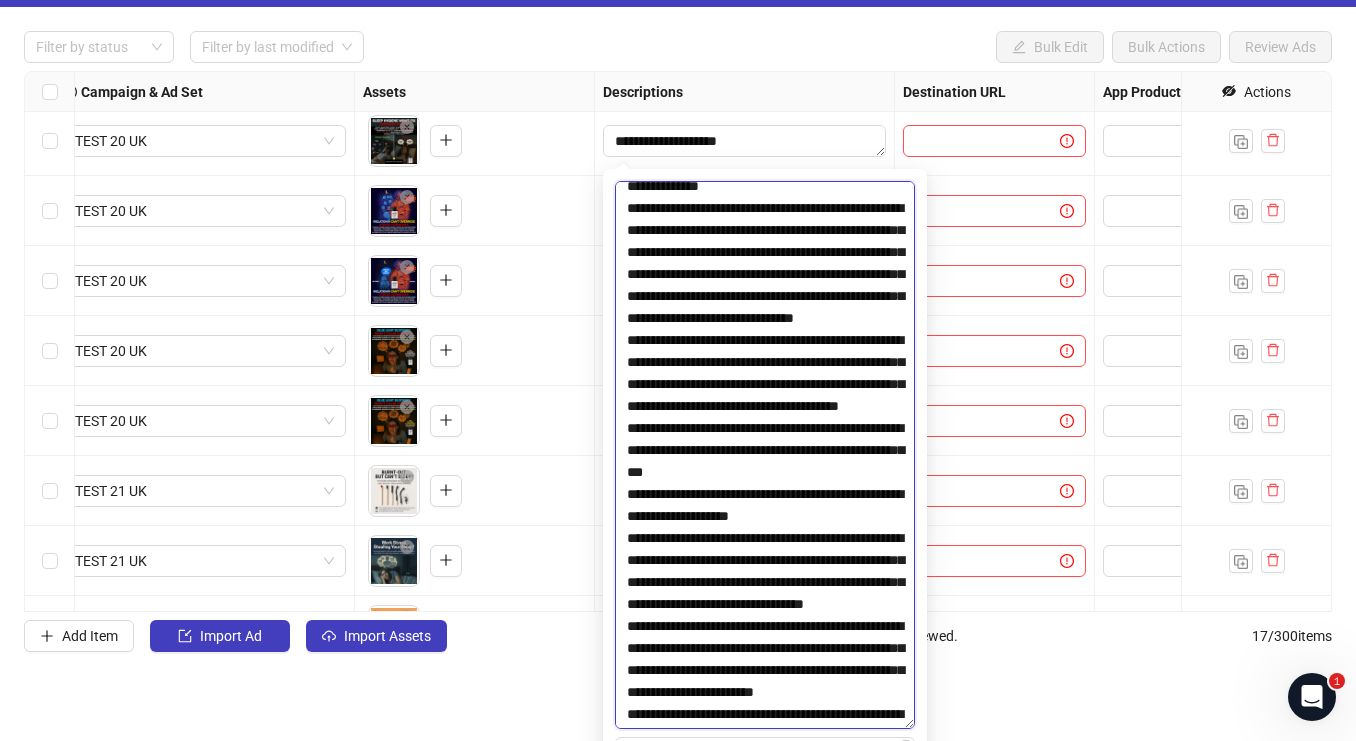 click at bounding box center (765, 455) 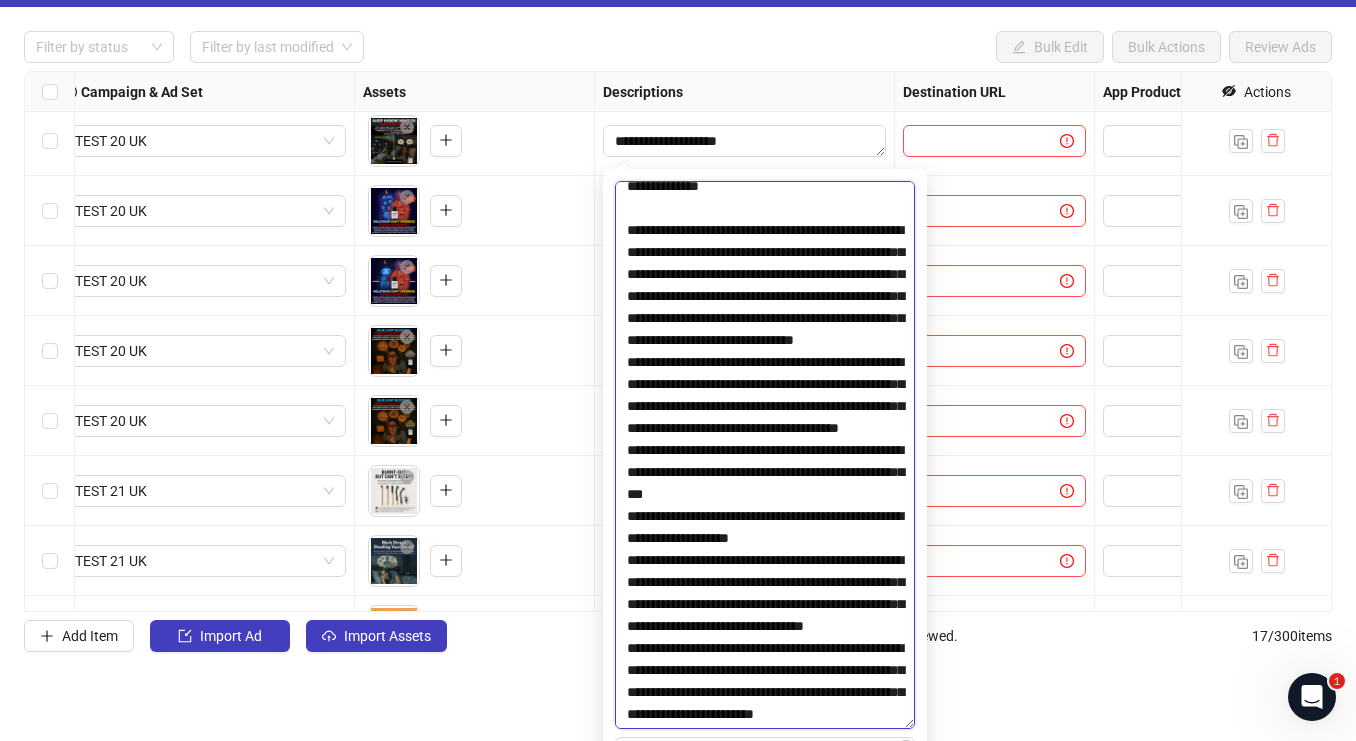 click at bounding box center [765, 455] 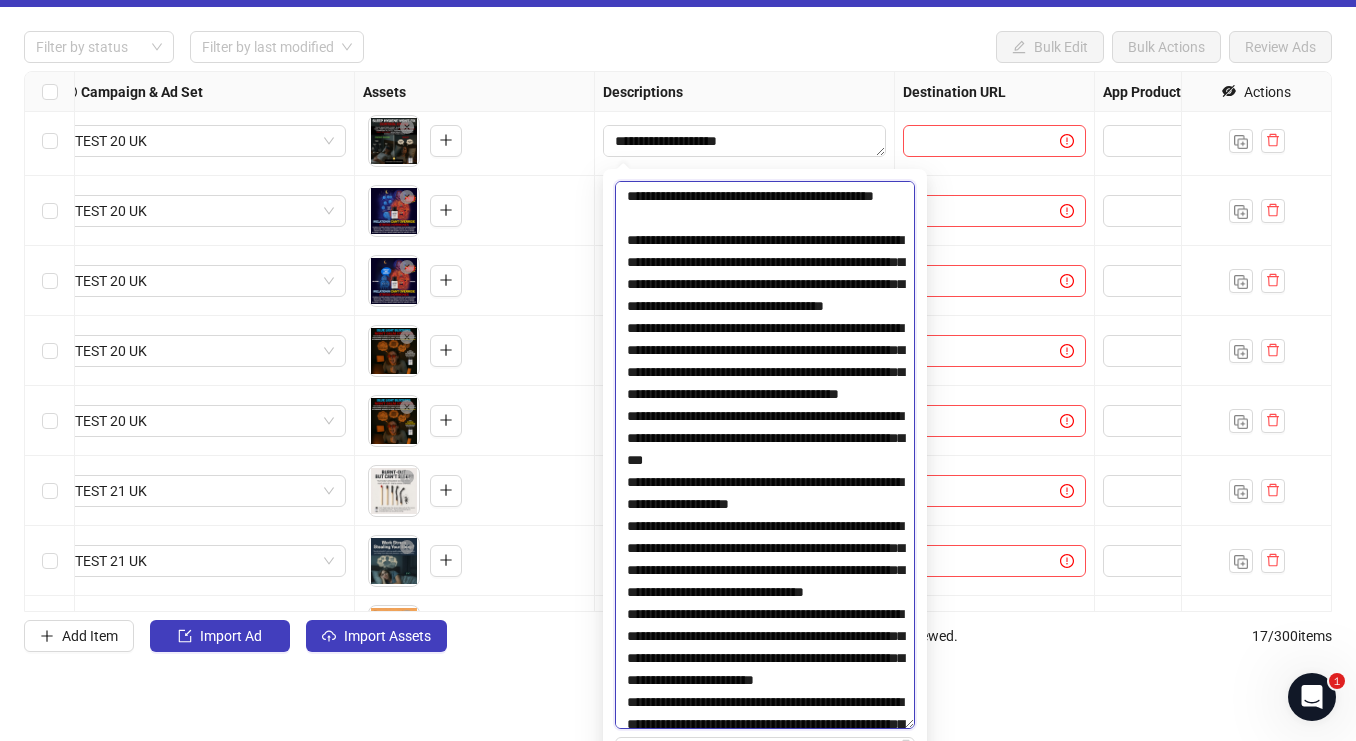 scroll, scrollTop: 2292, scrollLeft: 0, axis: vertical 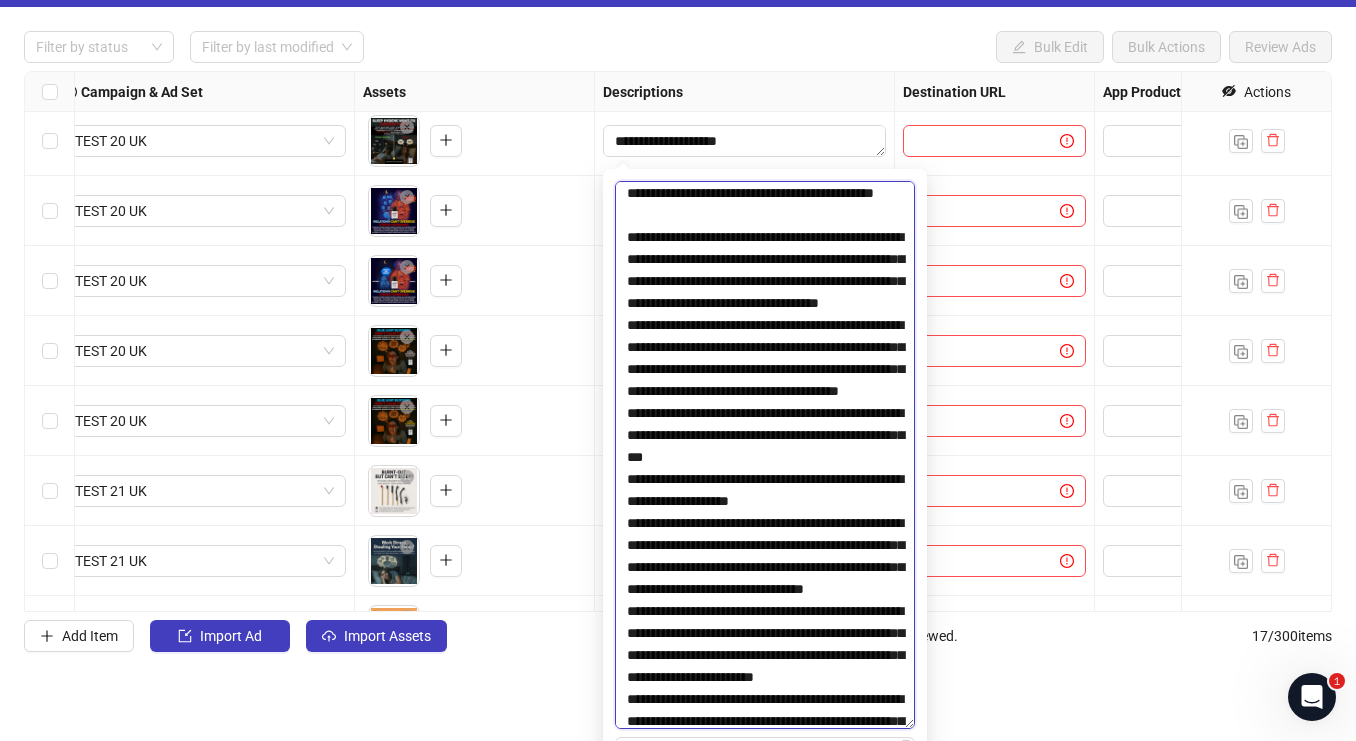 click at bounding box center (765, 455) 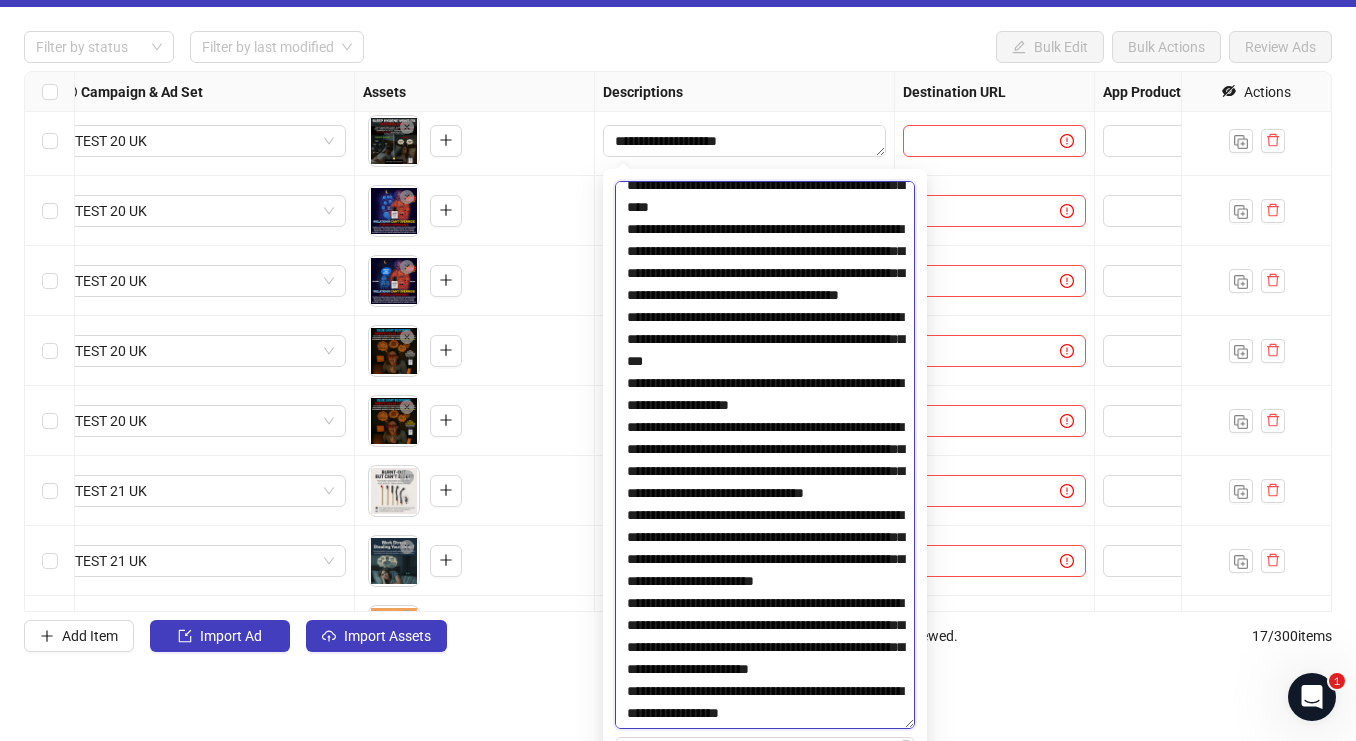 scroll, scrollTop: 2540, scrollLeft: 0, axis: vertical 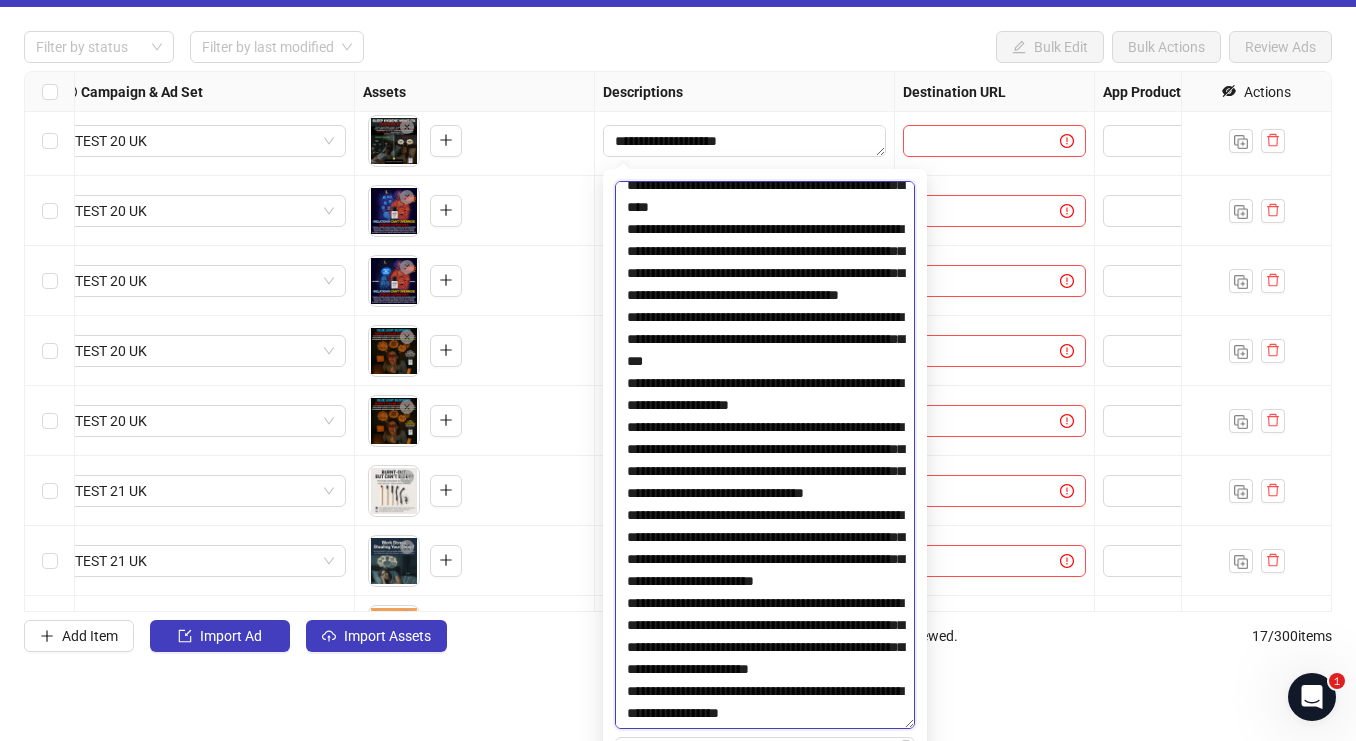 click at bounding box center [765, 455] 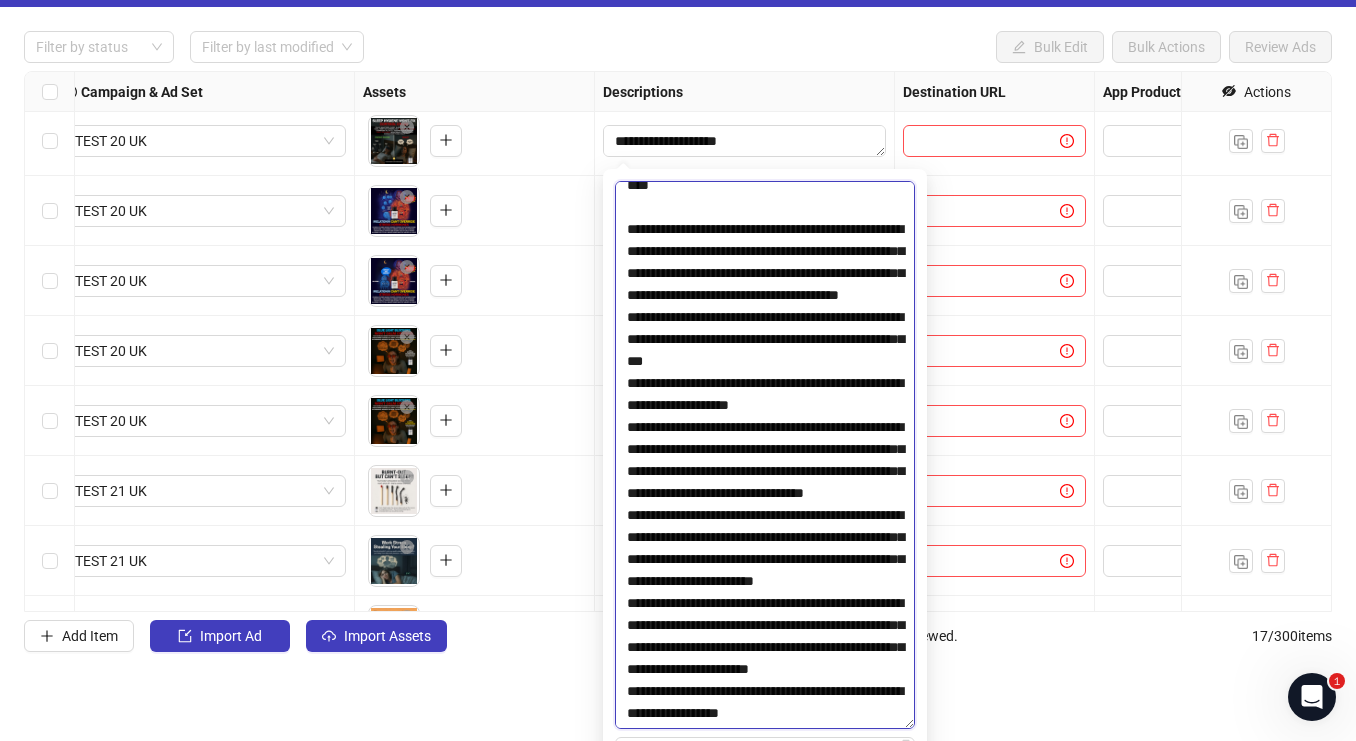 click at bounding box center (765, 455) 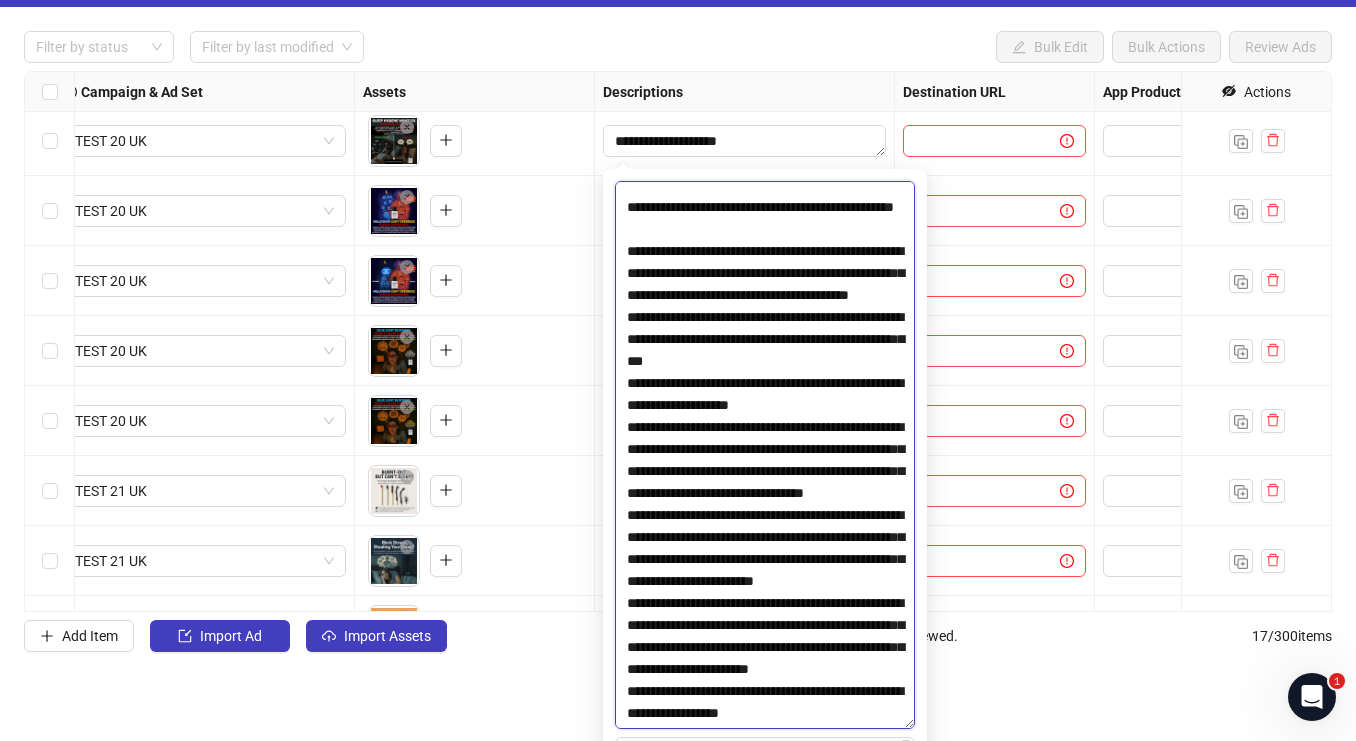scroll, scrollTop: 2629, scrollLeft: 0, axis: vertical 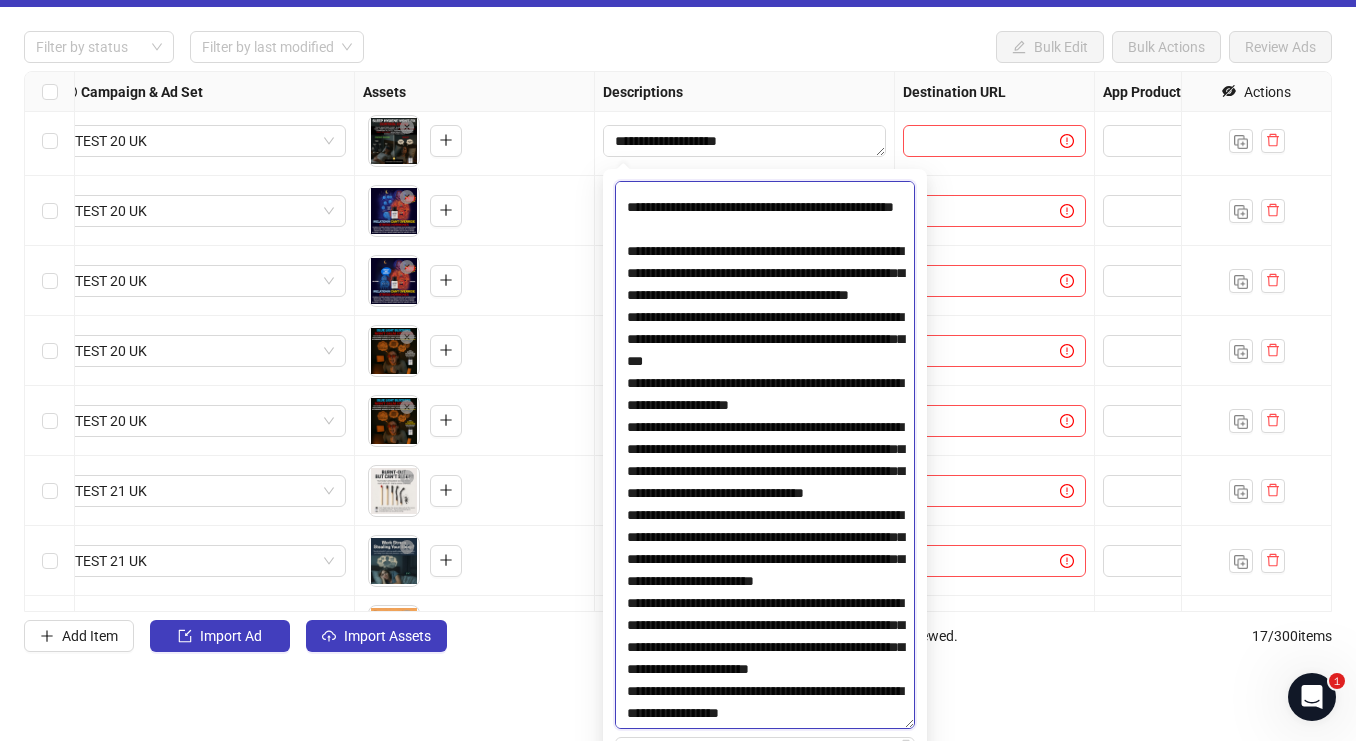 click at bounding box center (765, 455) 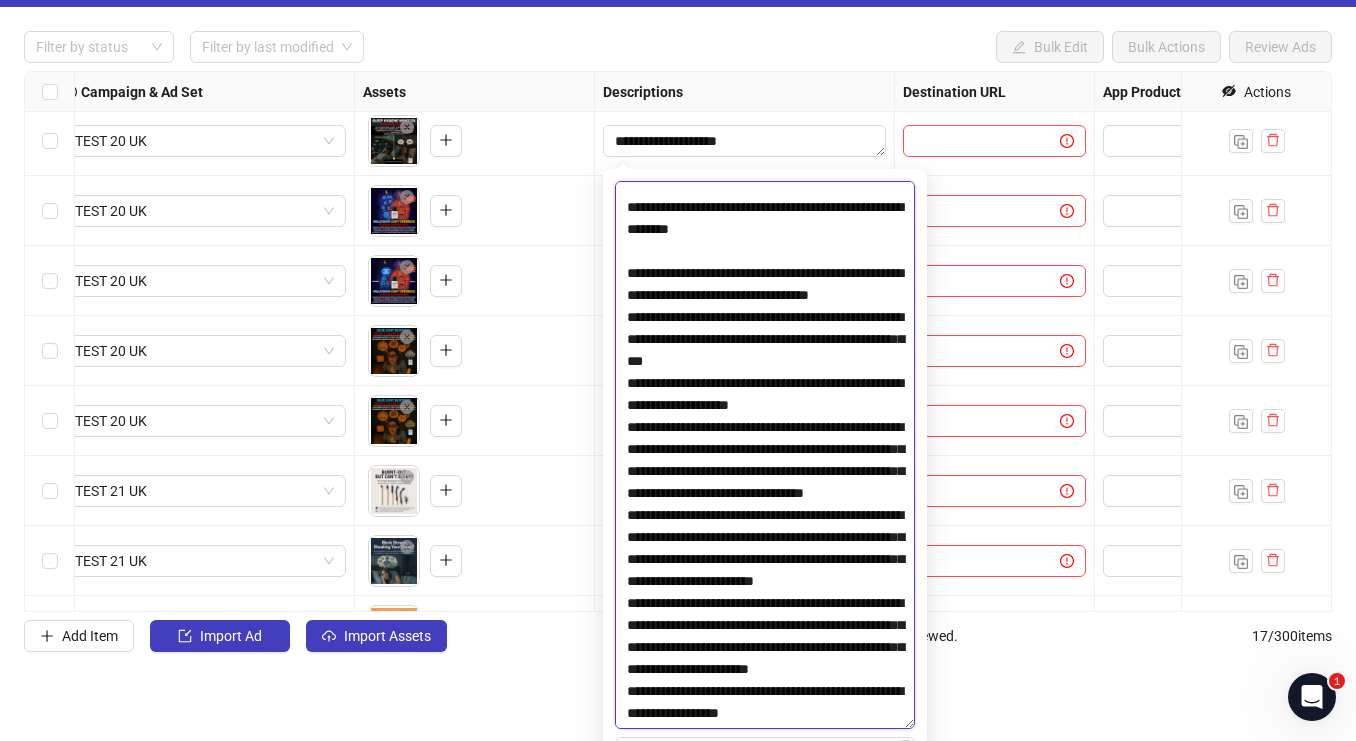 scroll, scrollTop: 2691, scrollLeft: 0, axis: vertical 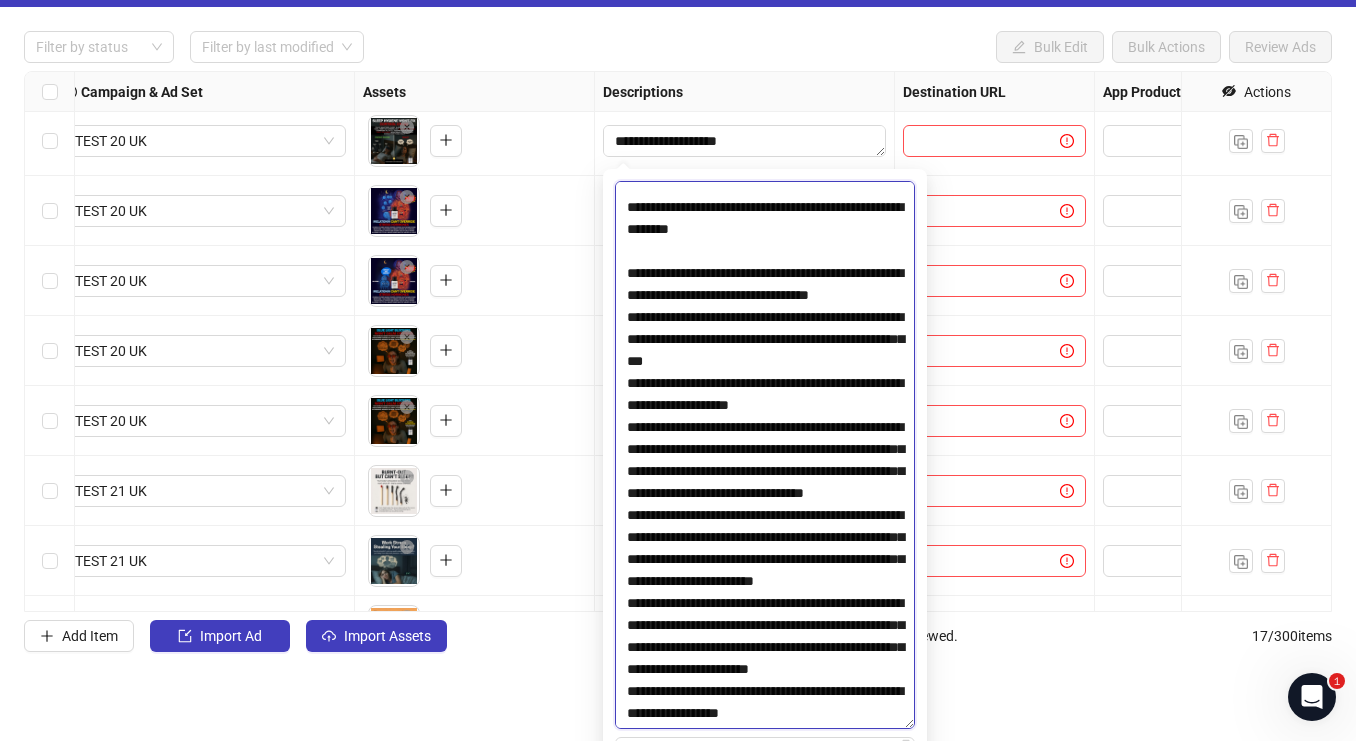 click at bounding box center (765, 455) 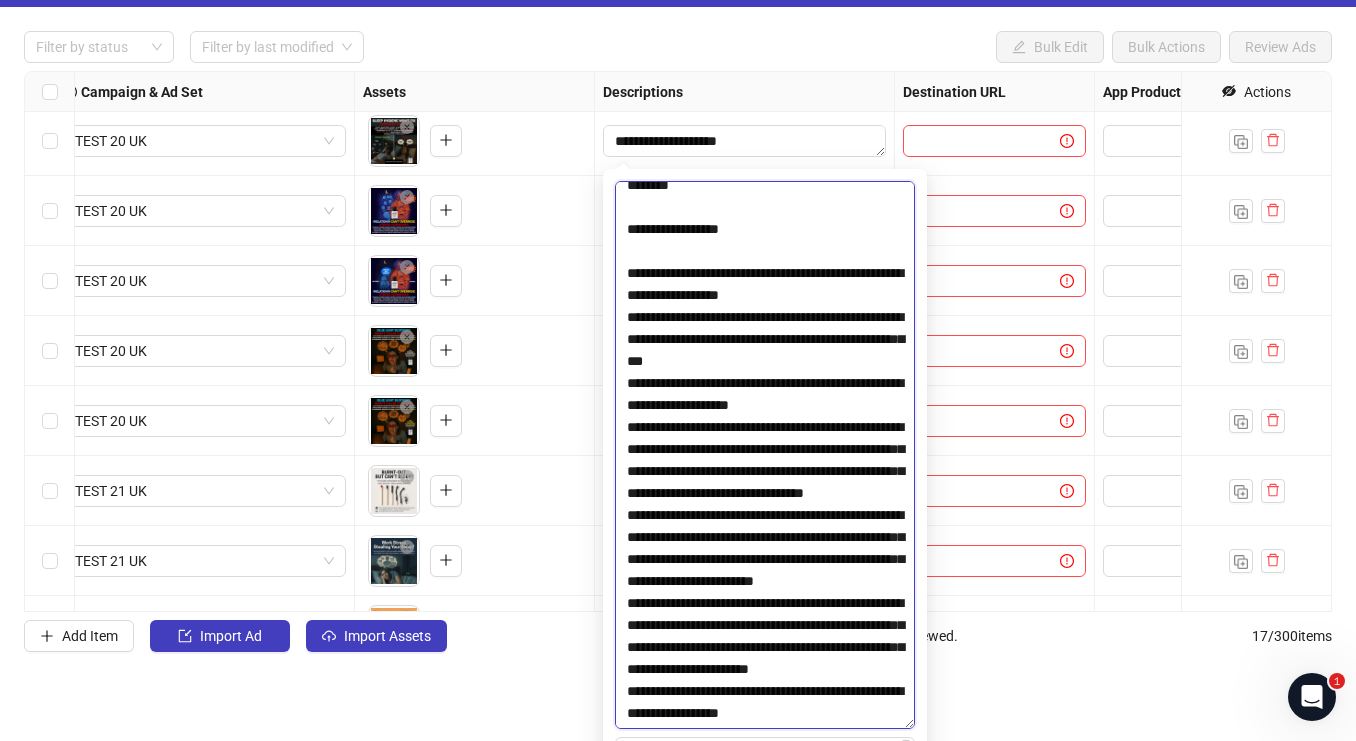 scroll, scrollTop: 2740, scrollLeft: 0, axis: vertical 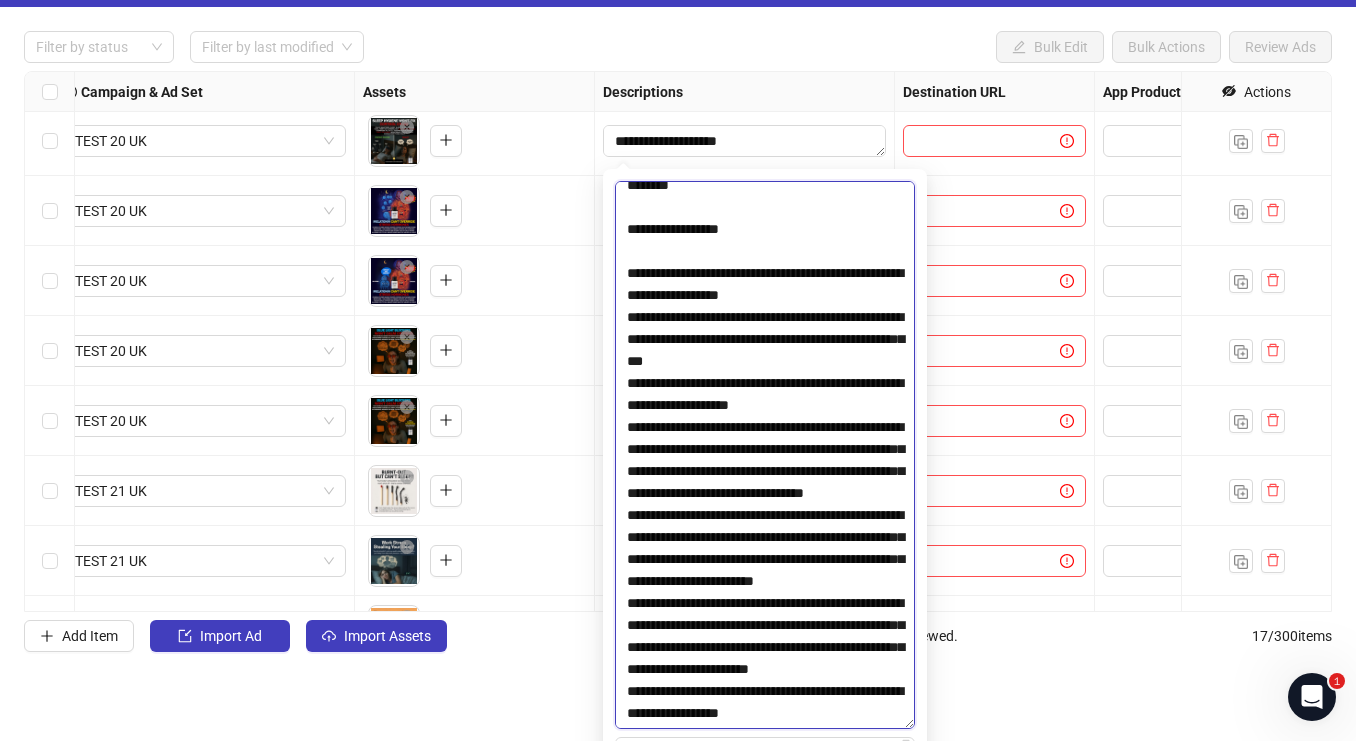 click at bounding box center (765, 455) 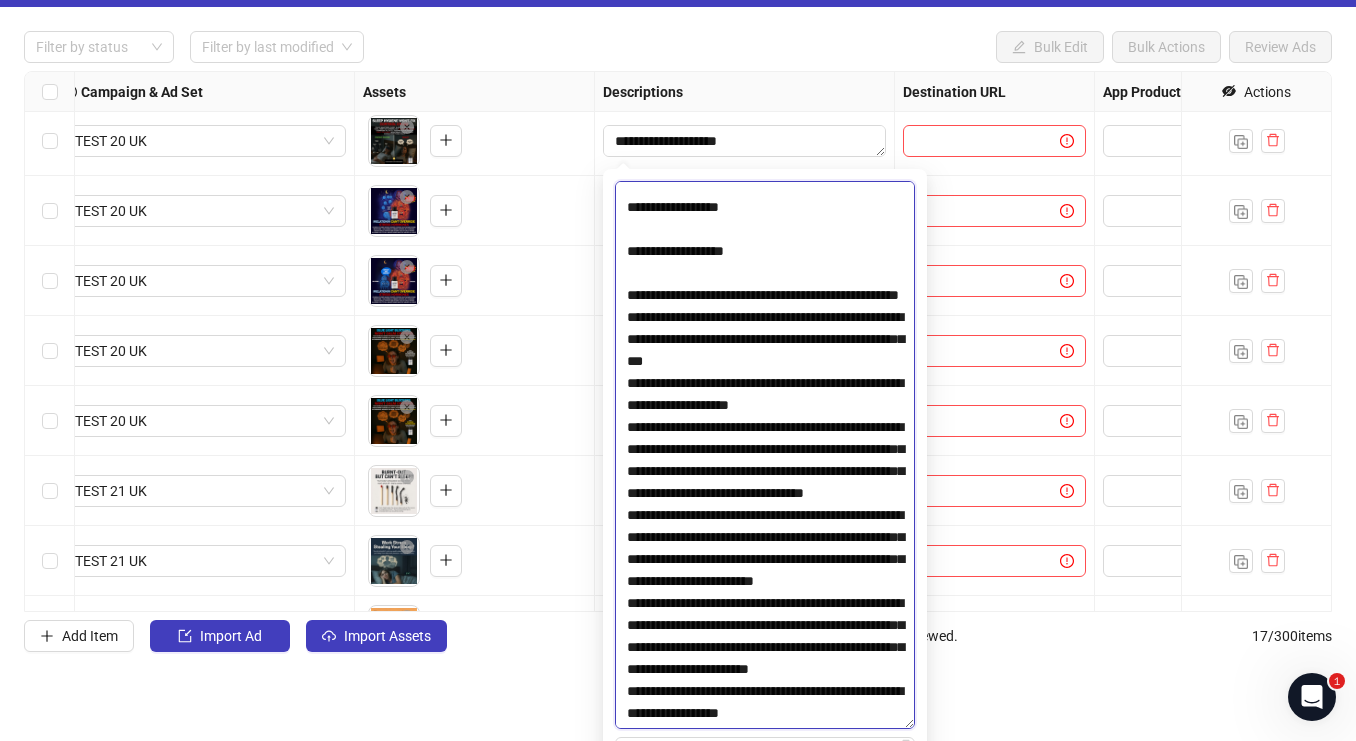 click at bounding box center [765, 455] 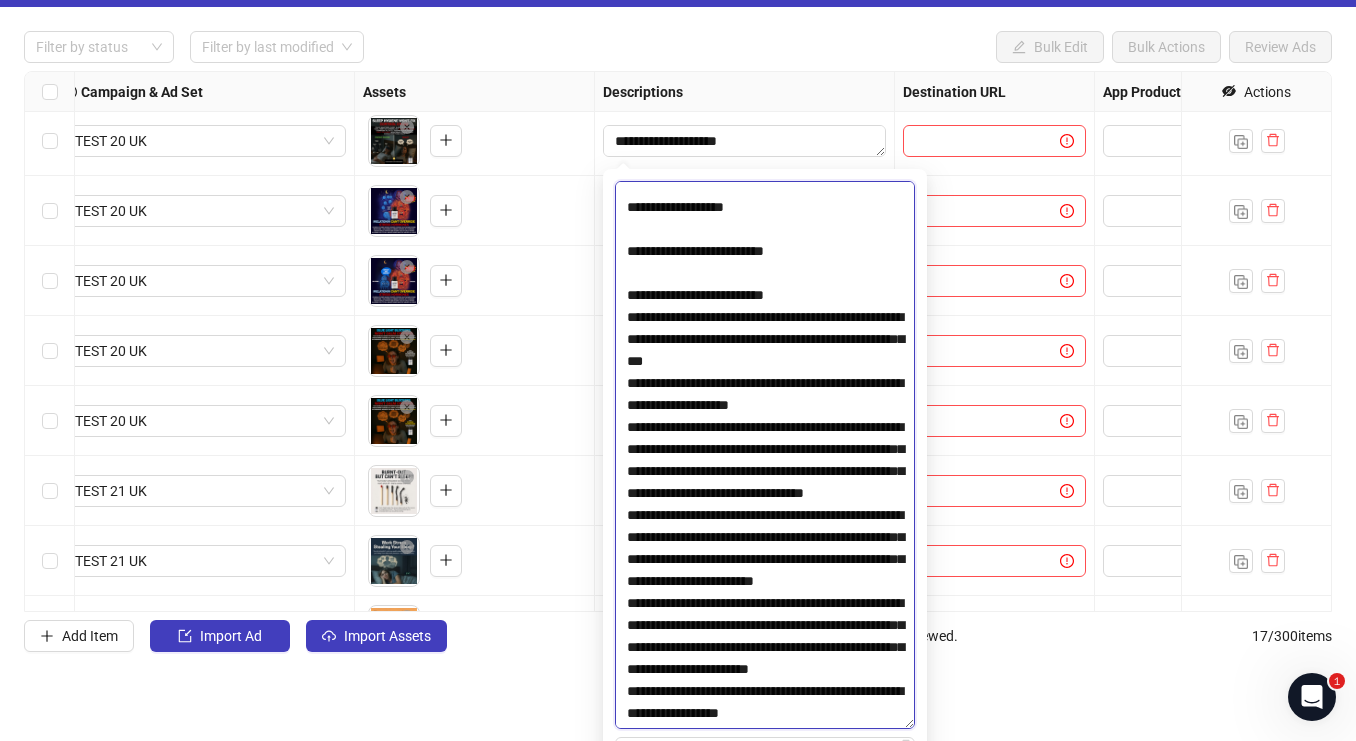 scroll, scrollTop: 2856, scrollLeft: 0, axis: vertical 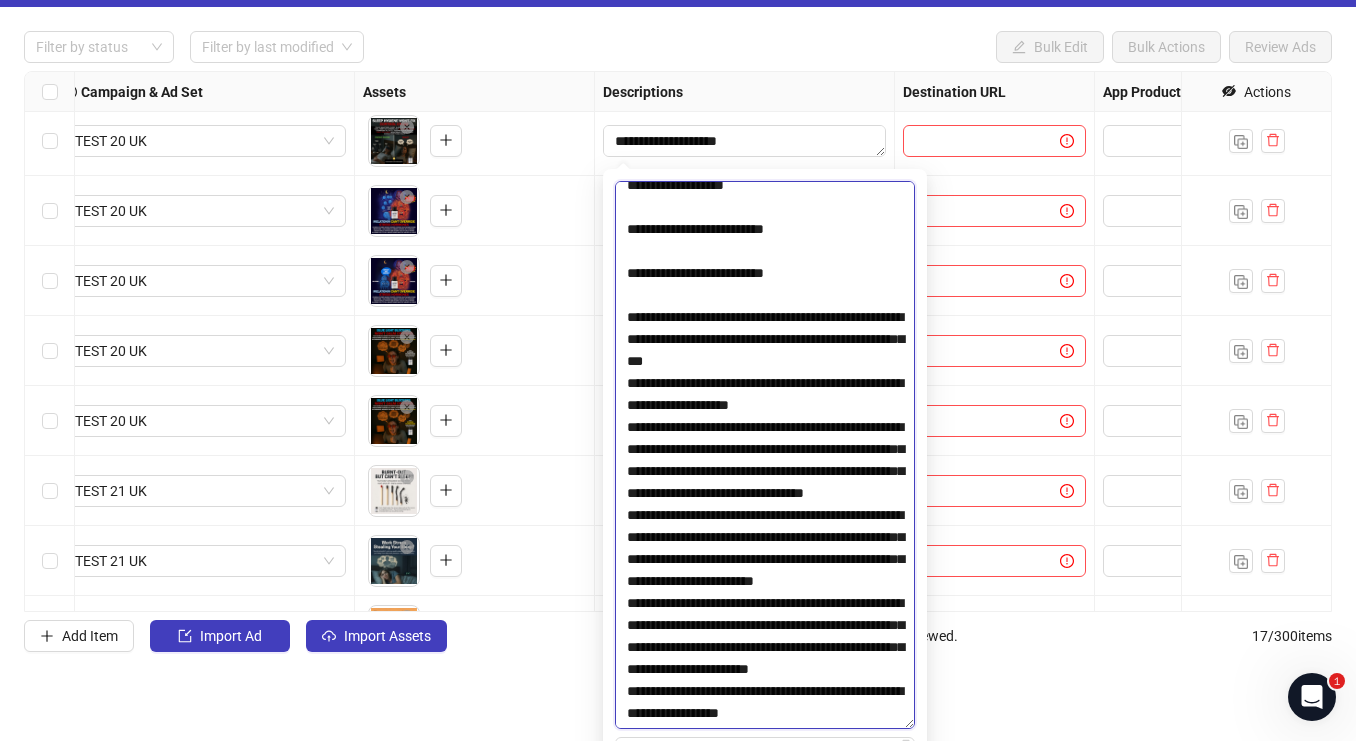 click at bounding box center (765, 455) 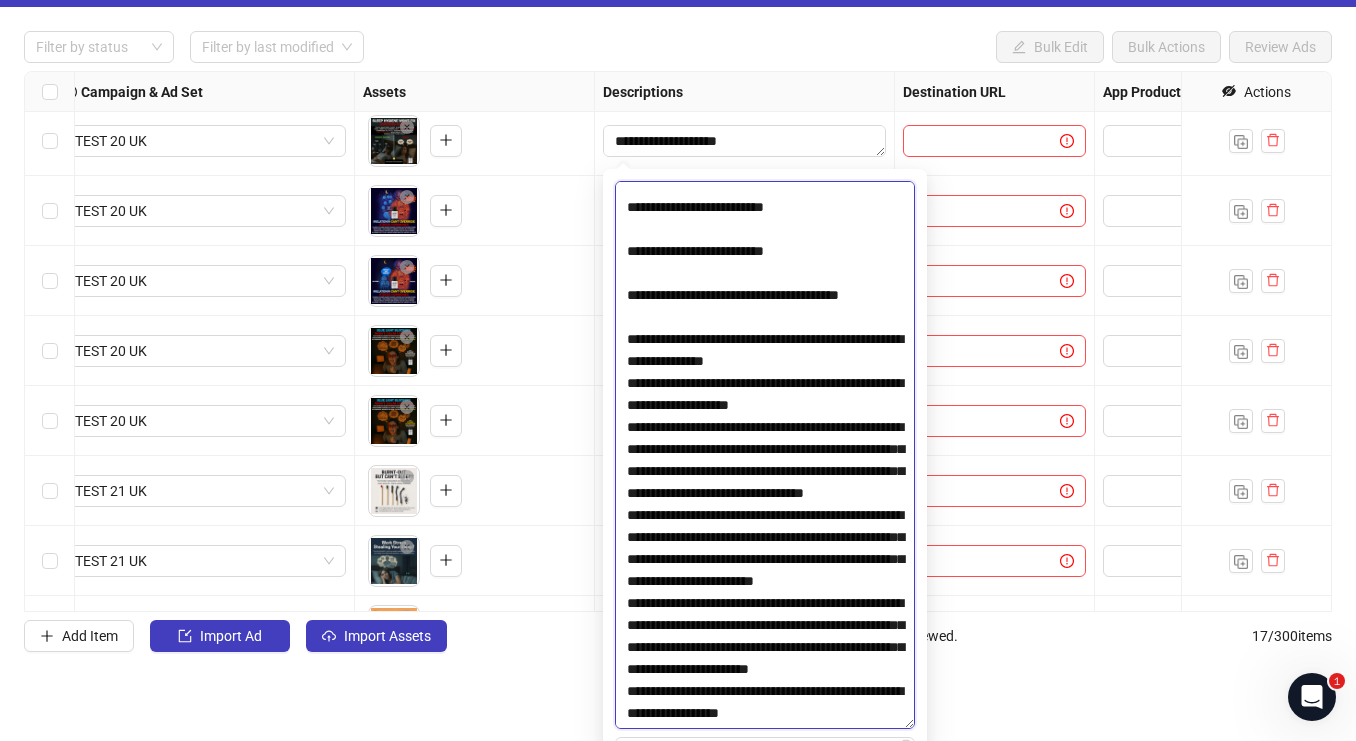 click at bounding box center (765, 455) 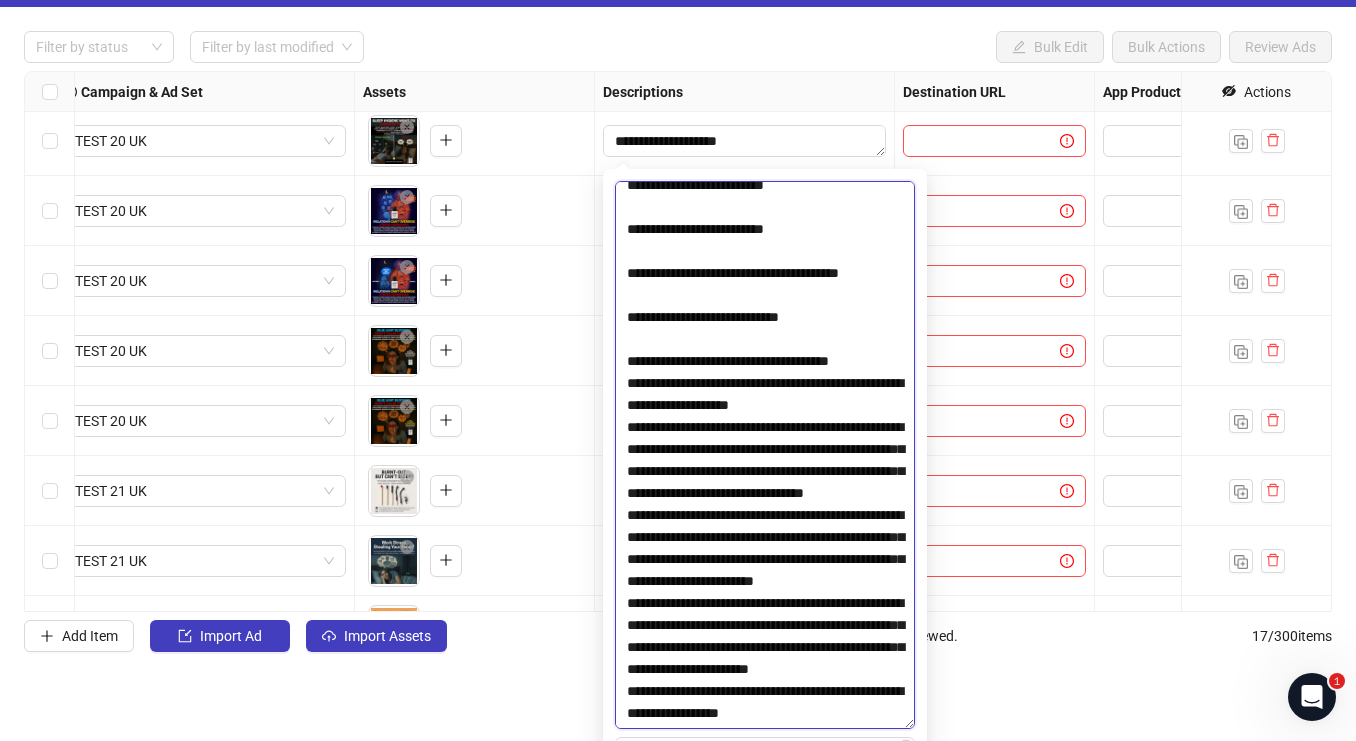 scroll, scrollTop: 2915, scrollLeft: 0, axis: vertical 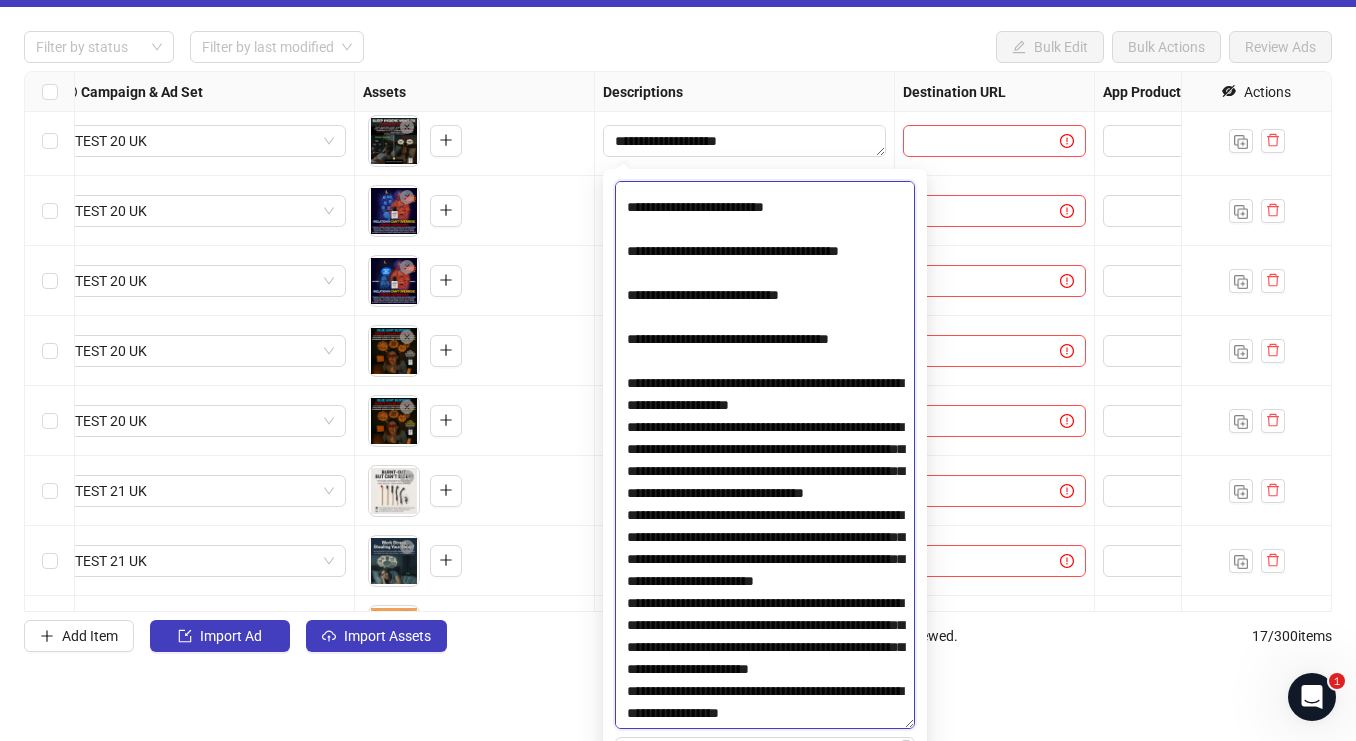 click at bounding box center [765, 455] 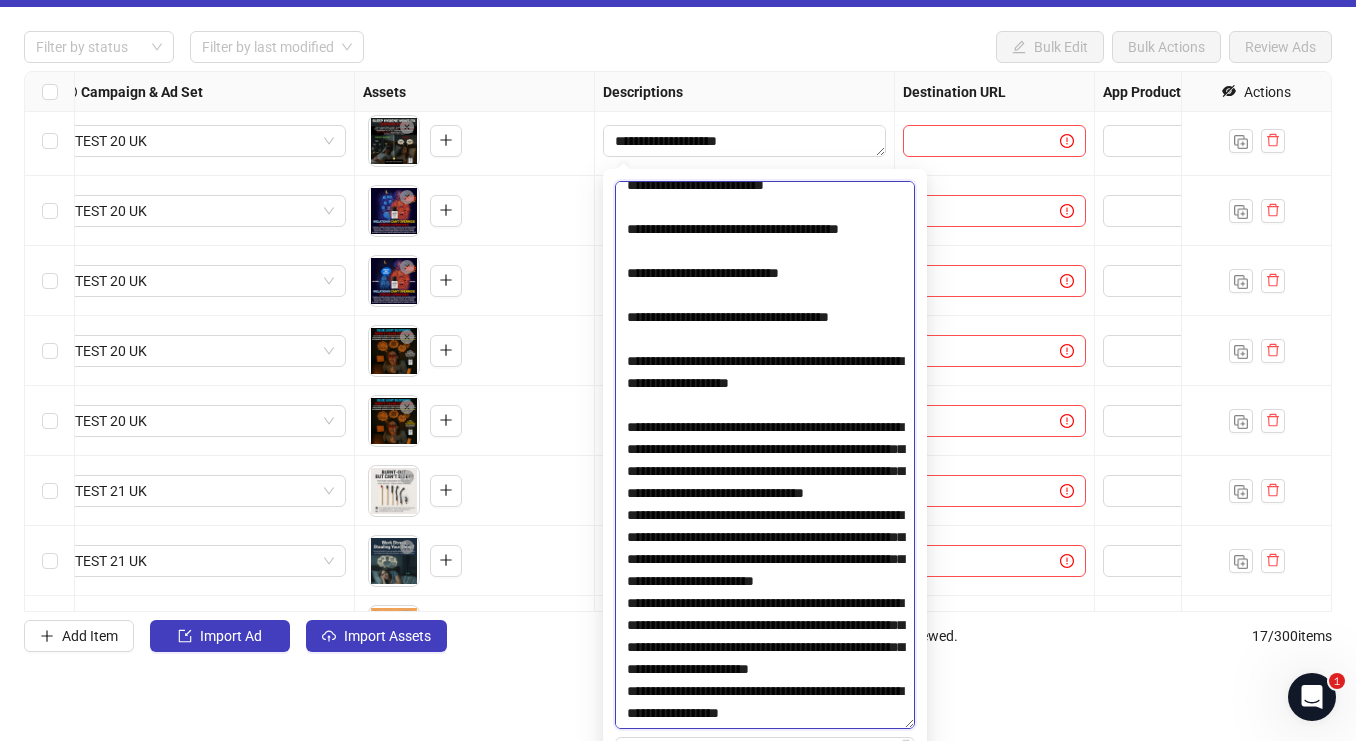 scroll, scrollTop: 2987, scrollLeft: 0, axis: vertical 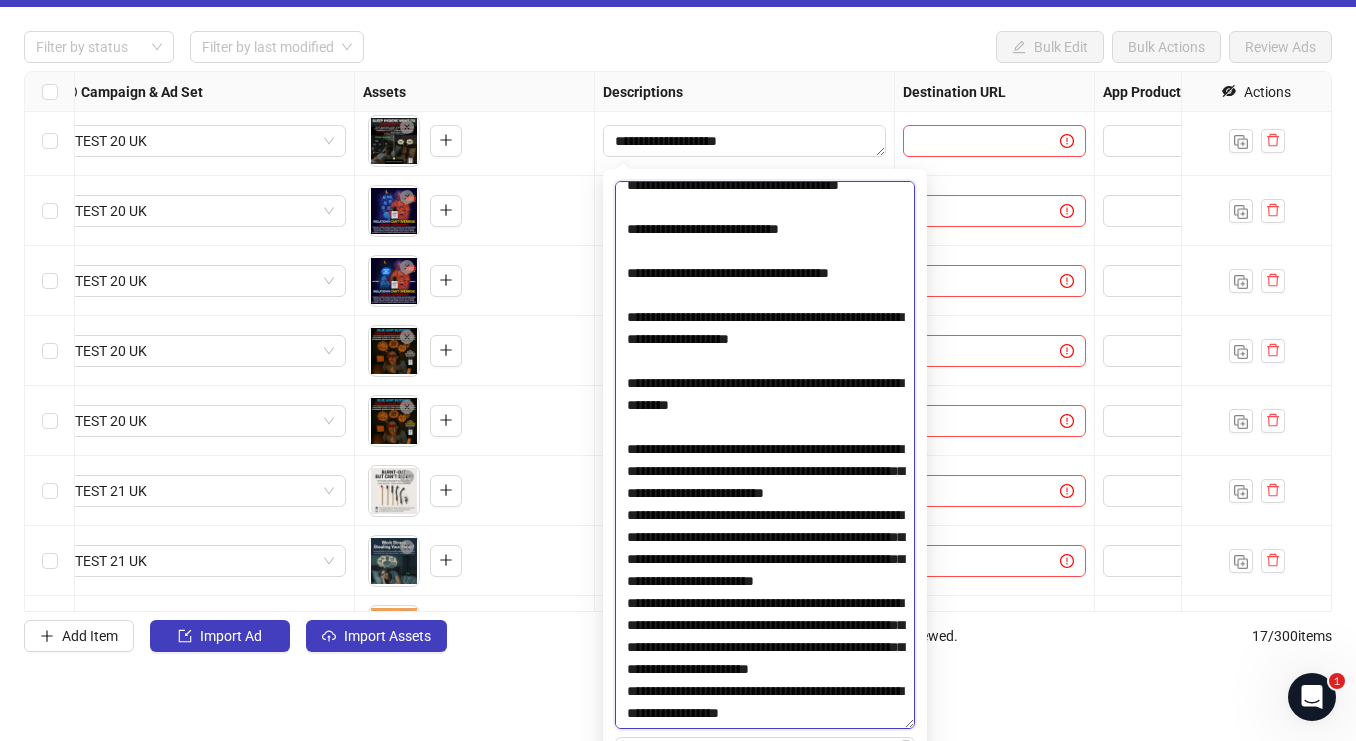 click at bounding box center [765, 455] 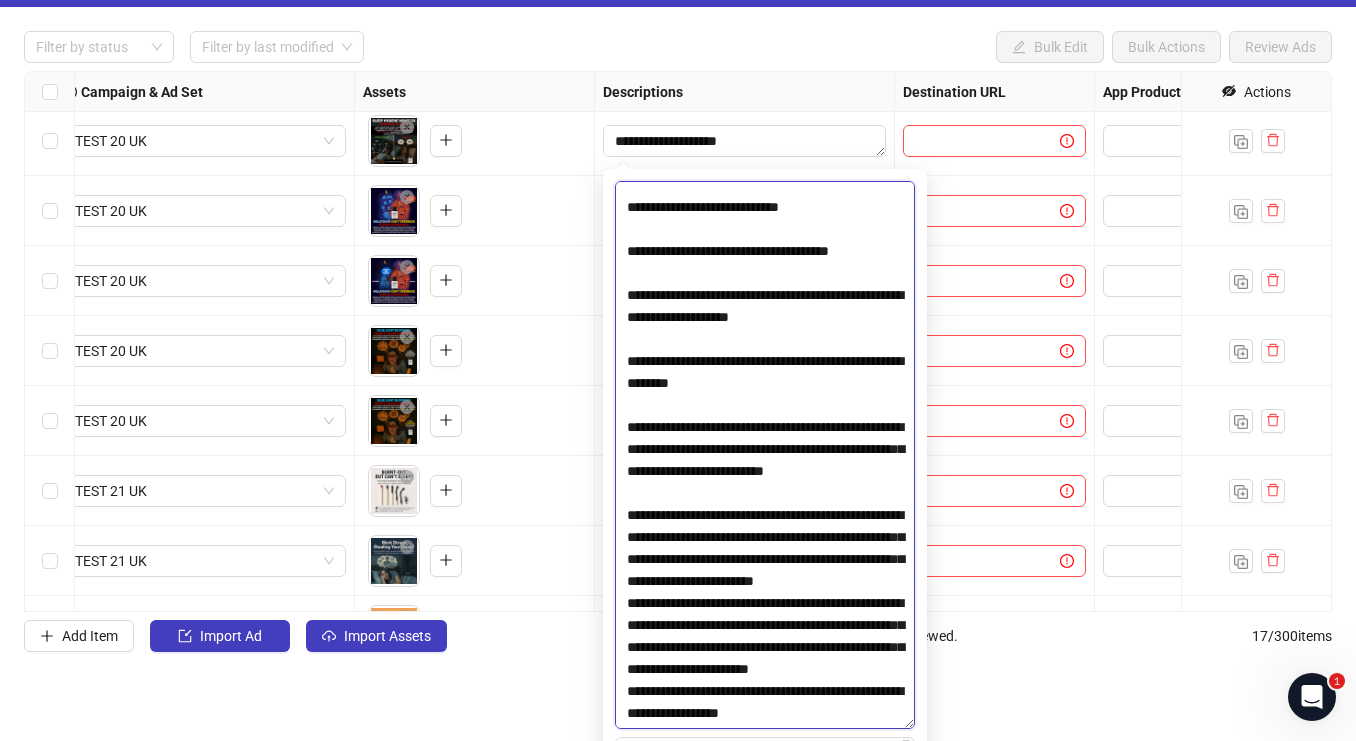scroll, scrollTop: 3224, scrollLeft: 0, axis: vertical 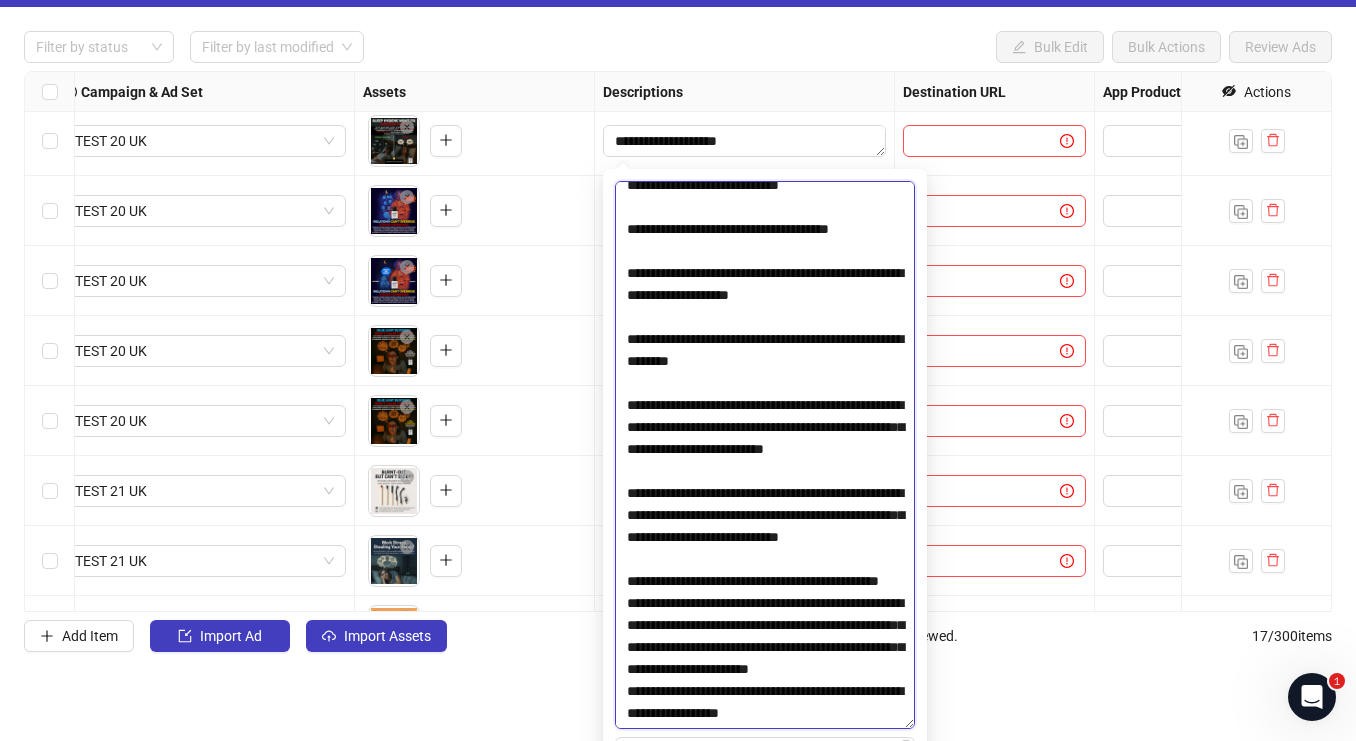 click at bounding box center (765, 455) 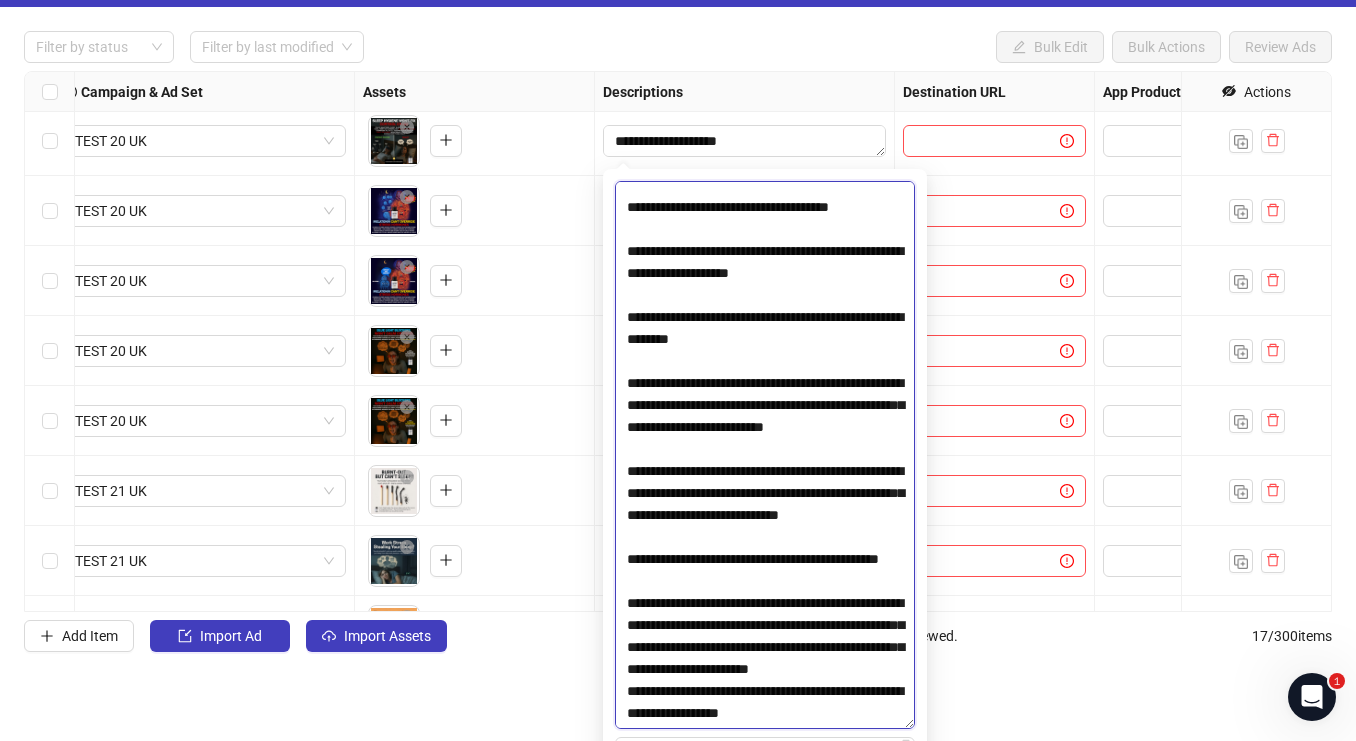 scroll, scrollTop: 3290, scrollLeft: 0, axis: vertical 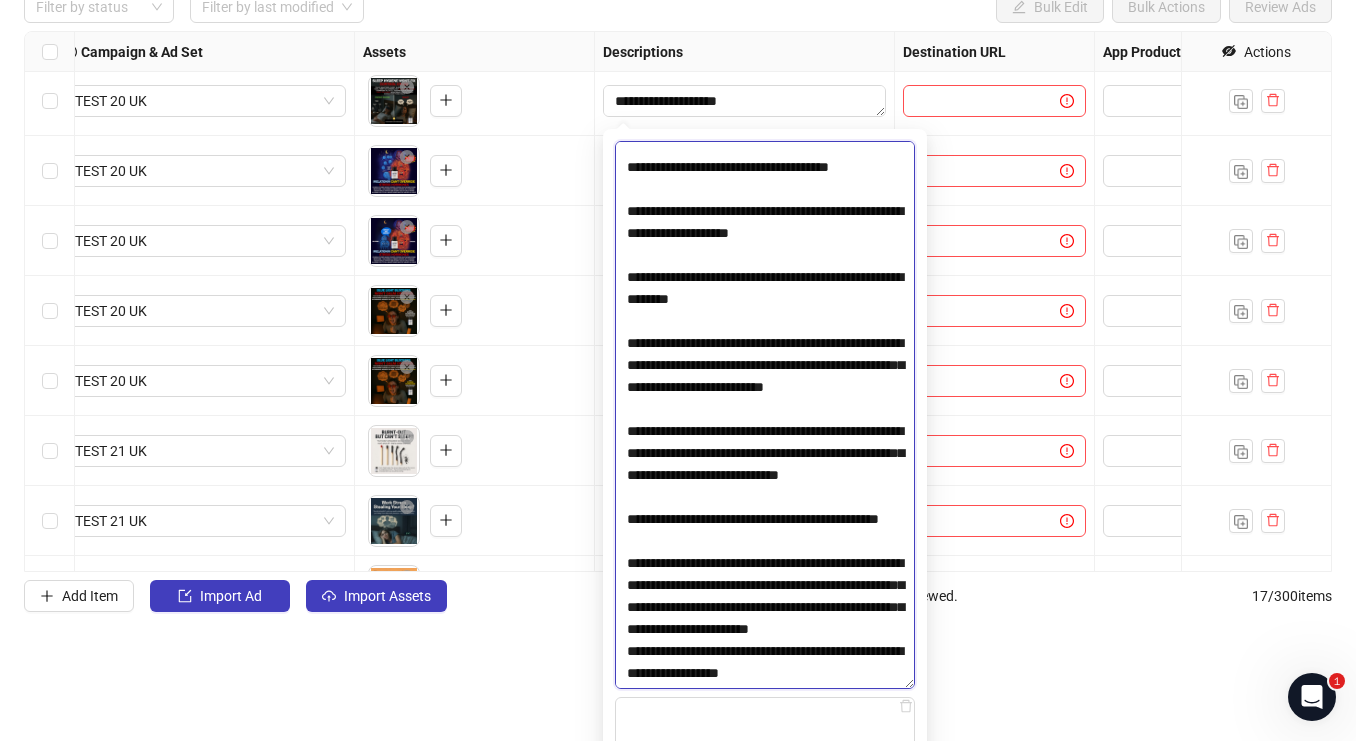 click at bounding box center (765, 415) 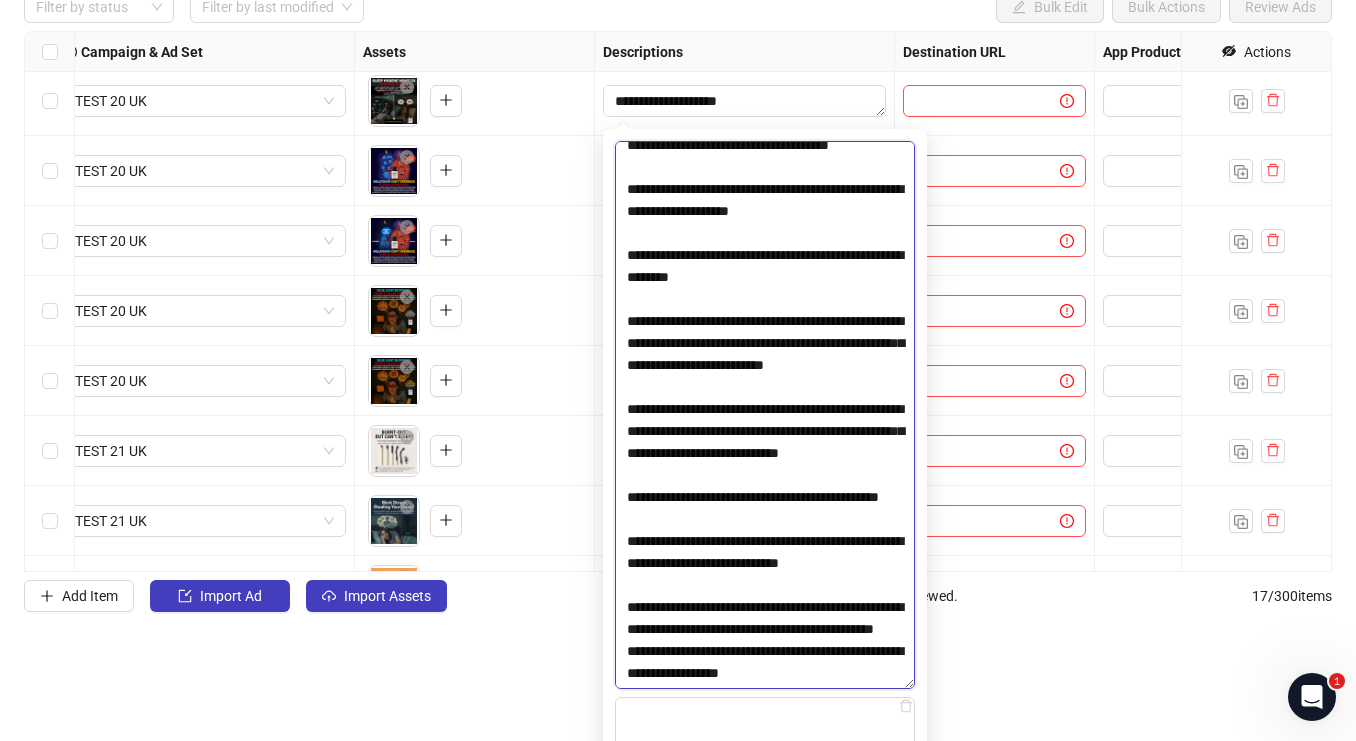 scroll, scrollTop: 3312, scrollLeft: 0, axis: vertical 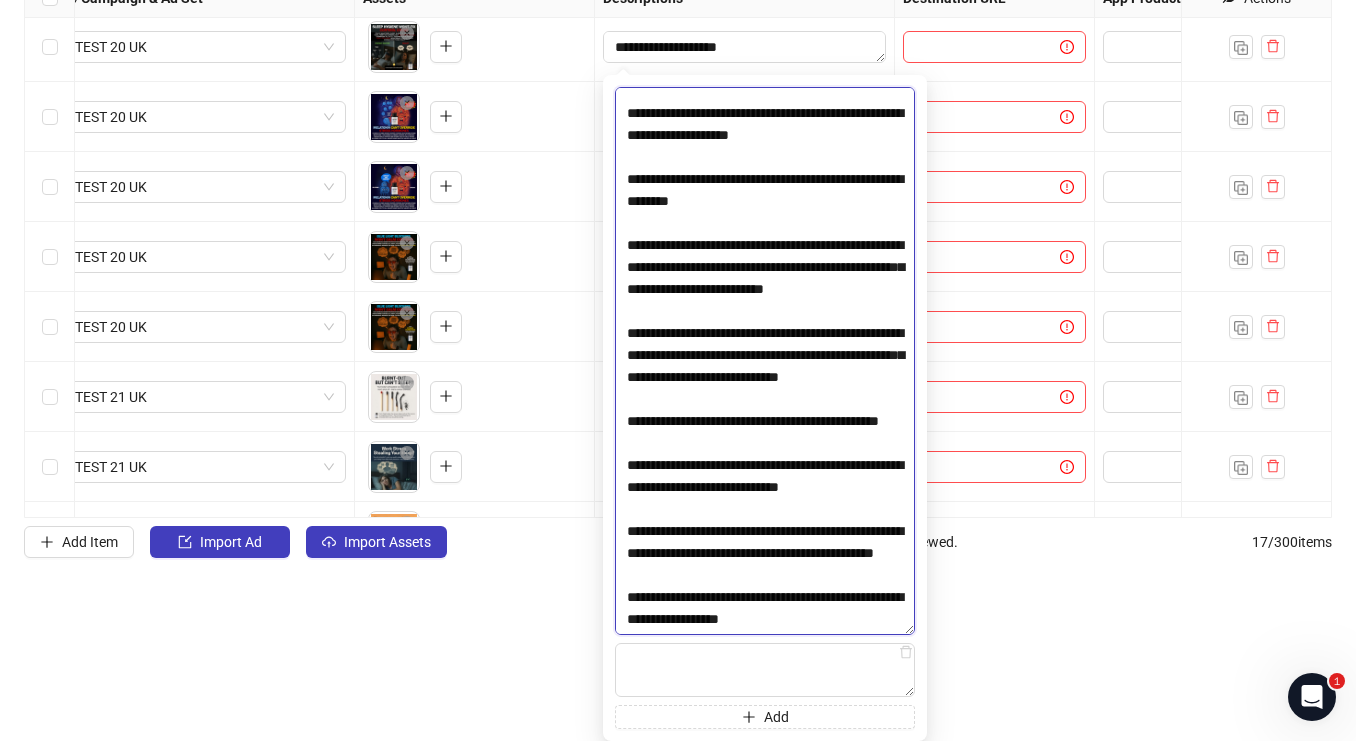 click at bounding box center [765, 361] 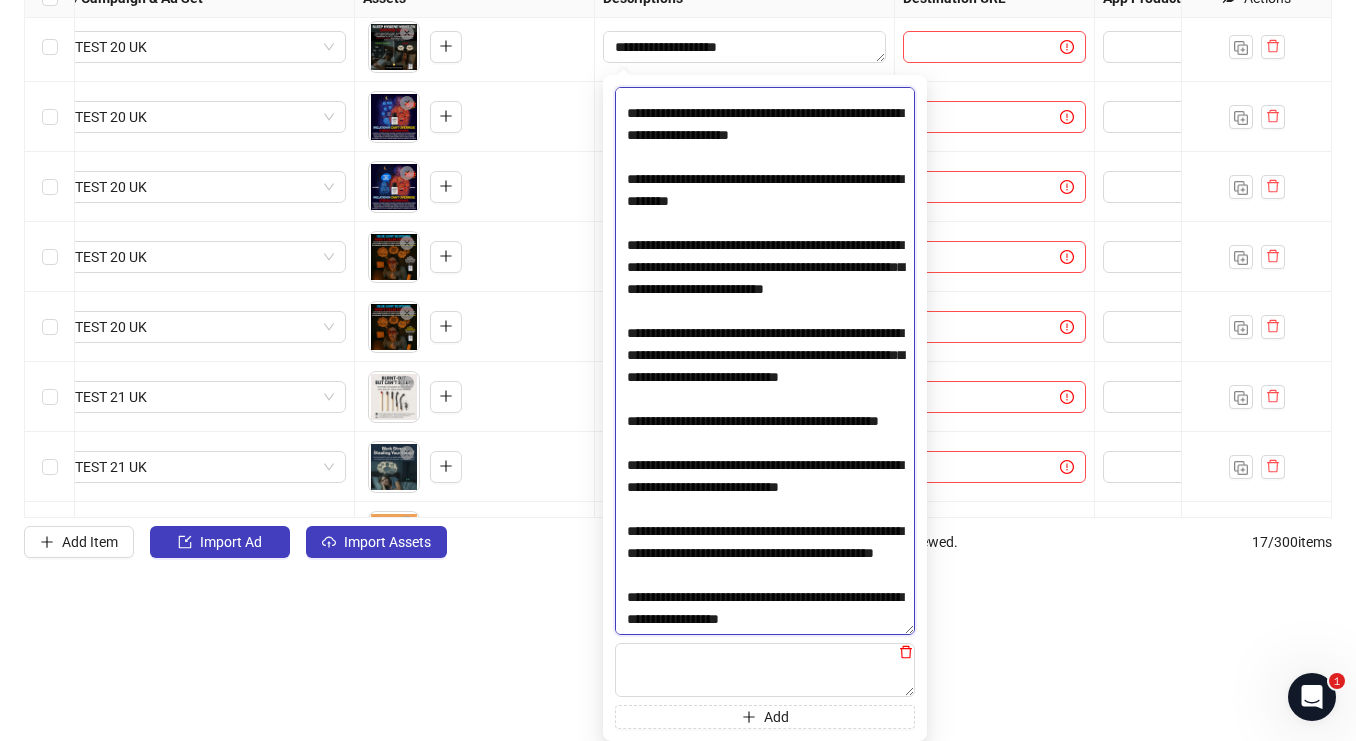 type on "**********" 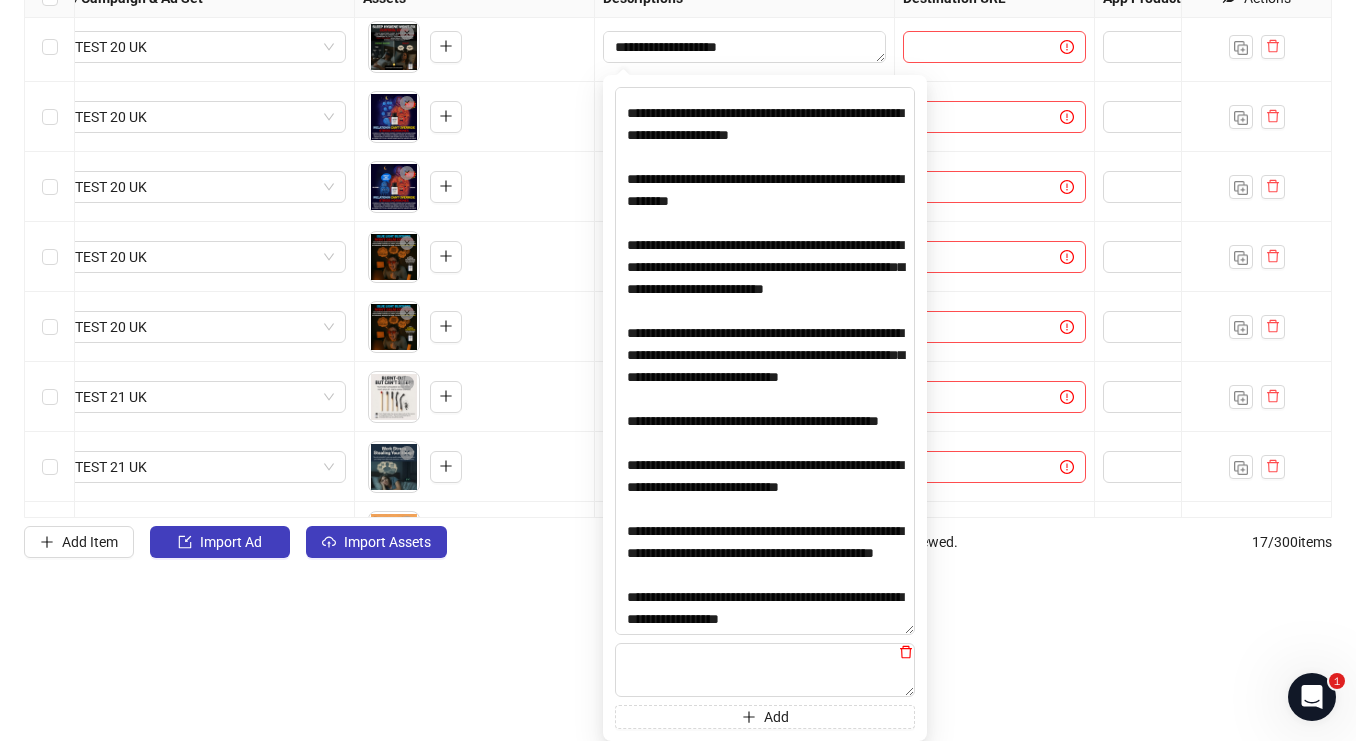 click 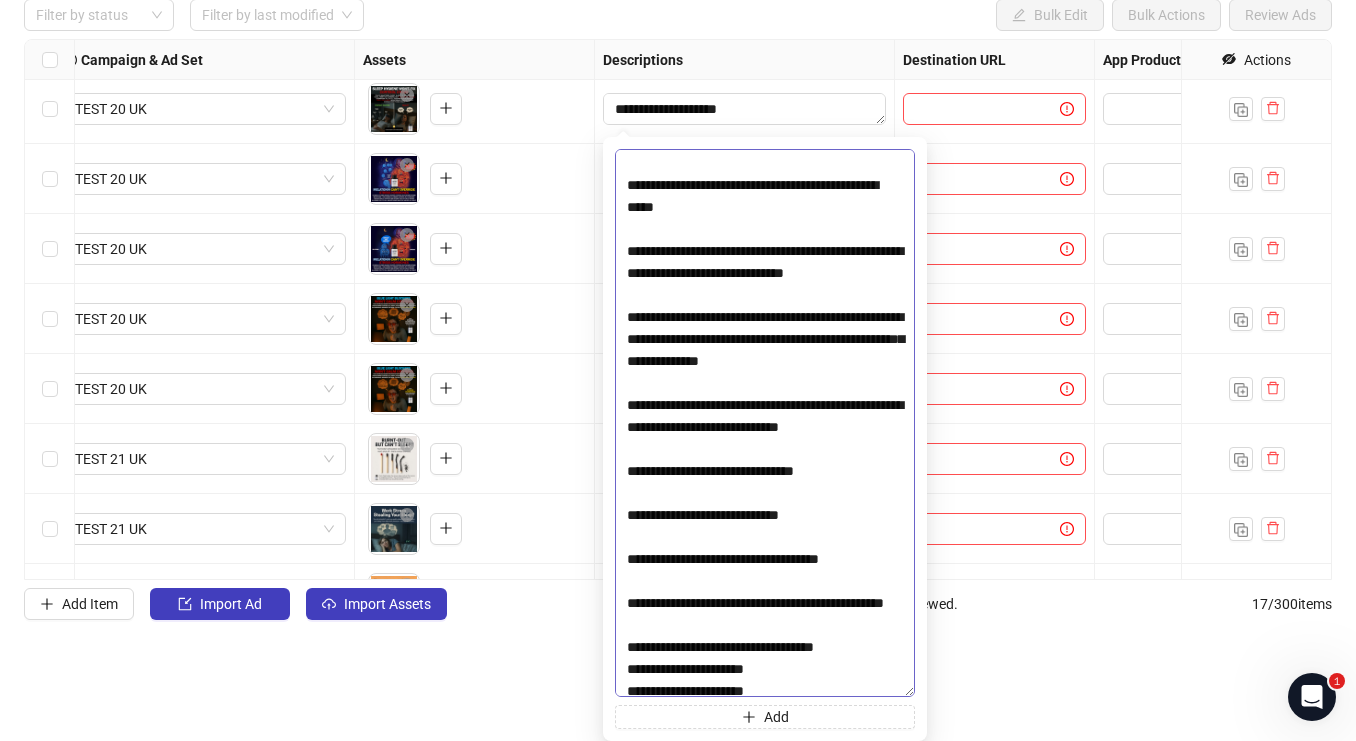 scroll, scrollTop: 0, scrollLeft: 0, axis: both 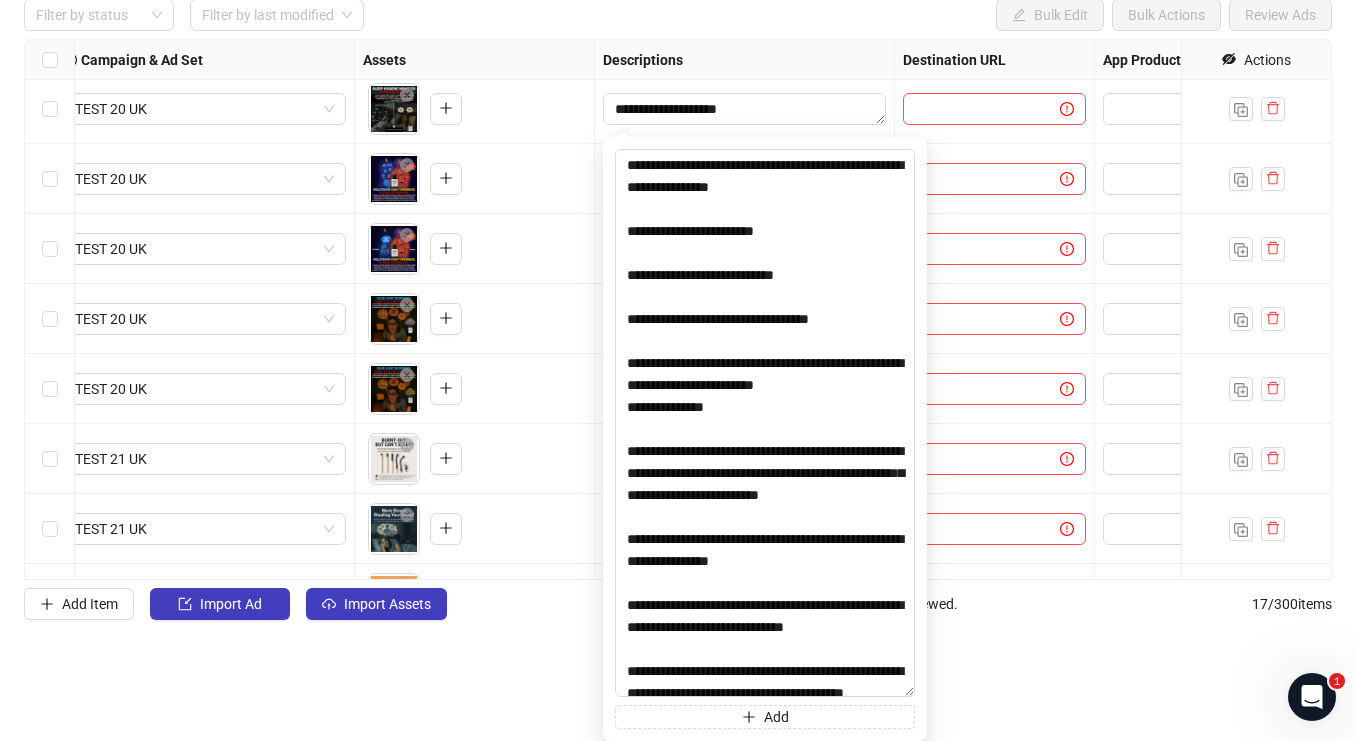 click on "**********" at bounding box center (678, 277) 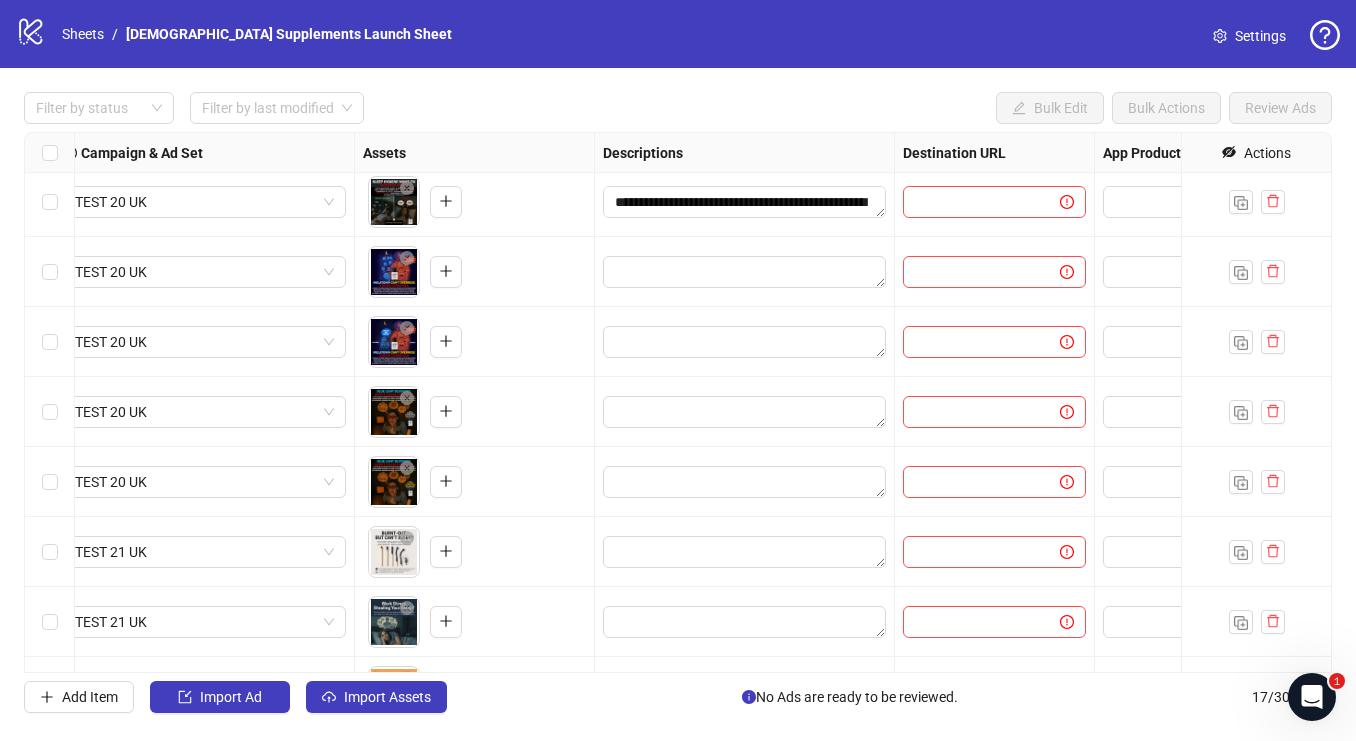 scroll, scrollTop: 0, scrollLeft: 0, axis: both 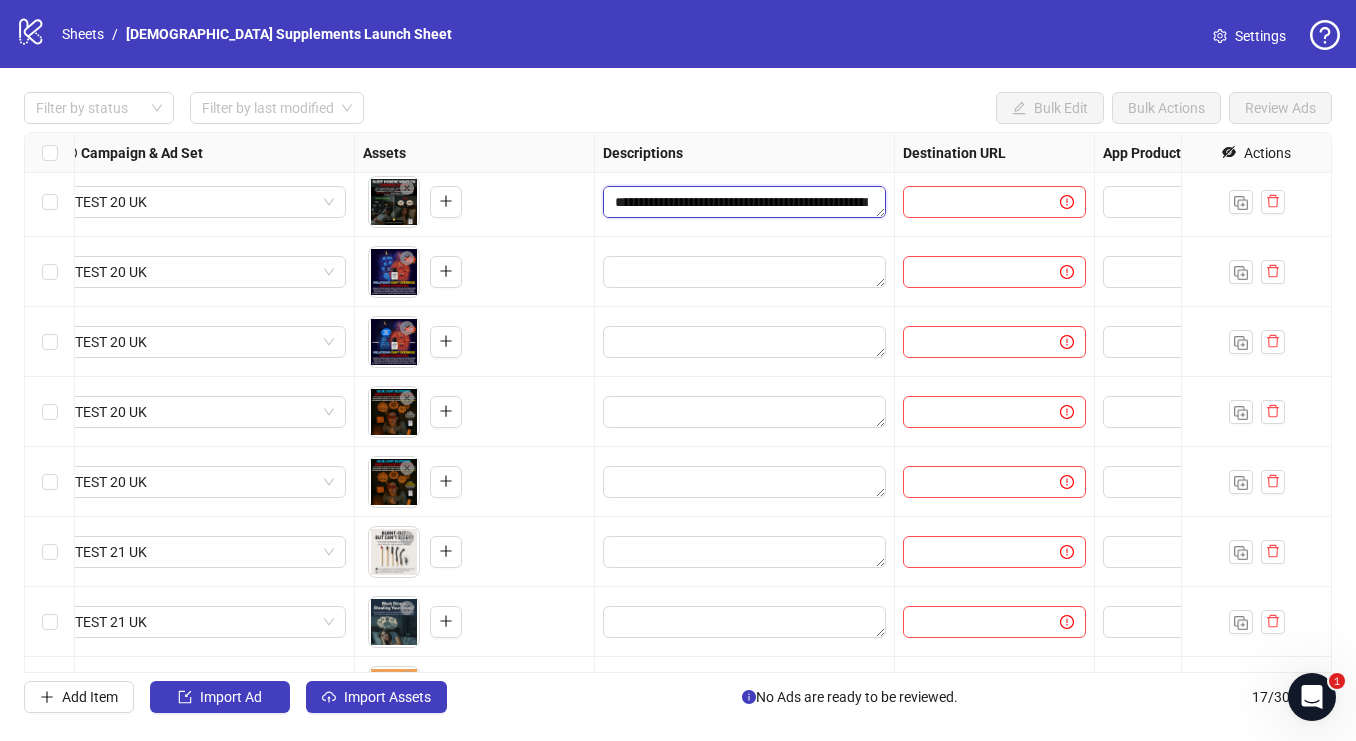 click at bounding box center [744, 202] 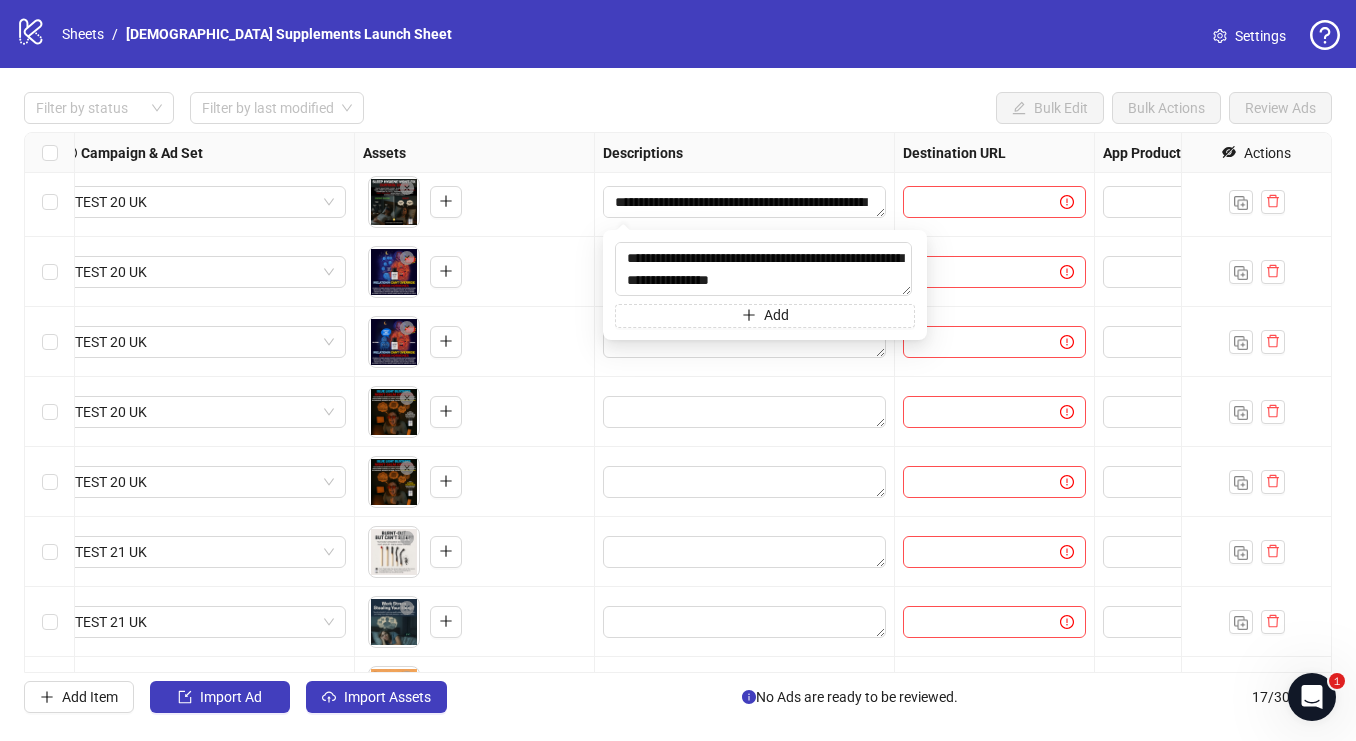 click on "**********" at bounding box center (678, 402) 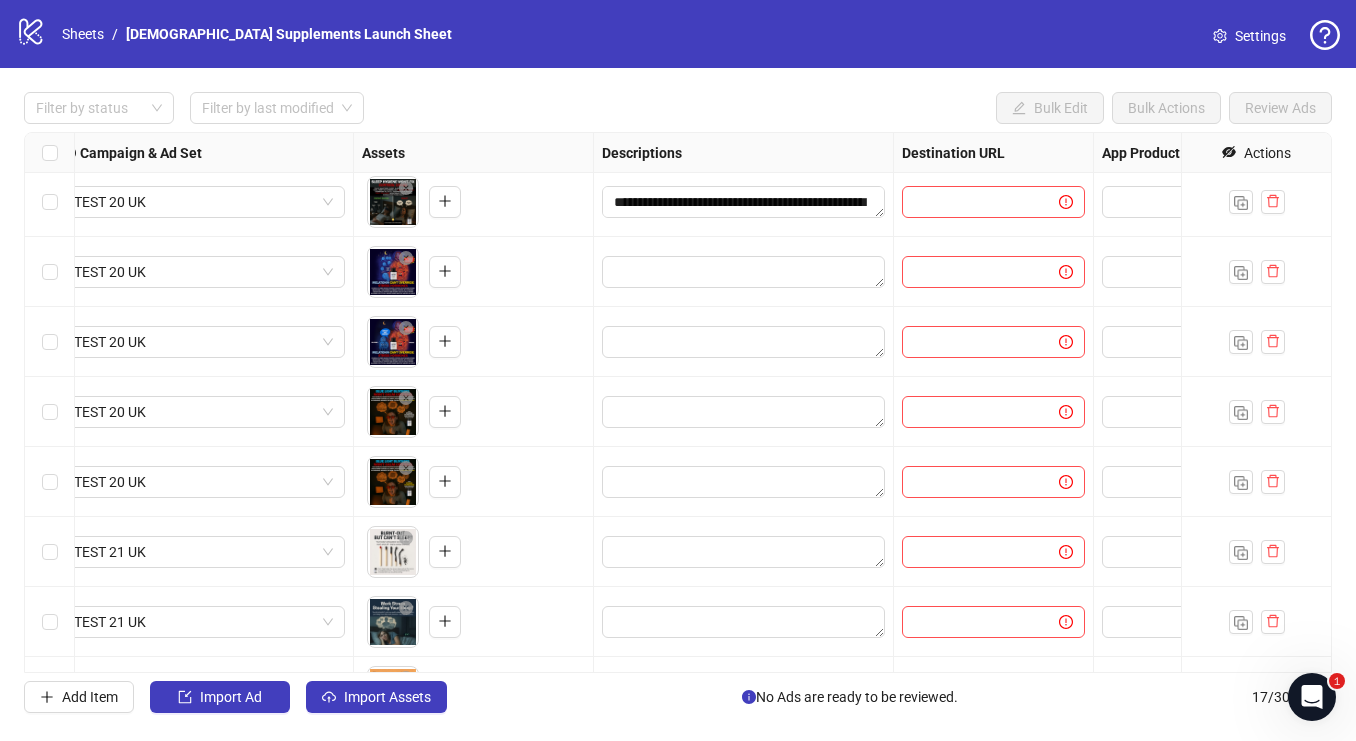 scroll, scrollTop: 6, scrollLeft: 627, axis: both 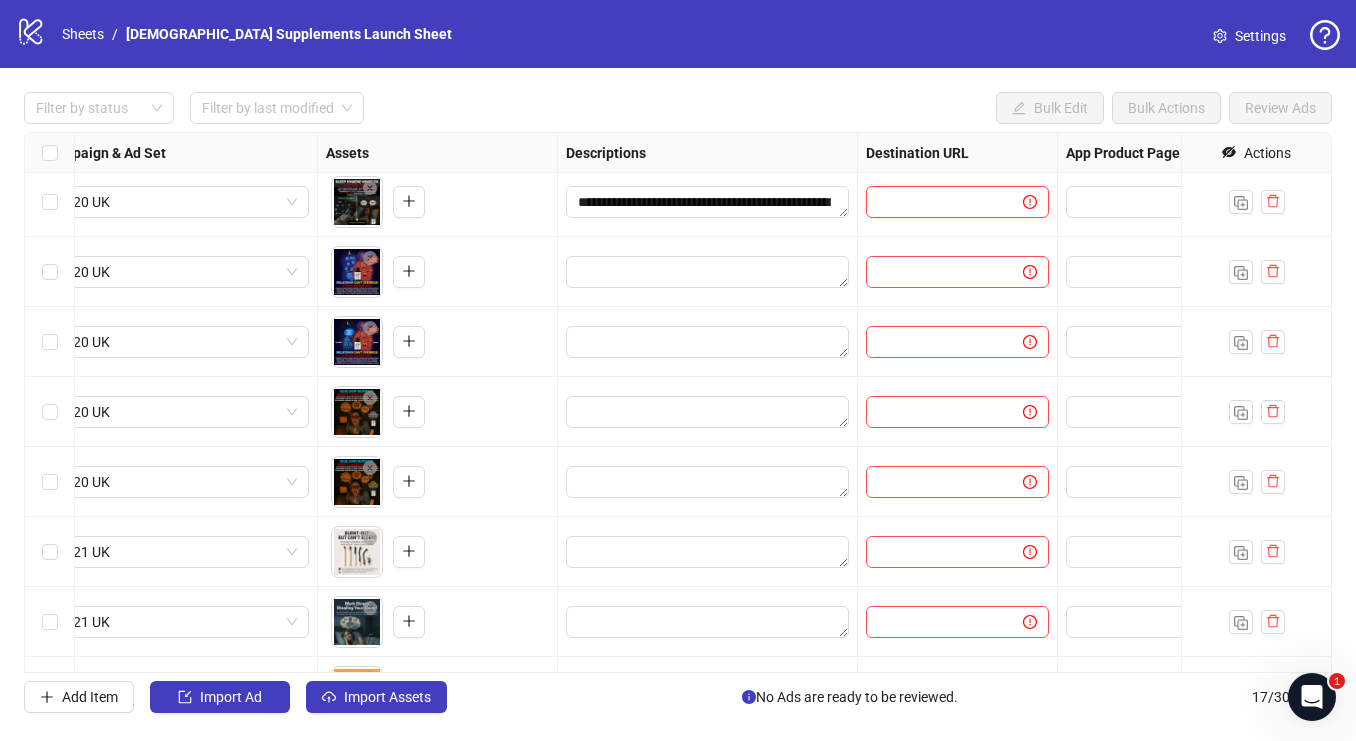 click at bounding box center (936, 202) 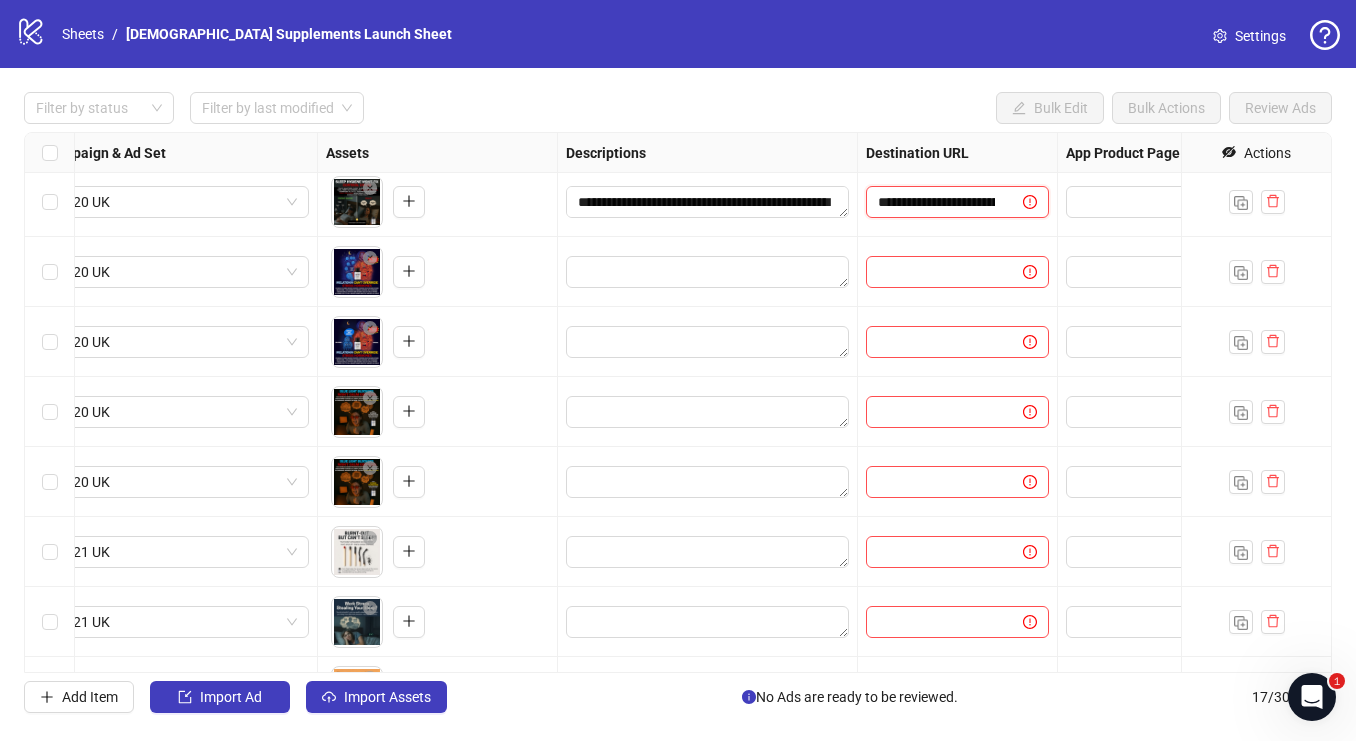 scroll, scrollTop: 0, scrollLeft: 262, axis: horizontal 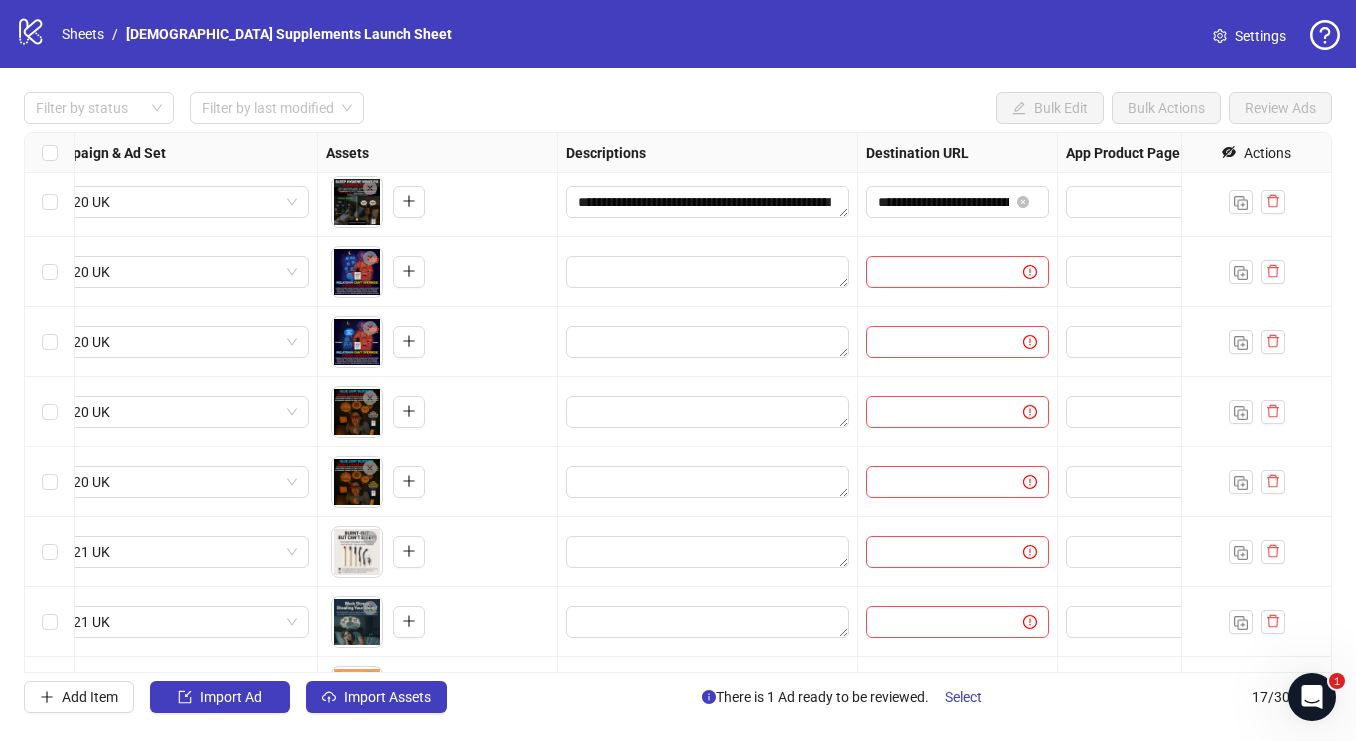 click on "**********" at bounding box center (678, 402) 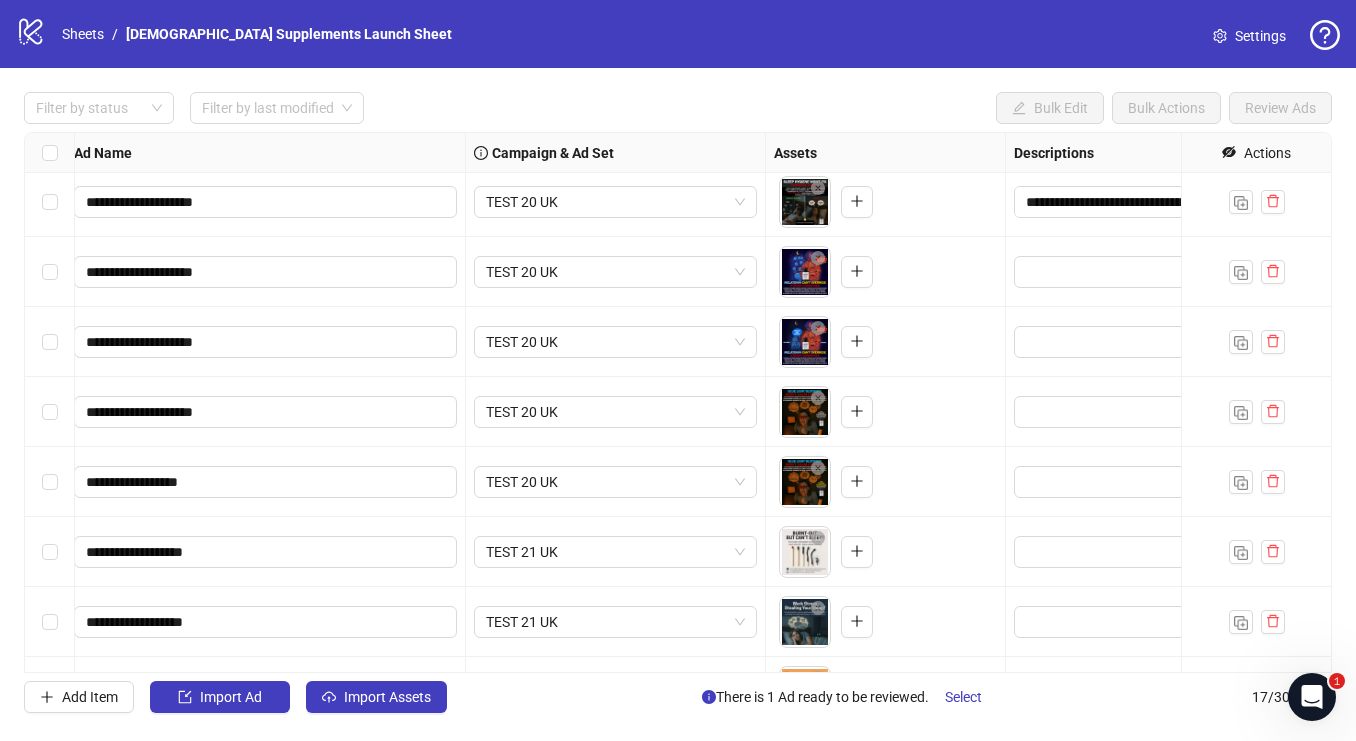 scroll, scrollTop: 6, scrollLeft: 0, axis: vertical 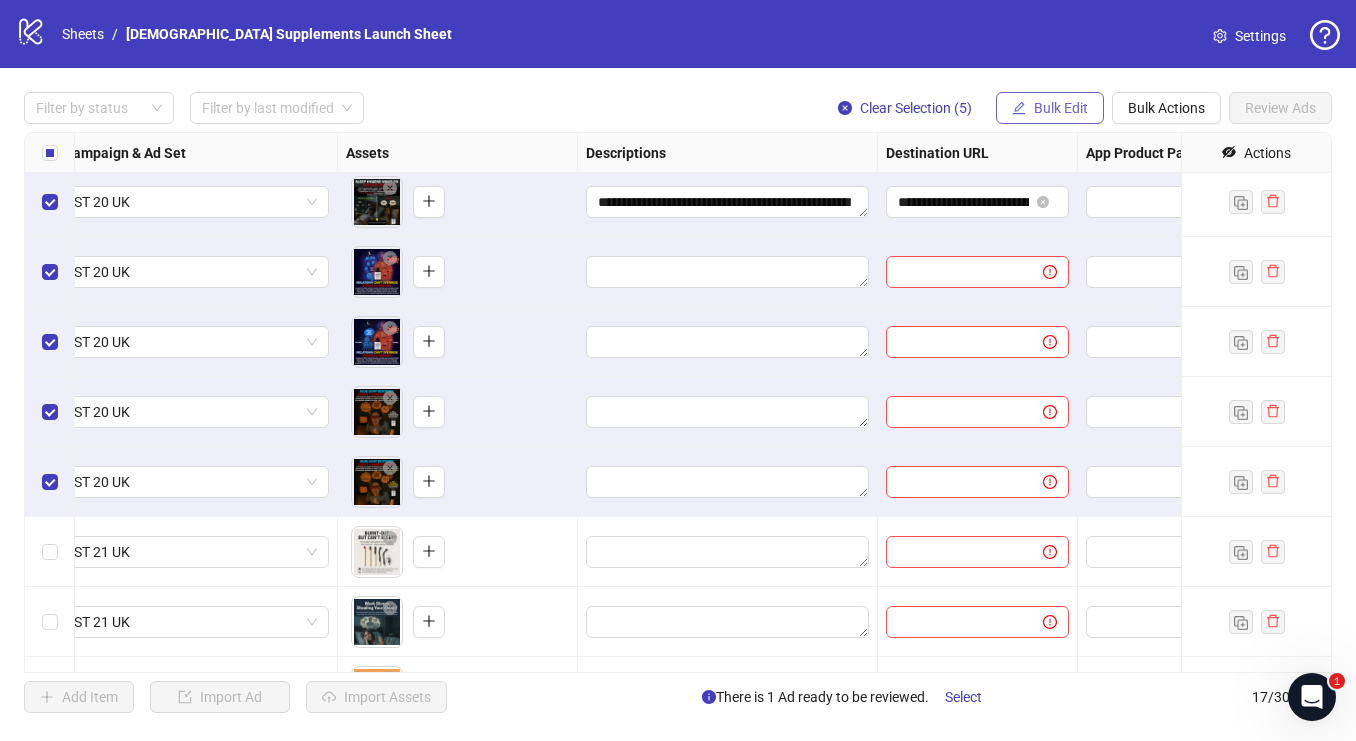 click on "Bulk Edit" at bounding box center [1061, 108] 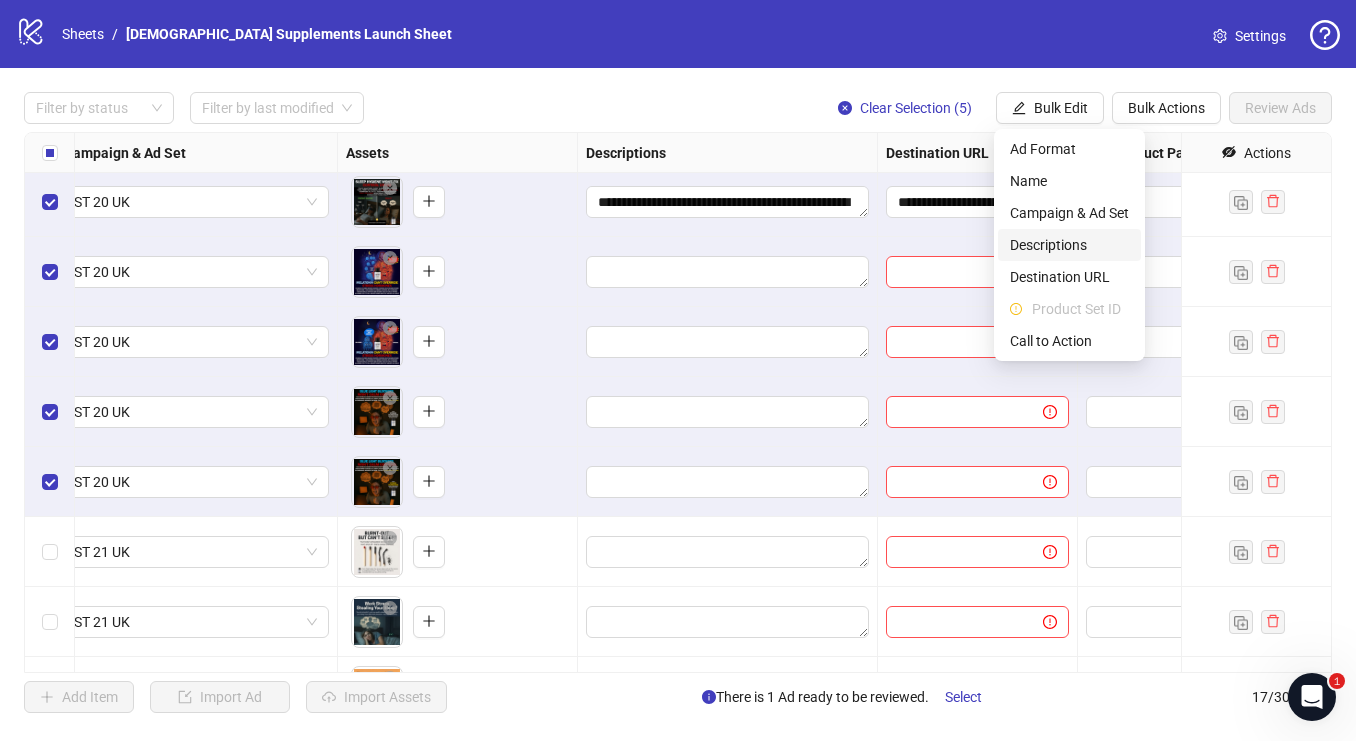 click on "Descriptions" at bounding box center (1069, 245) 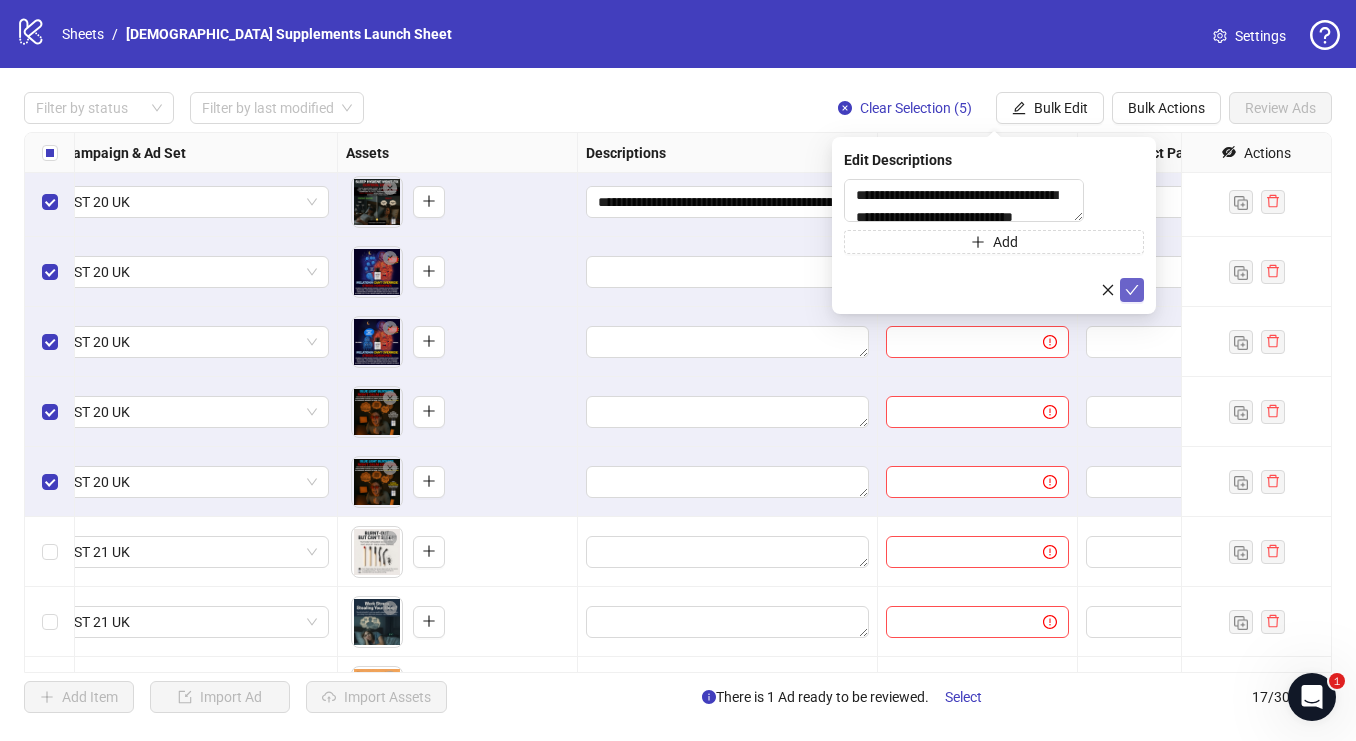 click at bounding box center (1132, 290) 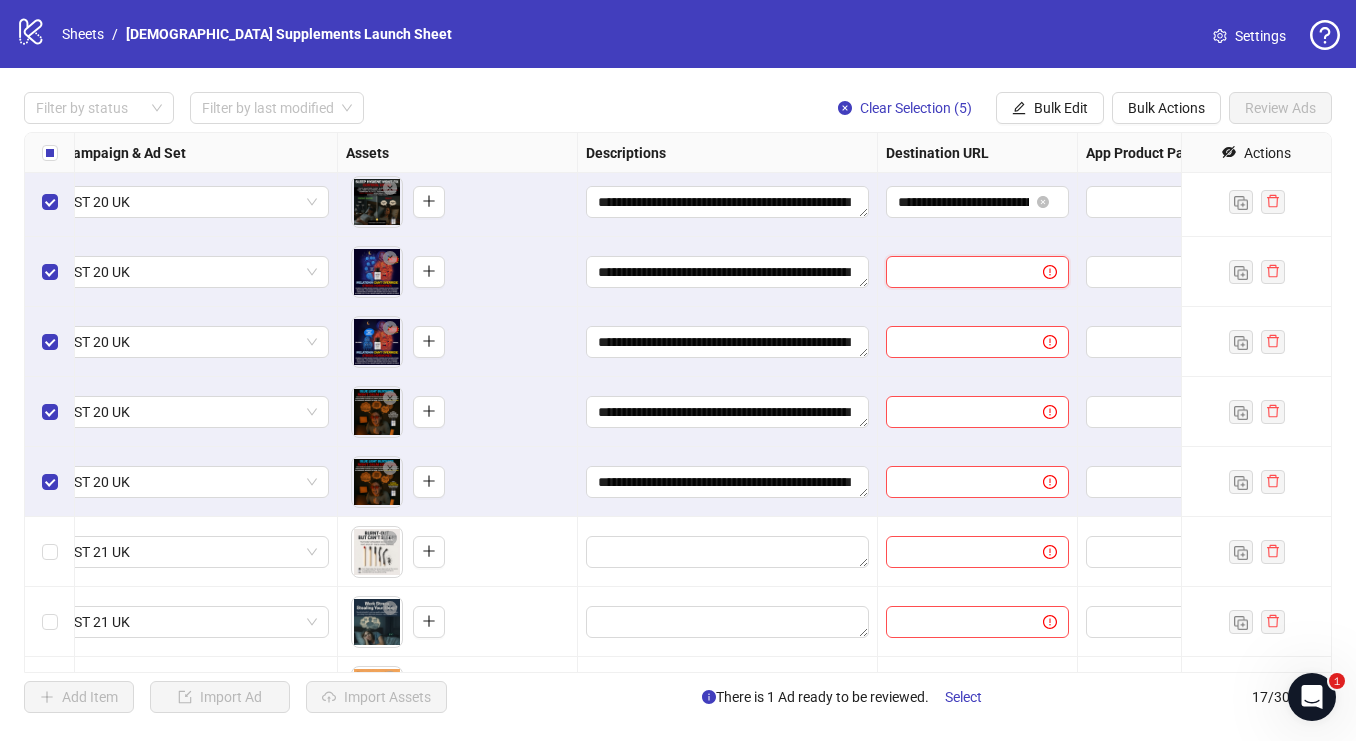click at bounding box center [956, 272] 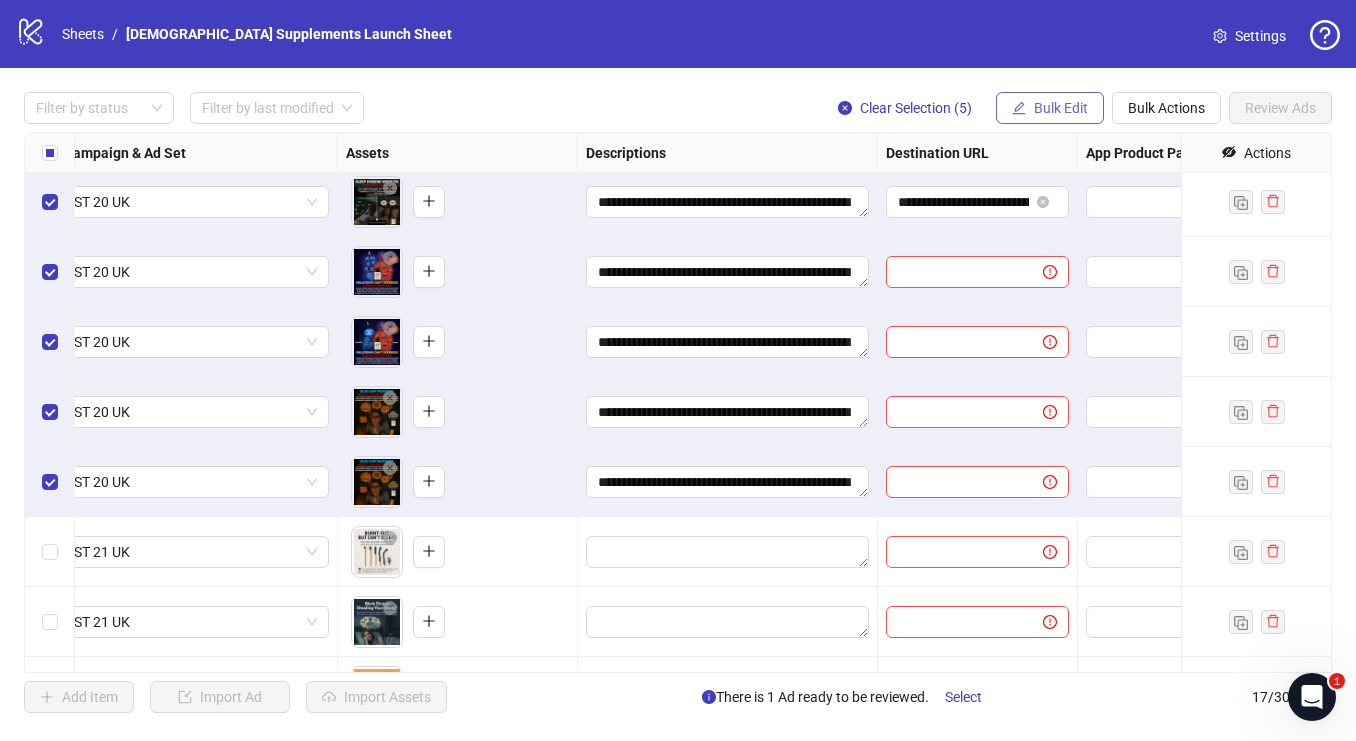 click on "Bulk Edit" at bounding box center [1061, 108] 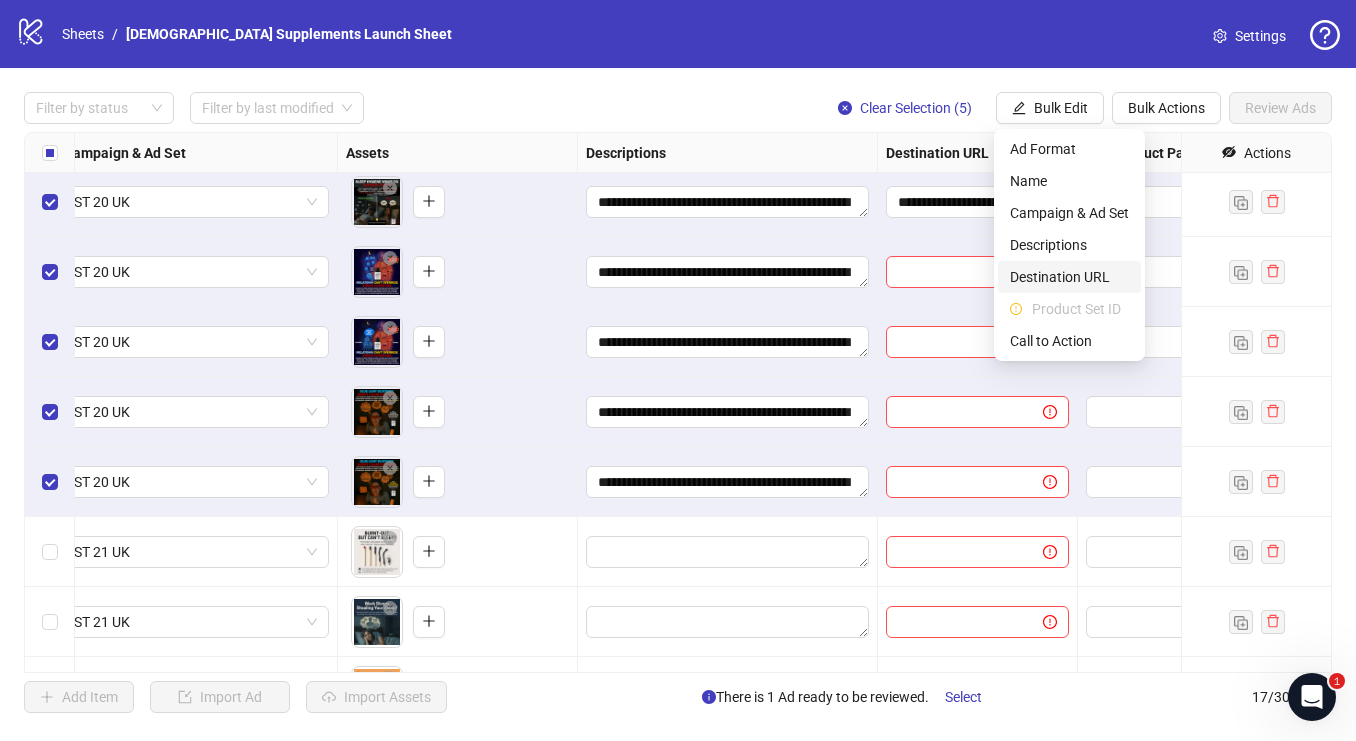 click on "Destination URL" at bounding box center [1069, 277] 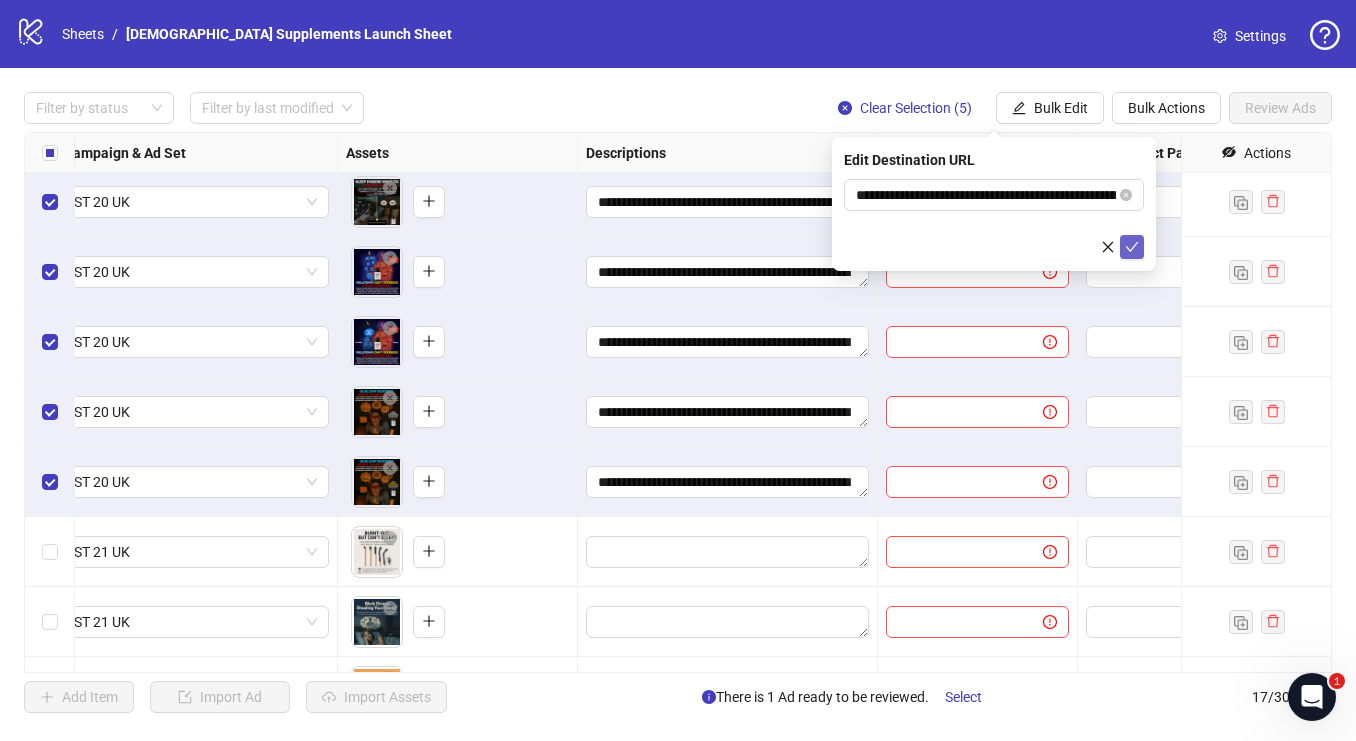 click at bounding box center (1132, 247) 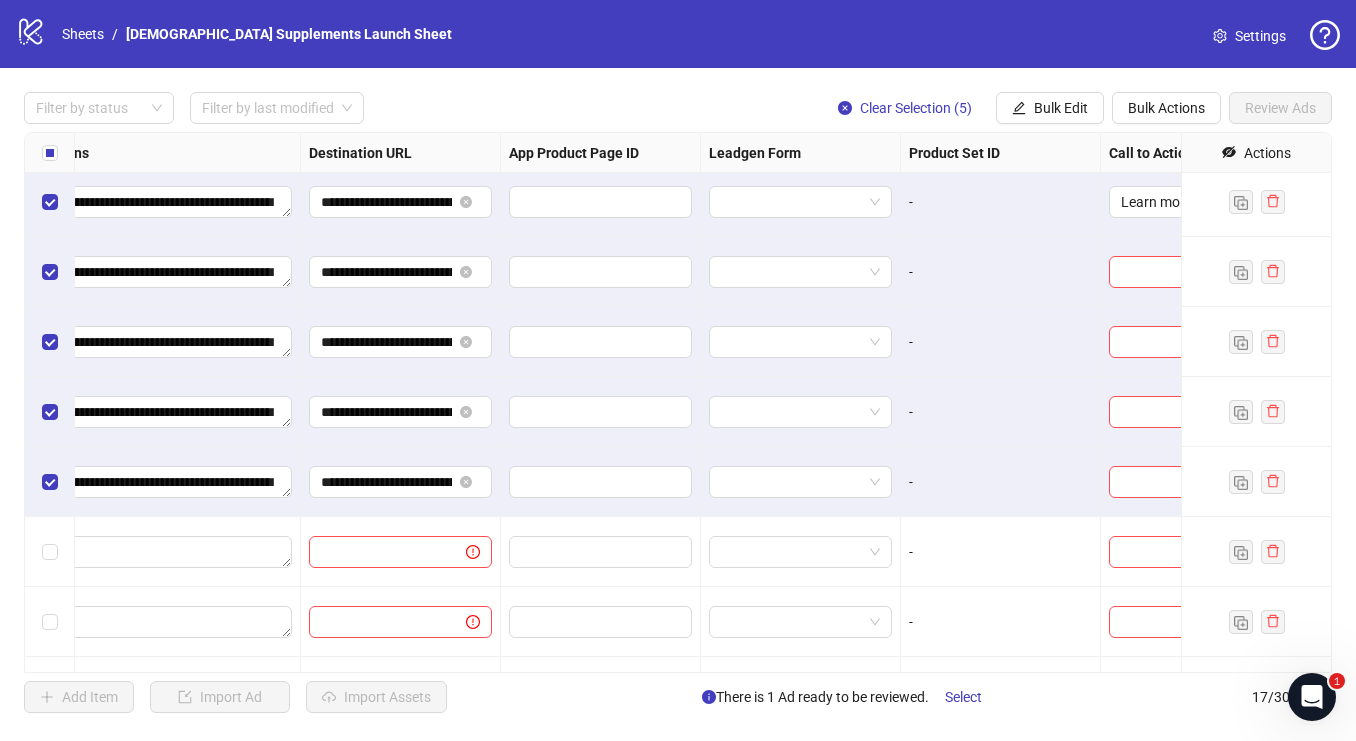 scroll, scrollTop: 6, scrollLeft: 1264, axis: both 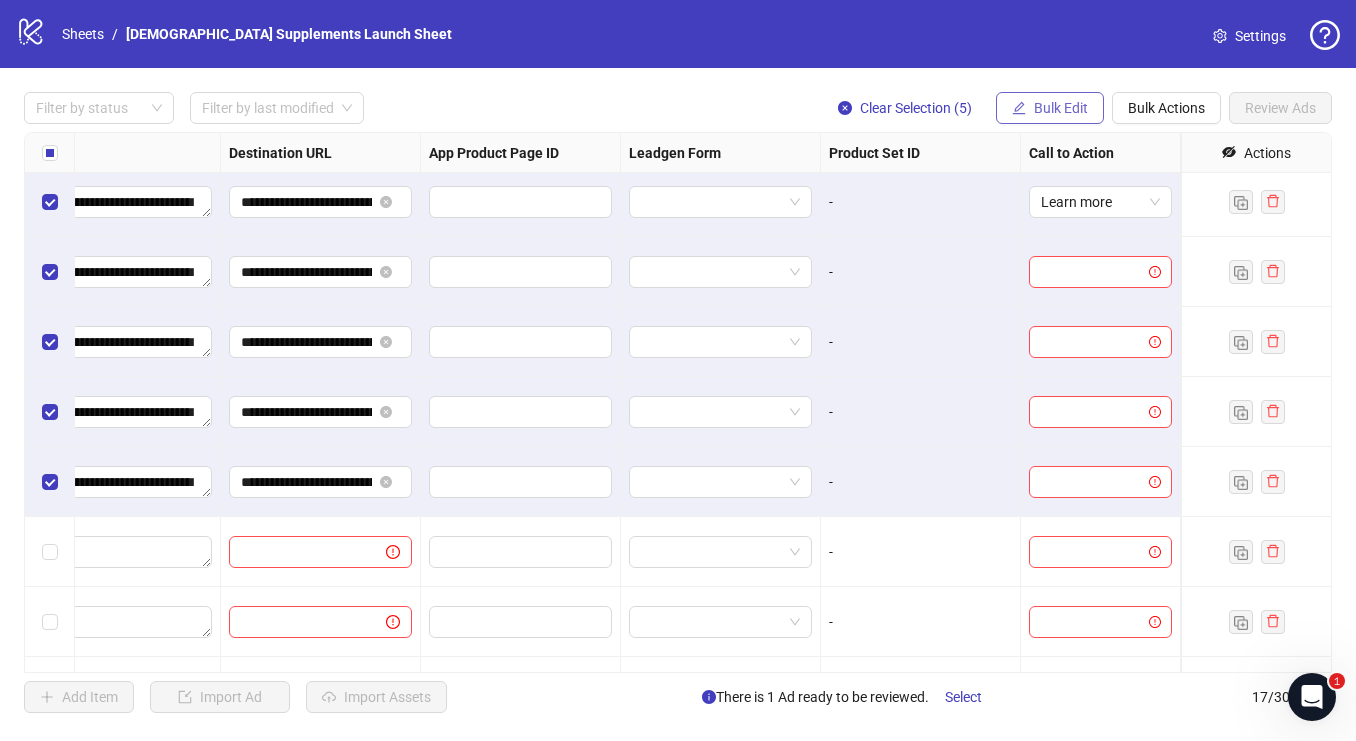 click on "Bulk Edit" at bounding box center [1050, 108] 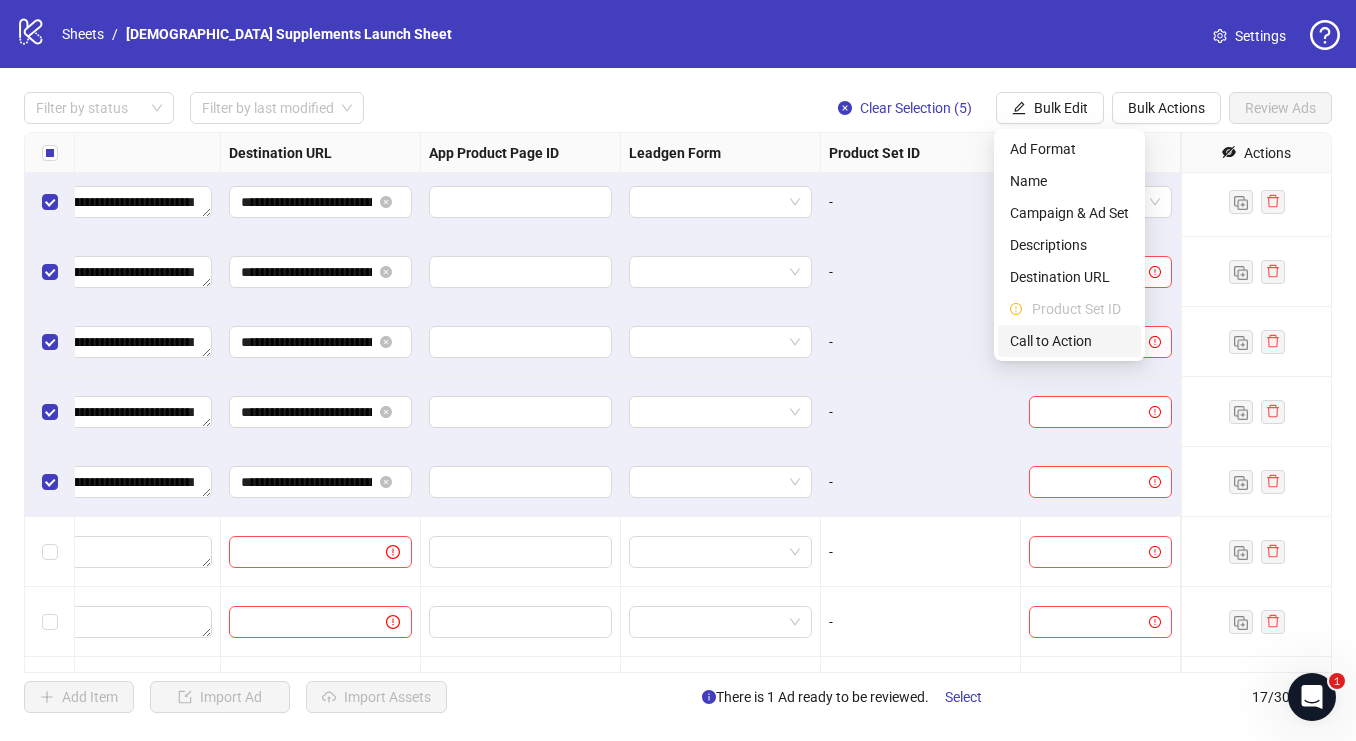 click on "Call to Action" at bounding box center [1069, 341] 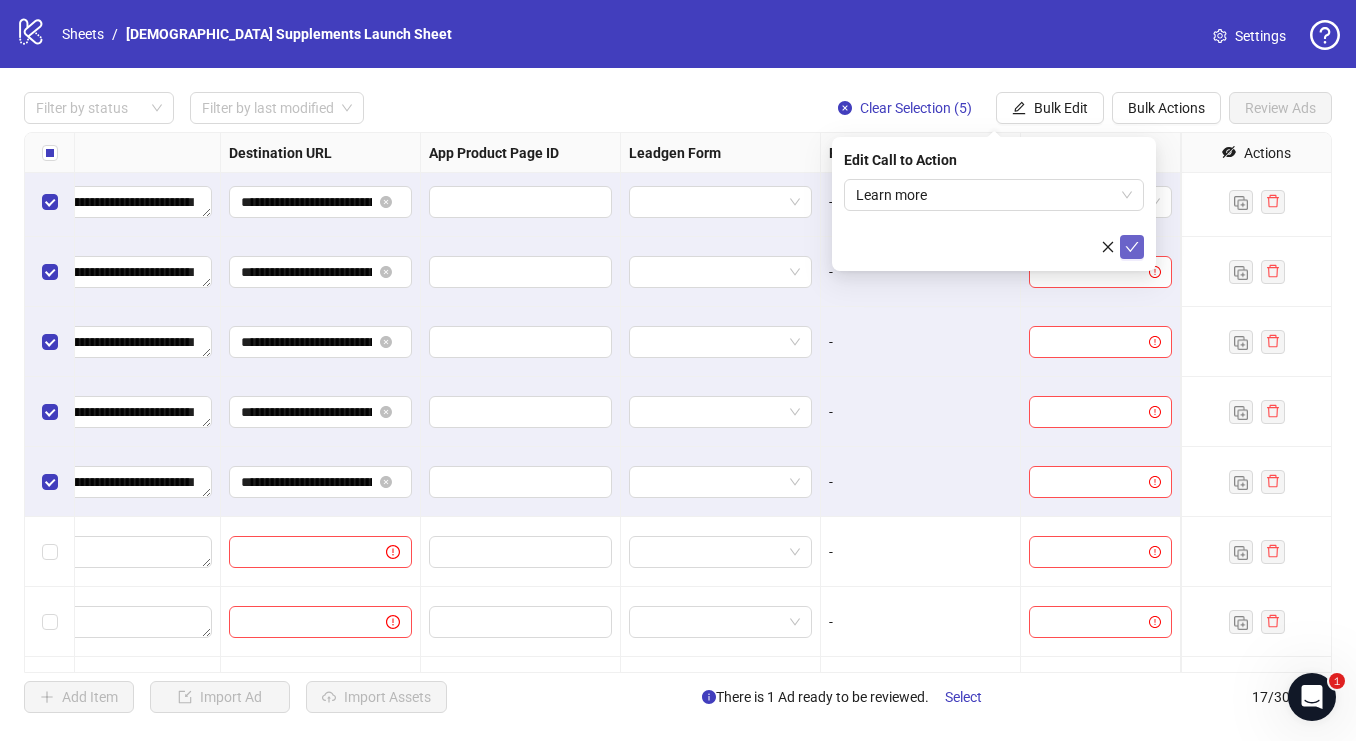 click 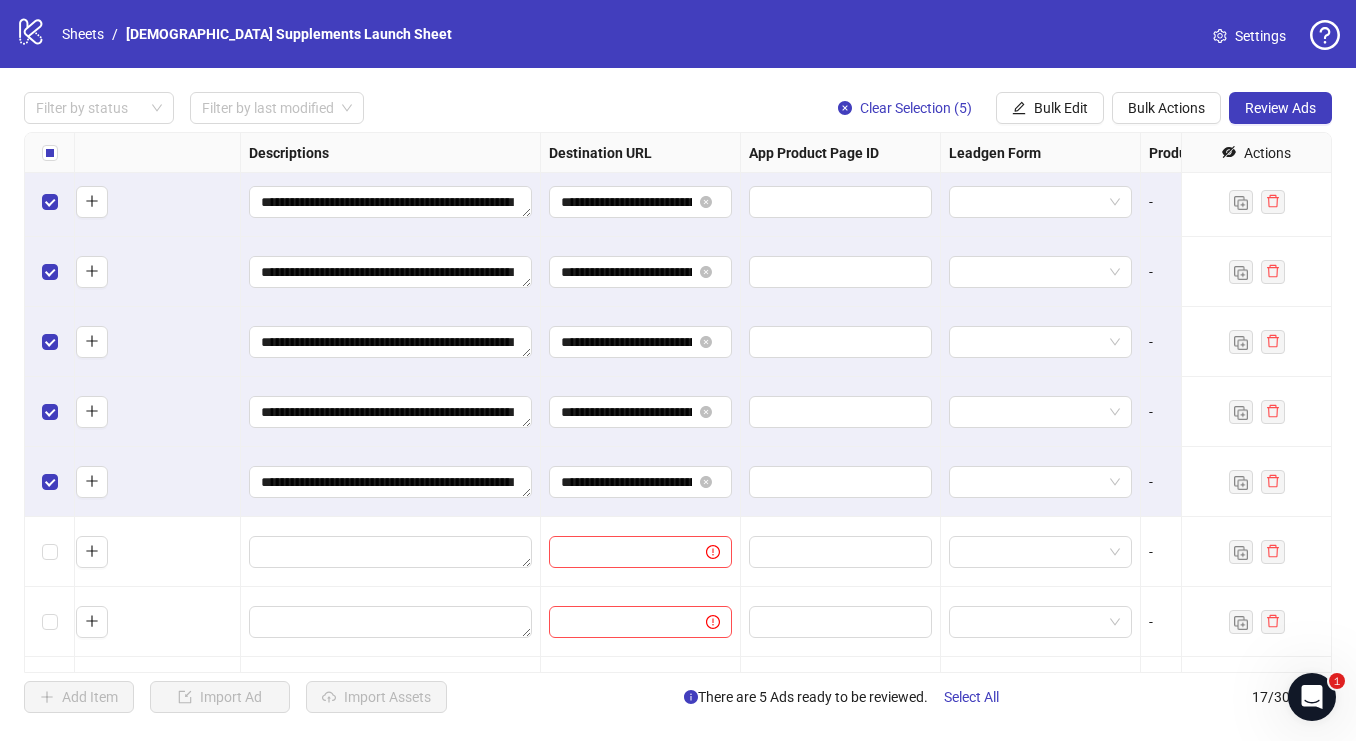 scroll, scrollTop: 6, scrollLeft: 1264, axis: both 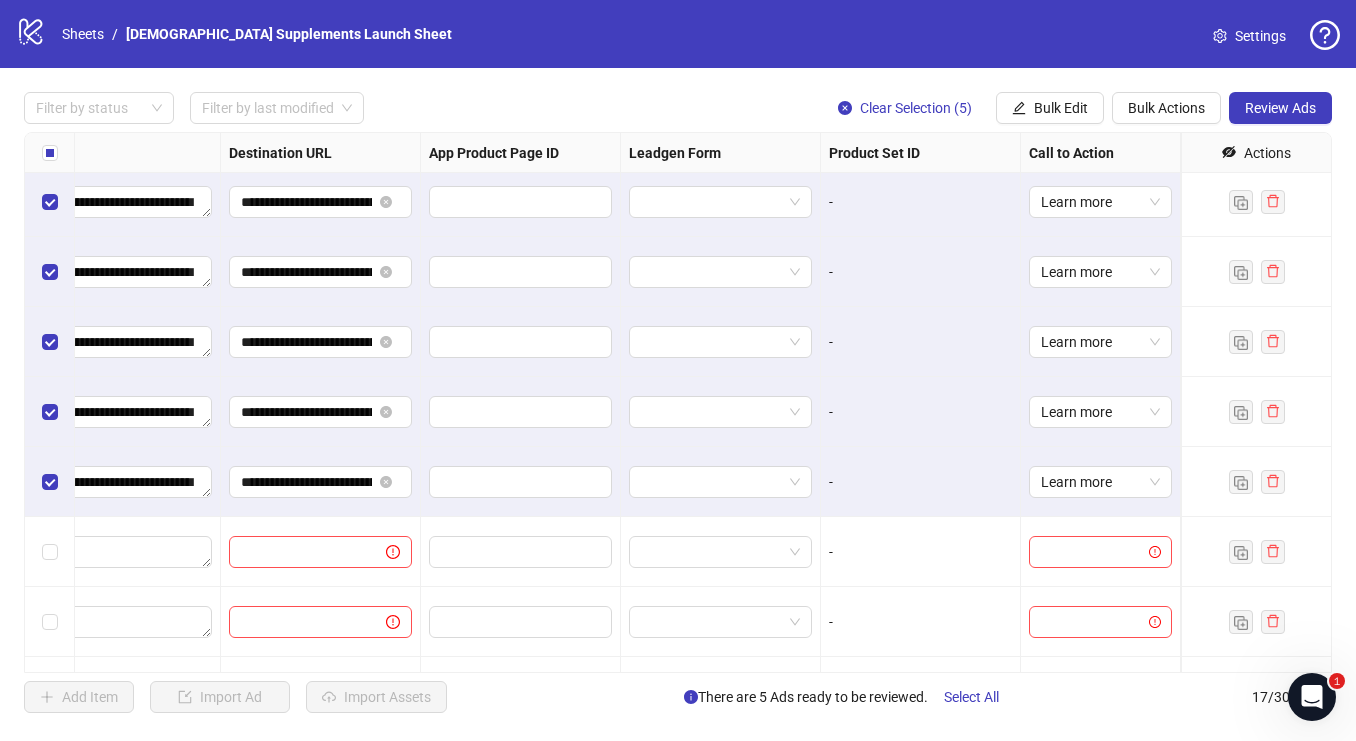click 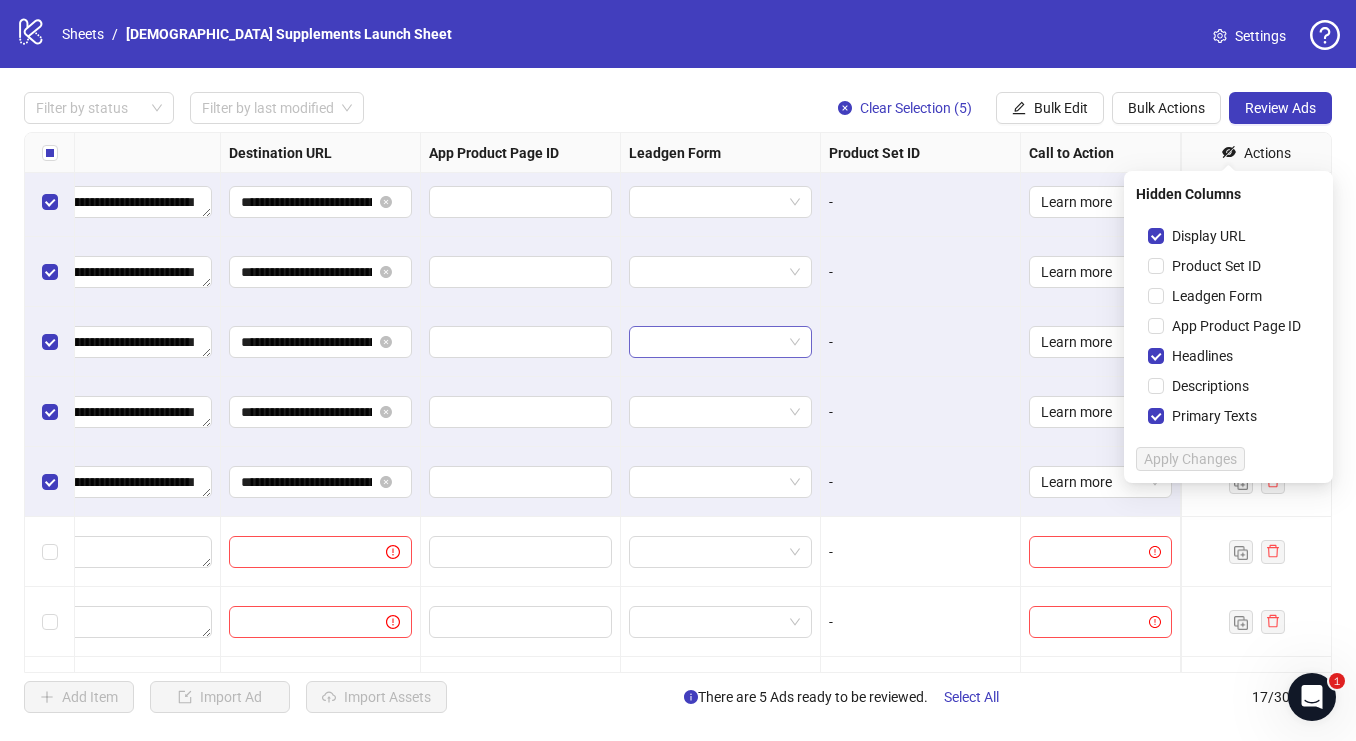 scroll, scrollTop: 6, scrollLeft: 1263, axis: both 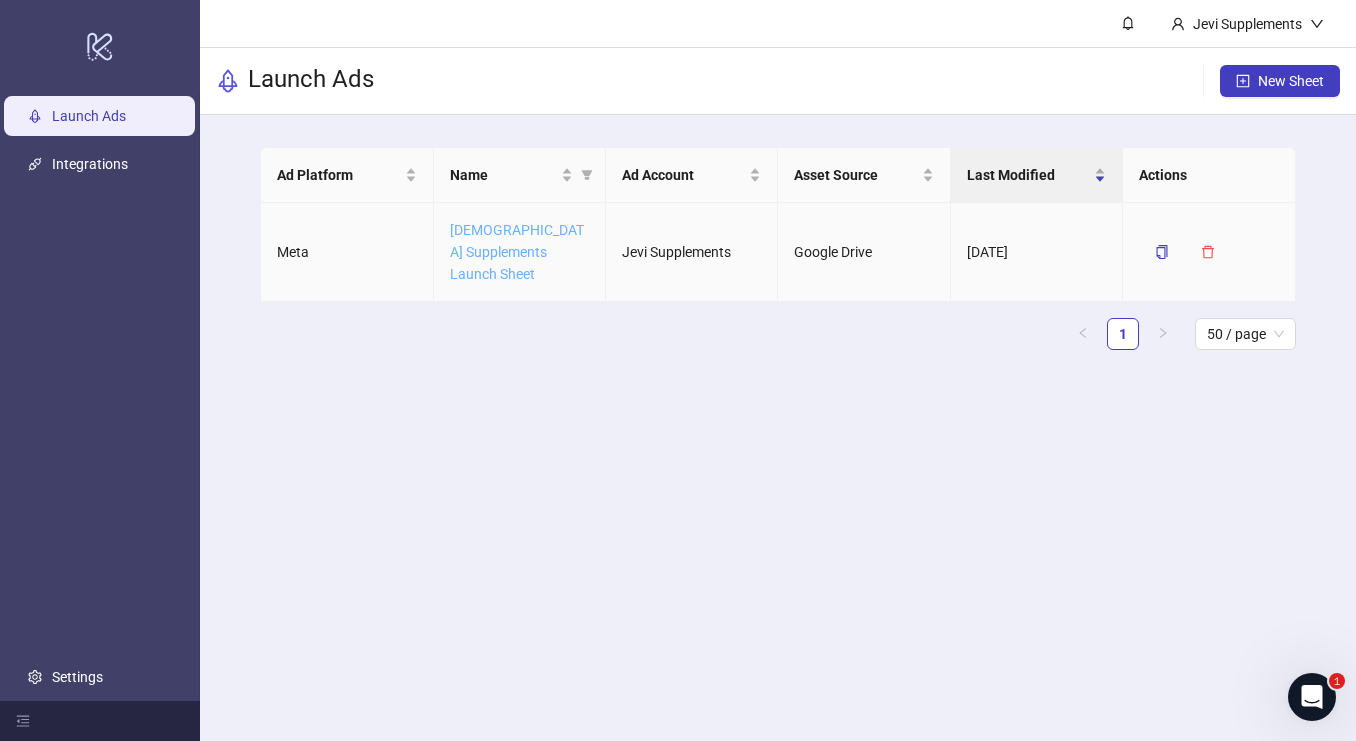 click on "[DEMOGRAPHIC_DATA] Supplements Launch Sheet" at bounding box center (517, 252) 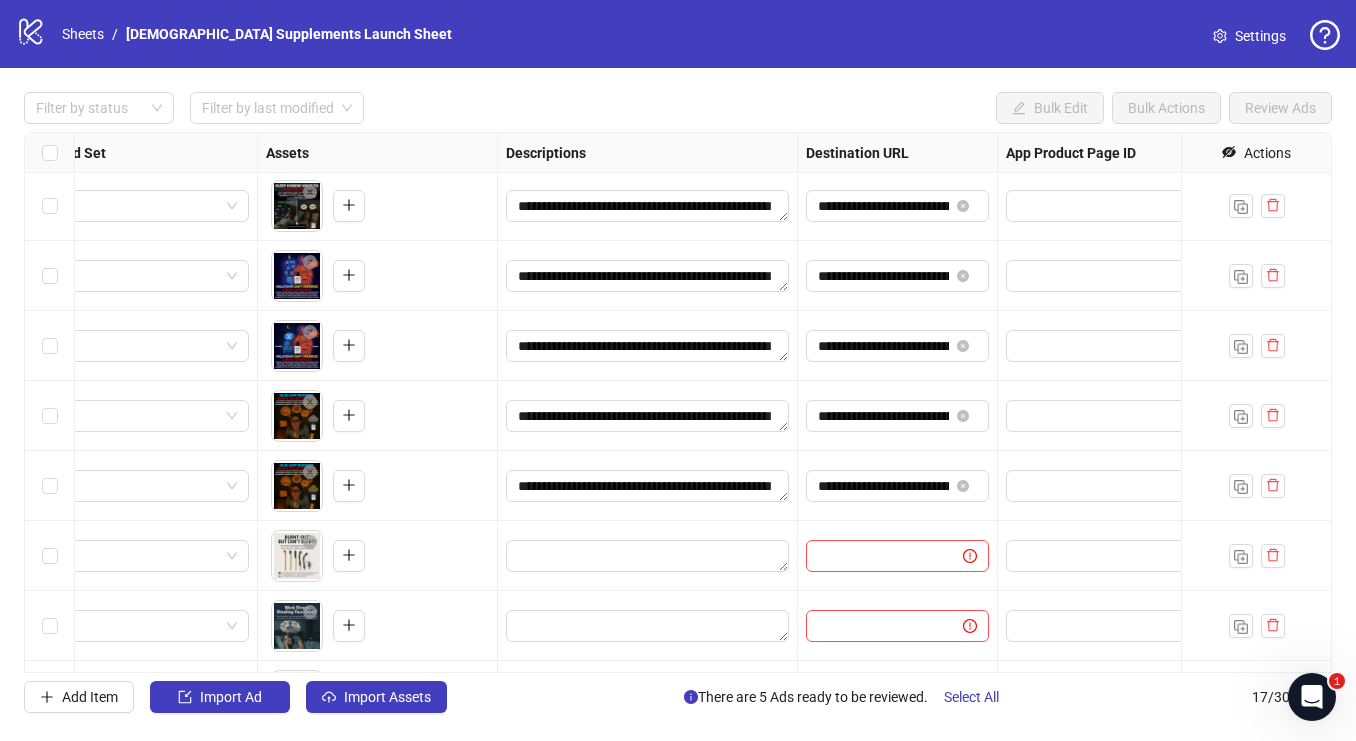 scroll, scrollTop: 2, scrollLeft: 0, axis: vertical 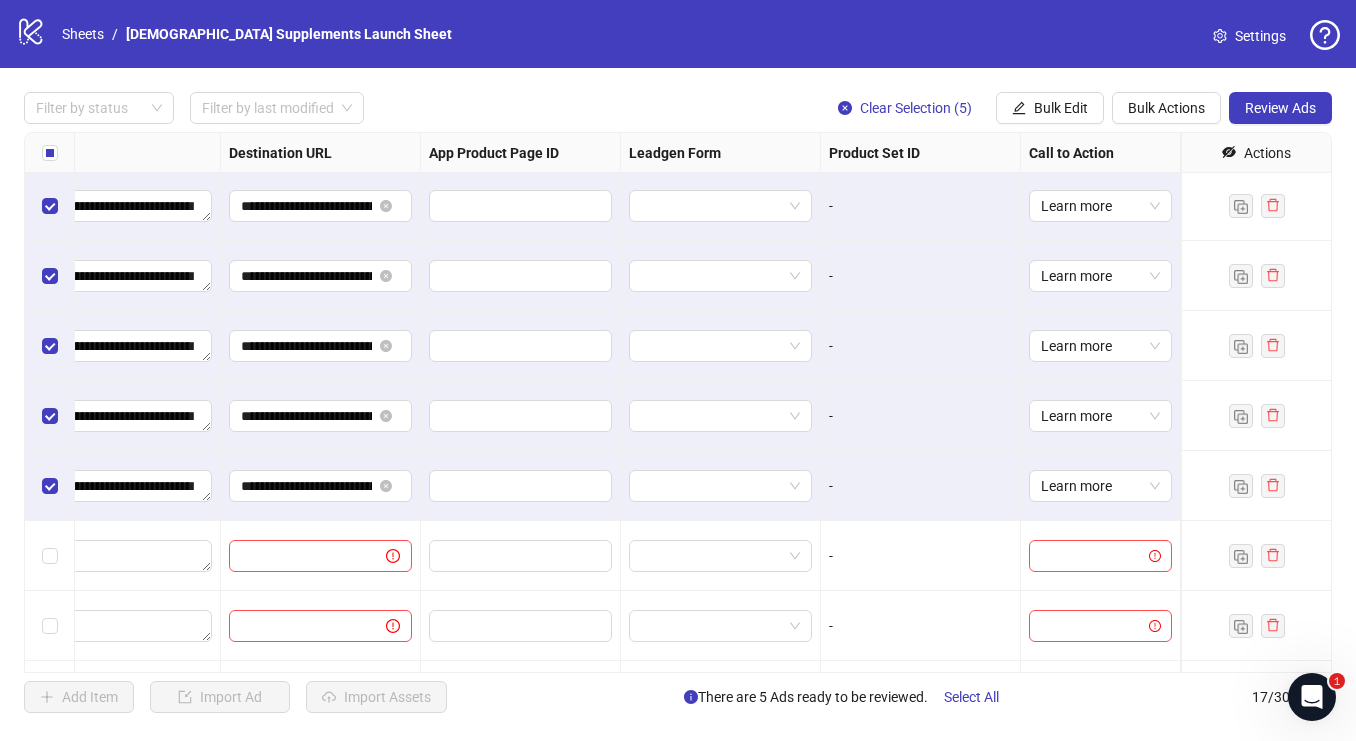 click 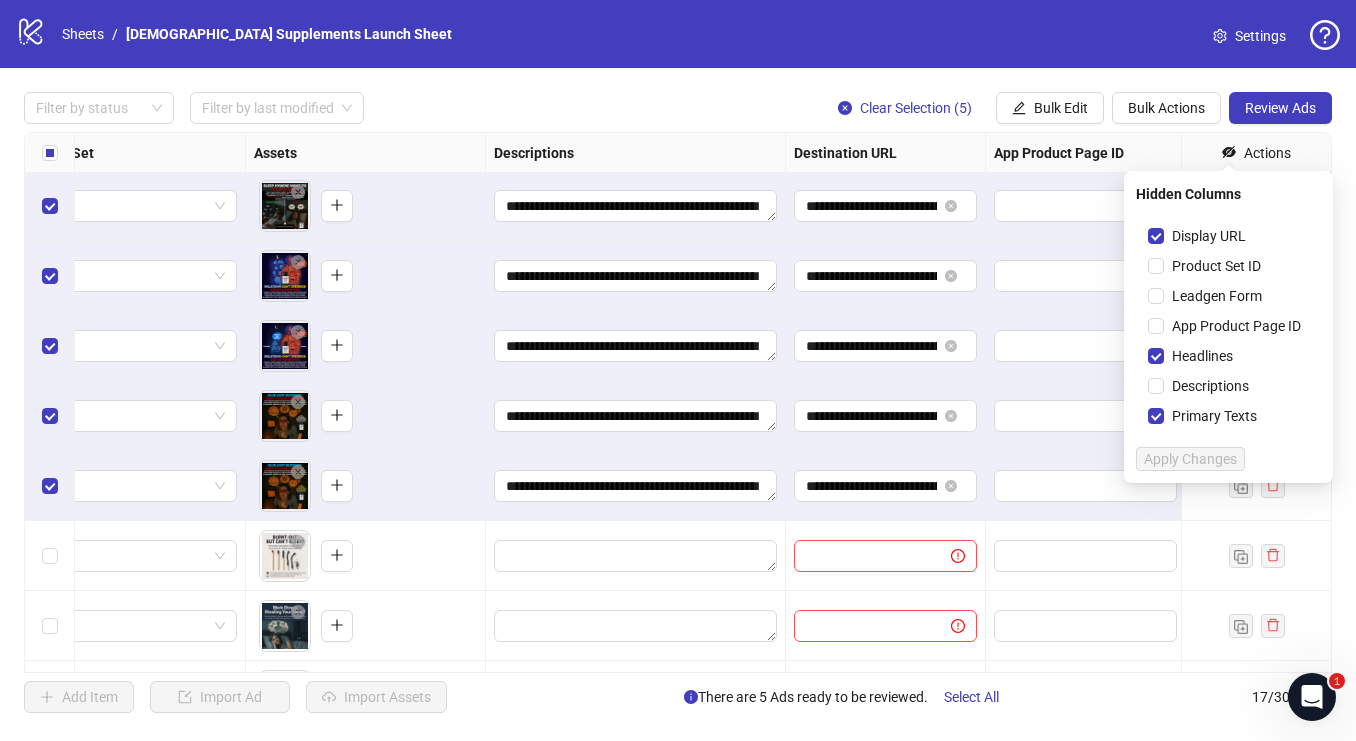 scroll, scrollTop: 2, scrollLeft: 686, axis: both 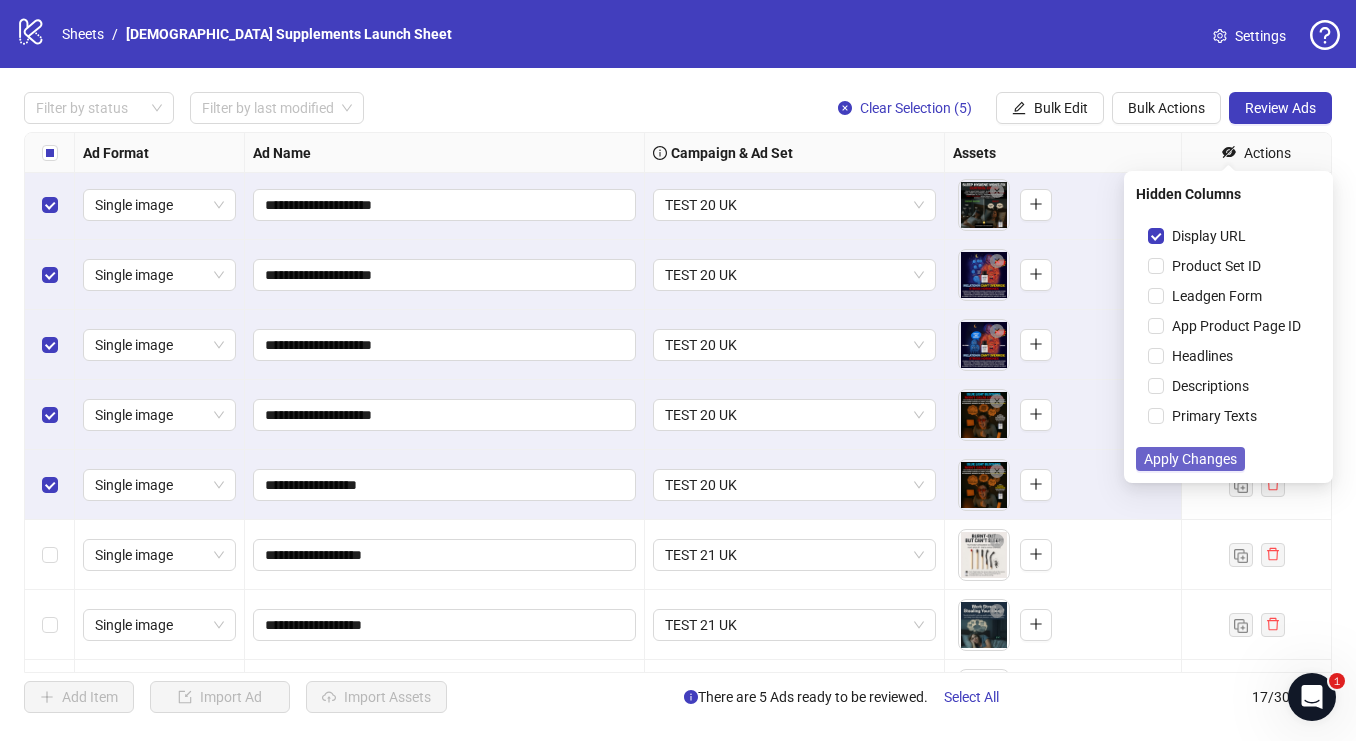 click on "Apply Changes" at bounding box center [1190, 459] 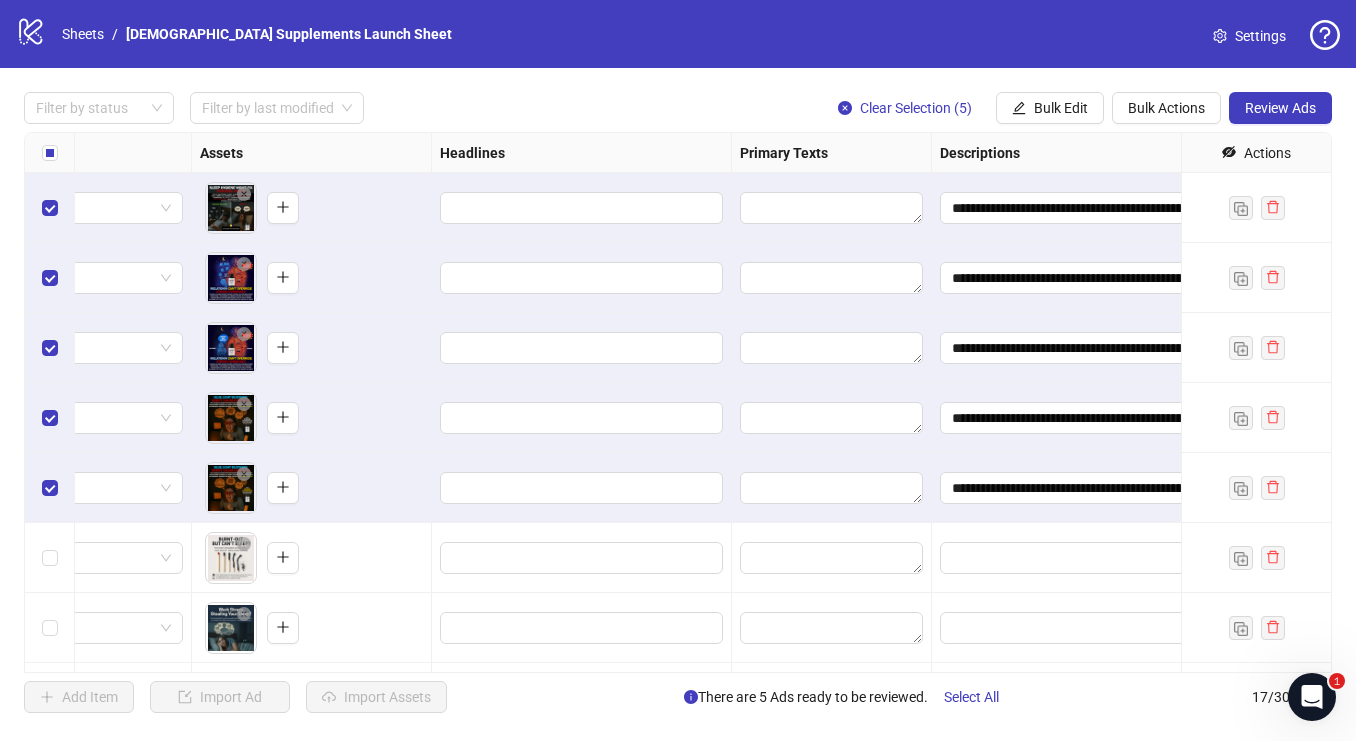 scroll, scrollTop: 0, scrollLeft: 930, axis: horizontal 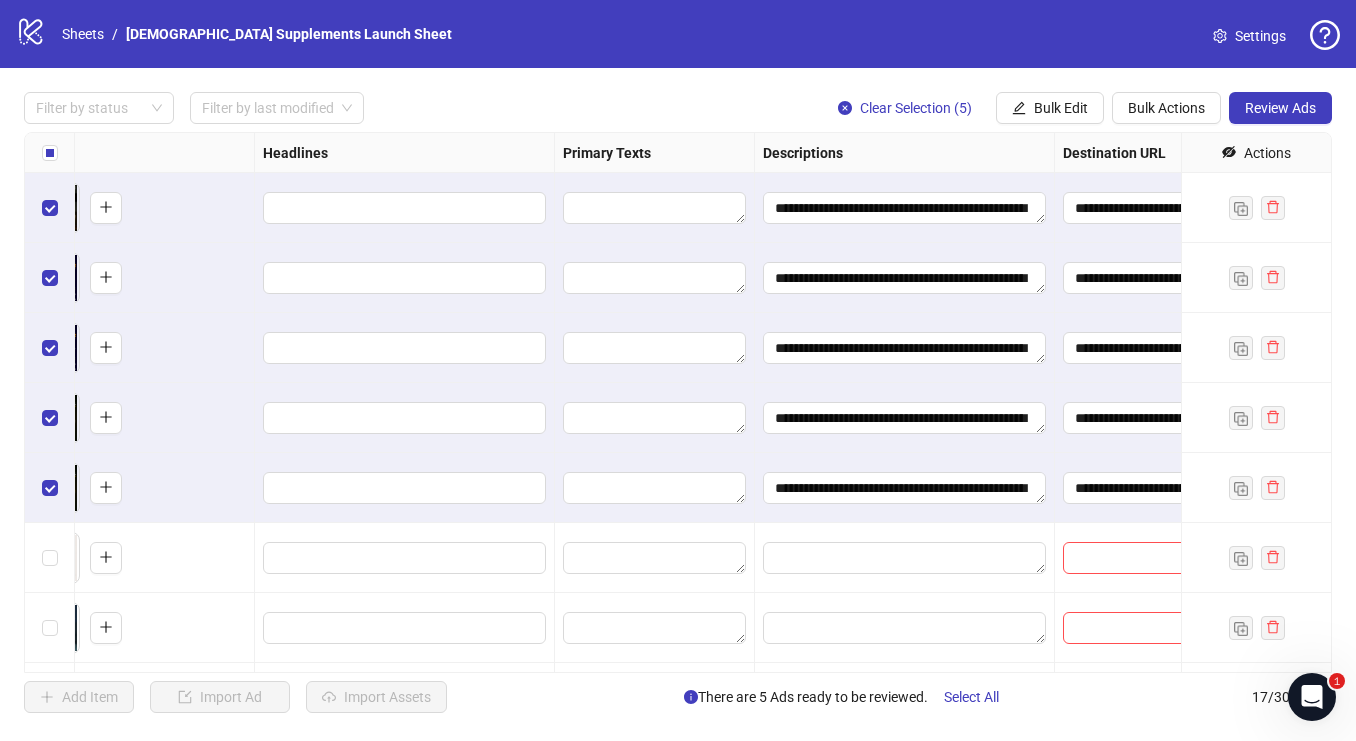 click 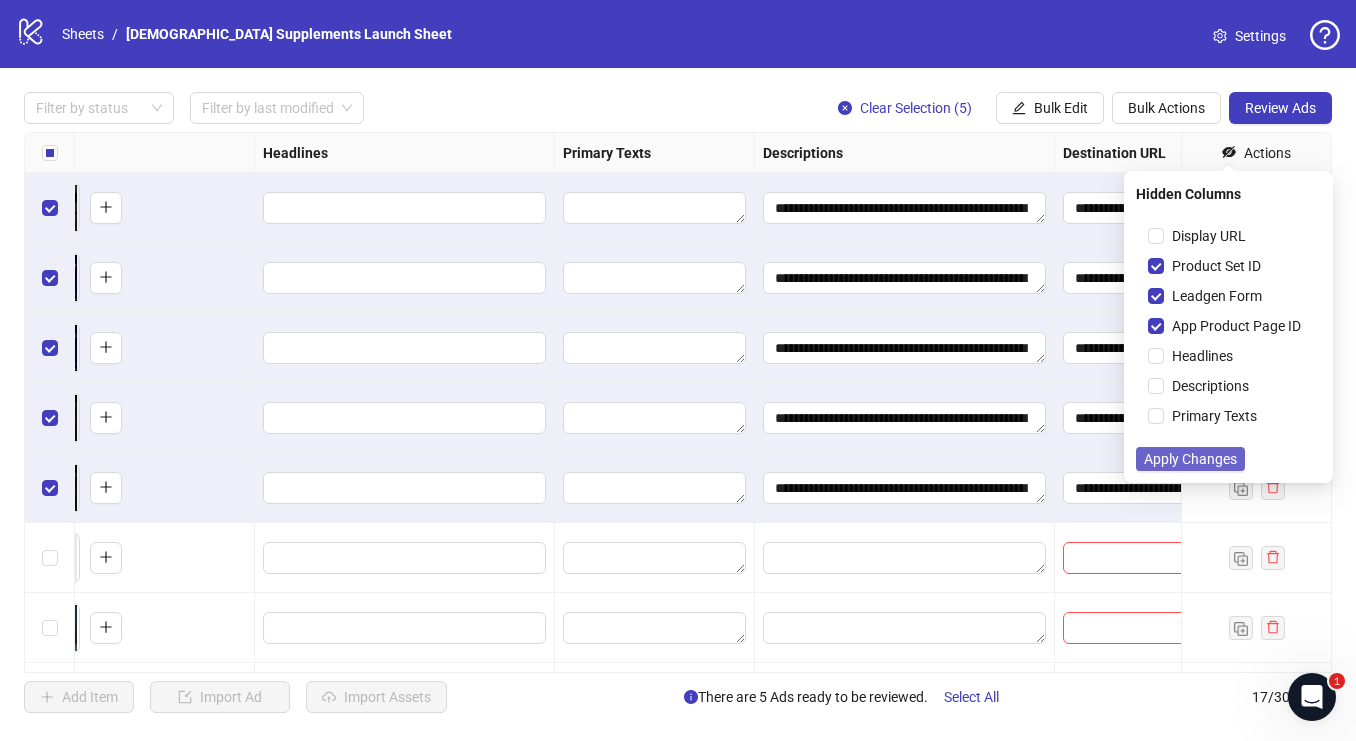 click on "Apply Changes" at bounding box center [1190, 459] 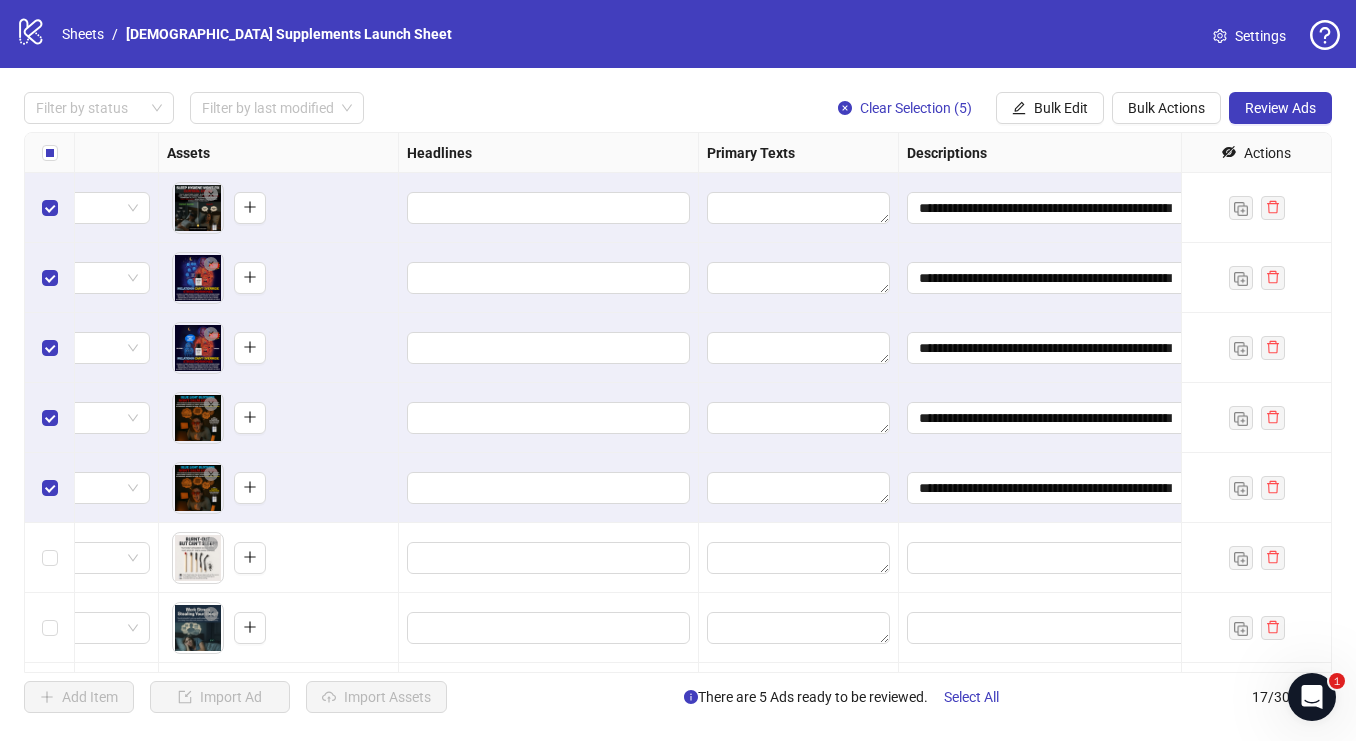 scroll, scrollTop: 0, scrollLeft: 790, axis: horizontal 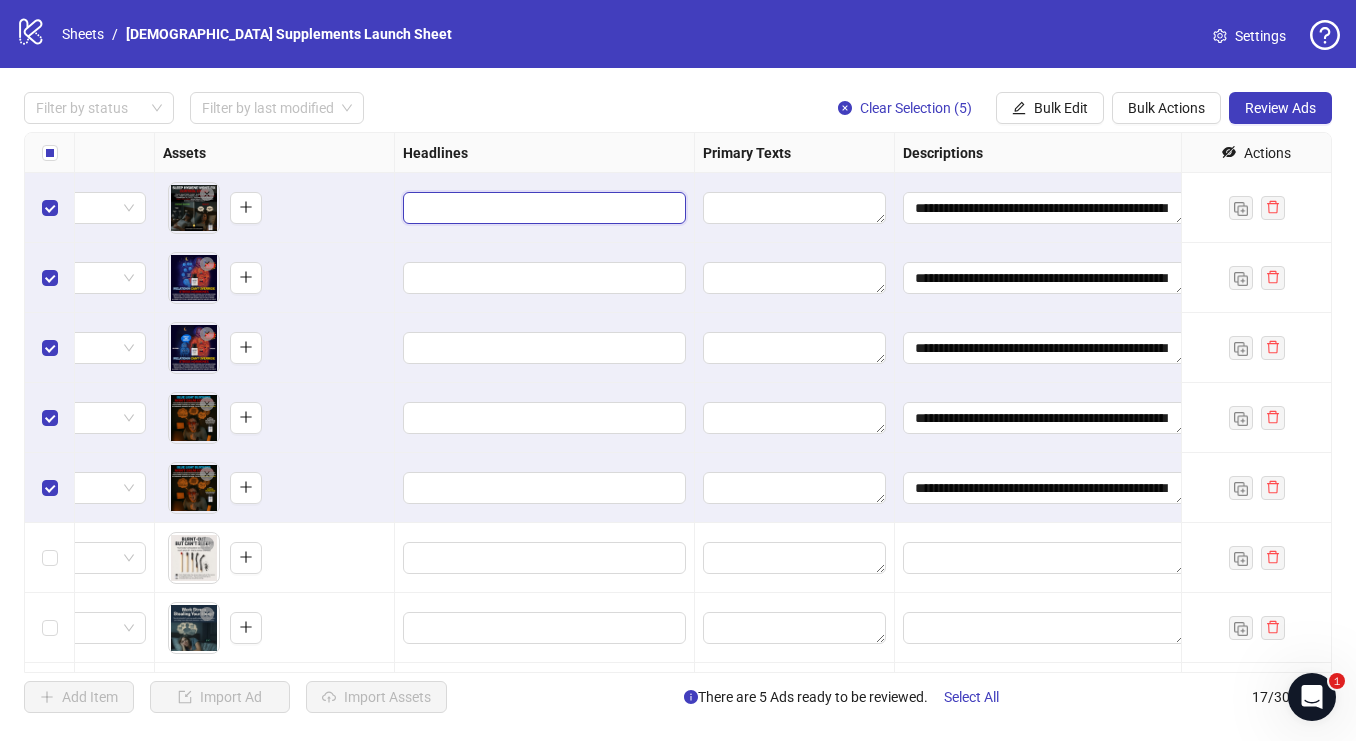 click at bounding box center [542, 208] 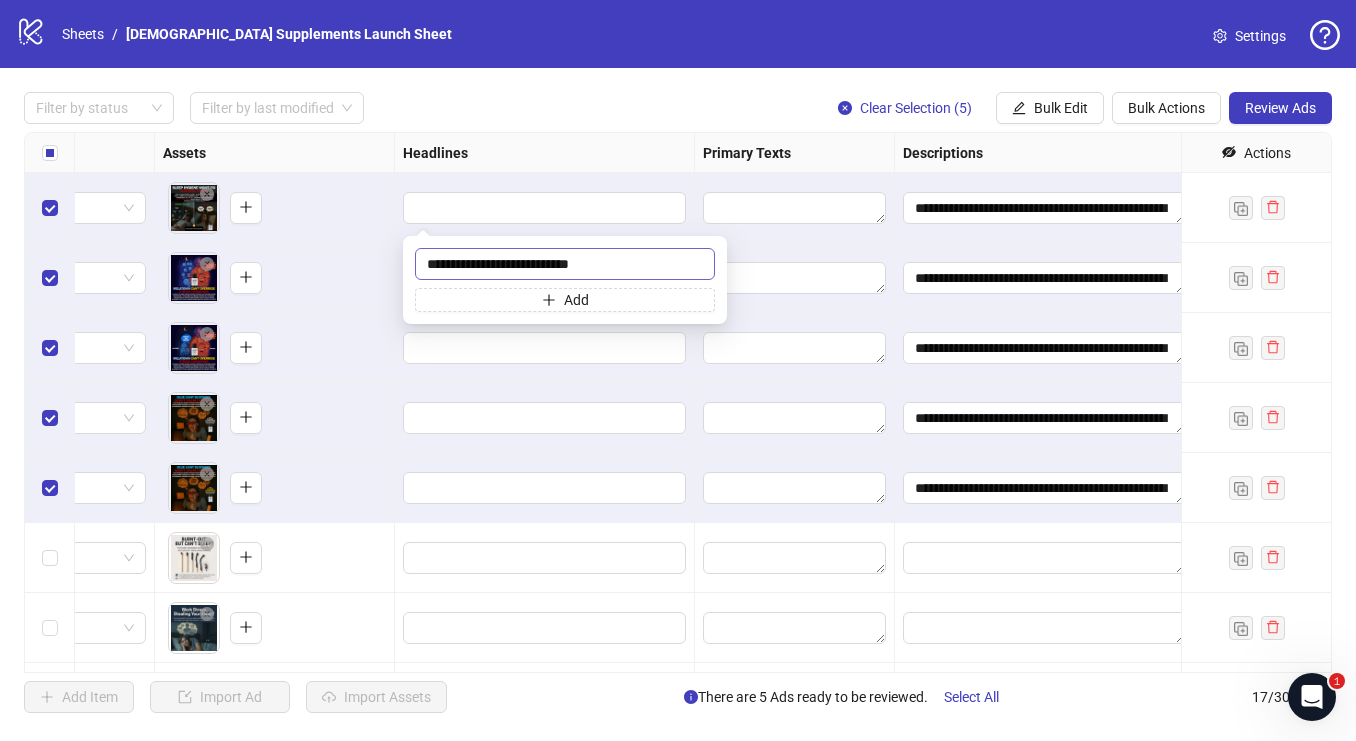 type on "**********" 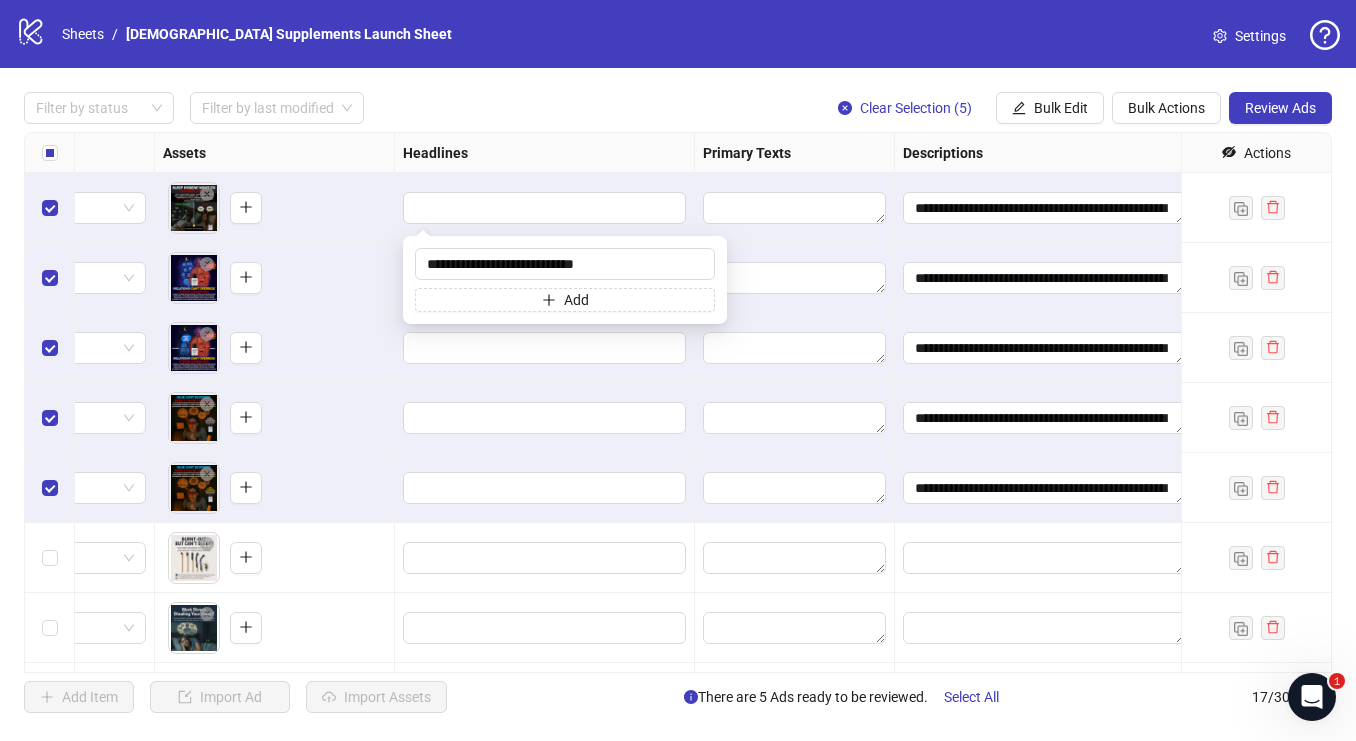 drag, startPoint x: 615, startPoint y: 260, endPoint x: 289, endPoint y: 260, distance: 326 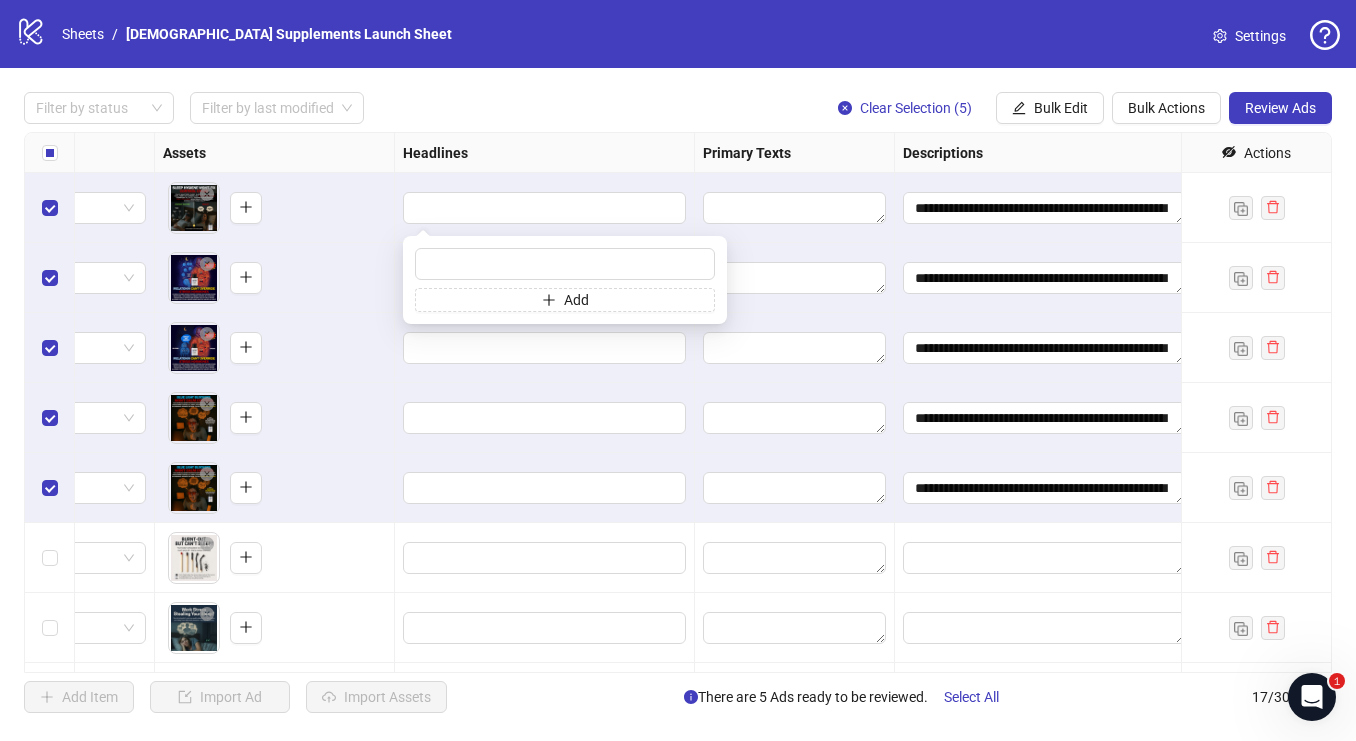 click on "**********" at bounding box center [678, 402] 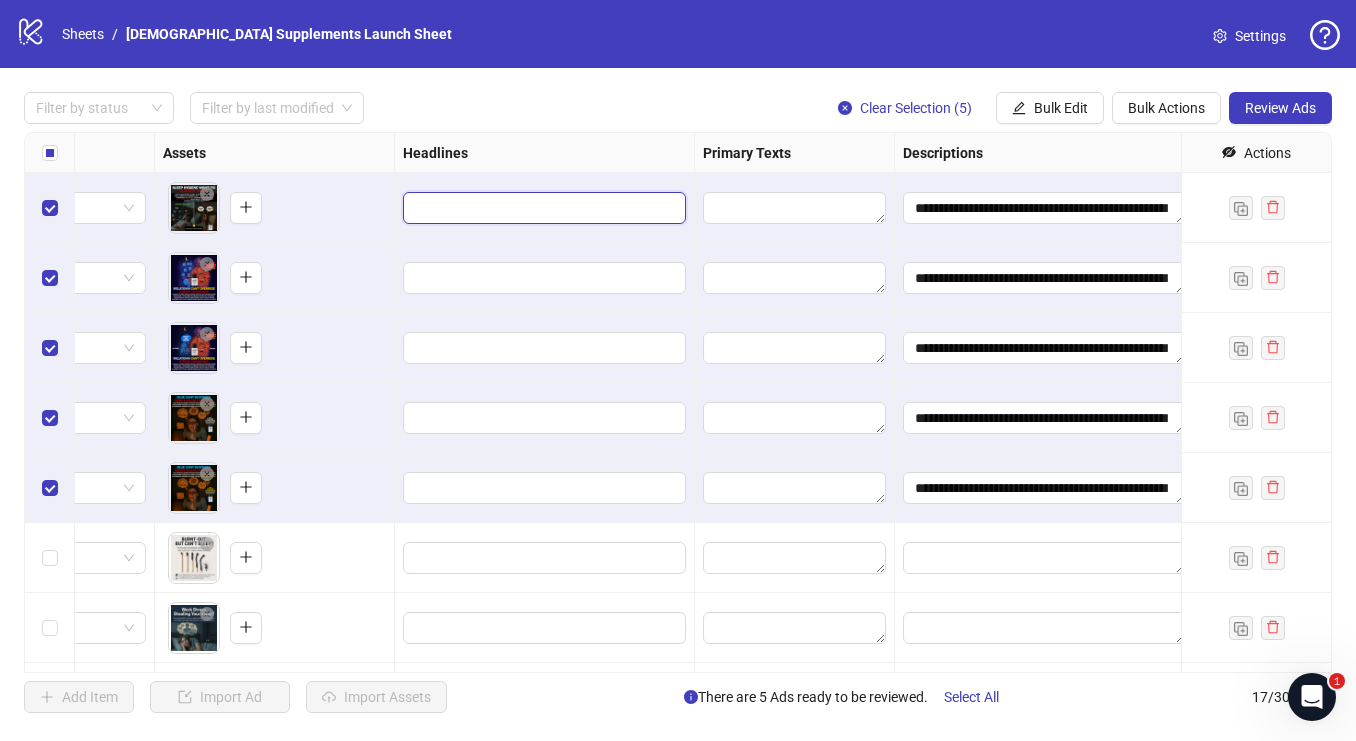 click at bounding box center (542, 208) 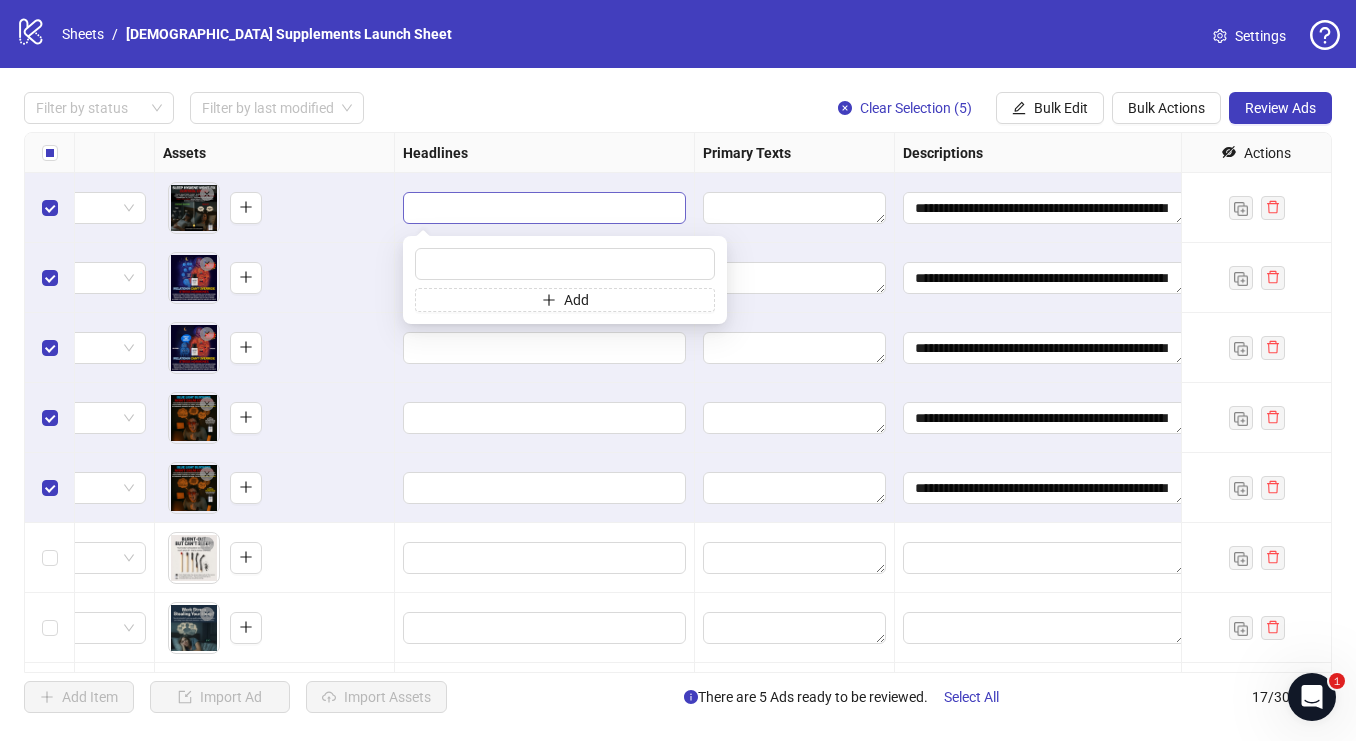 type on "**********" 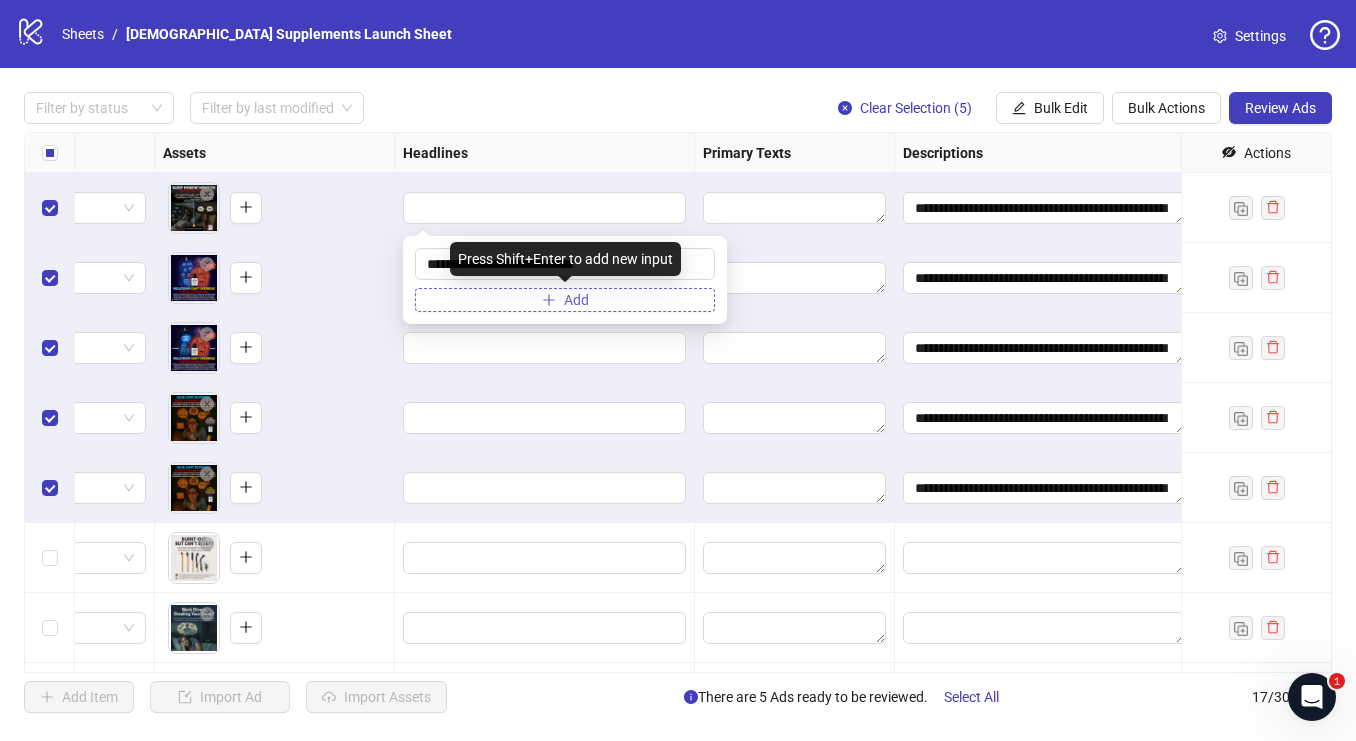 click on "Add" at bounding box center (576, 300) 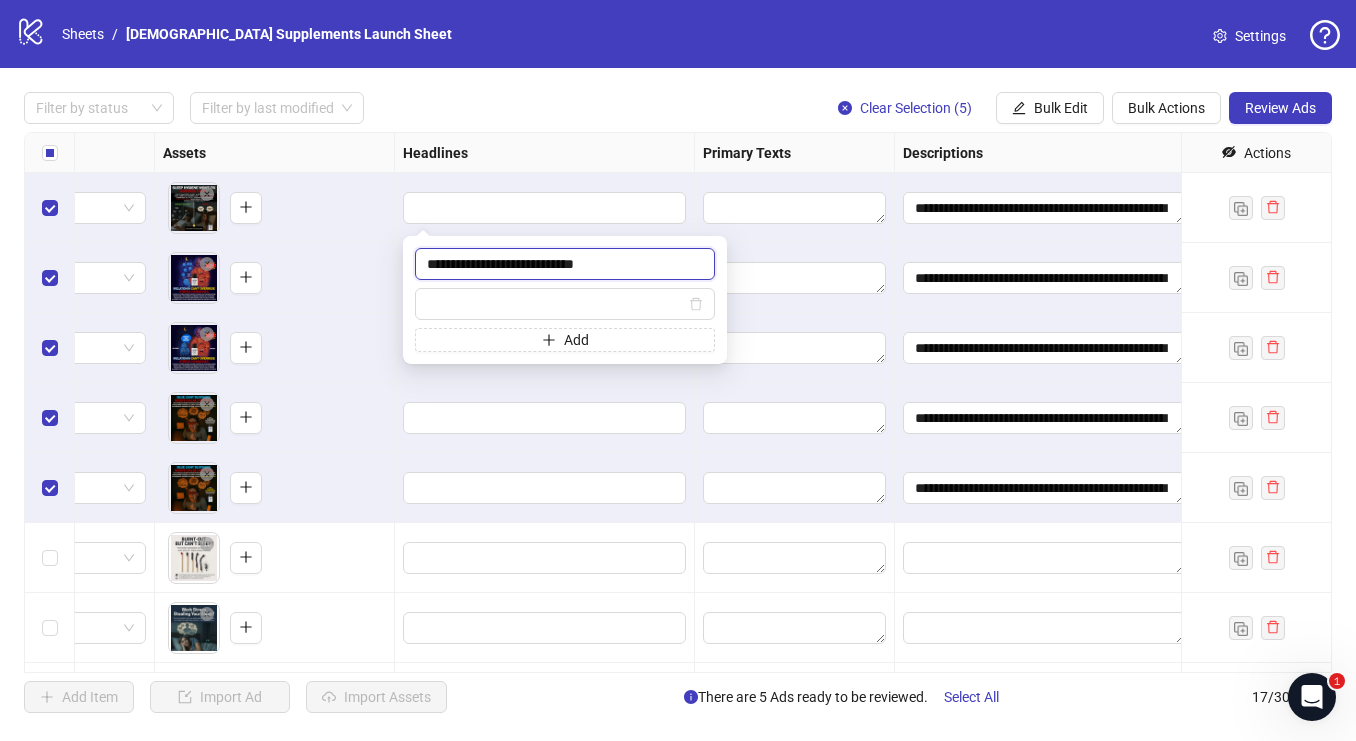 drag, startPoint x: 601, startPoint y: 267, endPoint x: 374, endPoint y: 261, distance: 227.07928 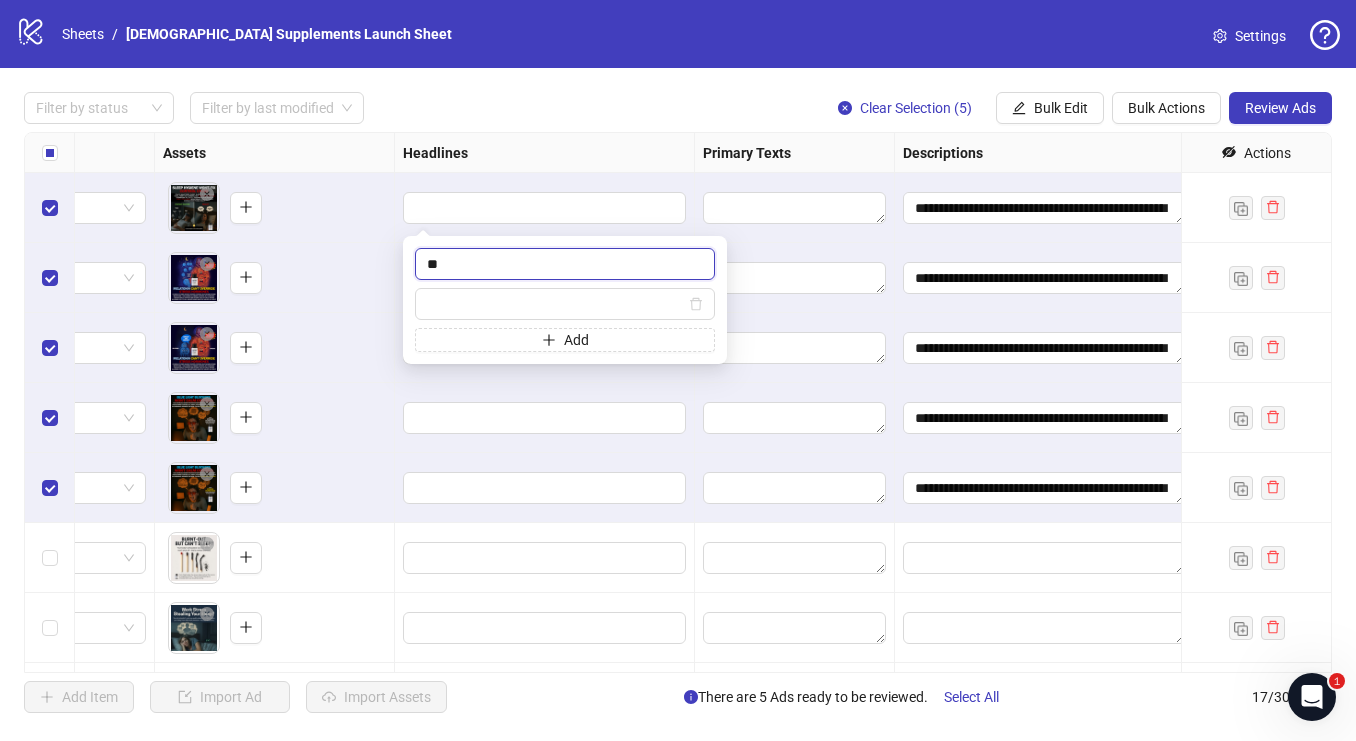 type on "*" 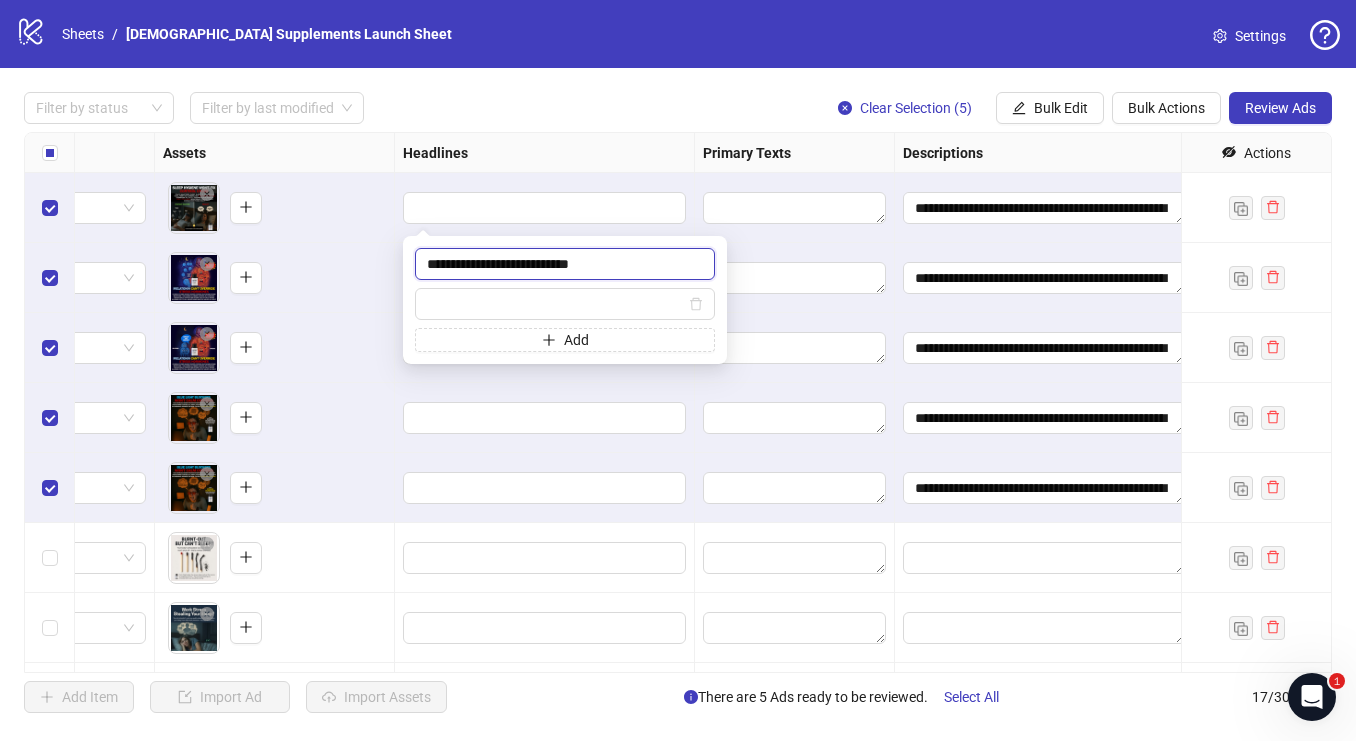 type on "**********" 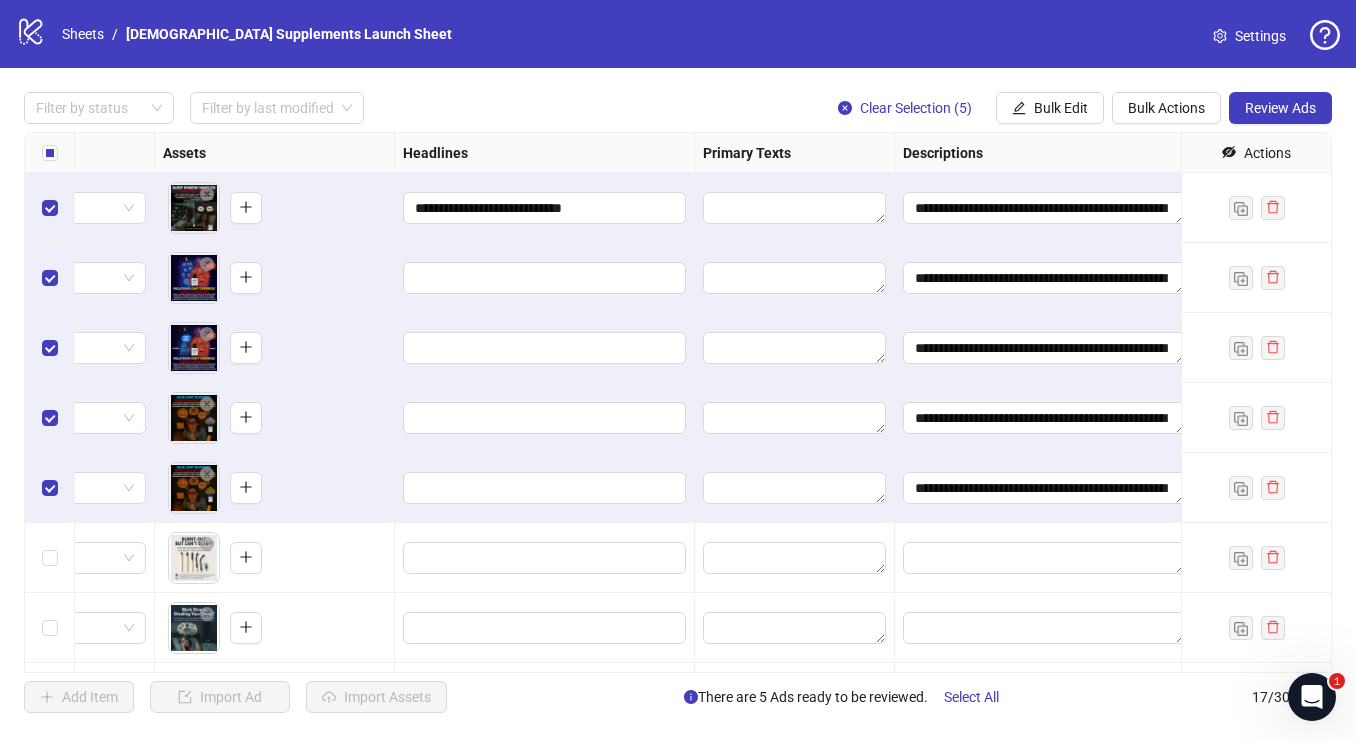 click on "Headlines" at bounding box center [545, 153] 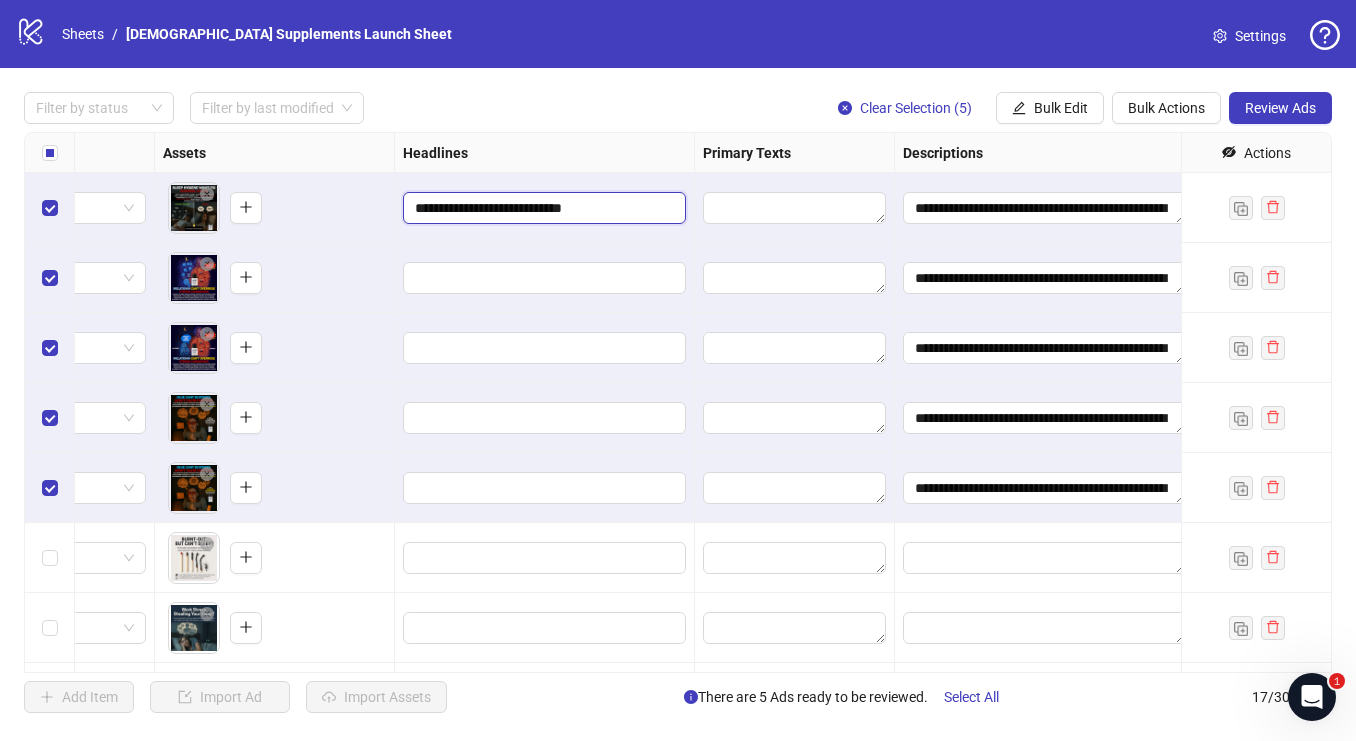 click on "**********" at bounding box center [542, 208] 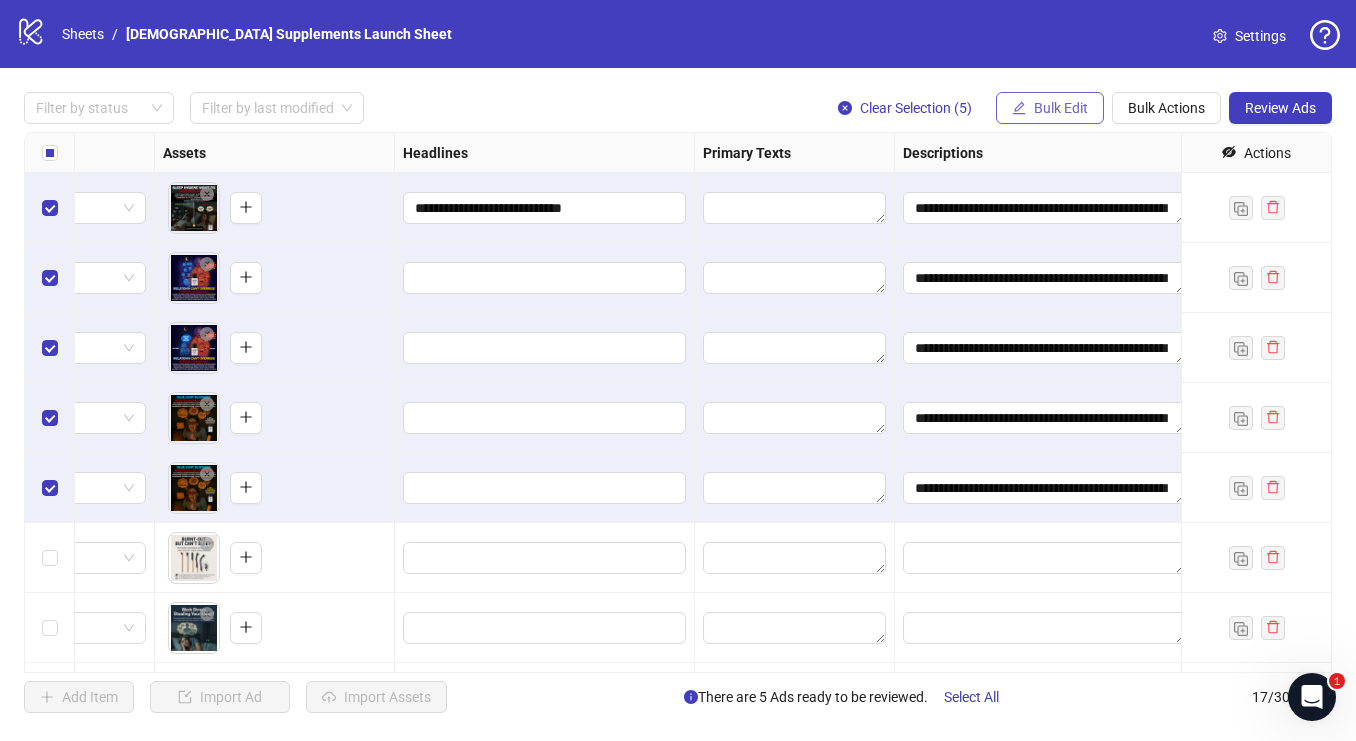 click on "Bulk Edit" at bounding box center (1061, 108) 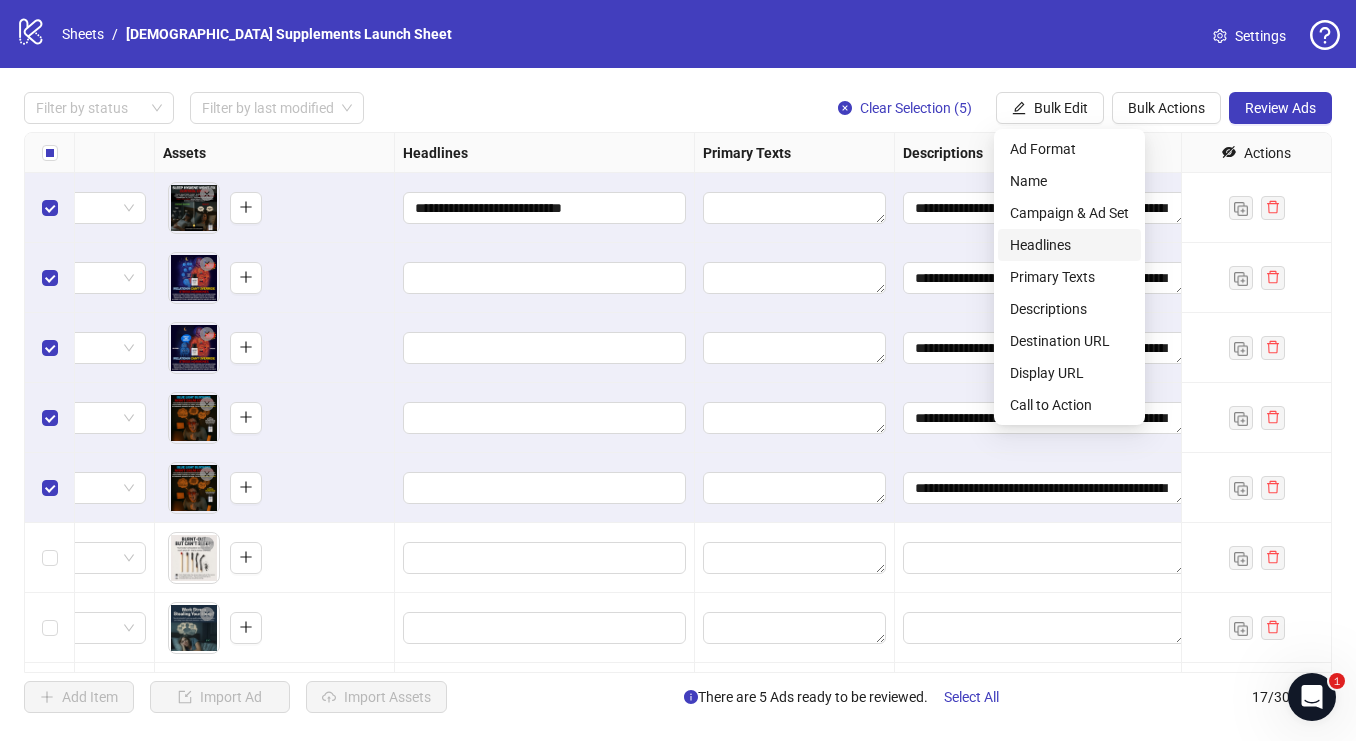 click on "Headlines" at bounding box center (1069, 245) 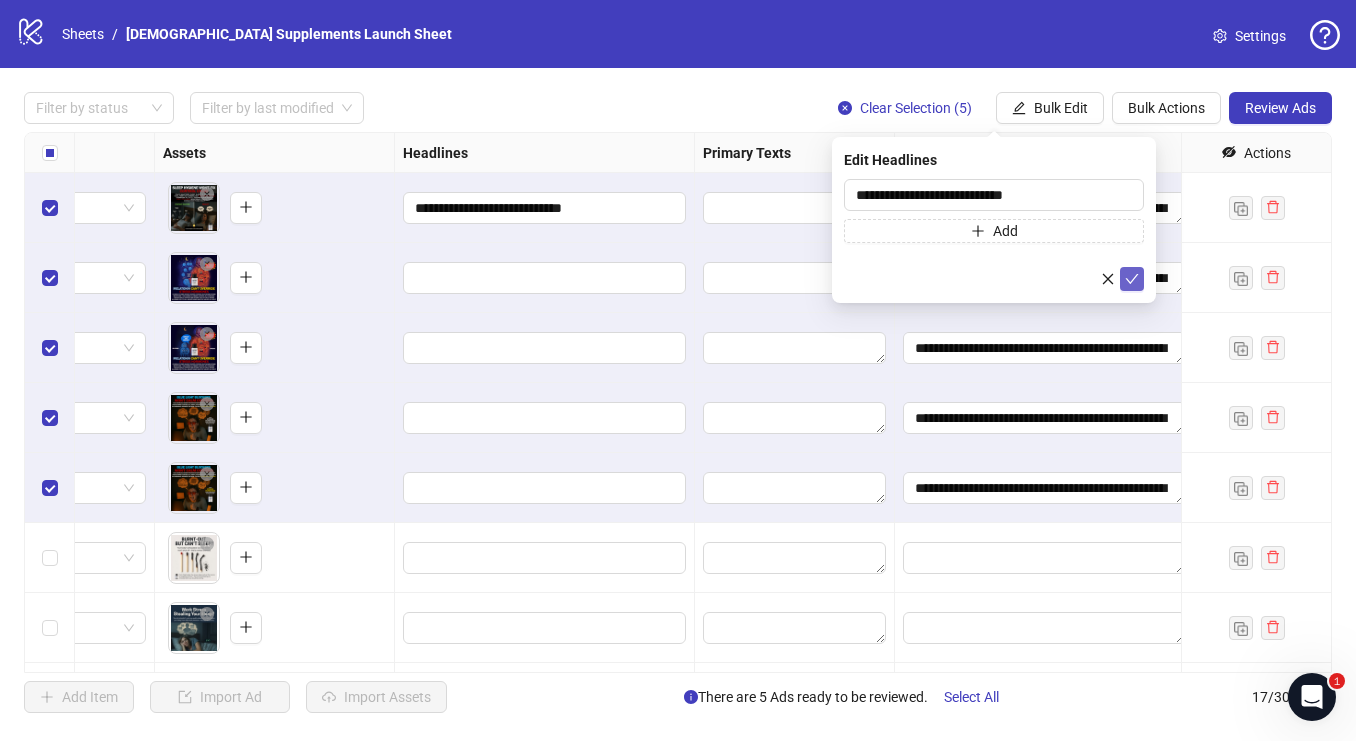 click at bounding box center (1132, 279) 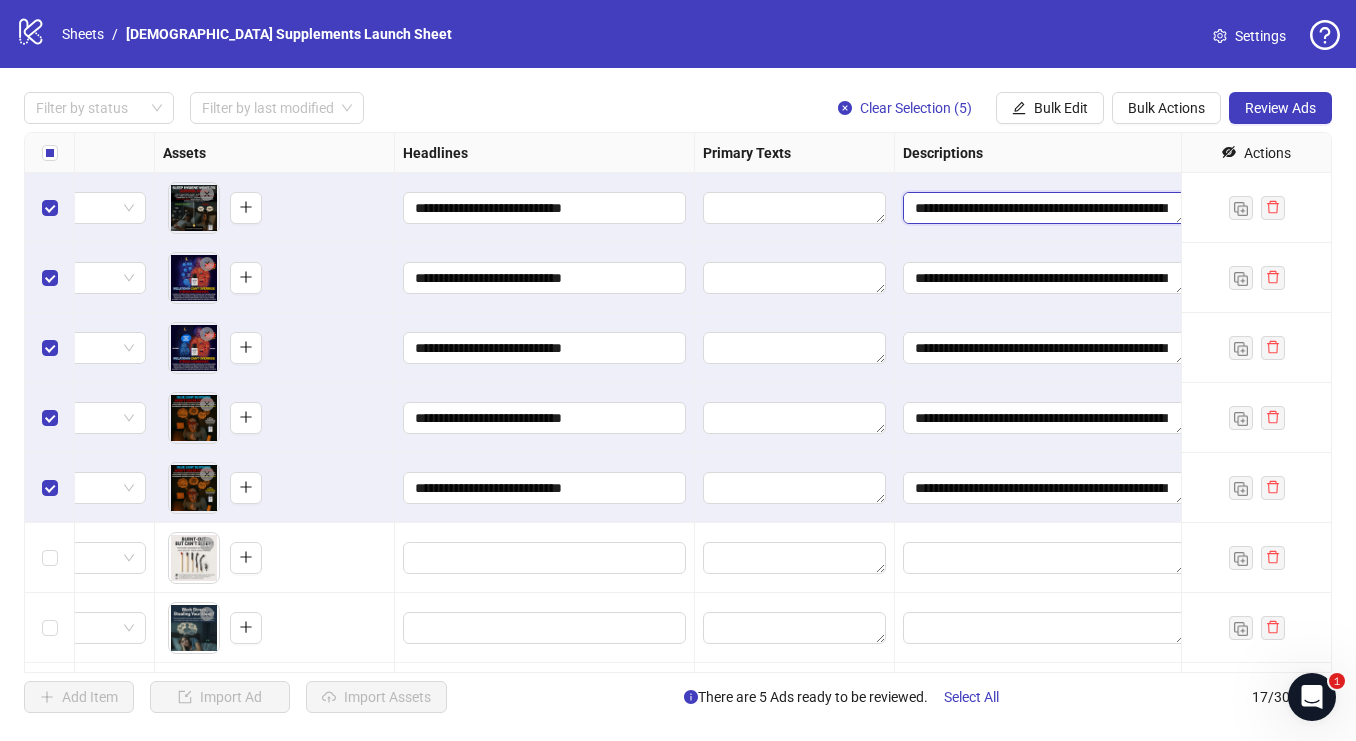 click at bounding box center (1044, 208) 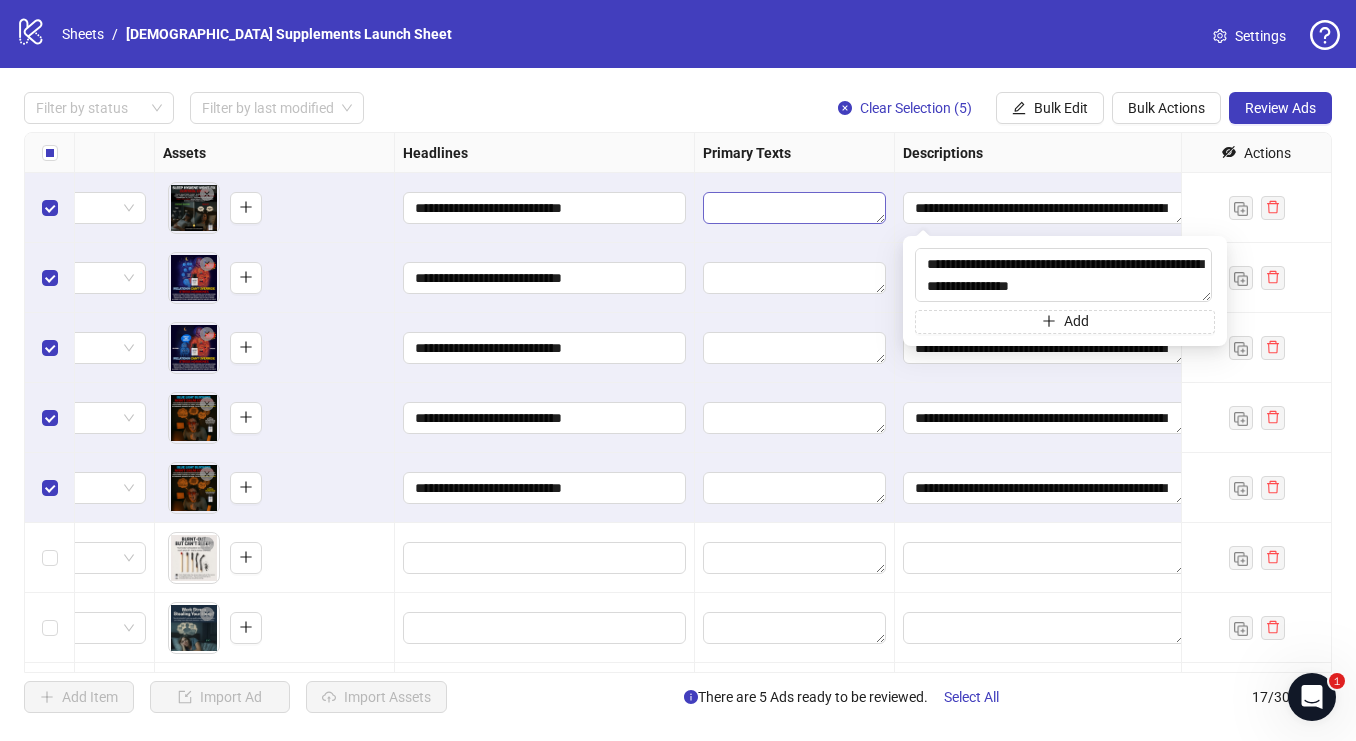 click at bounding box center (794, 208) 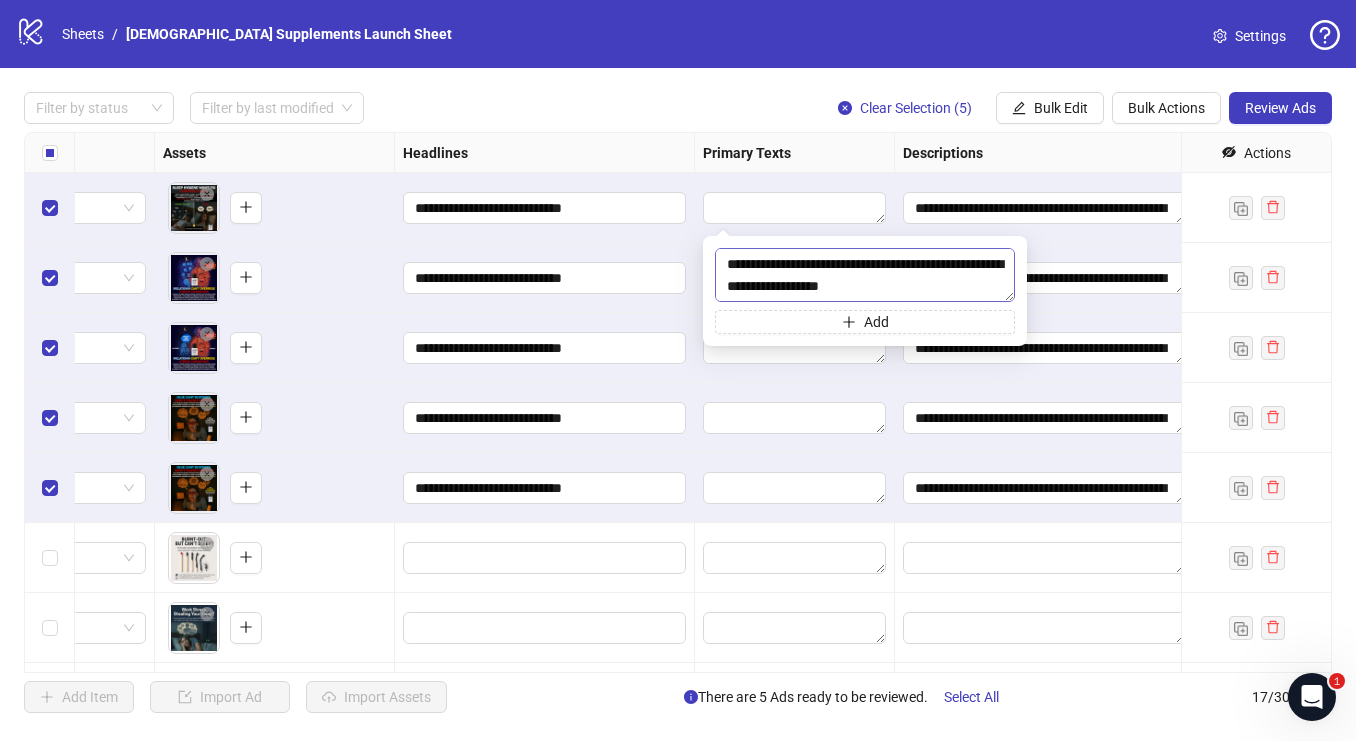 scroll, scrollTop: 3546, scrollLeft: 0, axis: vertical 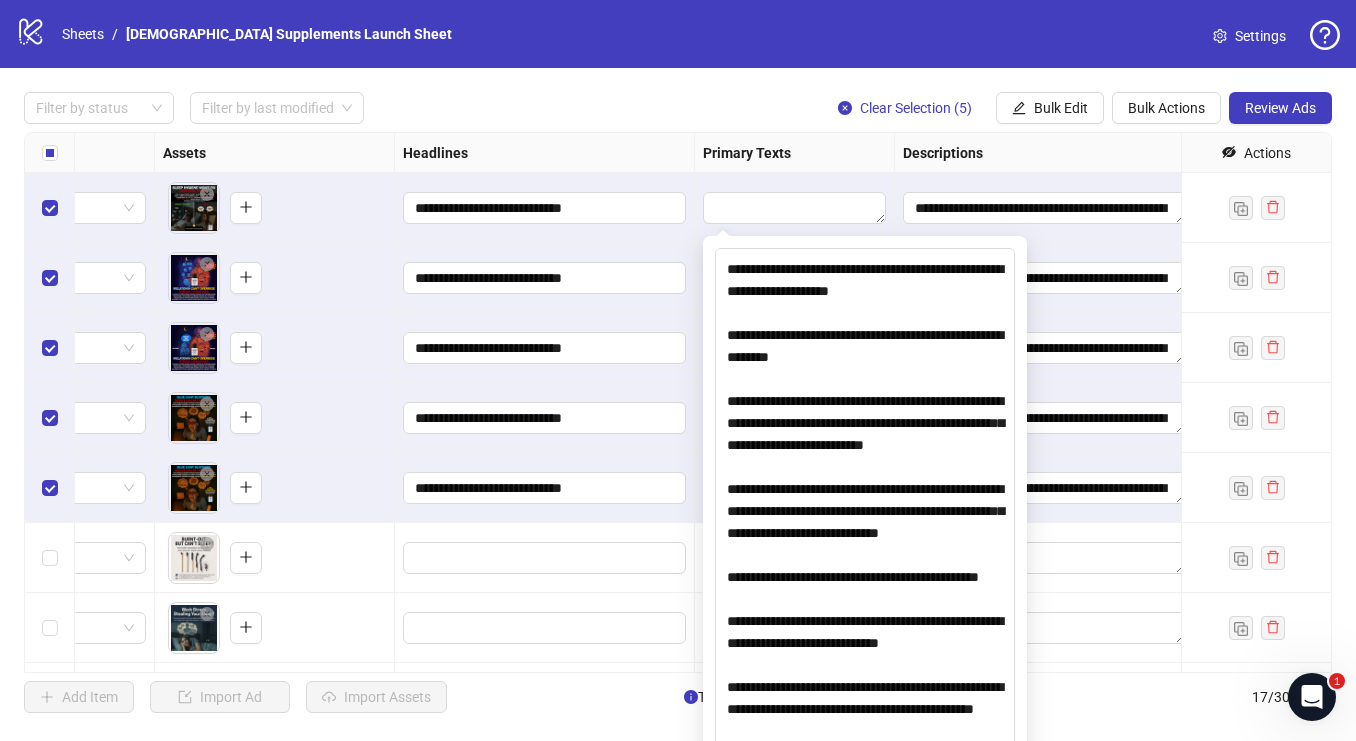 drag, startPoint x: 1010, startPoint y: 298, endPoint x: 1226, endPoint y: 787, distance: 534.5811 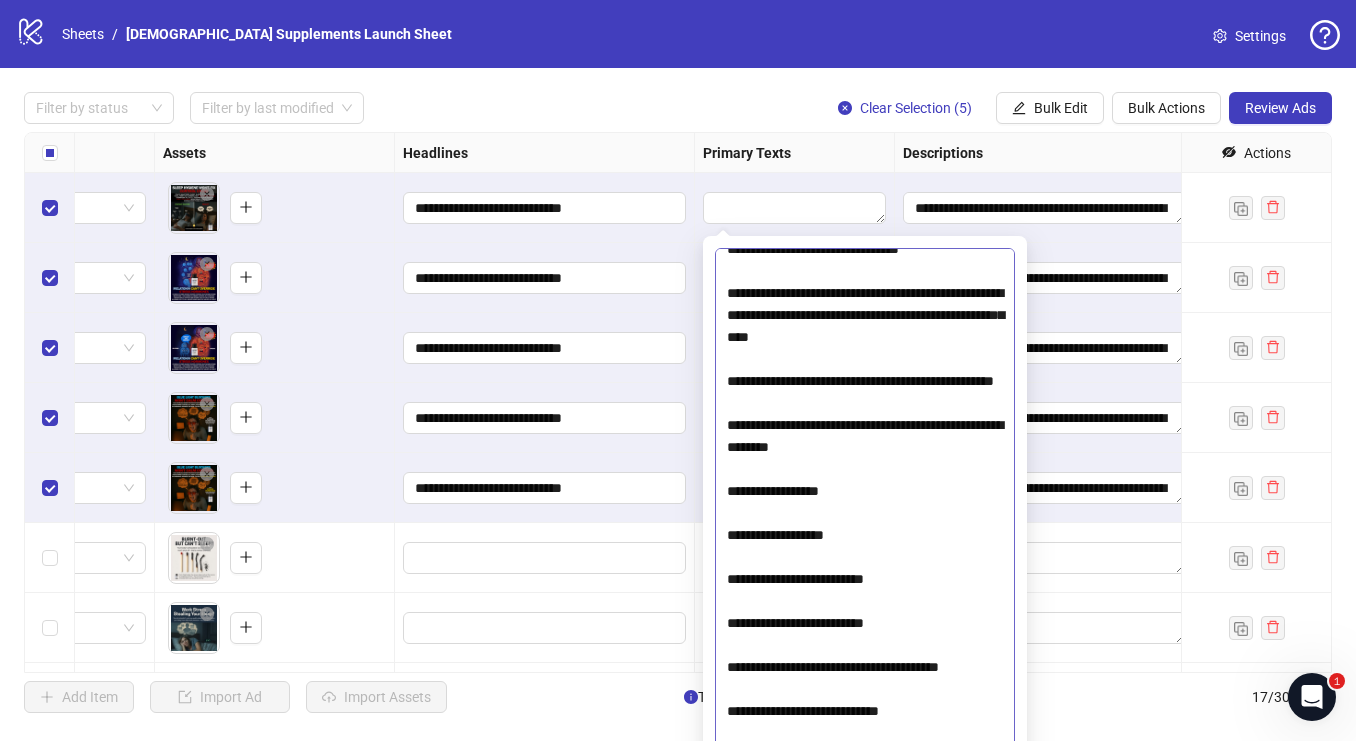 scroll, scrollTop: 2372, scrollLeft: 0, axis: vertical 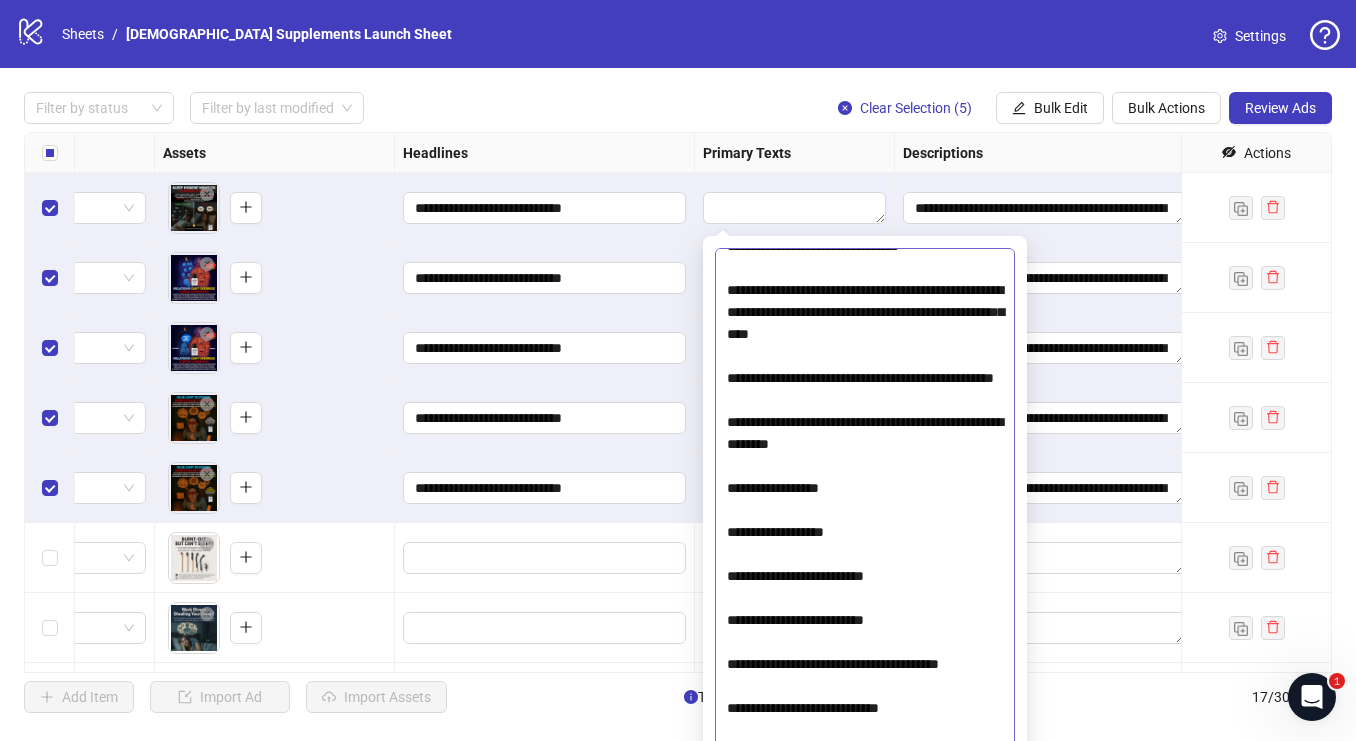 click at bounding box center [865, 519] 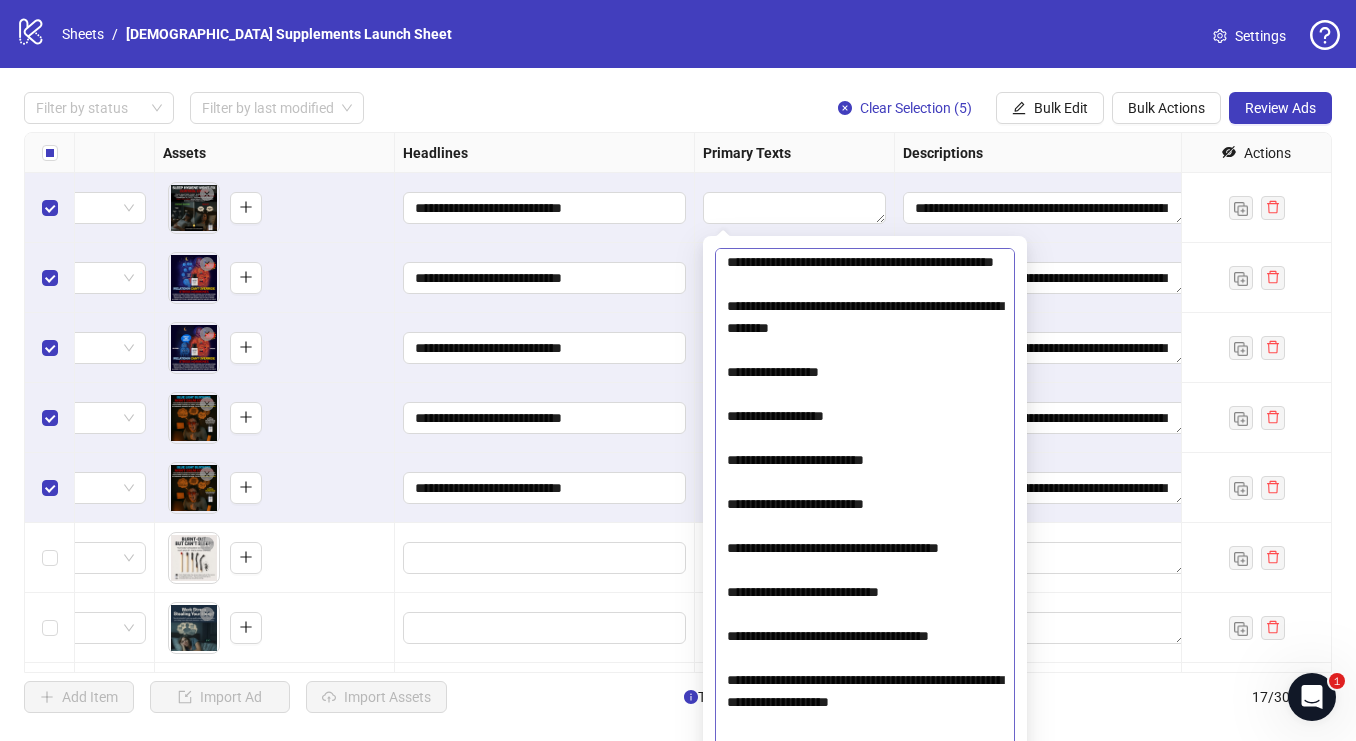 scroll, scrollTop: 2491, scrollLeft: 0, axis: vertical 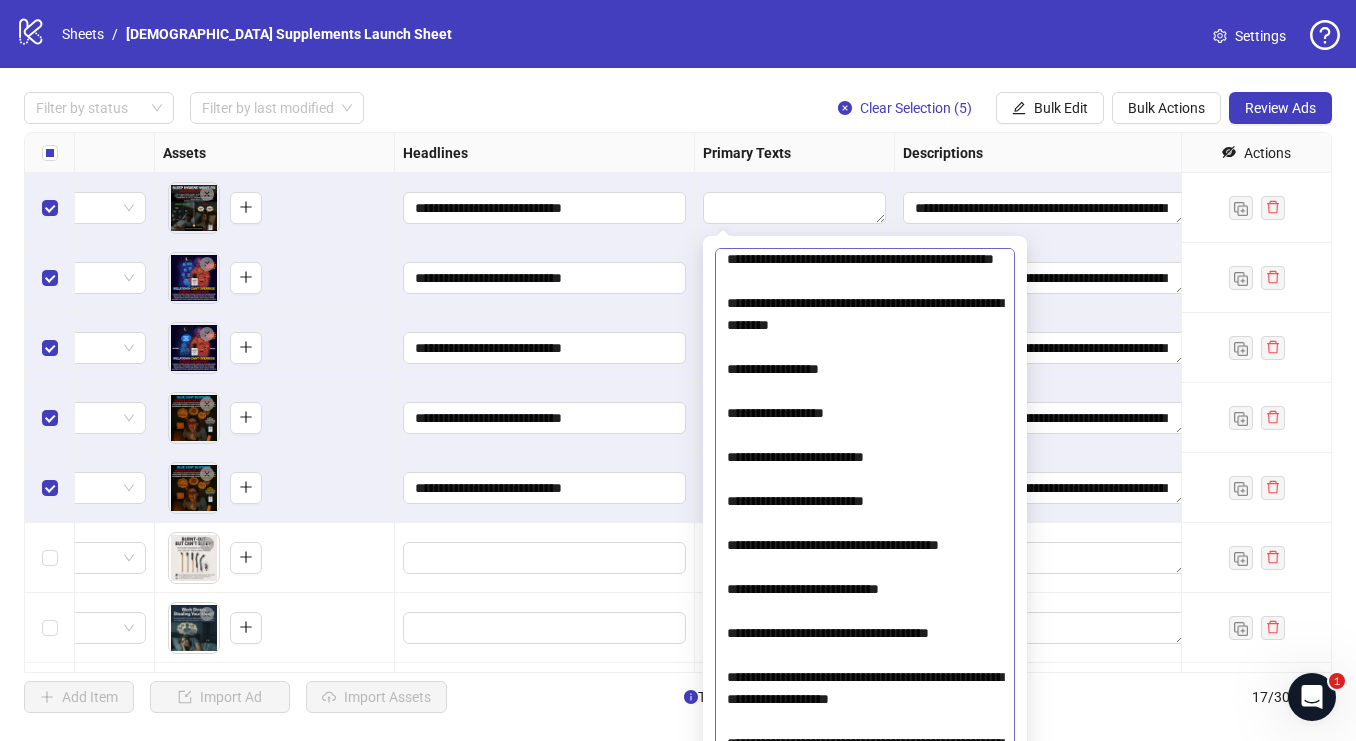 click at bounding box center (865, 519) 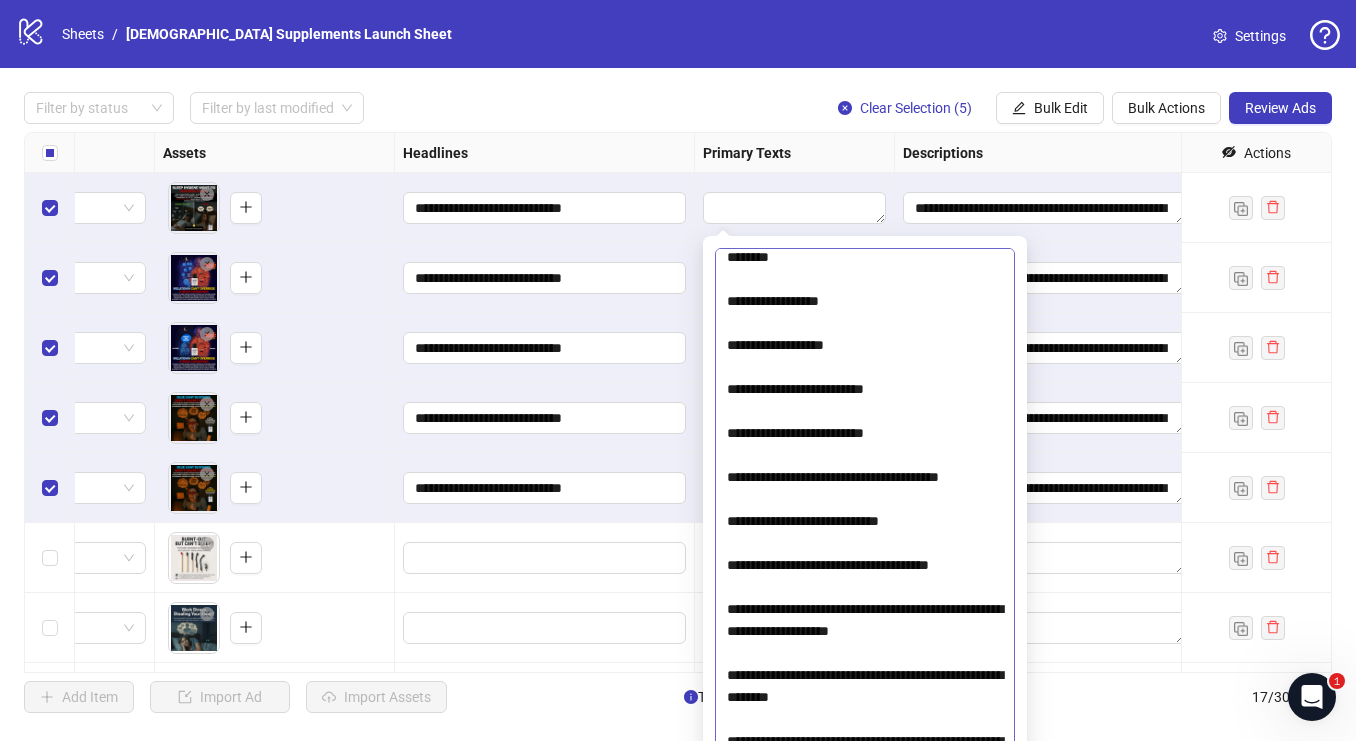 scroll, scrollTop: 2576, scrollLeft: 0, axis: vertical 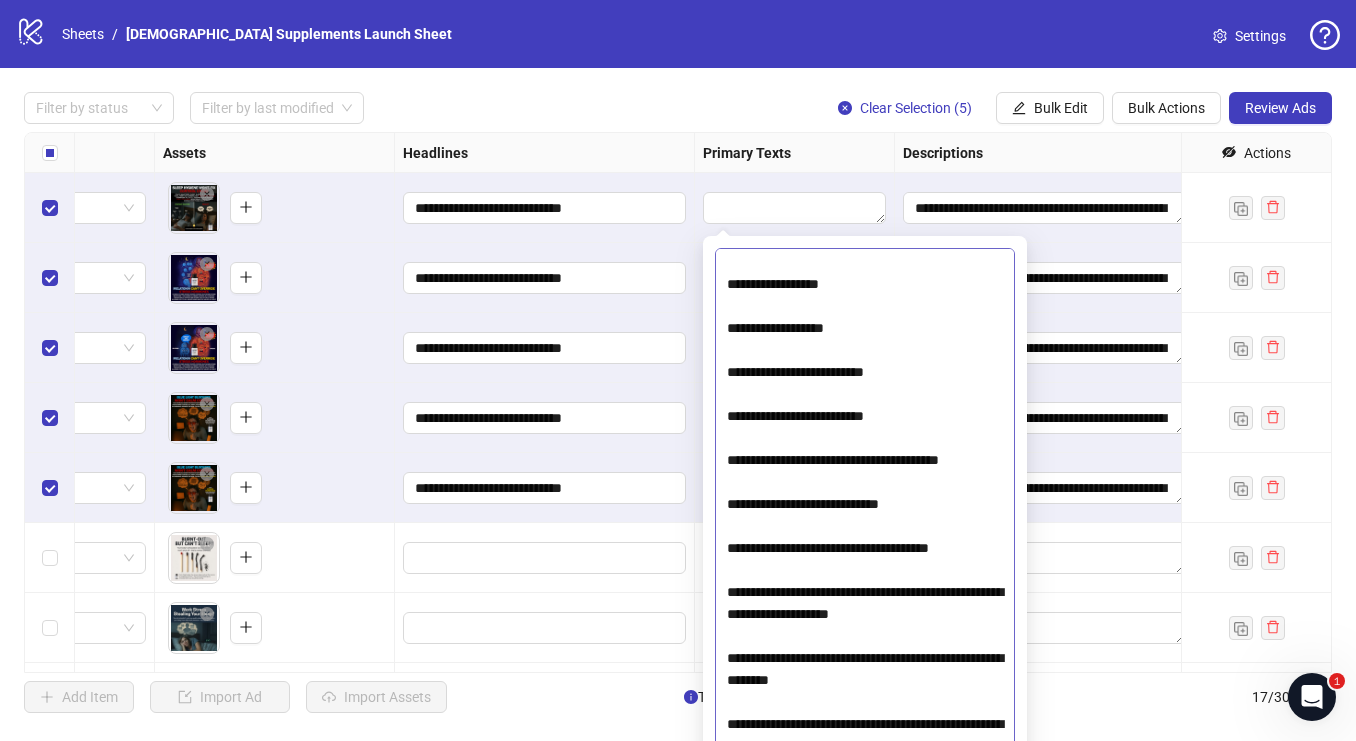 drag, startPoint x: 747, startPoint y: 435, endPoint x: 780, endPoint y: 441, distance: 33.54102 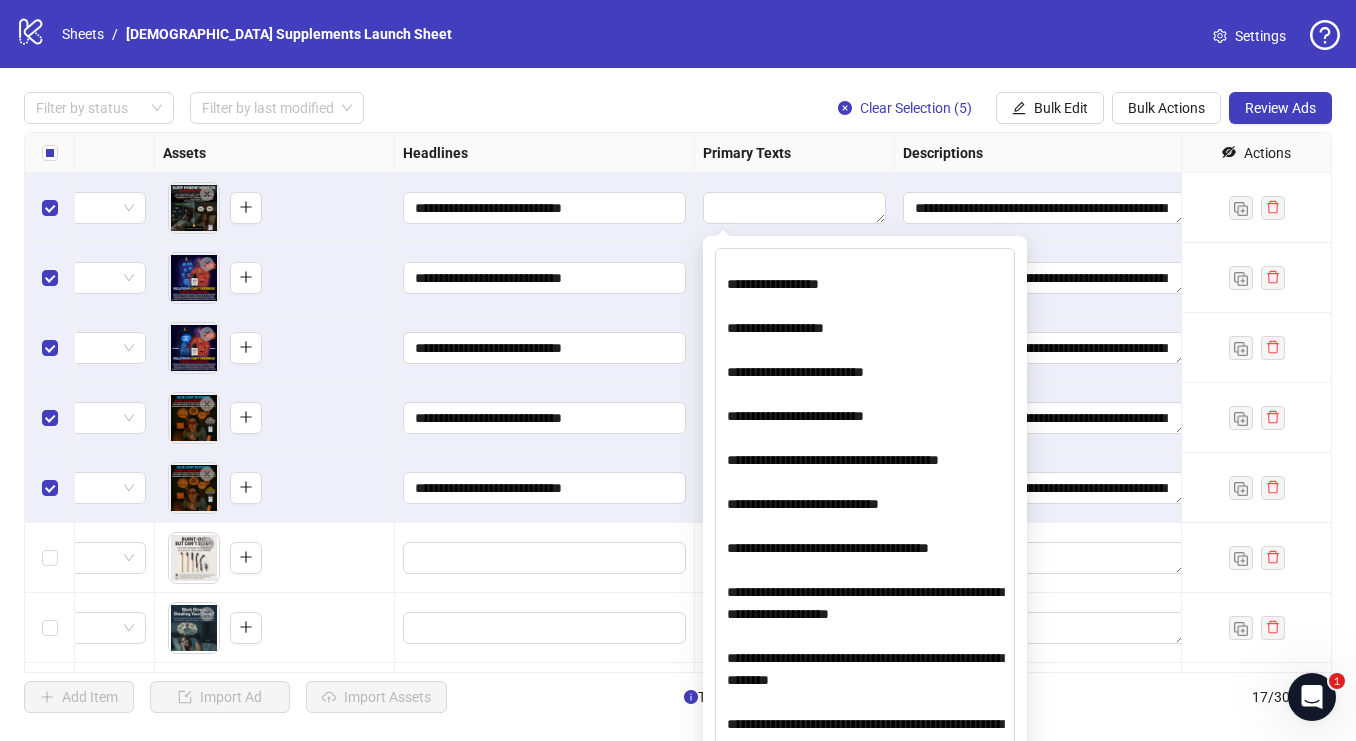 drag, startPoint x: 785, startPoint y: 440, endPoint x: 675, endPoint y: 440, distance: 110 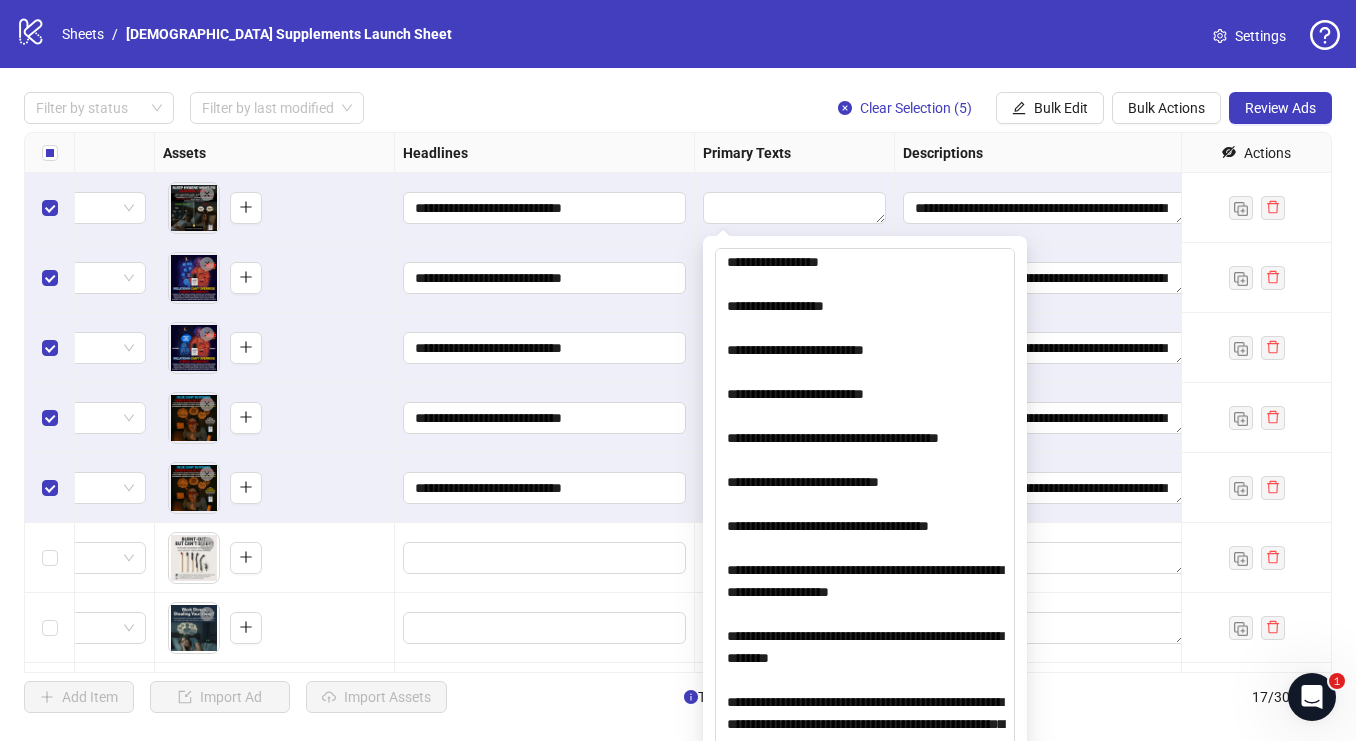 type on "**********" 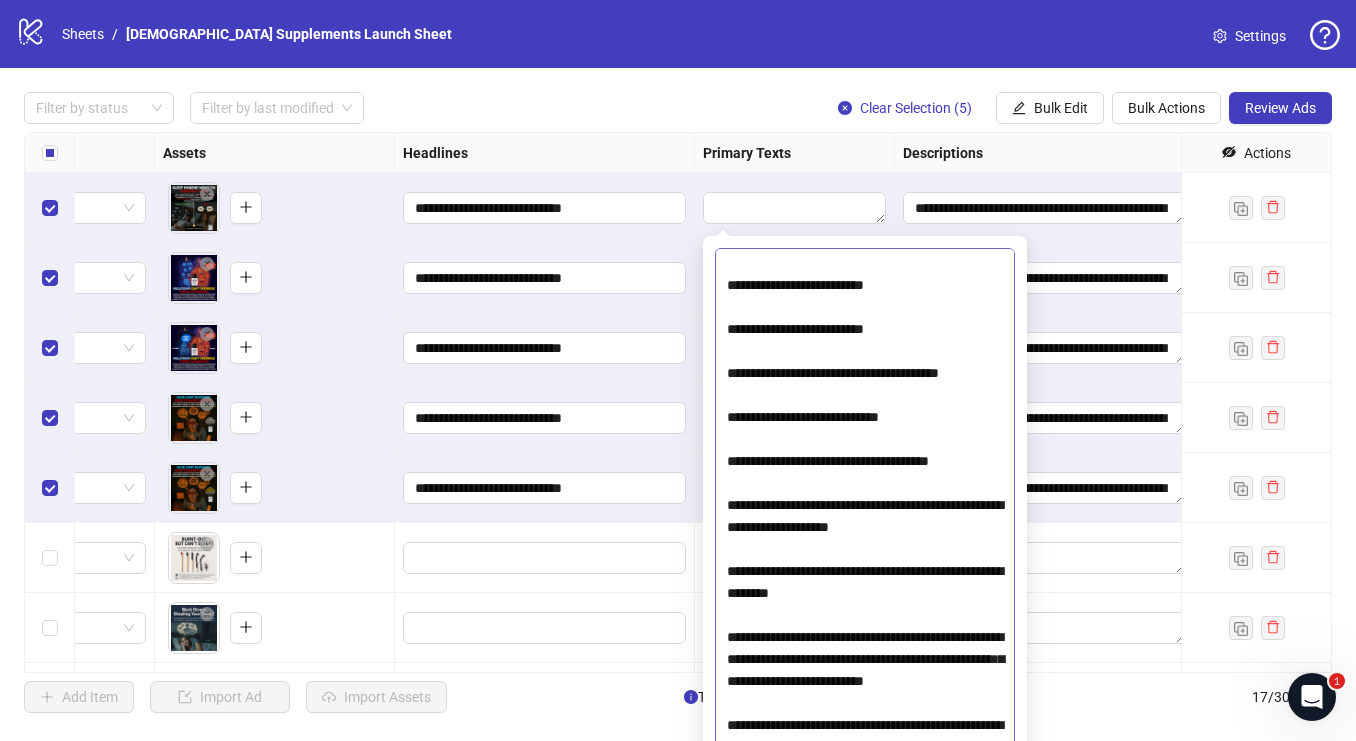 scroll, scrollTop: 2647, scrollLeft: 0, axis: vertical 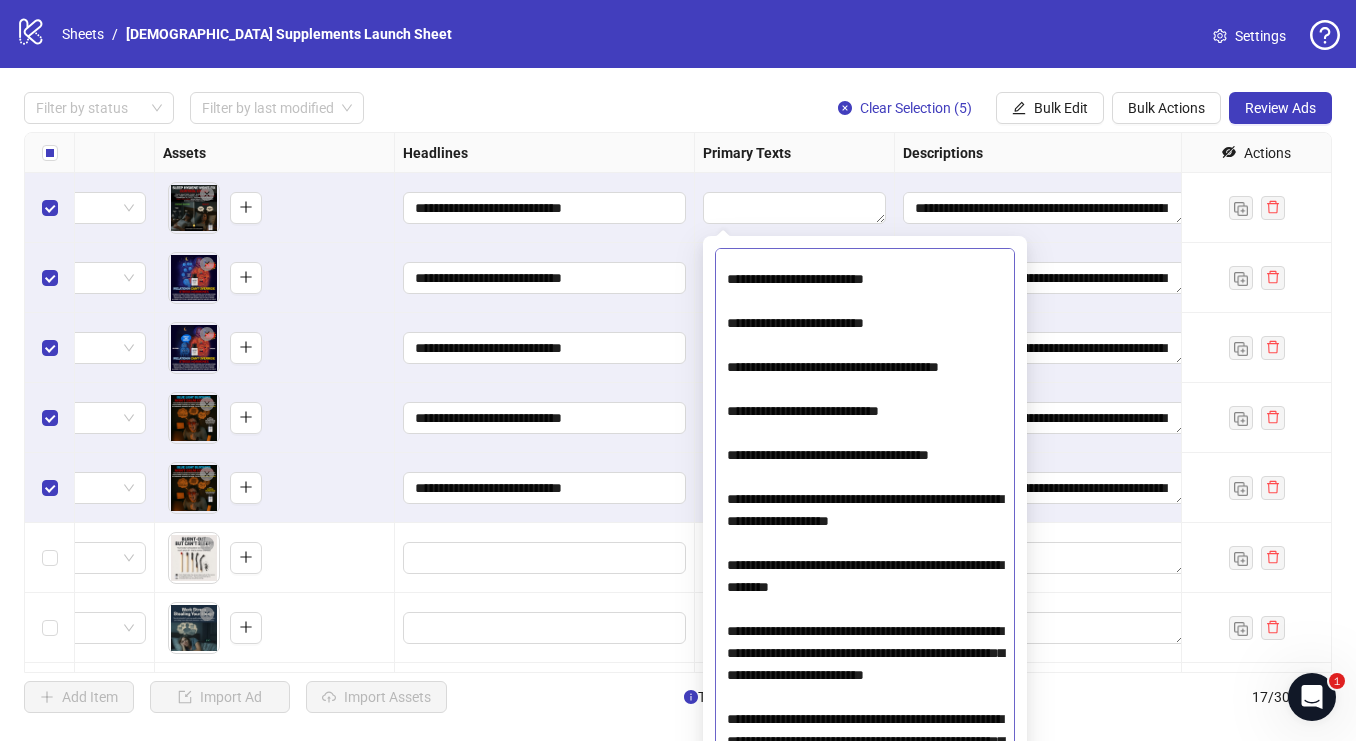 click at bounding box center (865, 519) 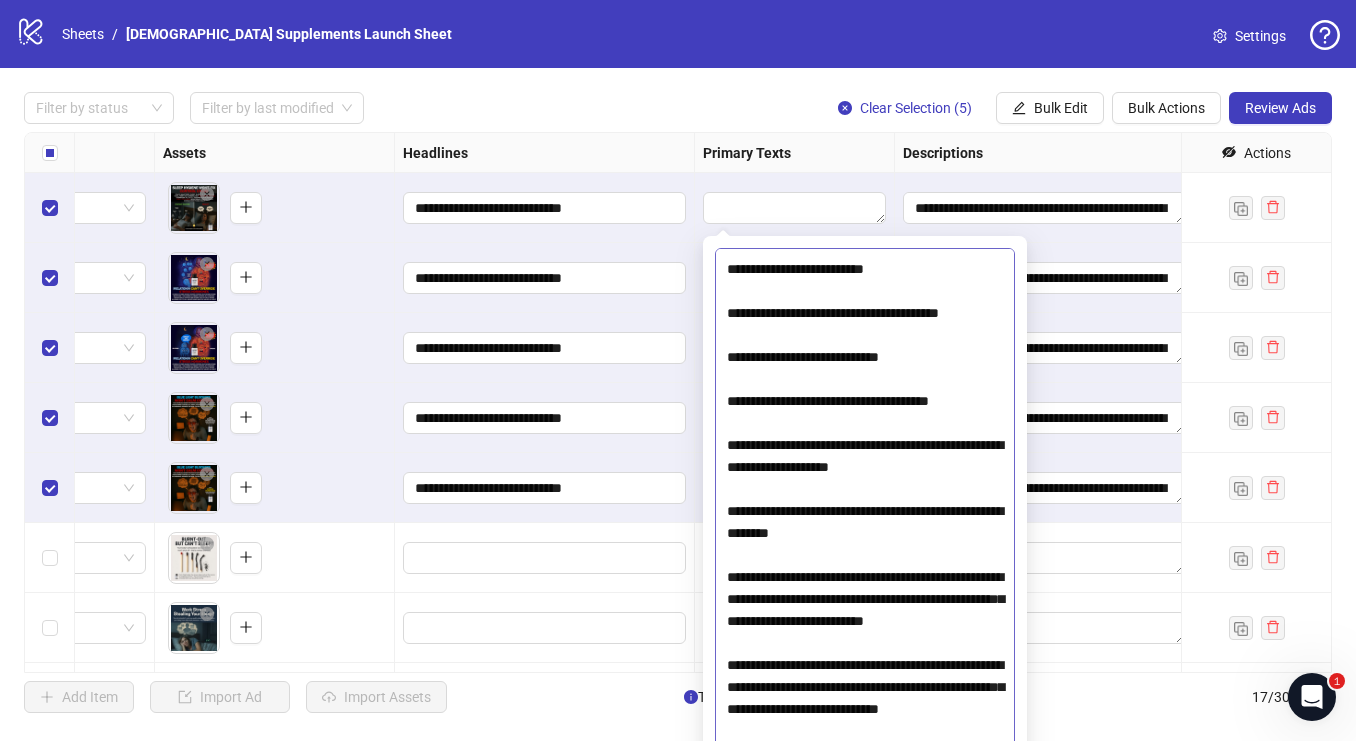 drag, startPoint x: 755, startPoint y: 469, endPoint x: 893, endPoint y: 525, distance: 148.92952 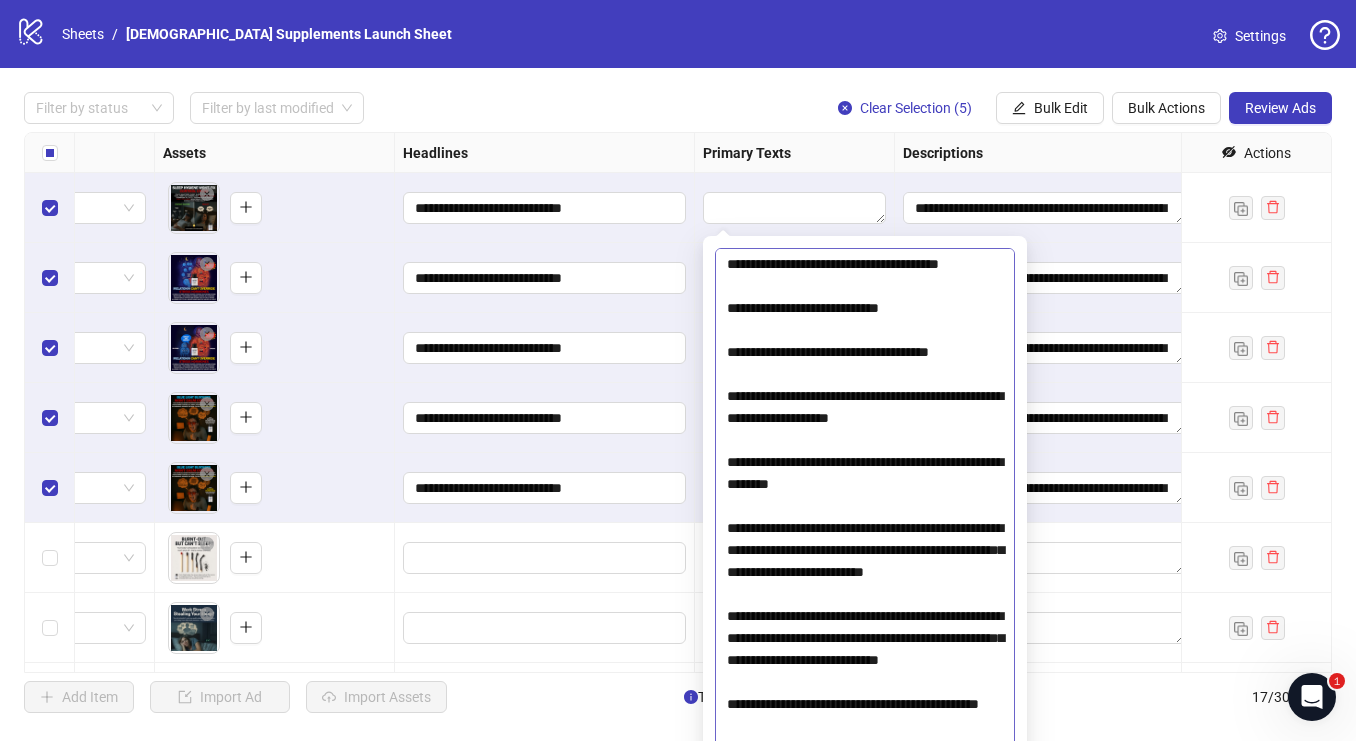 scroll, scrollTop: 2755, scrollLeft: 0, axis: vertical 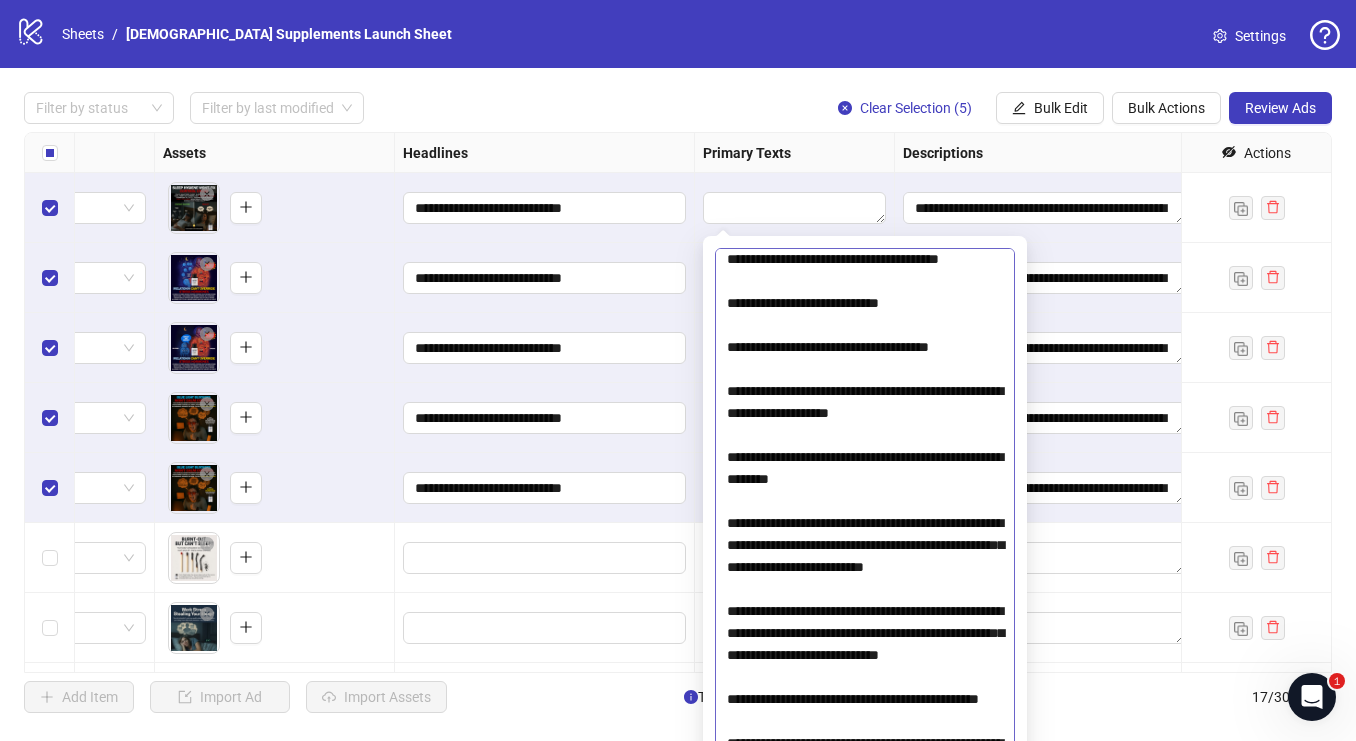 drag, startPoint x: 742, startPoint y: 481, endPoint x: 827, endPoint y: 547, distance: 107.61505 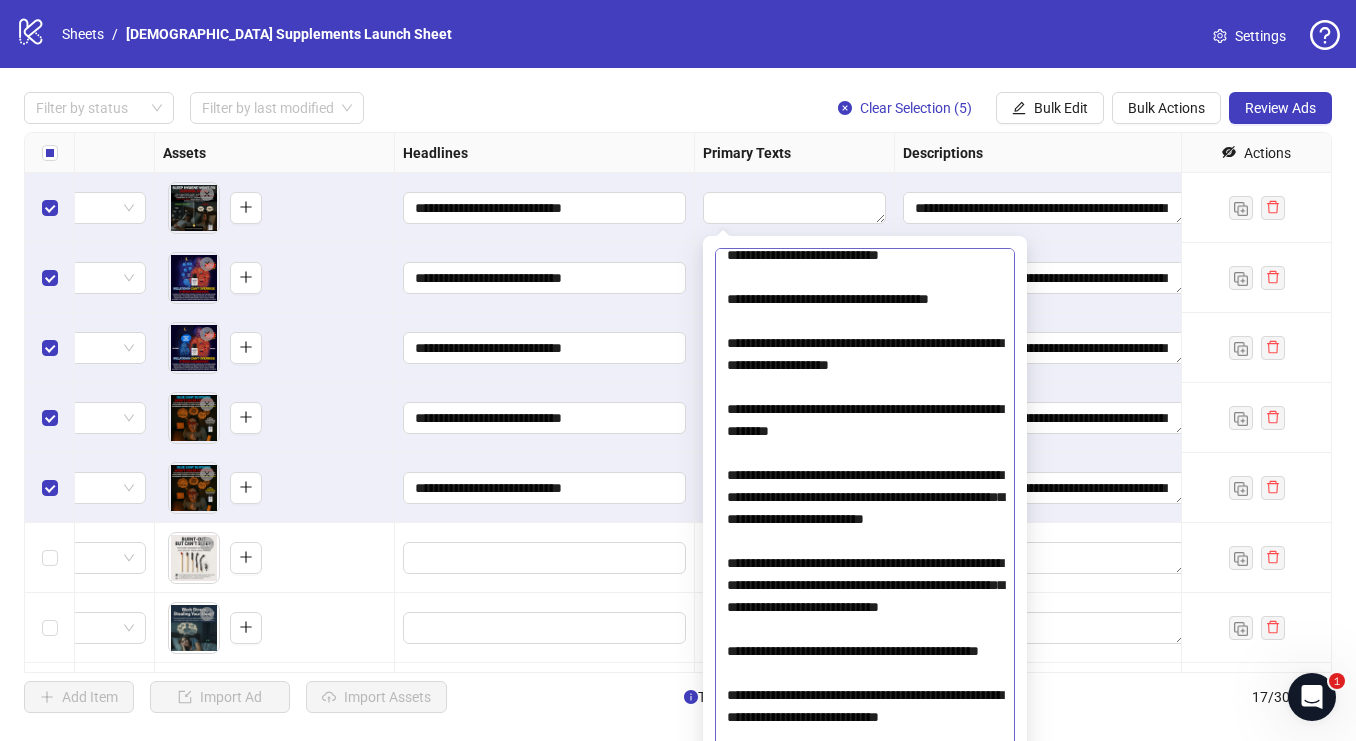 drag, startPoint x: 747, startPoint y: 561, endPoint x: 879, endPoint y: 623, distance: 145.83553 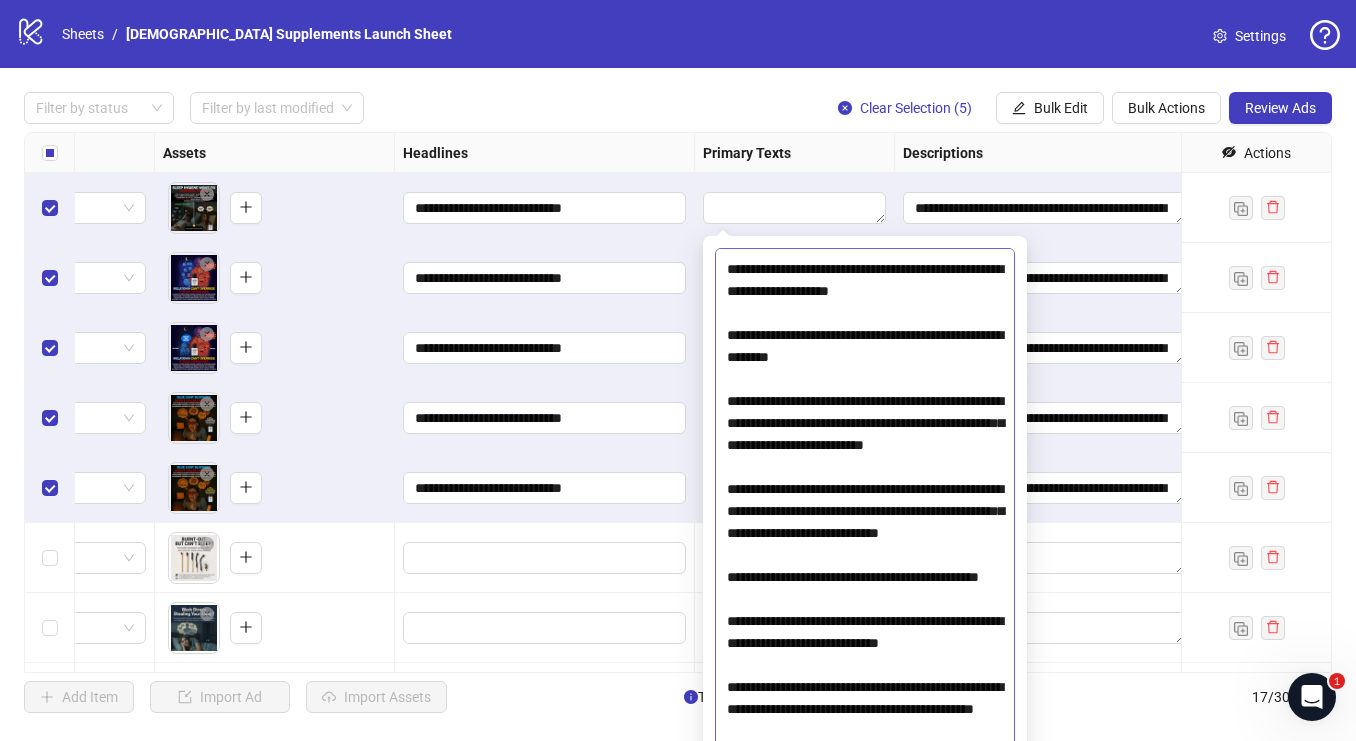 scroll, scrollTop: 2997, scrollLeft: 0, axis: vertical 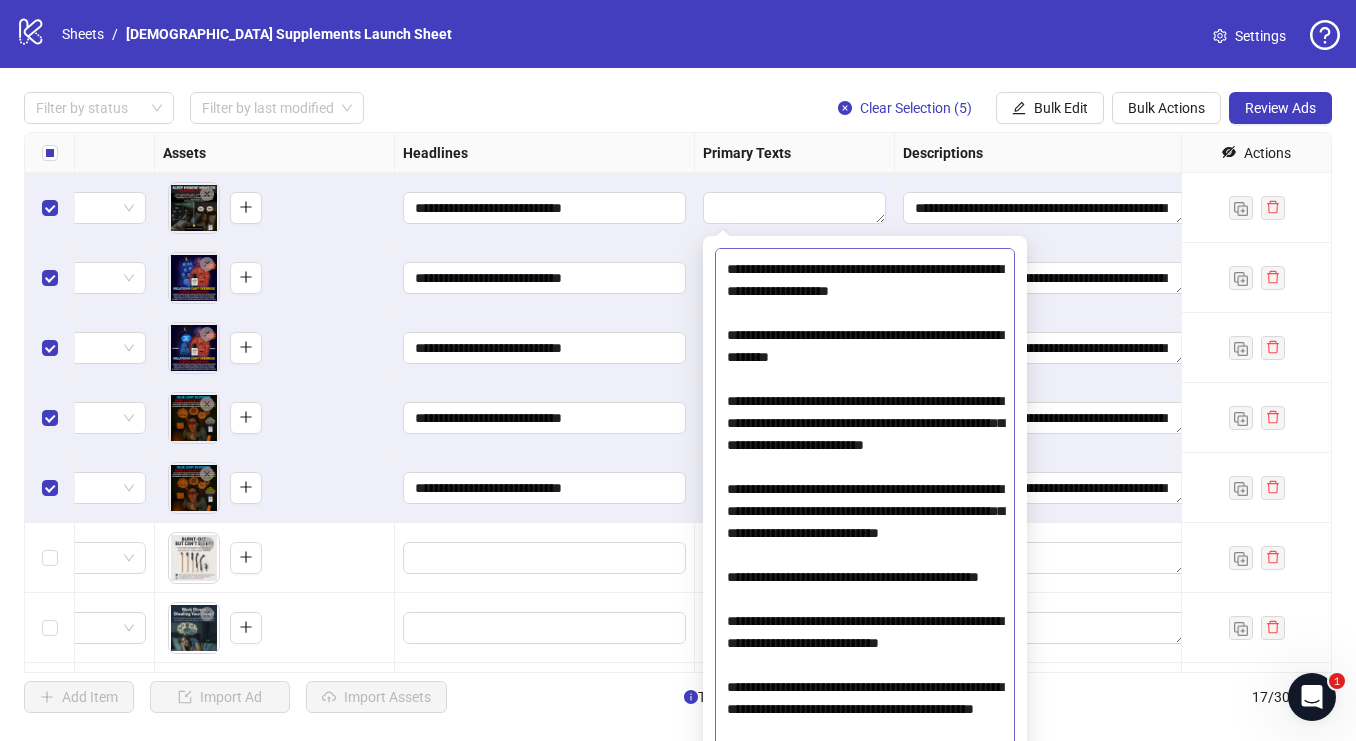 drag, startPoint x: 744, startPoint y: 542, endPoint x: 944, endPoint y: 590, distance: 205.67937 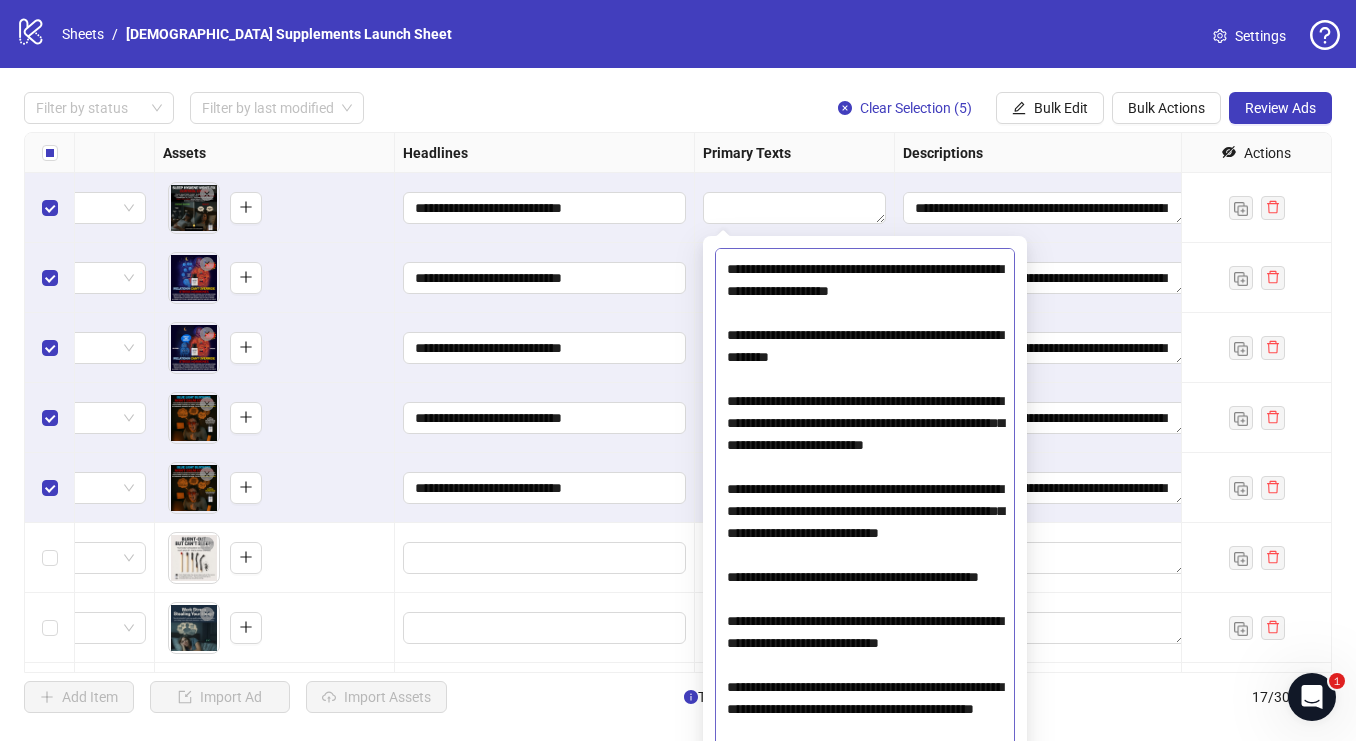 drag, startPoint x: 751, startPoint y: 541, endPoint x: 894, endPoint y: 573, distance: 146.53668 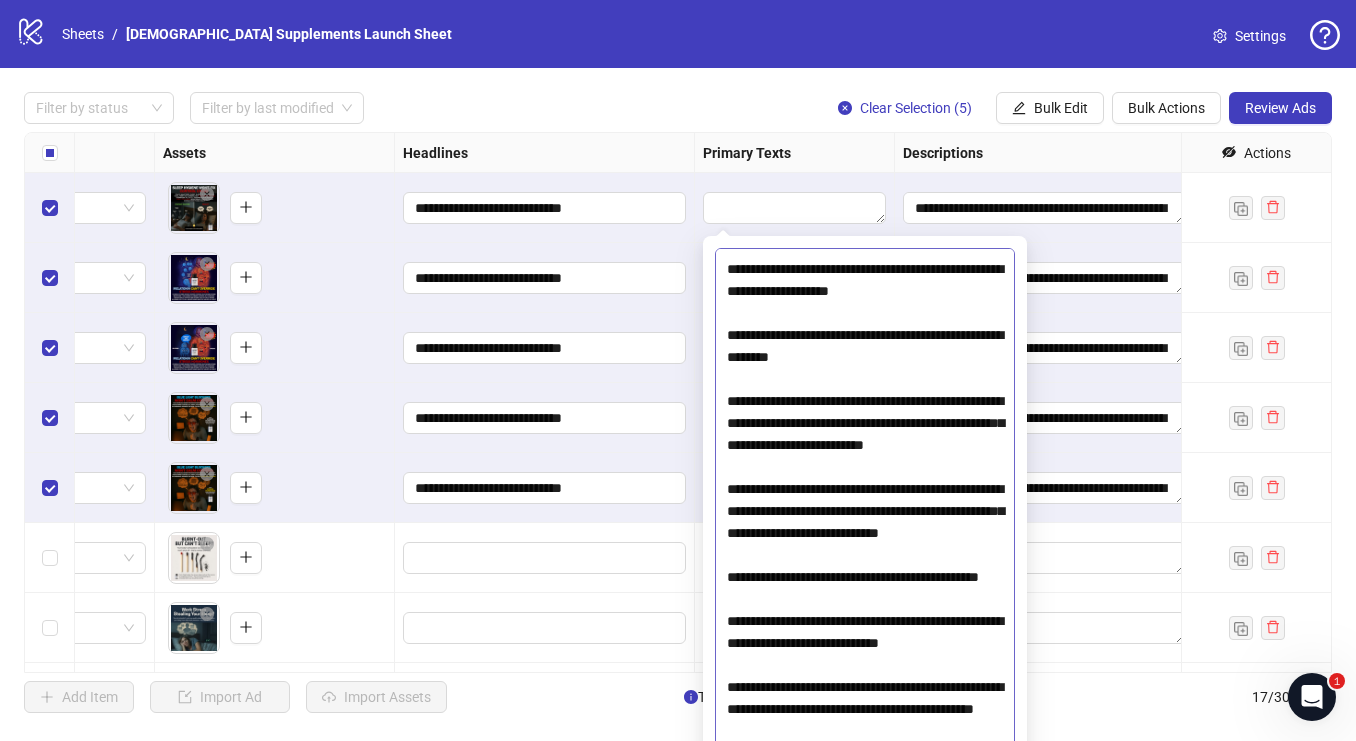 click at bounding box center [865, 519] 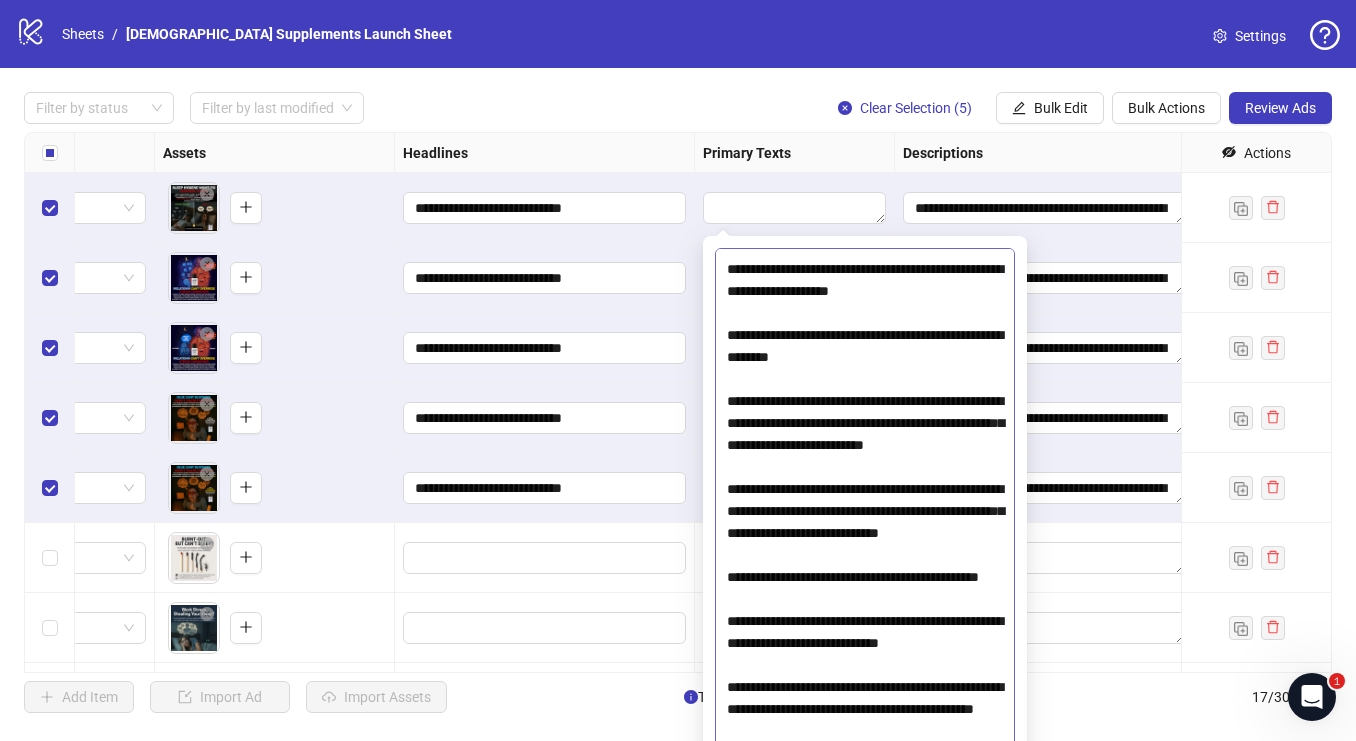 drag, startPoint x: 747, startPoint y: 554, endPoint x: 936, endPoint y: 617, distance: 199.2235 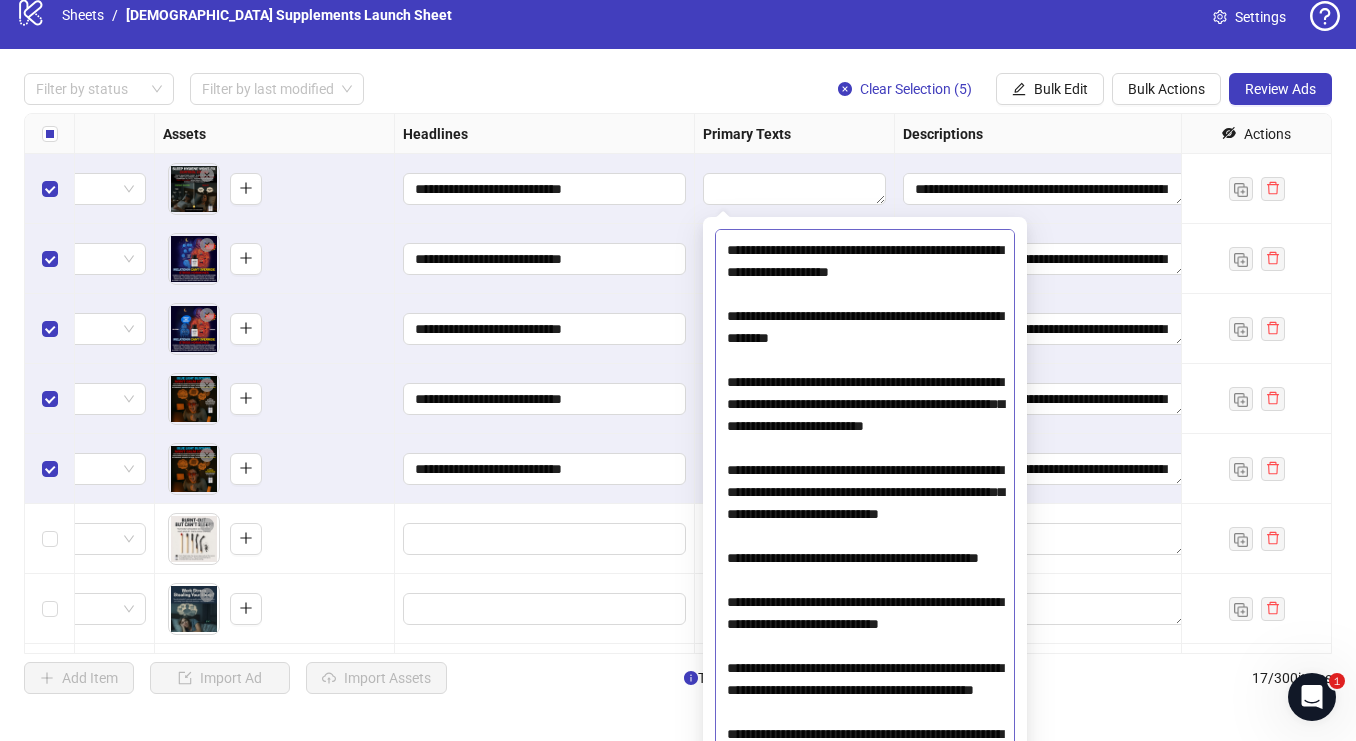 scroll, scrollTop: 55, scrollLeft: 0, axis: vertical 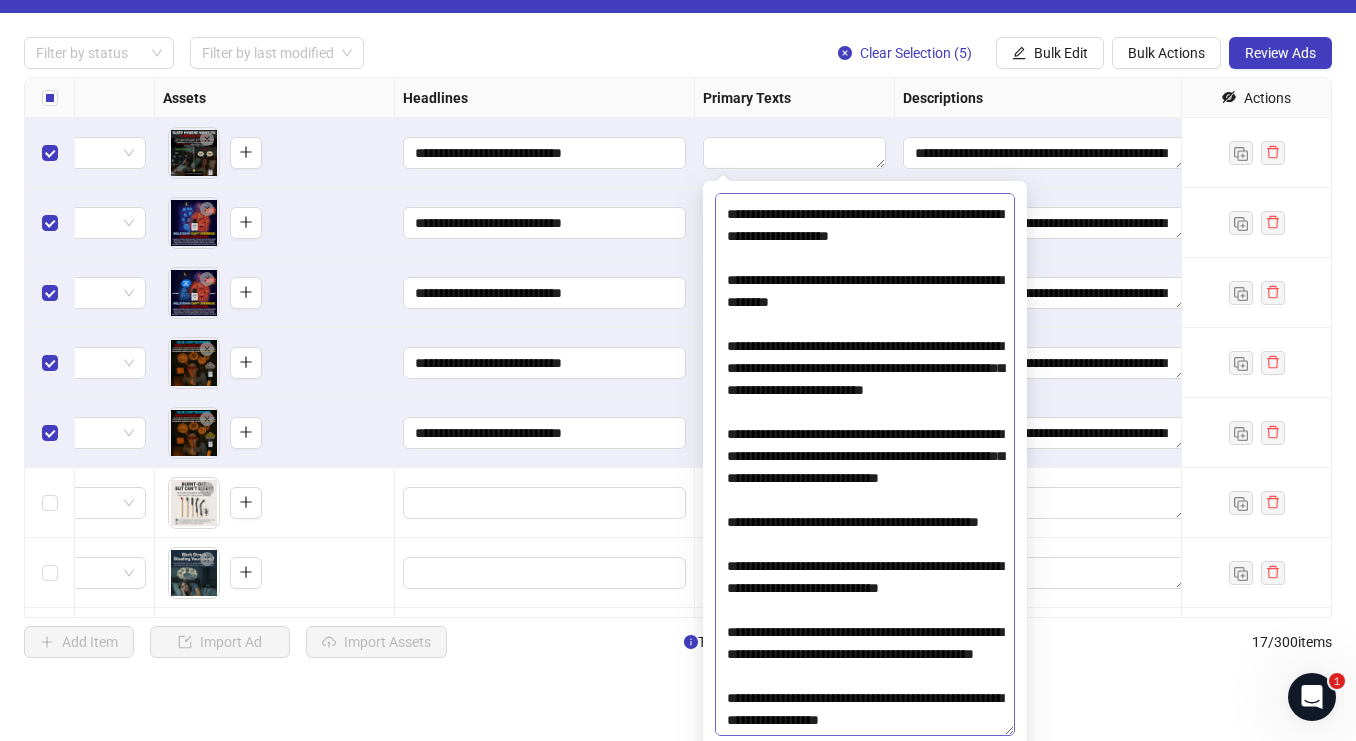 drag, startPoint x: 762, startPoint y: 612, endPoint x: 897, endPoint y: 657, distance: 142.30249 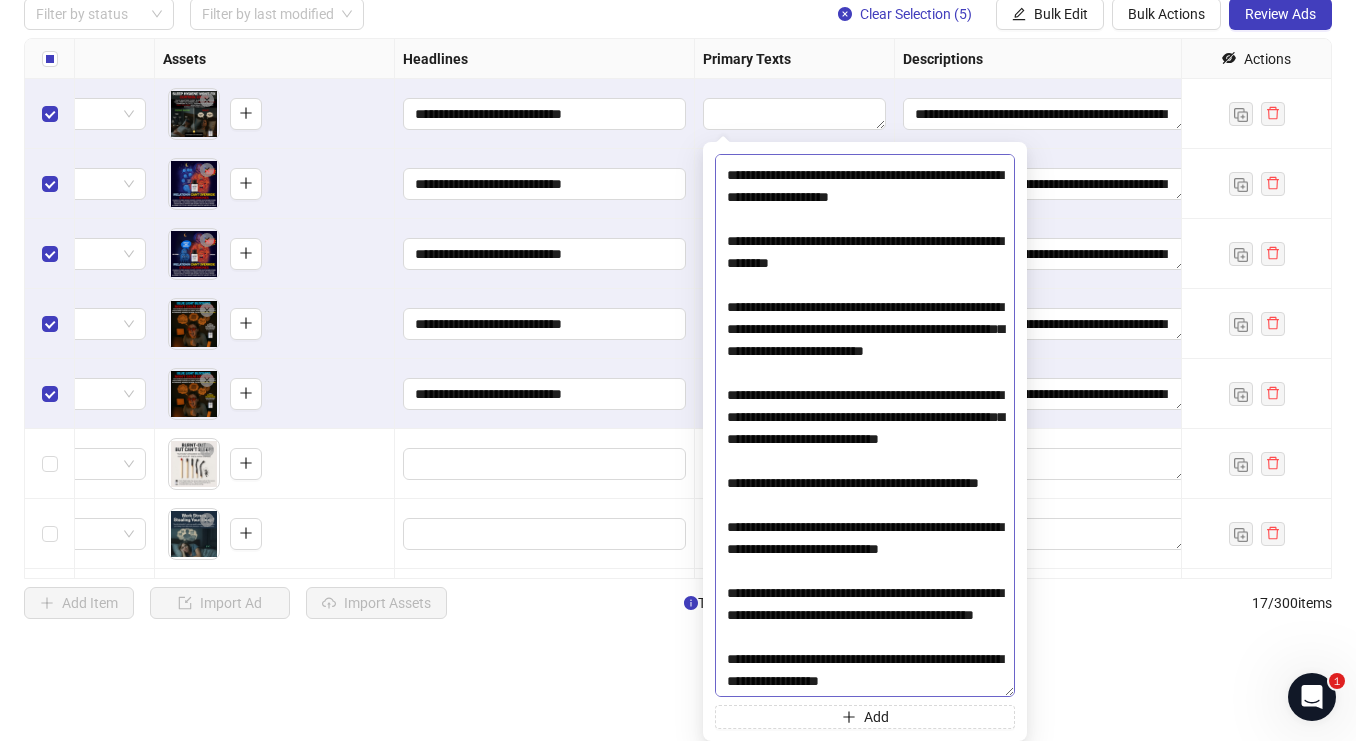 click at bounding box center (865, 425) 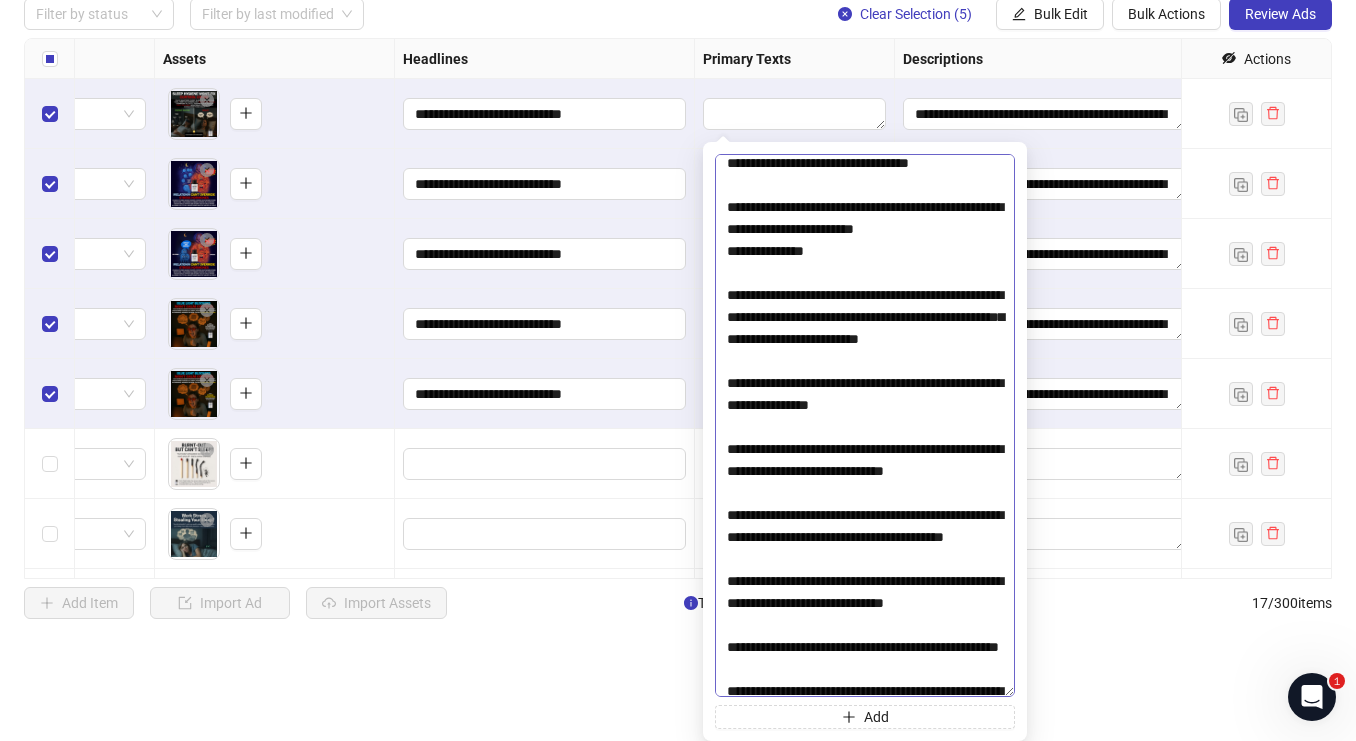 scroll, scrollTop: 0, scrollLeft: 0, axis: both 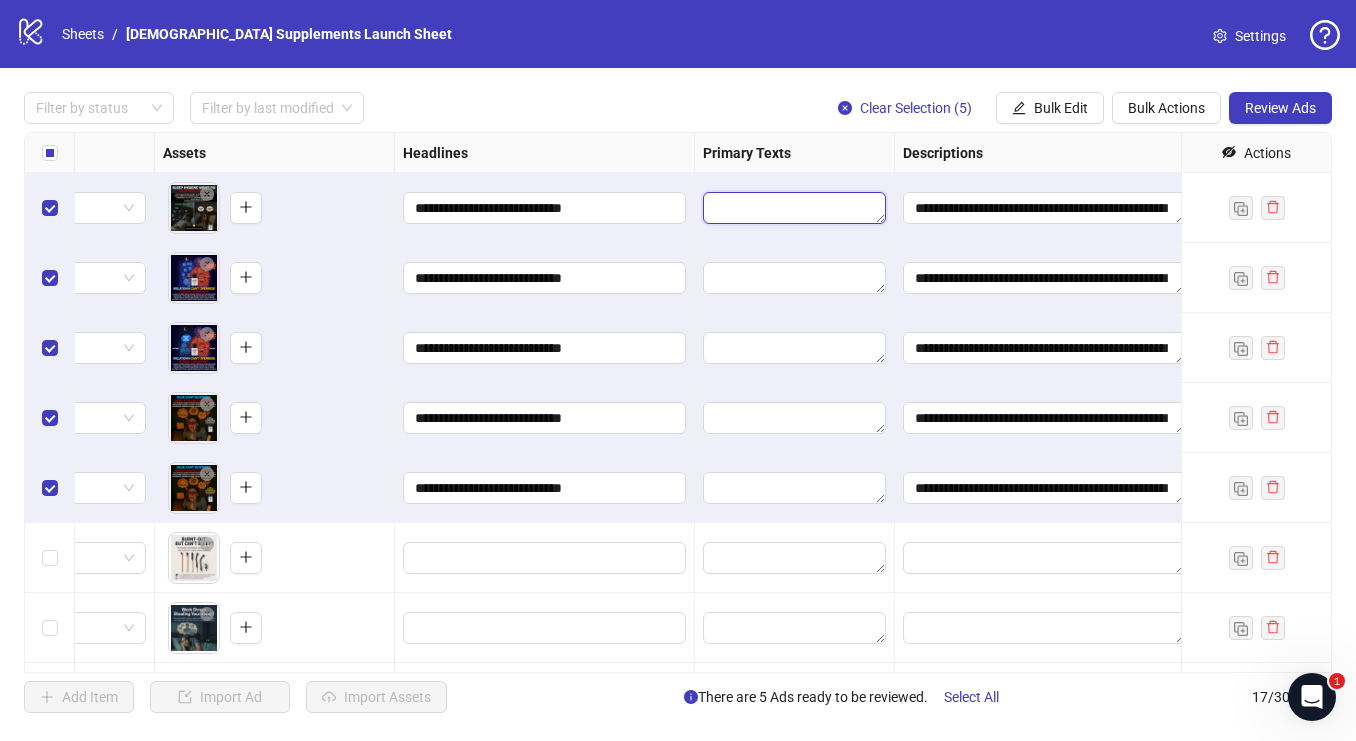 click at bounding box center (794, 208) 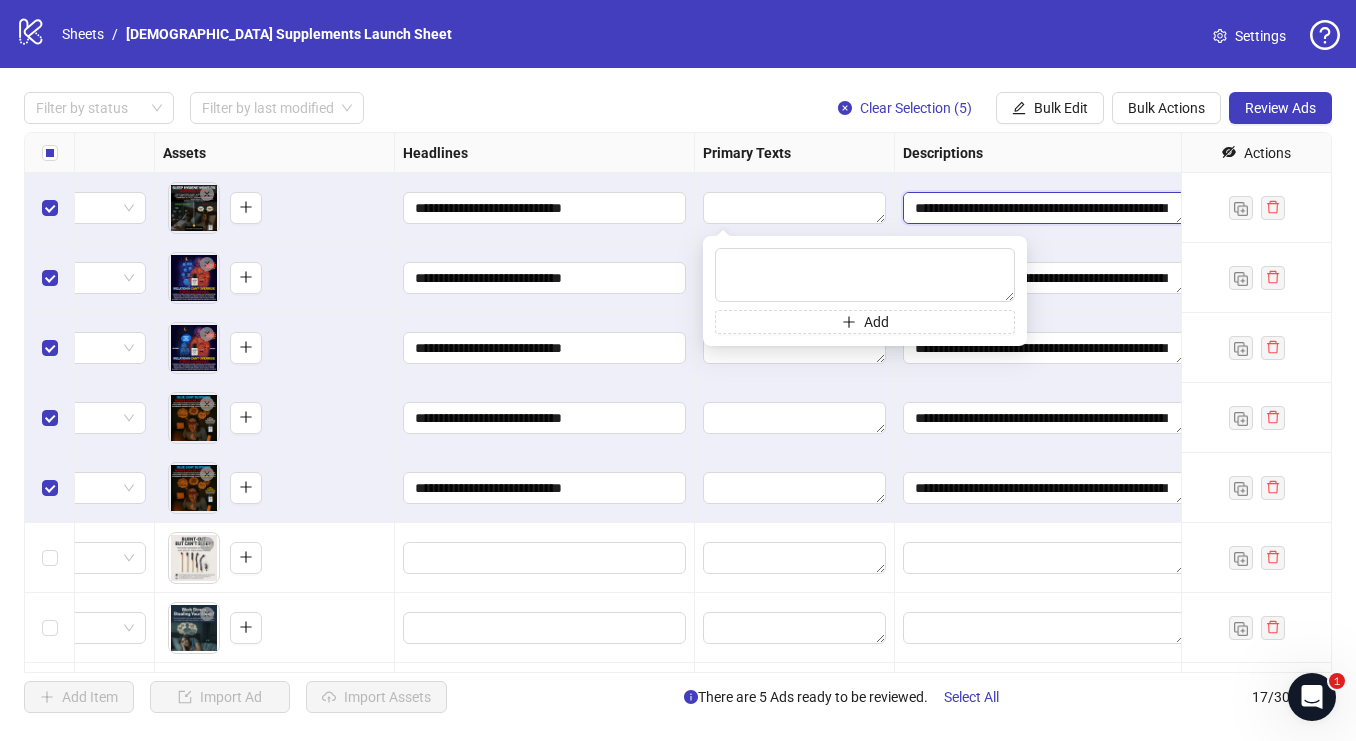 click at bounding box center (1044, 208) 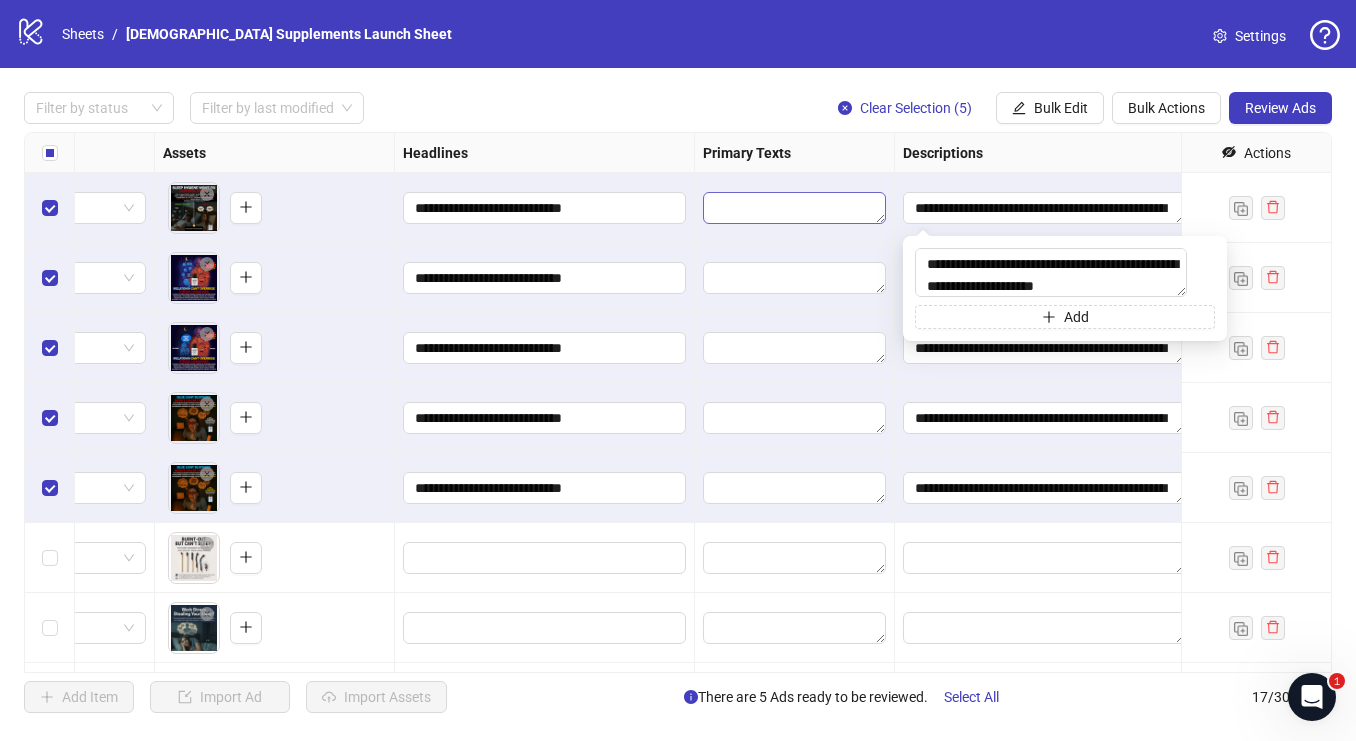 click at bounding box center [794, 208] 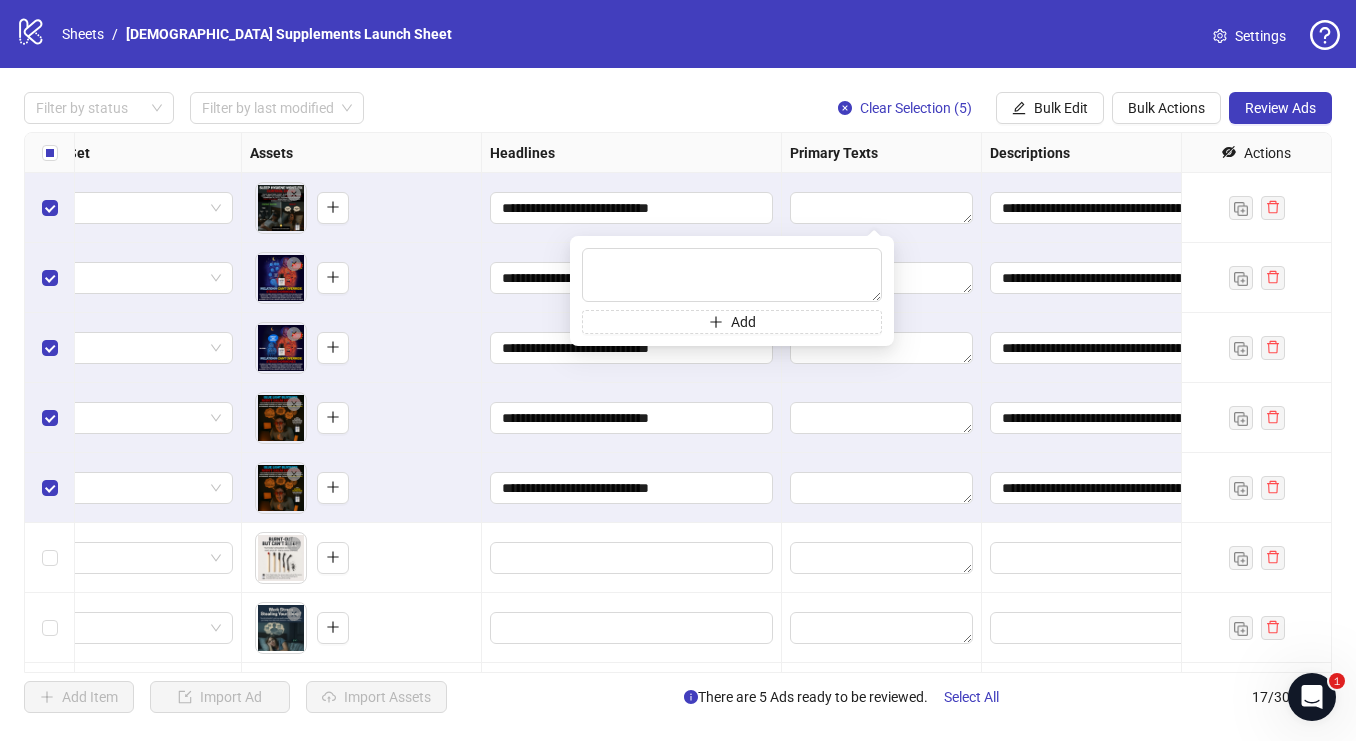 scroll, scrollTop: 0, scrollLeft: 804, axis: horizontal 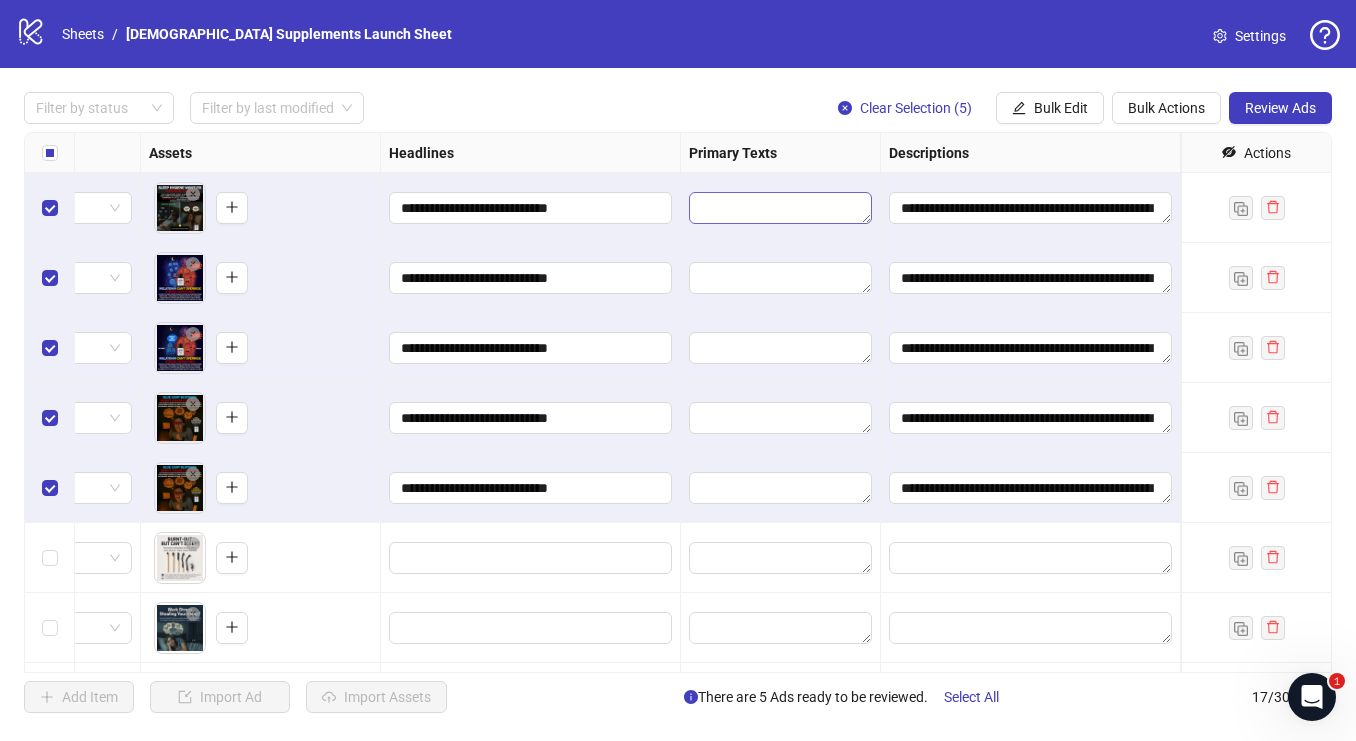click at bounding box center [780, 208] 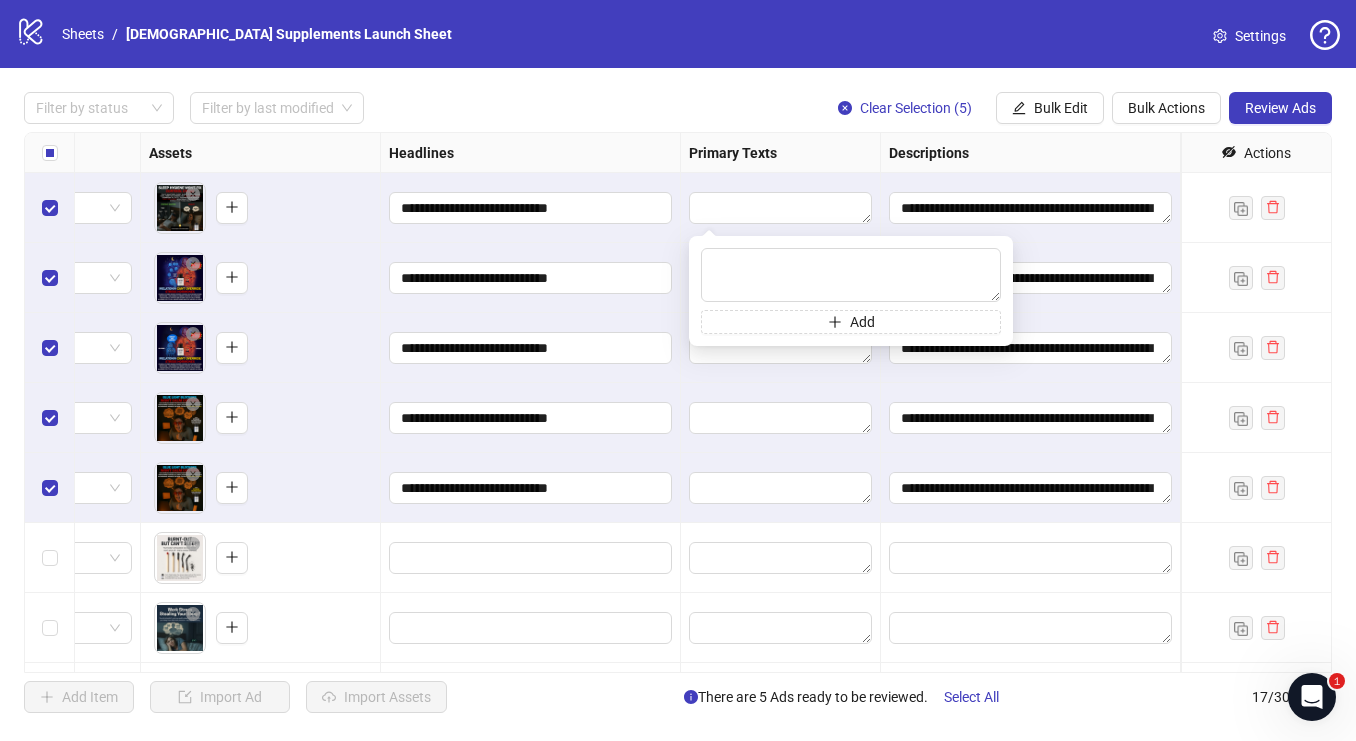 click on "Headlines" at bounding box center [531, 153] 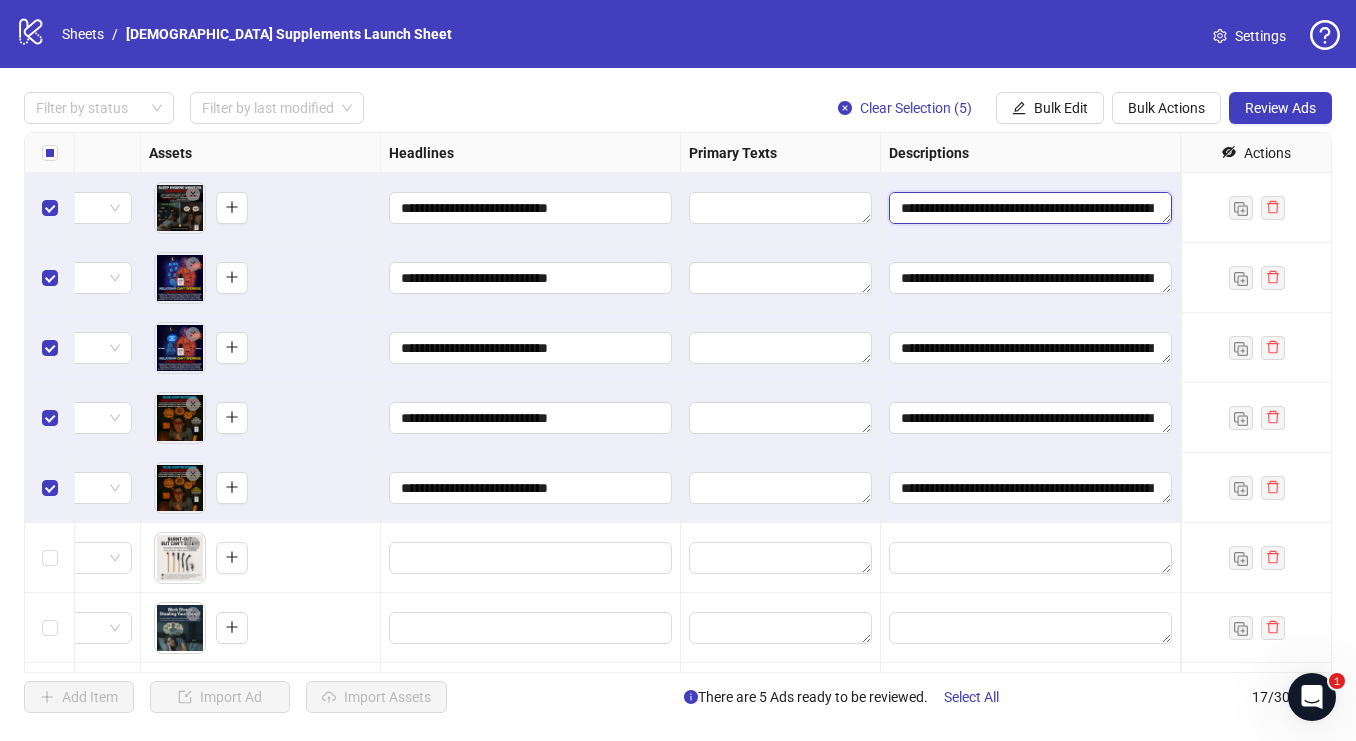 click at bounding box center (1030, 208) 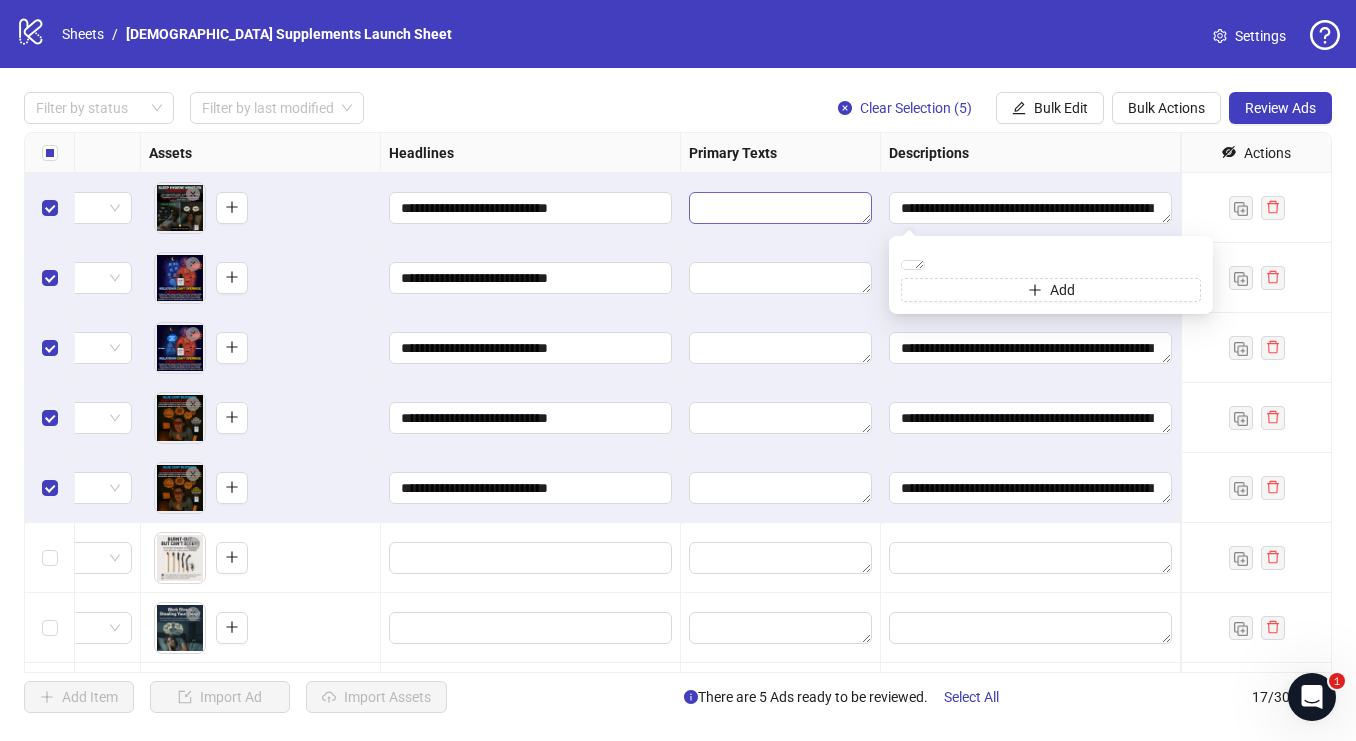 click at bounding box center (780, 208) 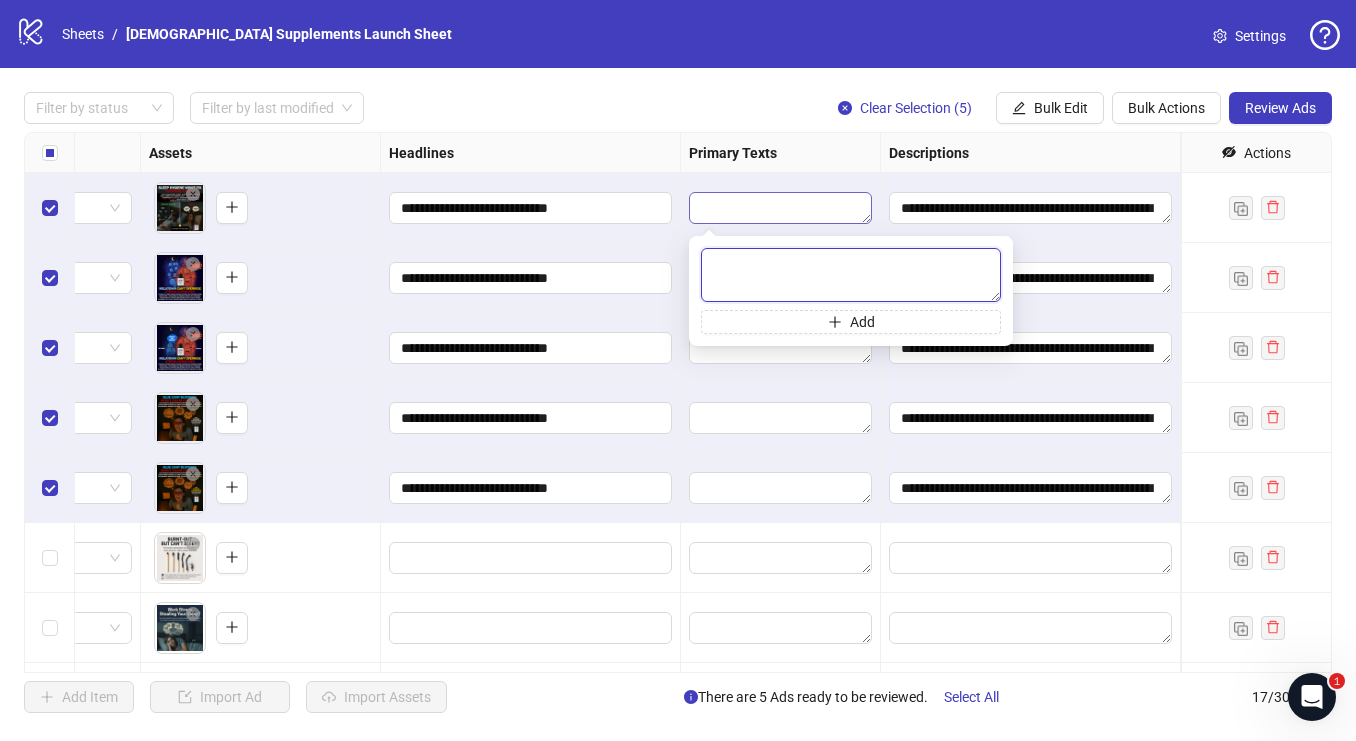 paste on "**********" 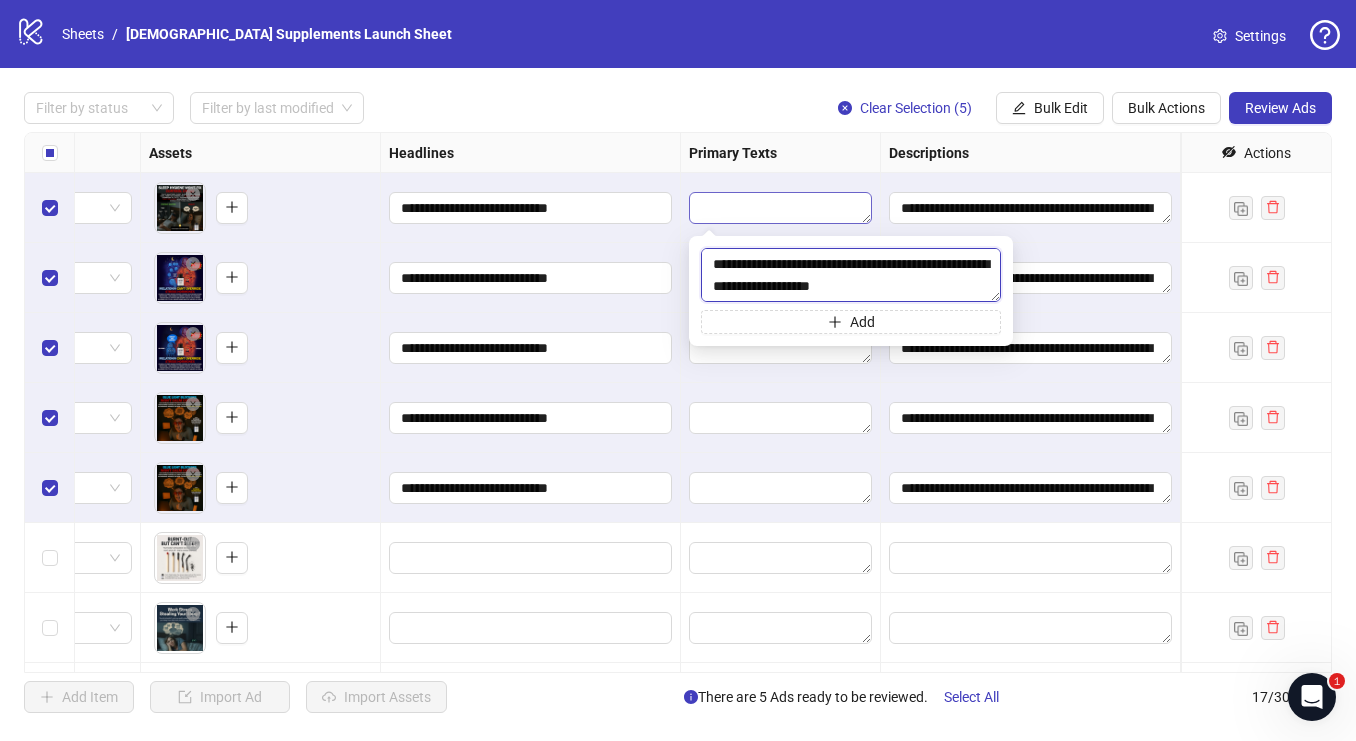 scroll, scrollTop: 3843, scrollLeft: 0, axis: vertical 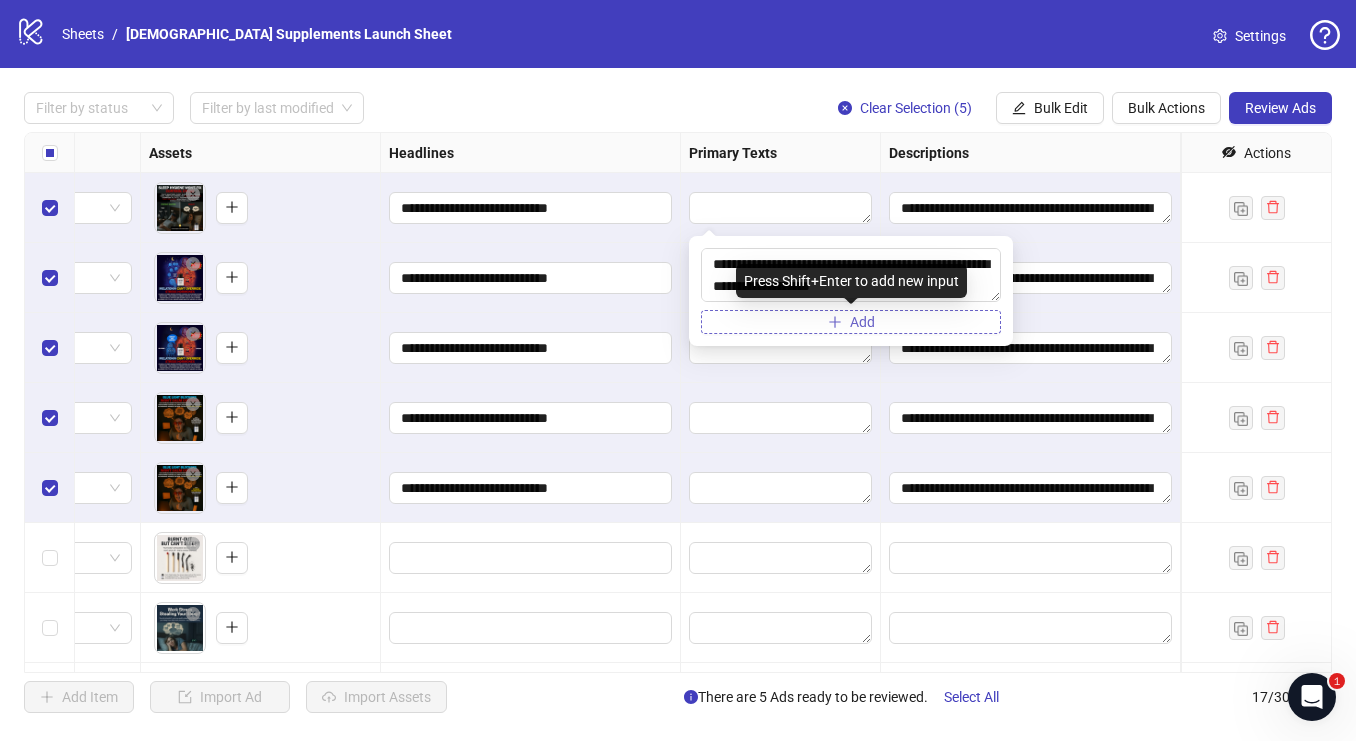 click on "Add" at bounding box center [862, 322] 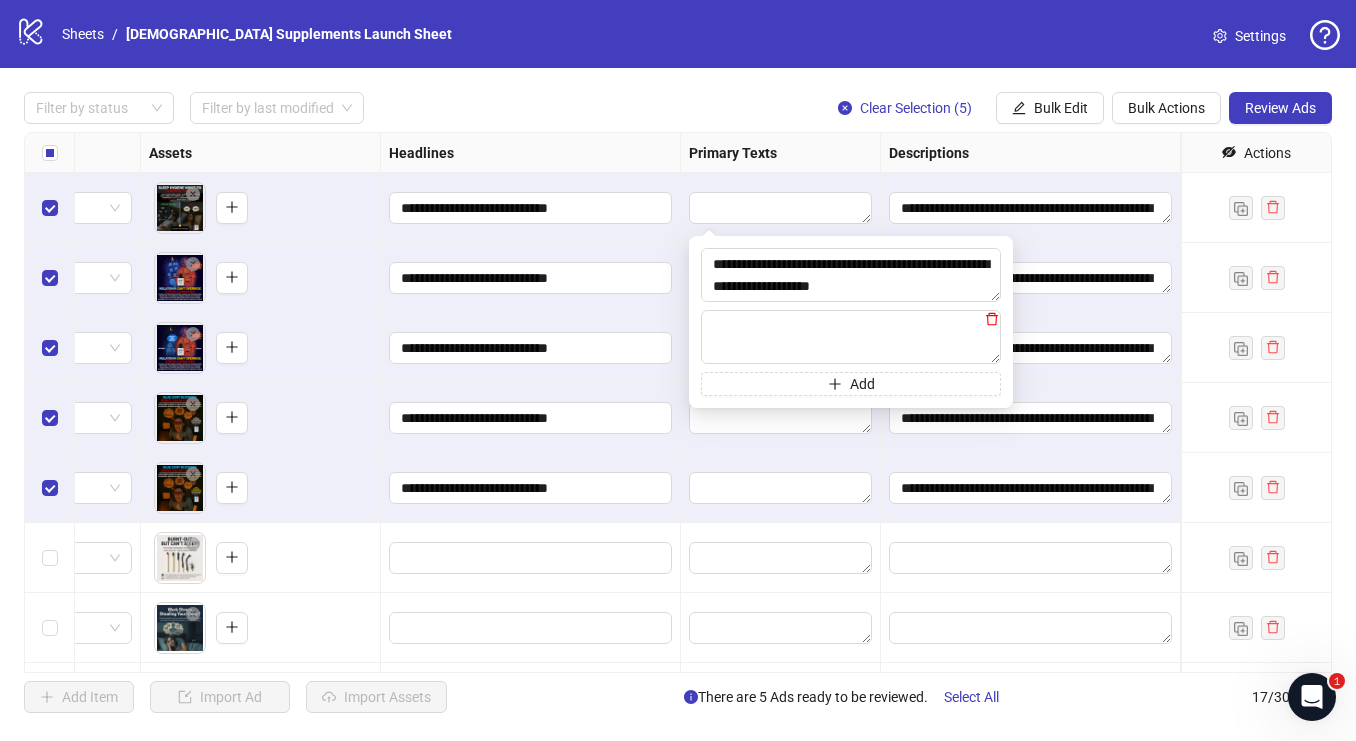 click 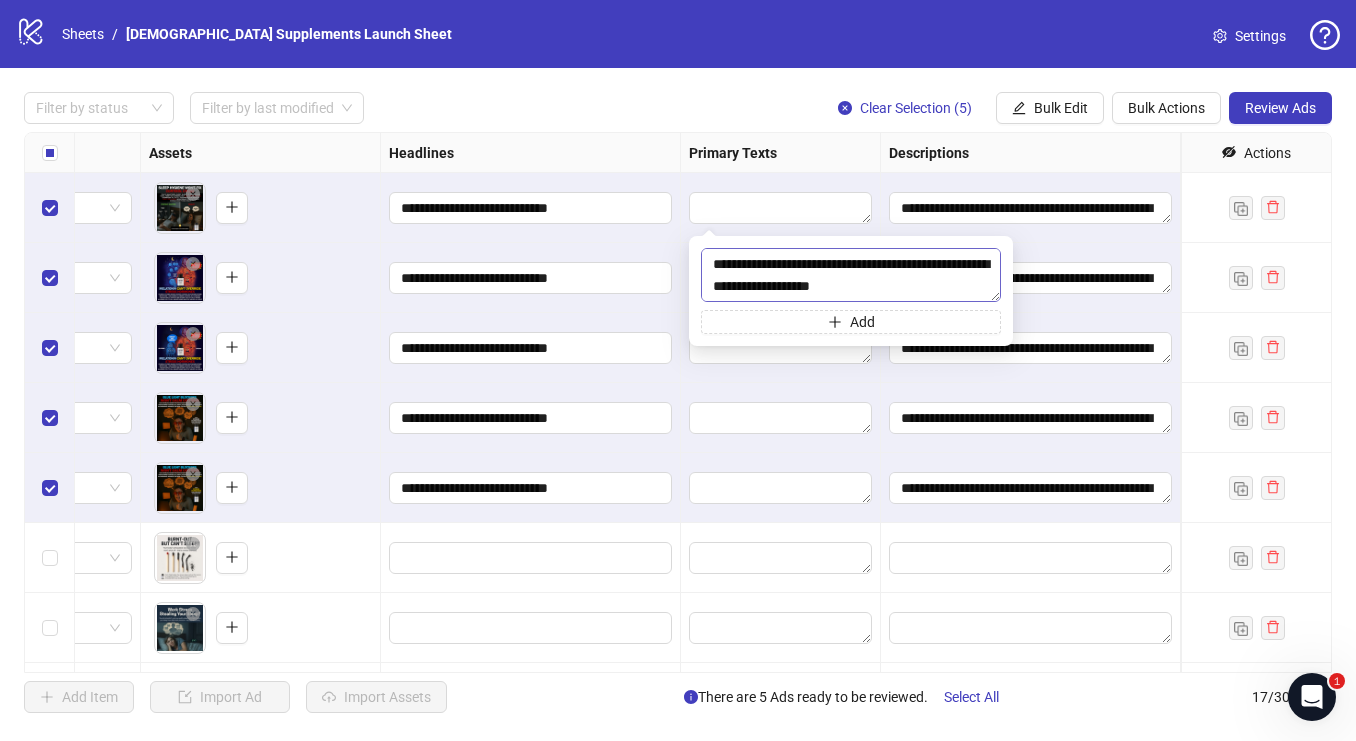 scroll, scrollTop: 3836, scrollLeft: 0, axis: vertical 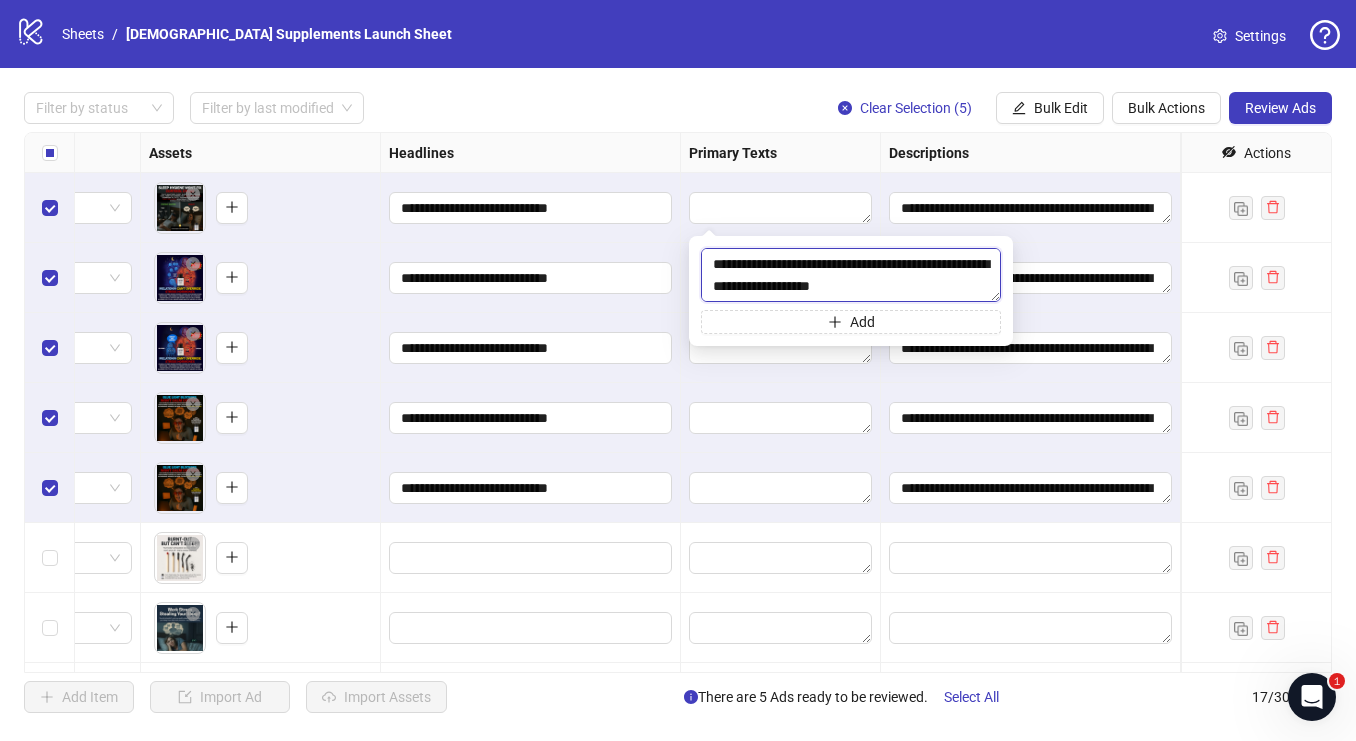 click at bounding box center [851, 275] 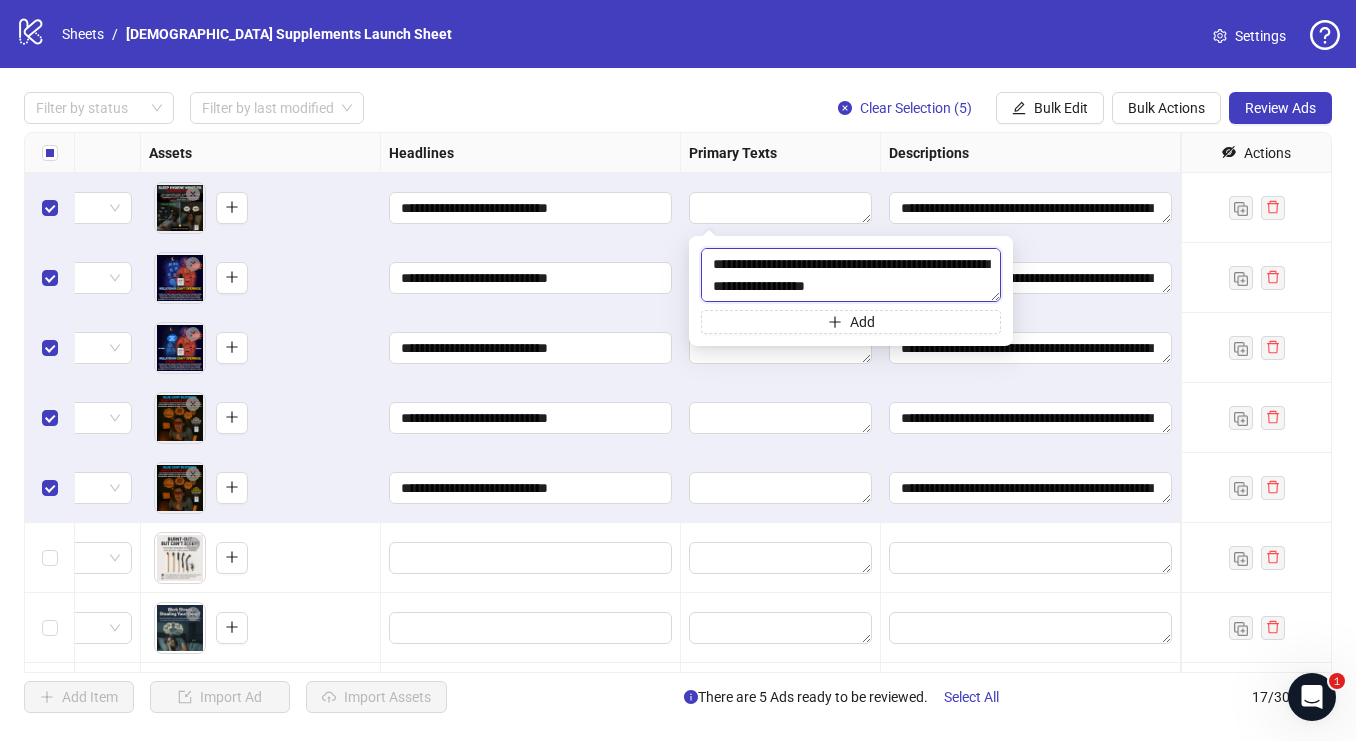 scroll, scrollTop: 3828, scrollLeft: 0, axis: vertical 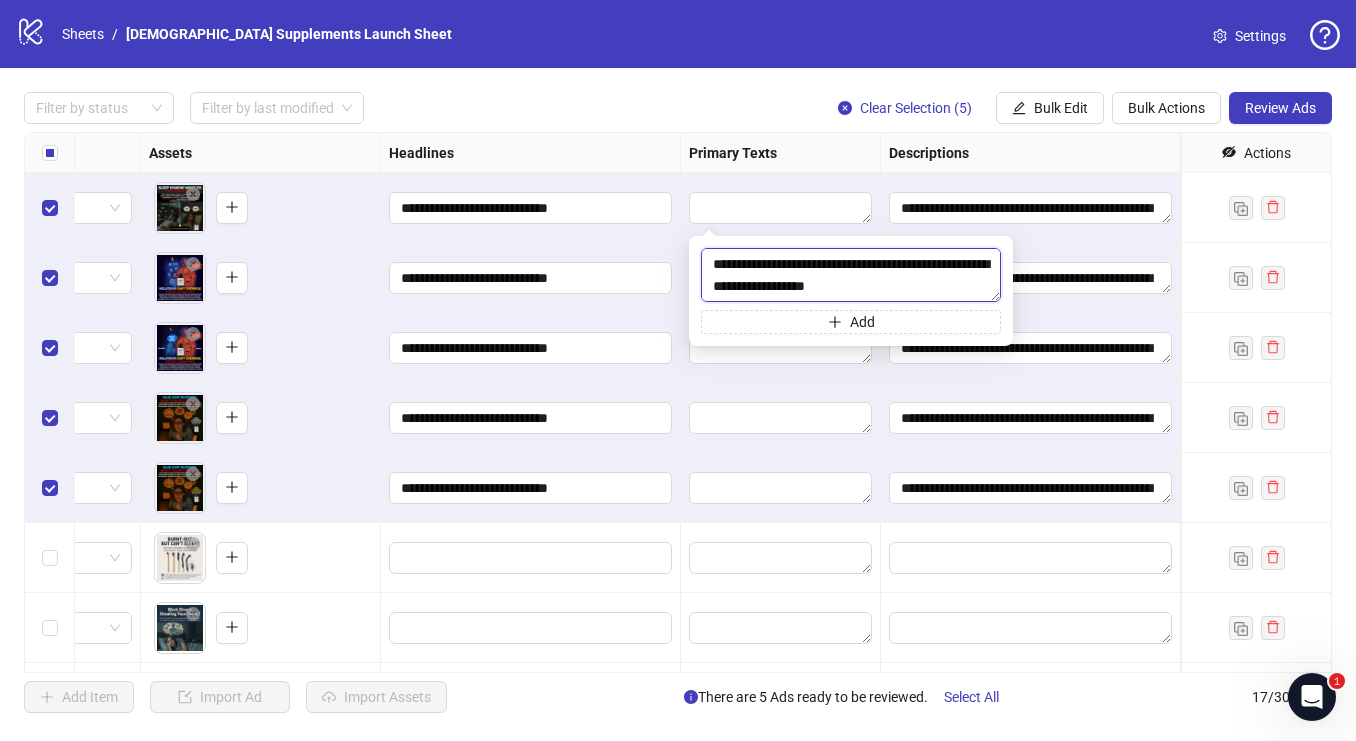 type on "**********" 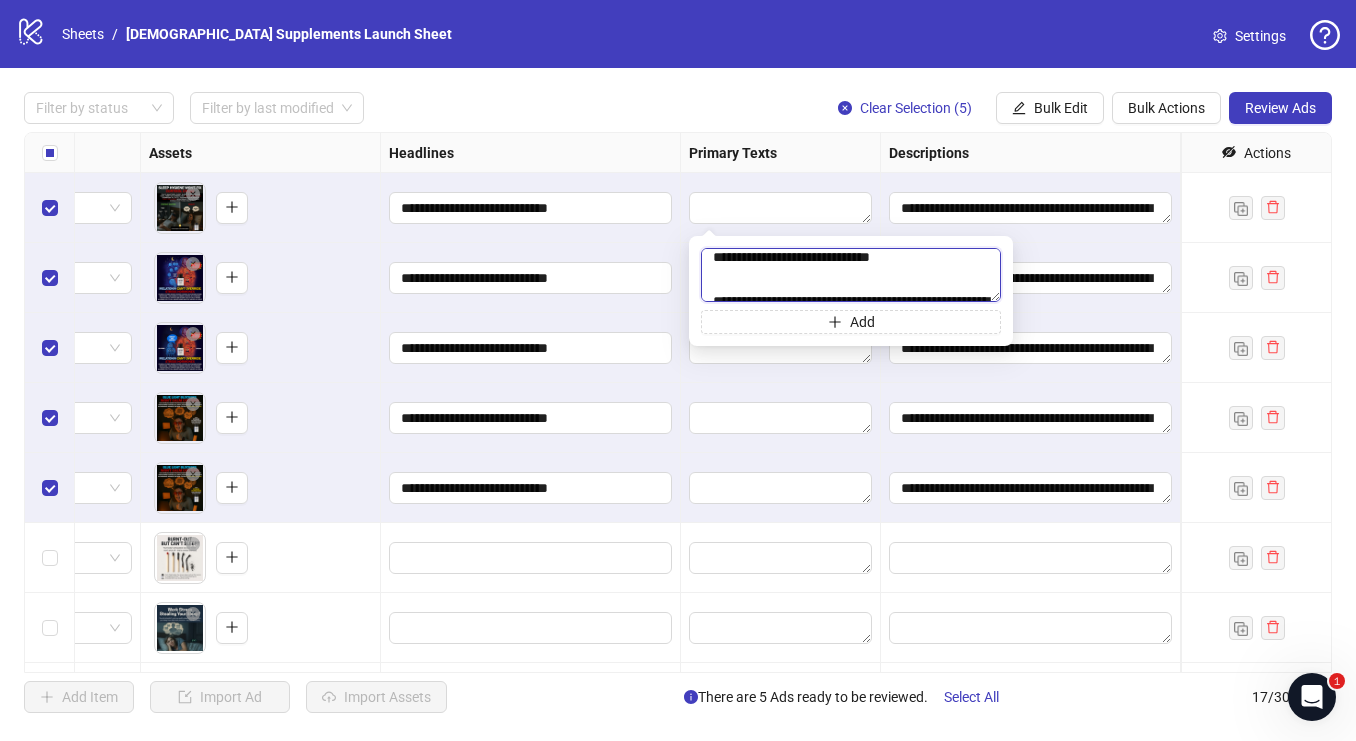 scroll, scrollTop: 473, scrollLeft: 0, axis: vertical 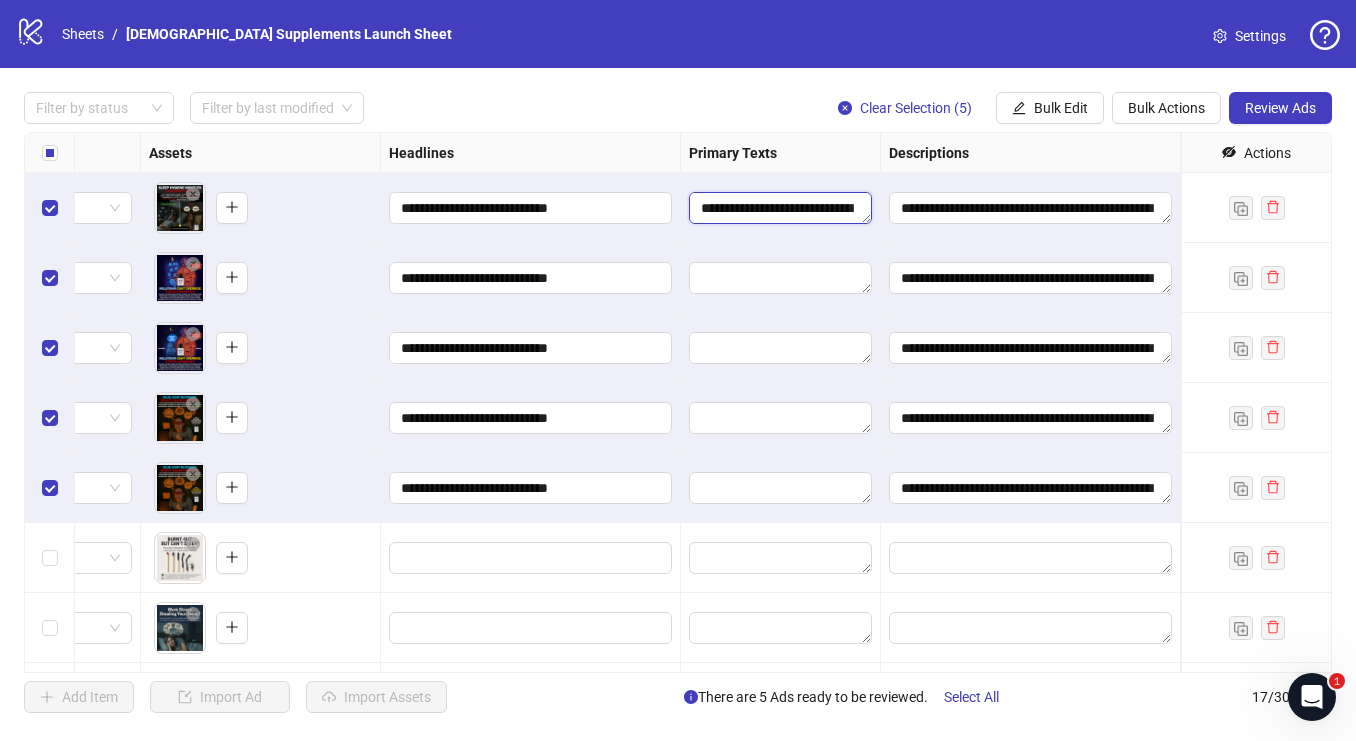 click at bounding box center (780, 208) 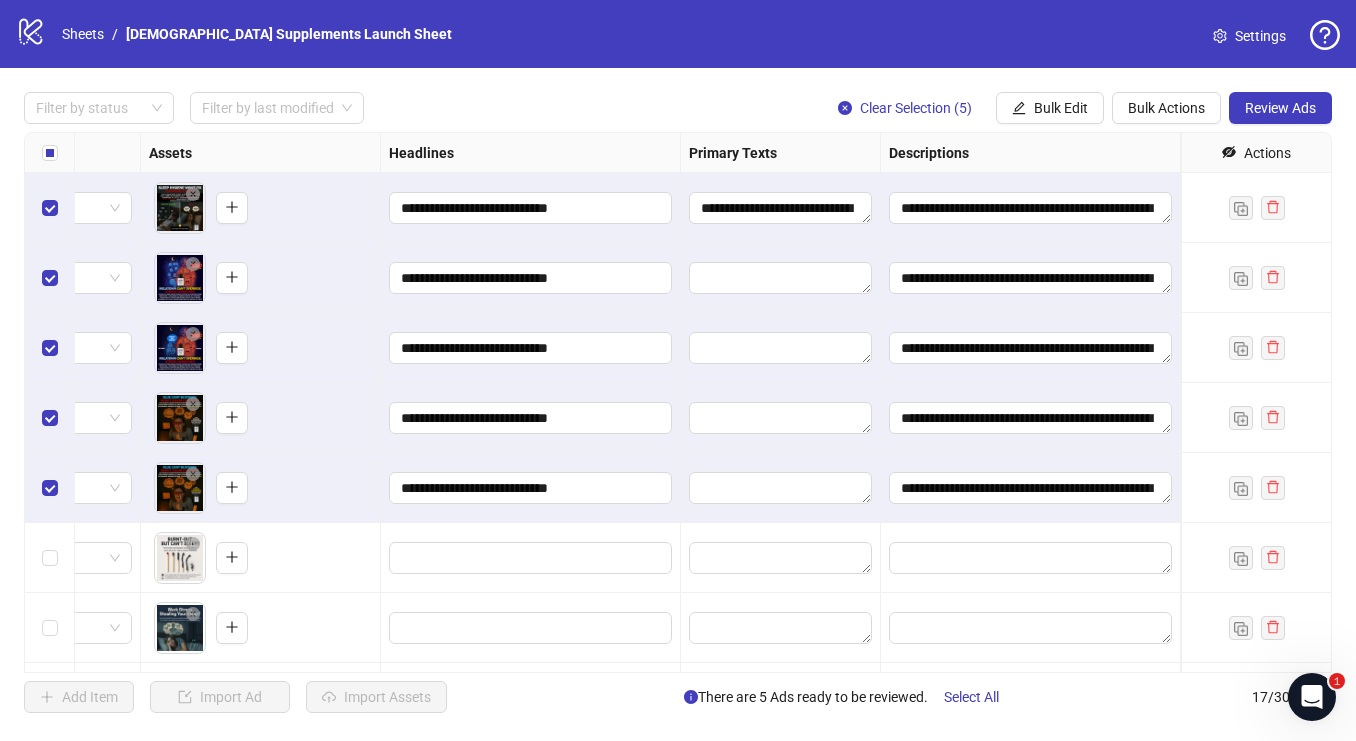click on "Headlines" at bounding box center (531, 153) 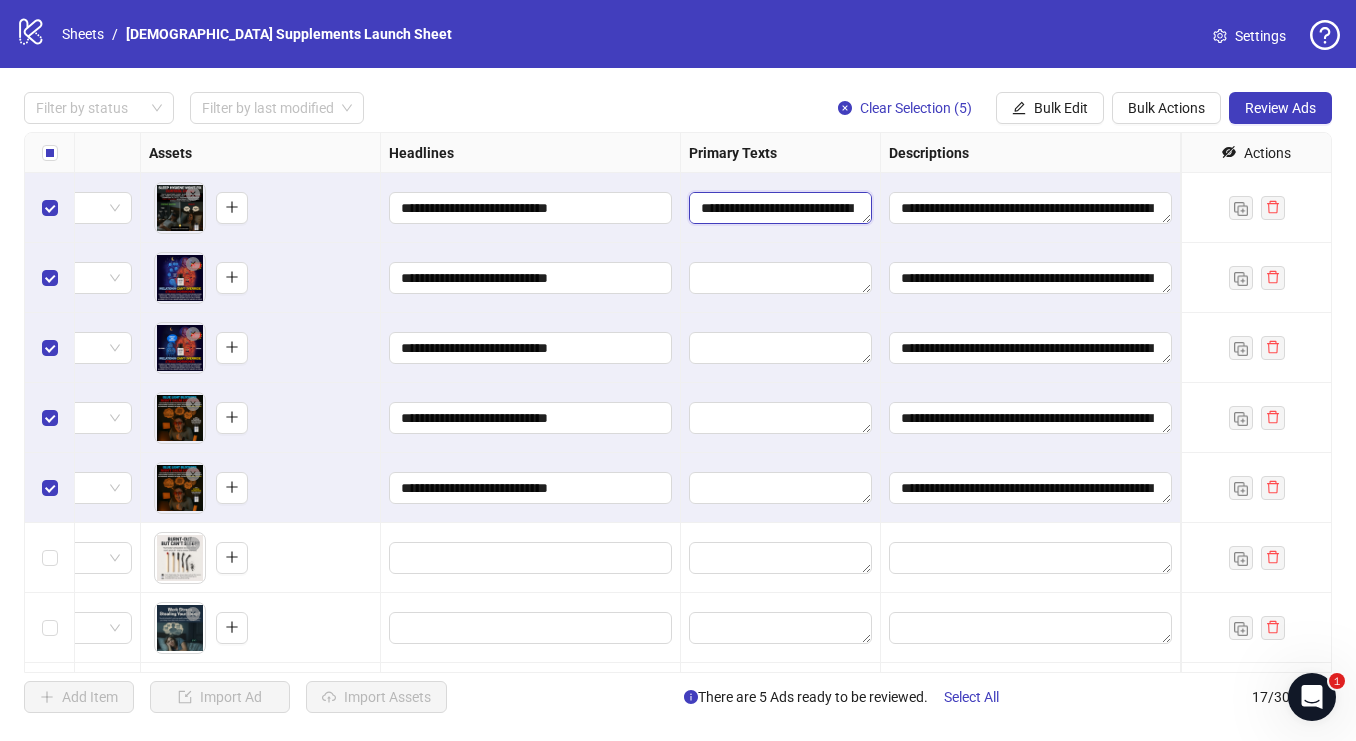 click at bounding box center [780, 208] 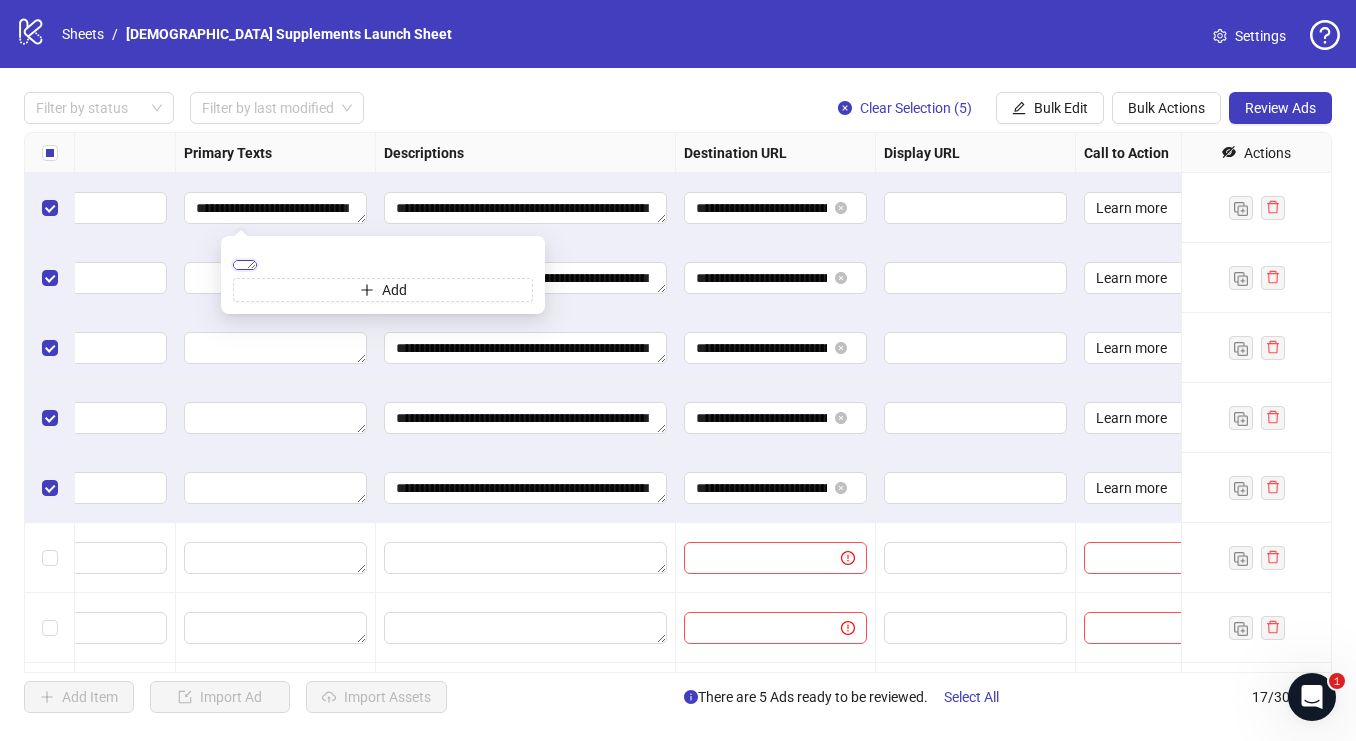scroll, scrollTop: 0, scrollLeft: 1364, axis: horizontal 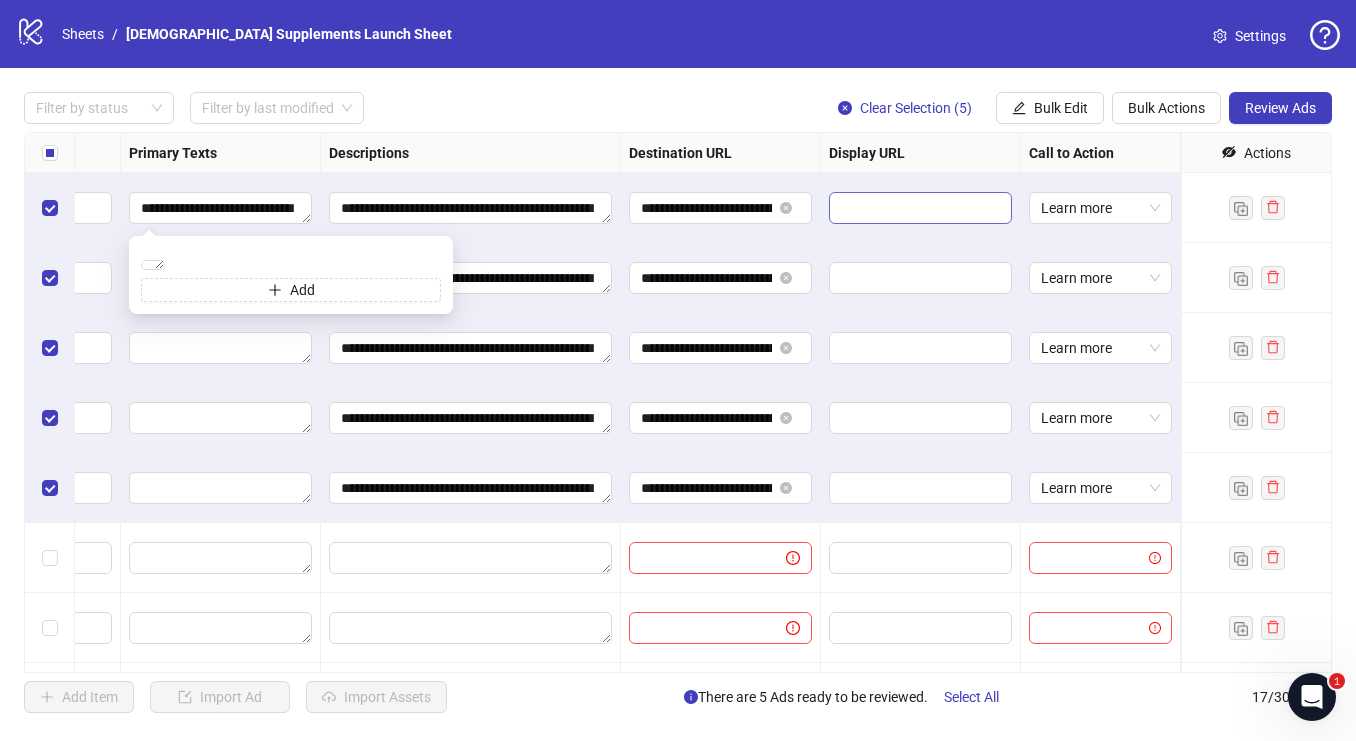 click at bounding box center (918, 208) 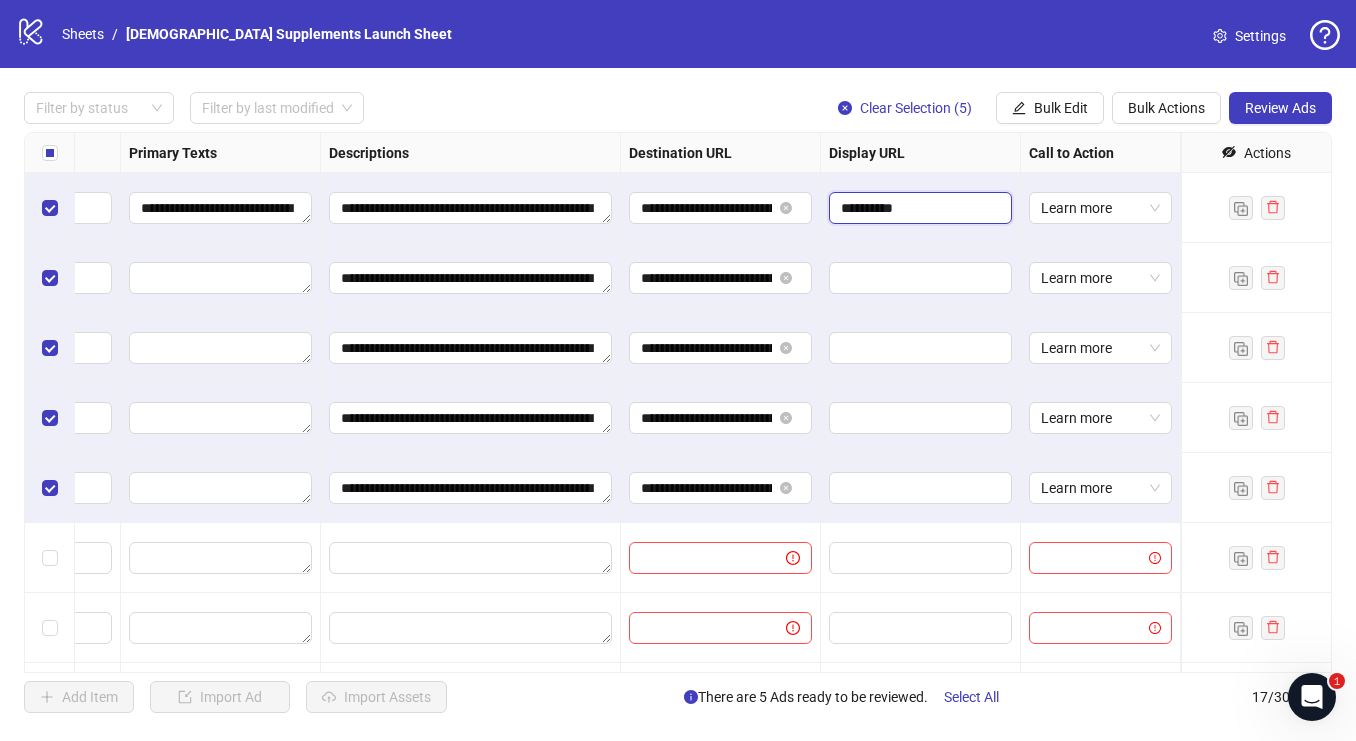 type on "**********" 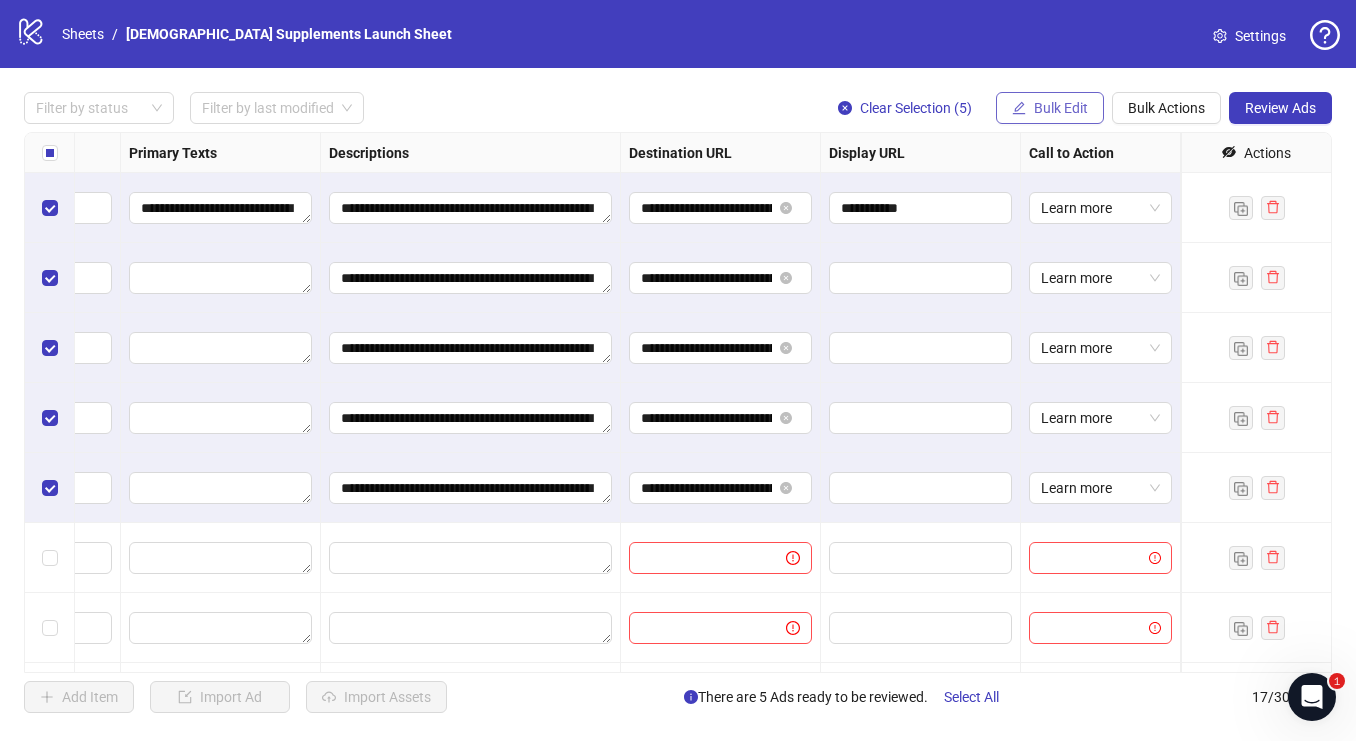 click on "Bulk Edit" at bounding box center (1050, 108) 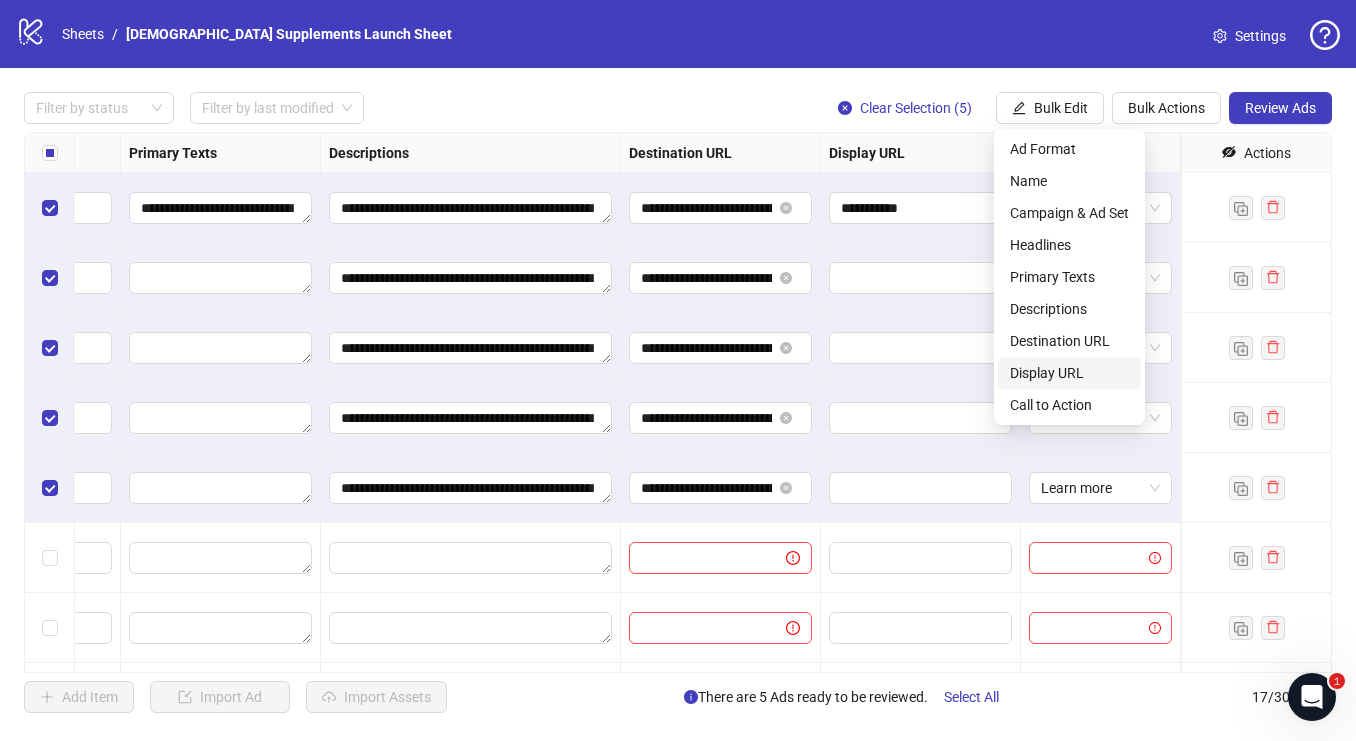 click on "Display URL" at bounding box center [1069, 373] 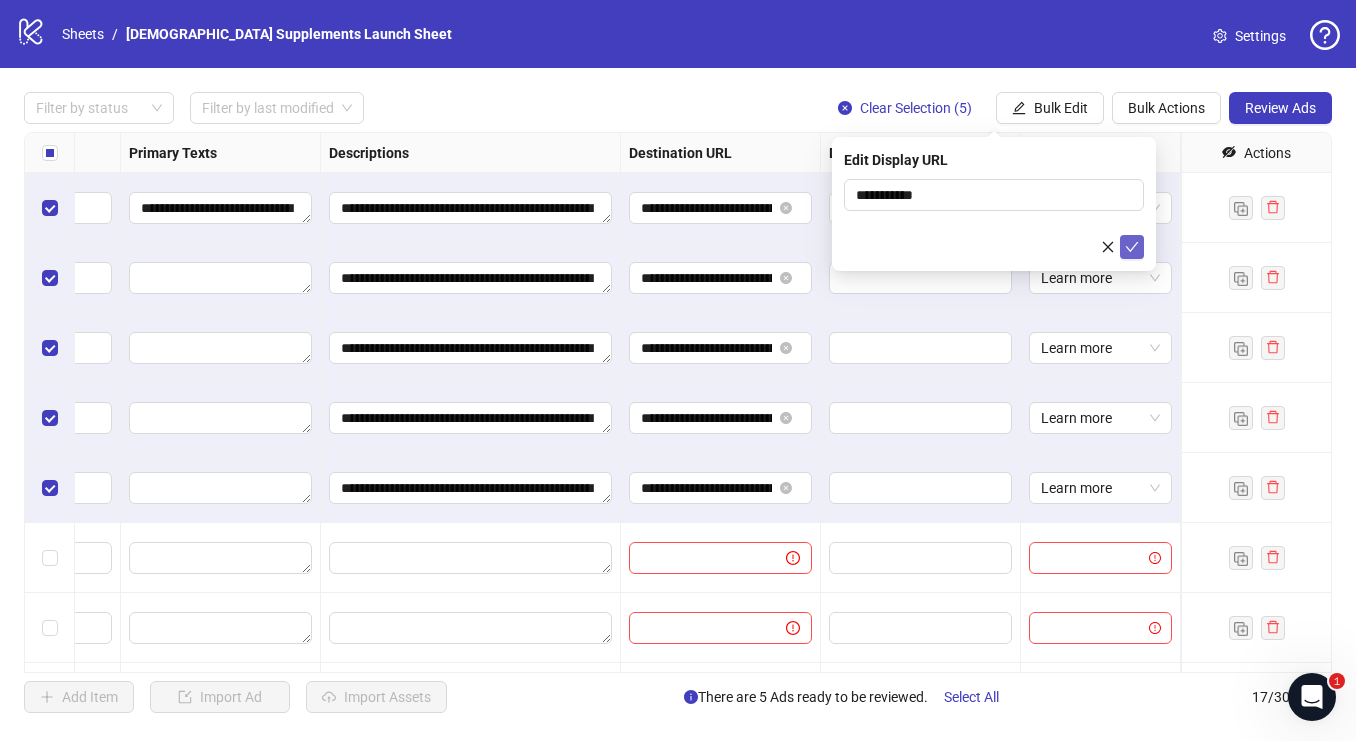 click 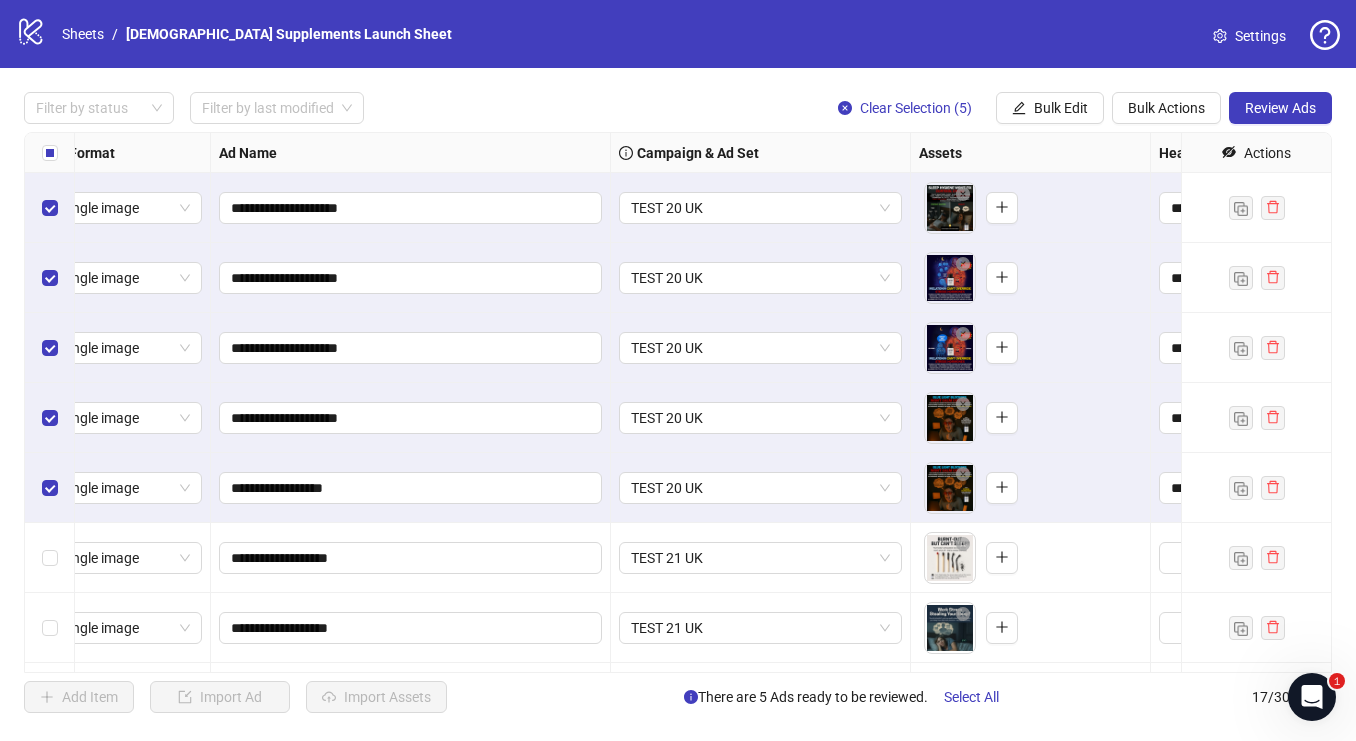 scroll, scrollTop: 0, scrollLeft: 0, axis: both 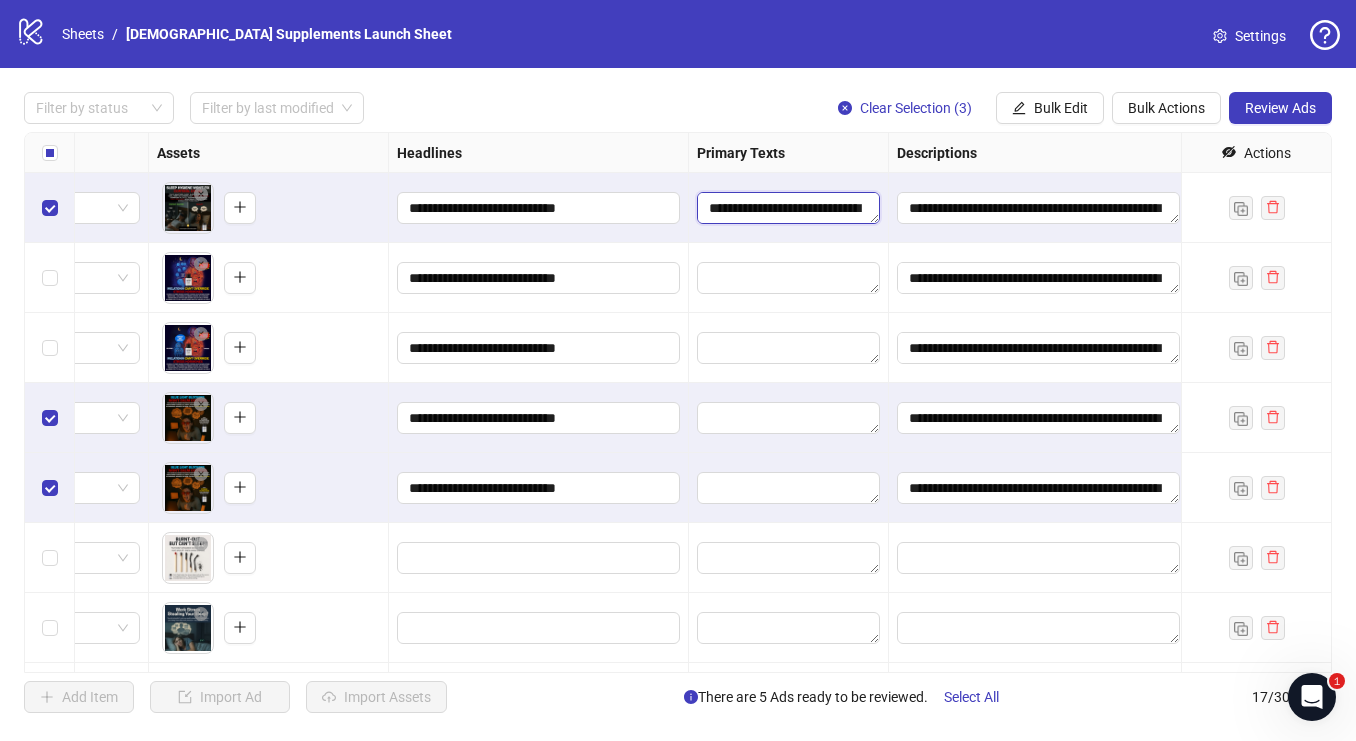 click at bounding box center [788, 208] 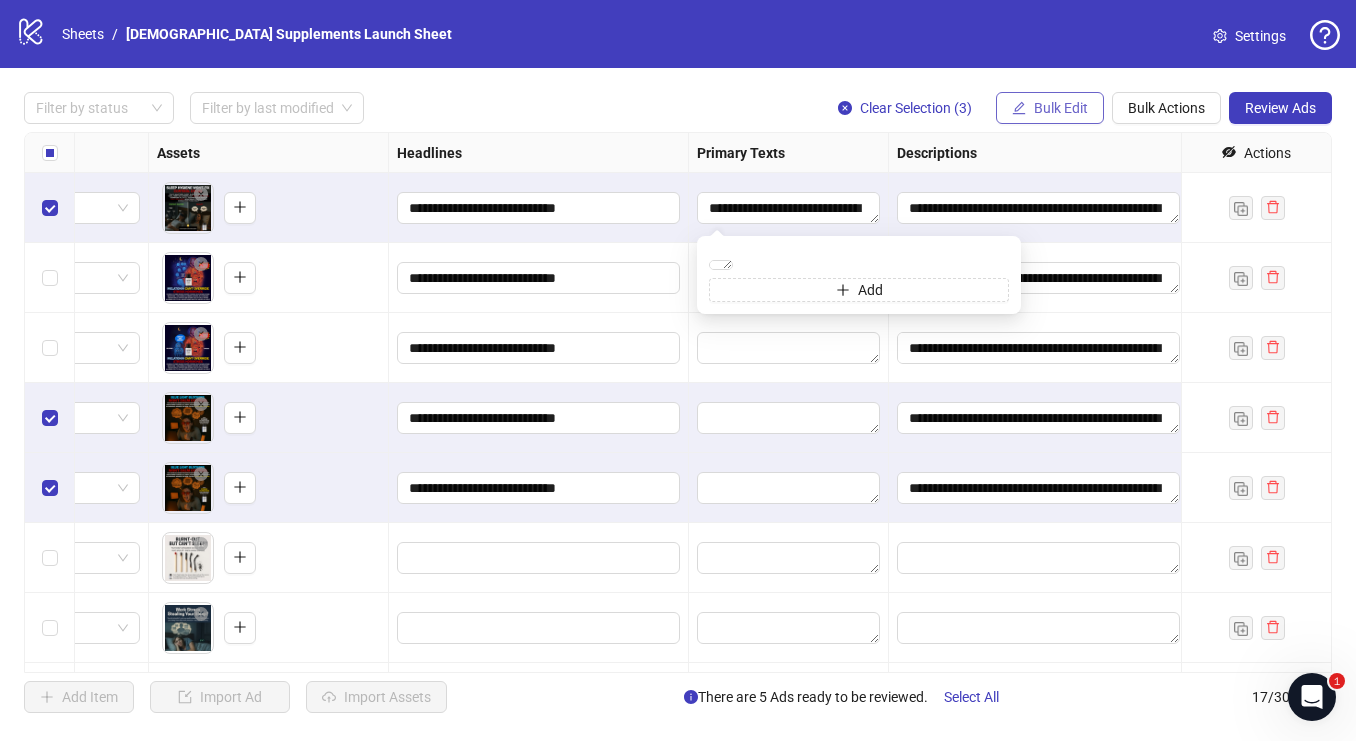 click on "Bulk Edit" at bounding box center [1061, 108] 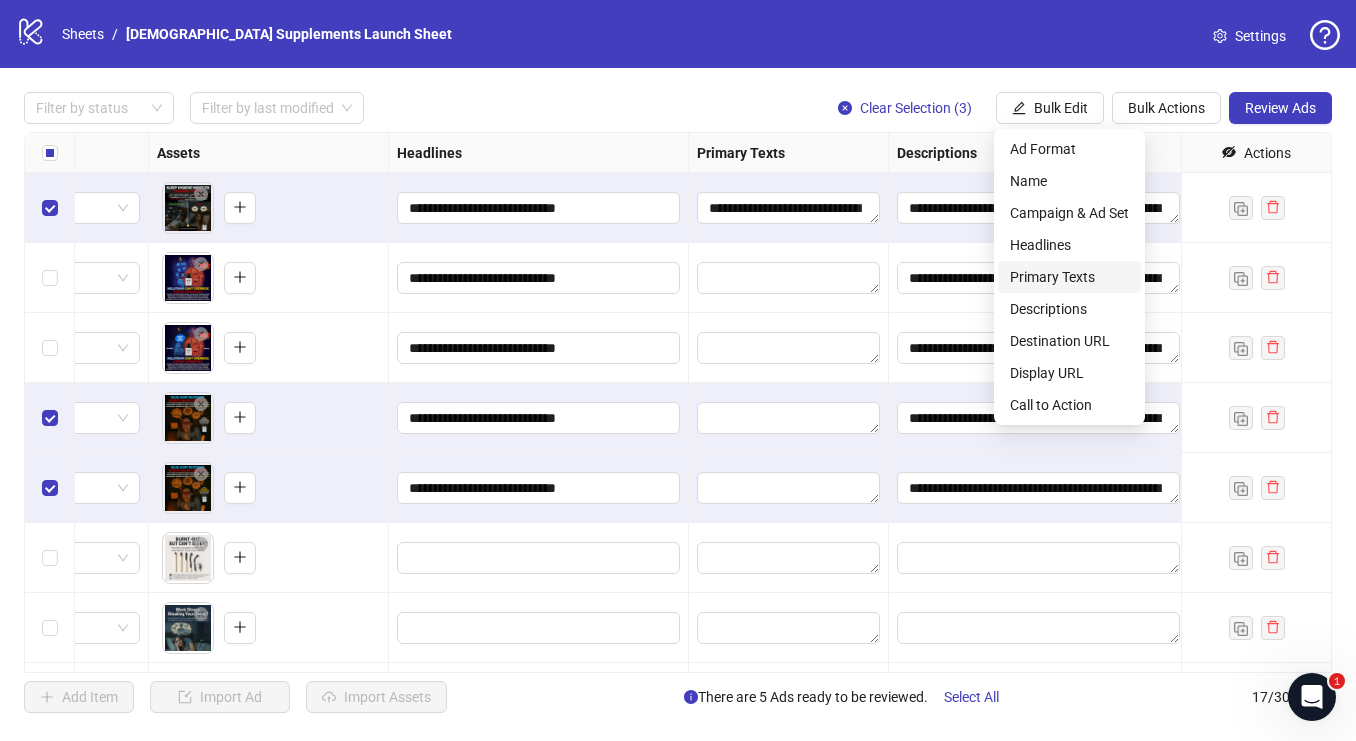 click on "Primary Texts" at bounding box center (1069, 277) 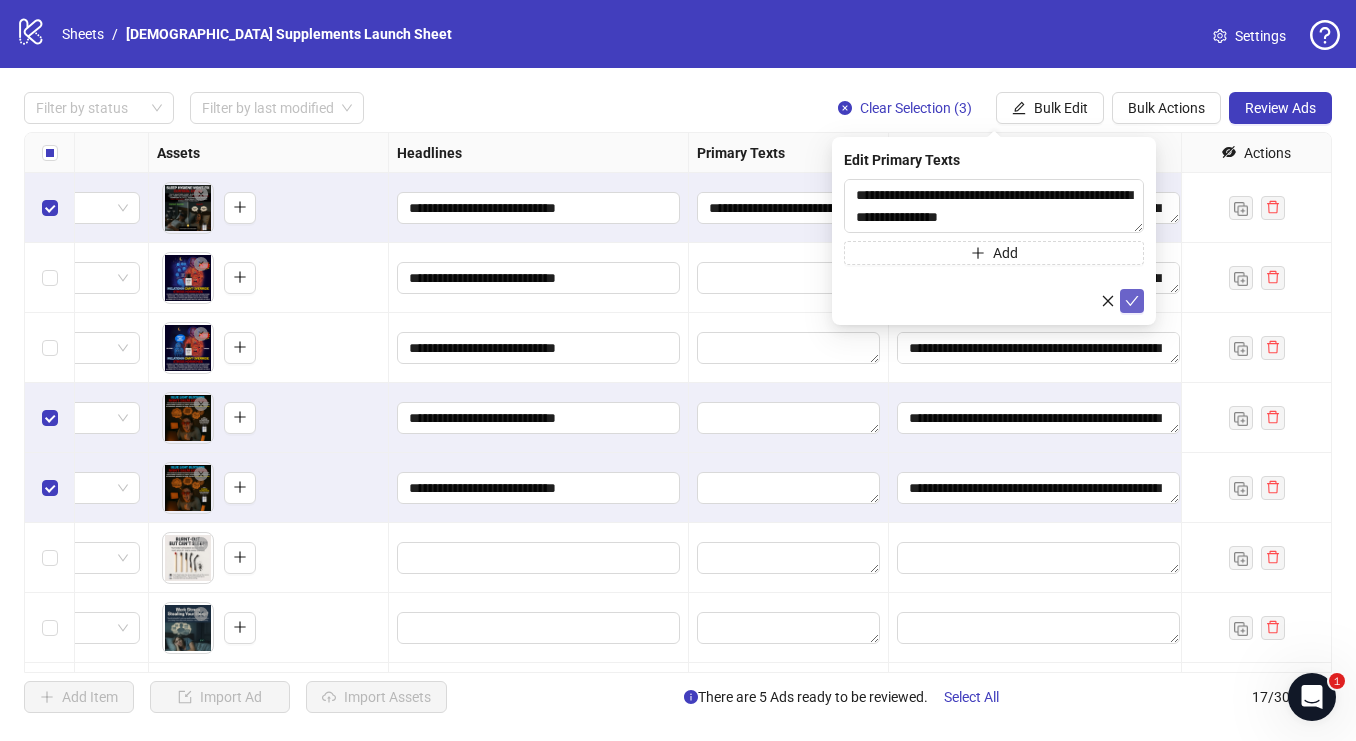click 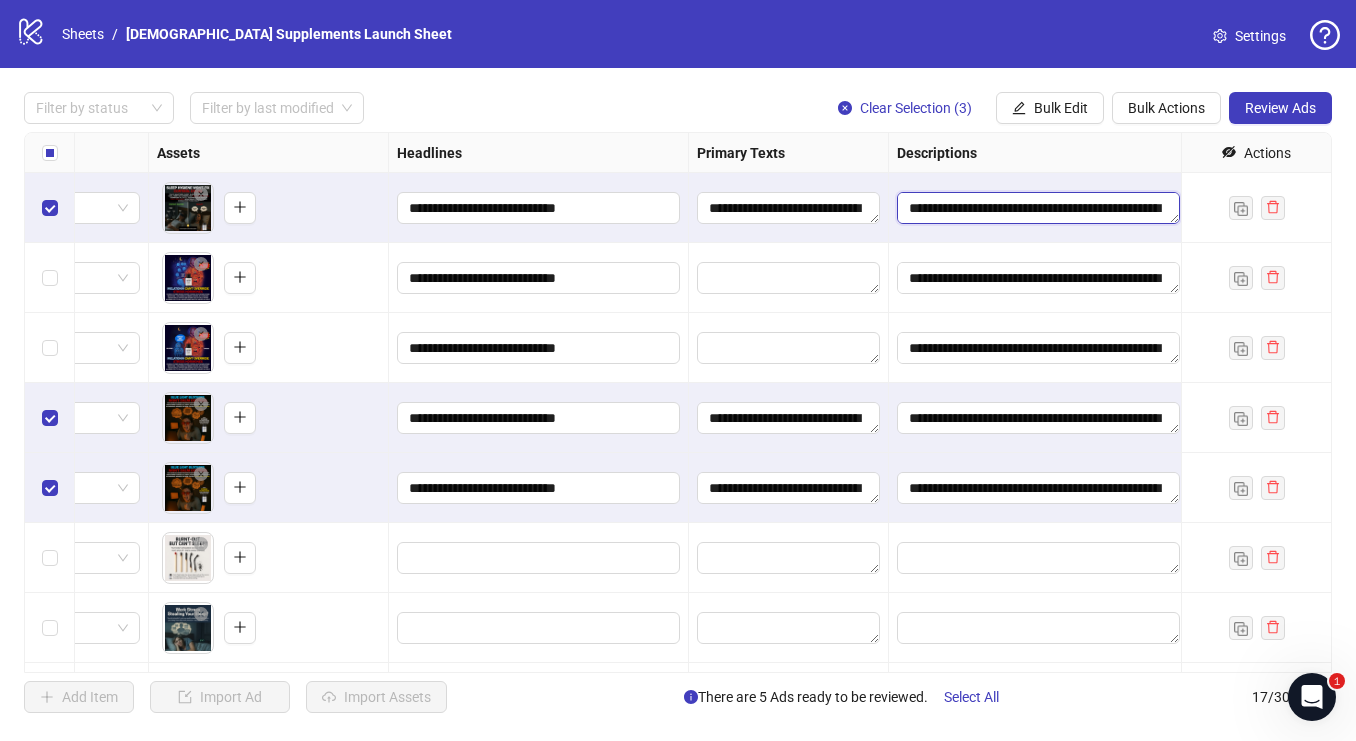 click at bounding box center [1038, 208] 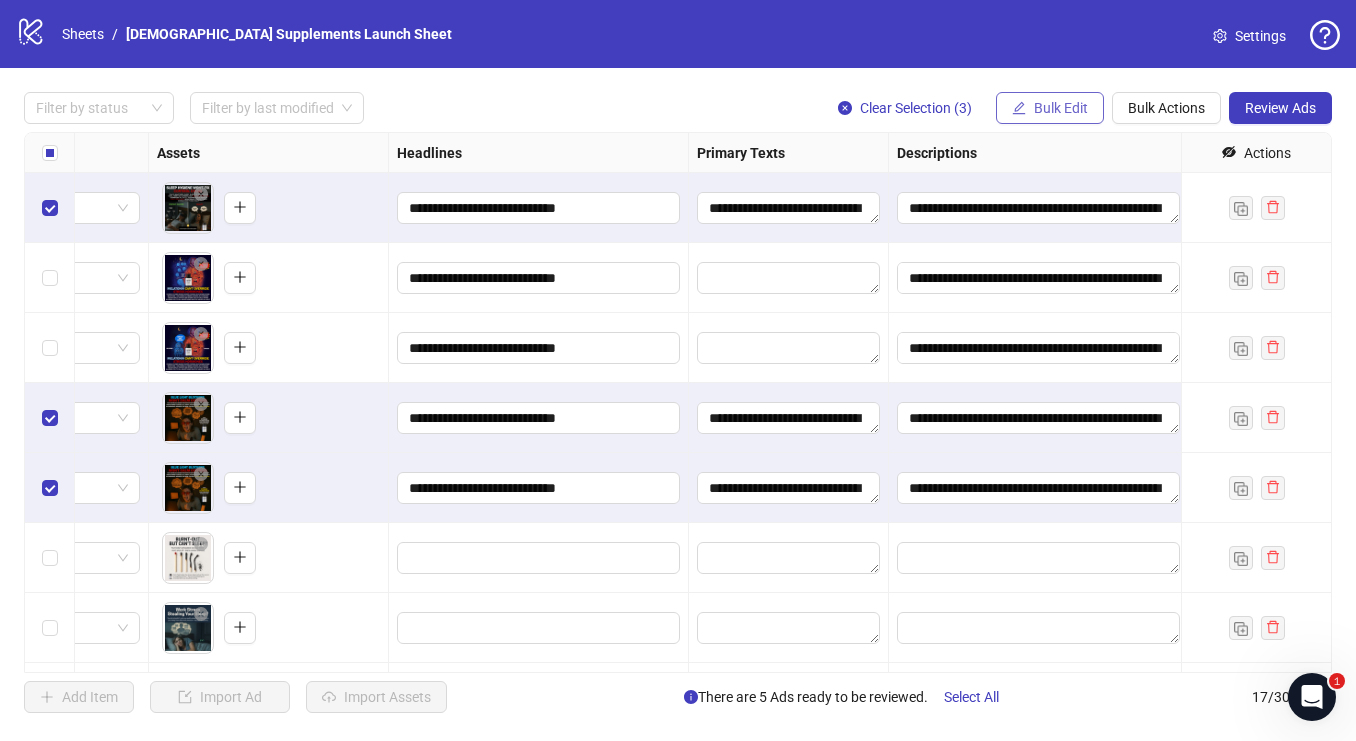 click on "Bulk Edit" at bounding box center (1061, 108) 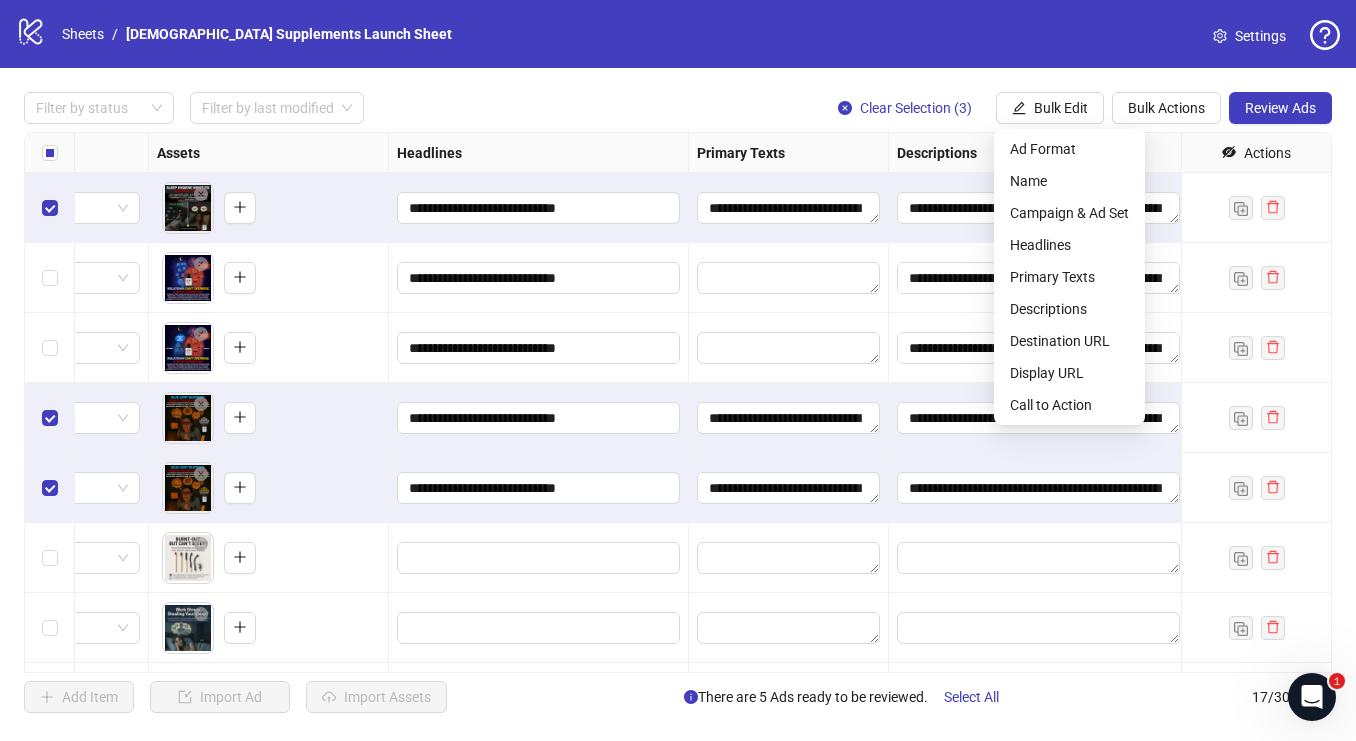 click on "**********" at bounding box center (678, 402) 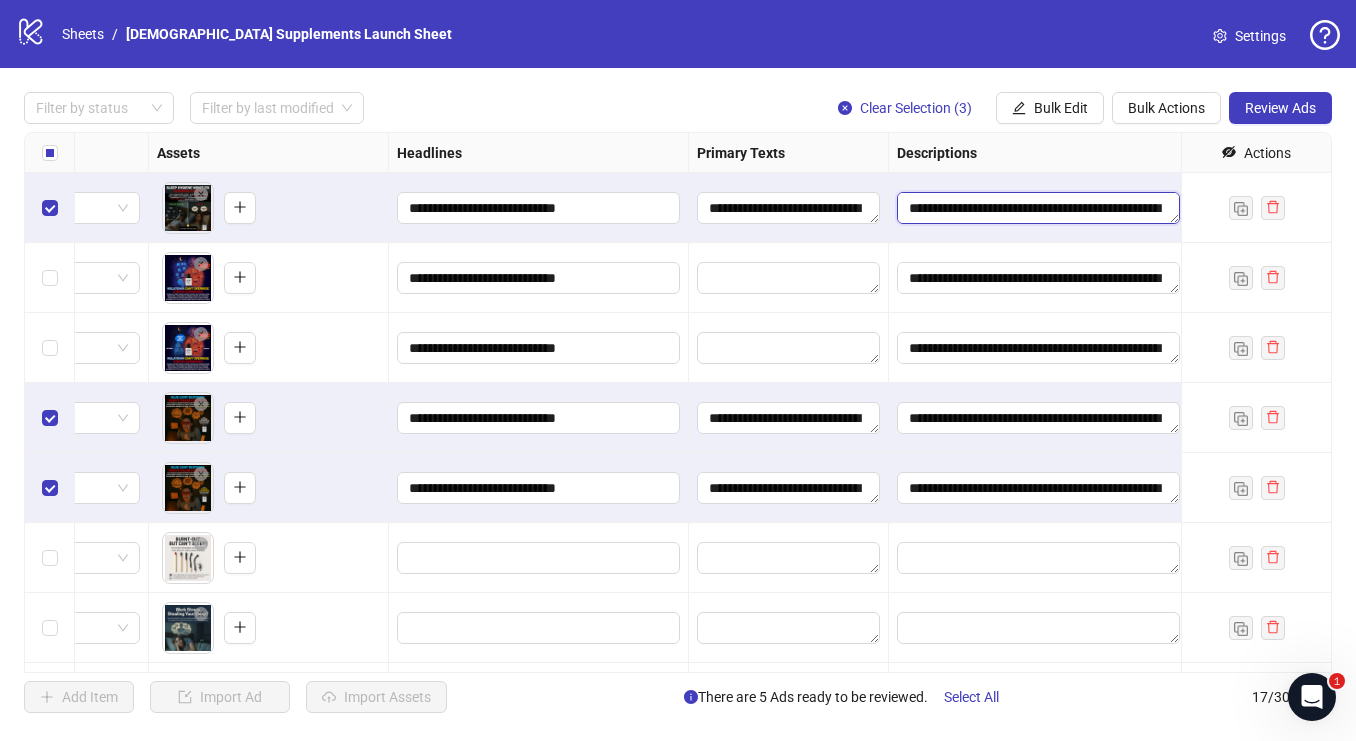 click at bounding box center (1038, 208) 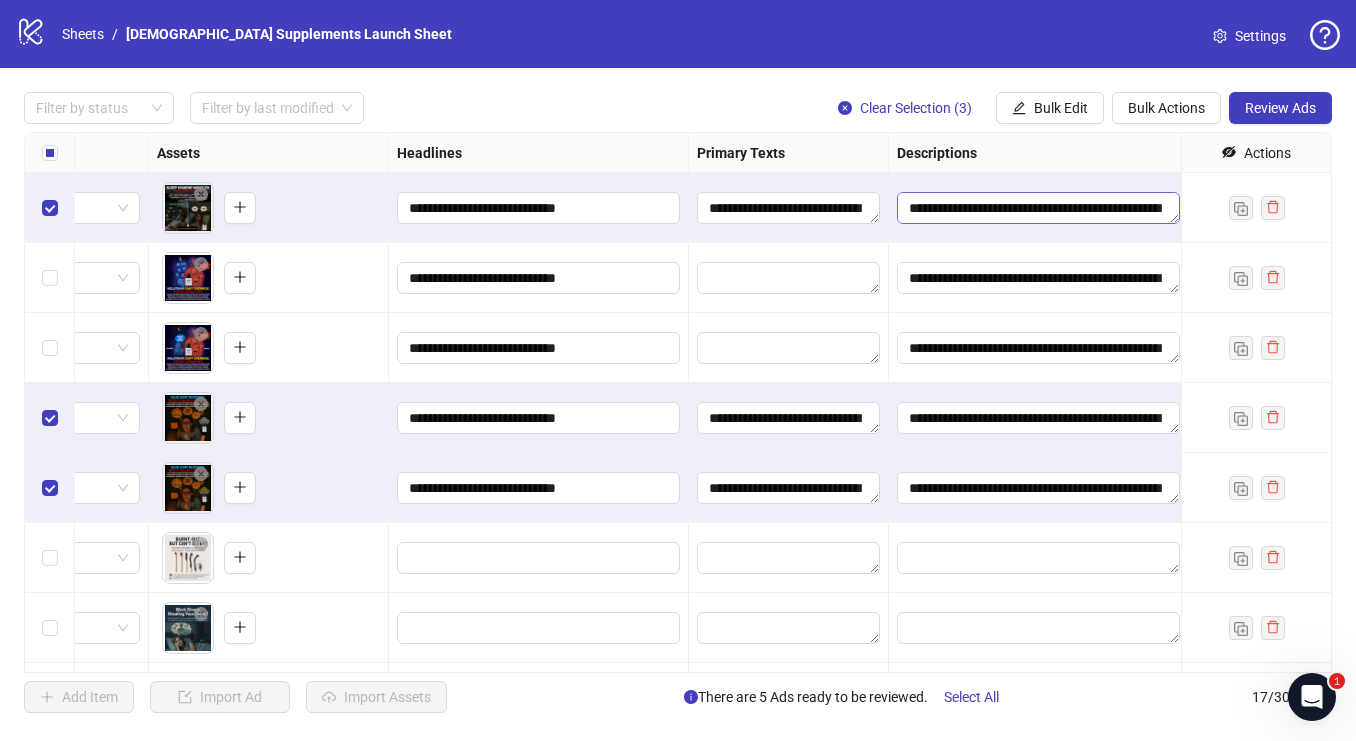 click at bounding box center [1038, 208] 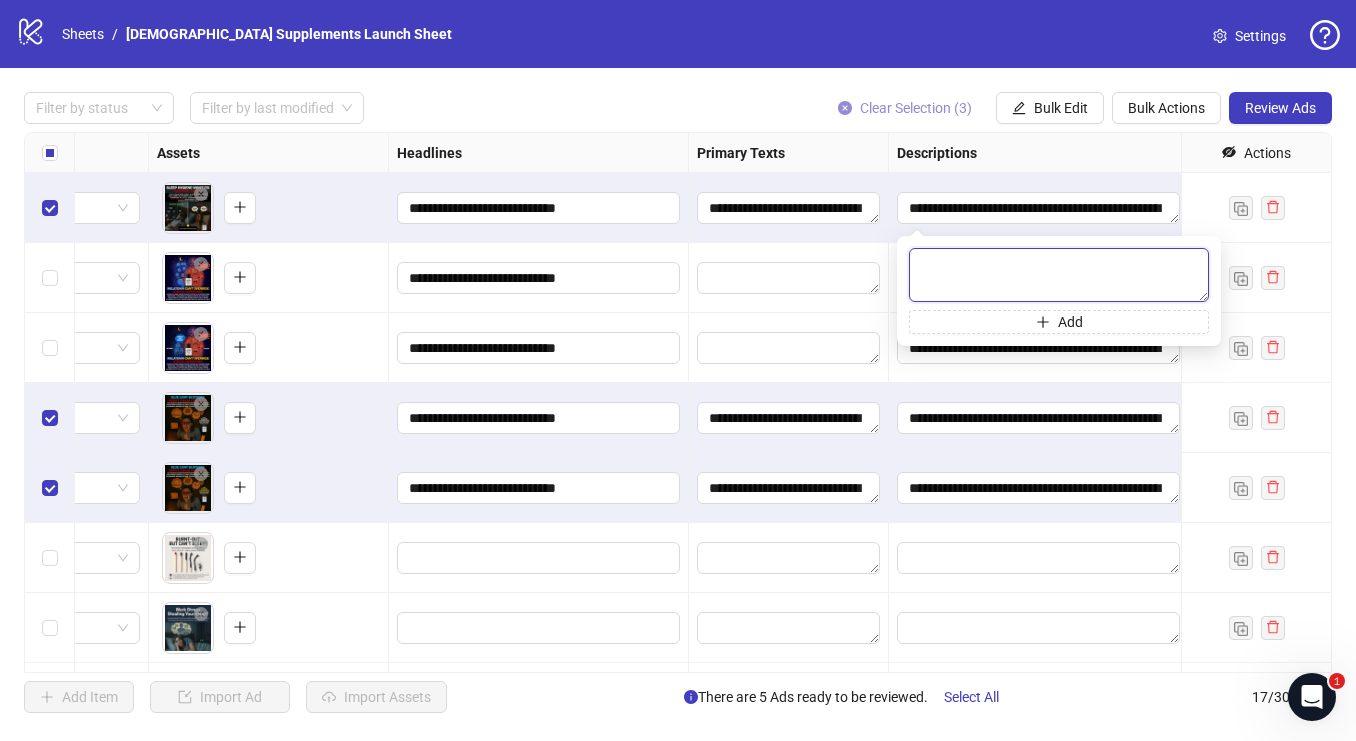type on "**********" 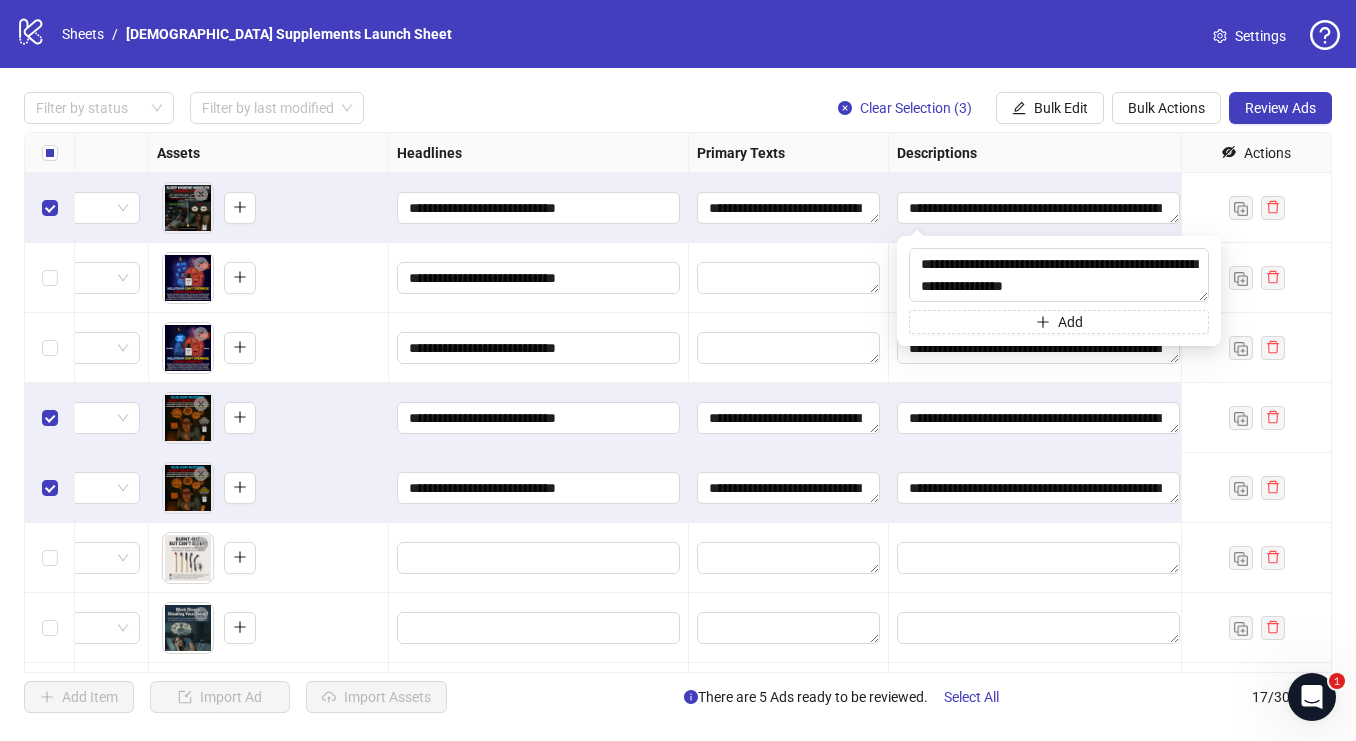 click on "Descriptions" at bounding box center (1039, 153) 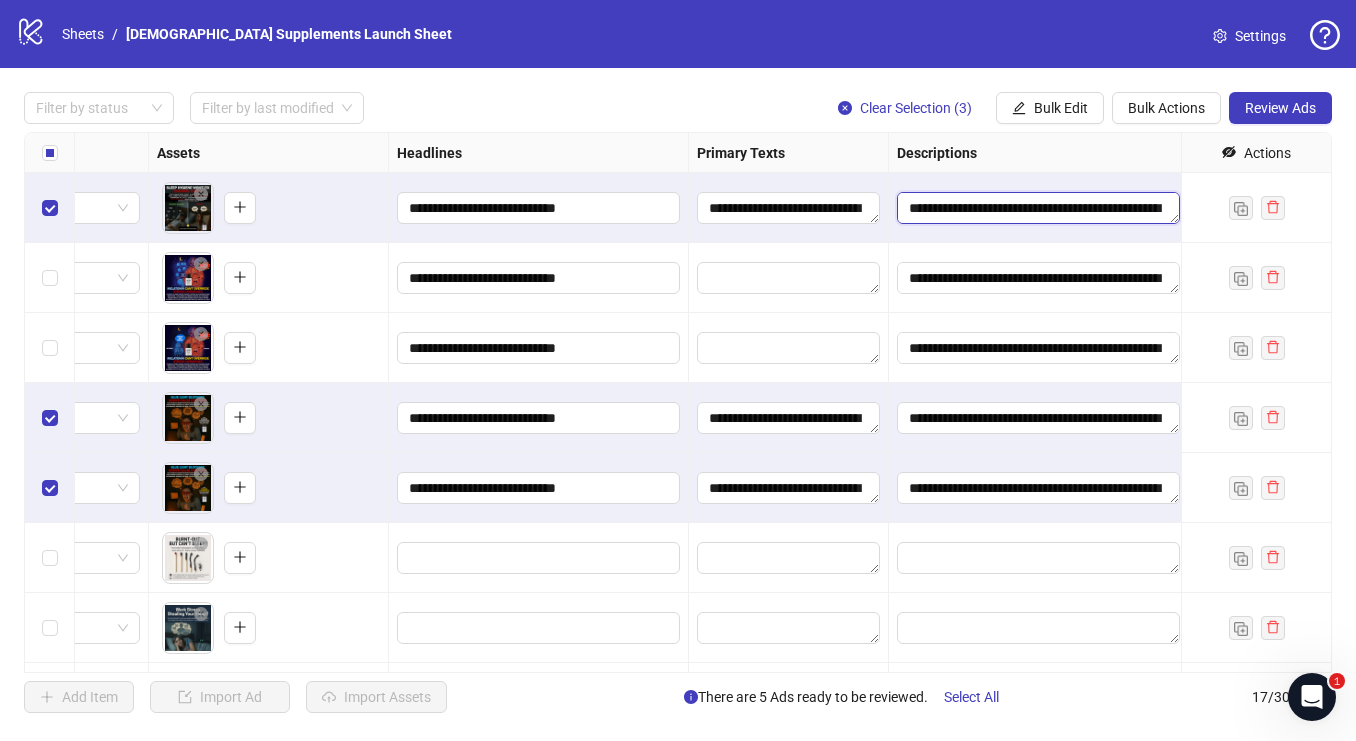 click at bounding box center (1038, 208) 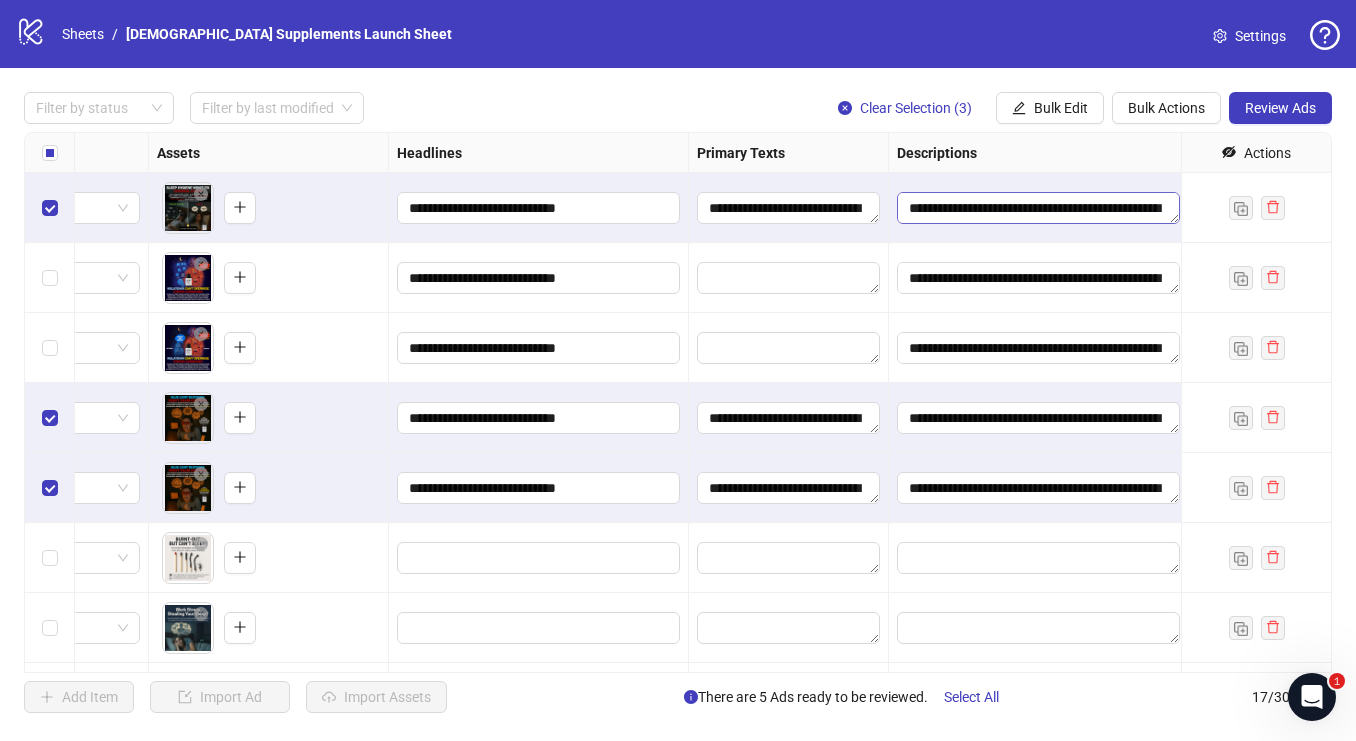 scroll, scrollTop: 3828, scrollLeft: 0, axis: vertical 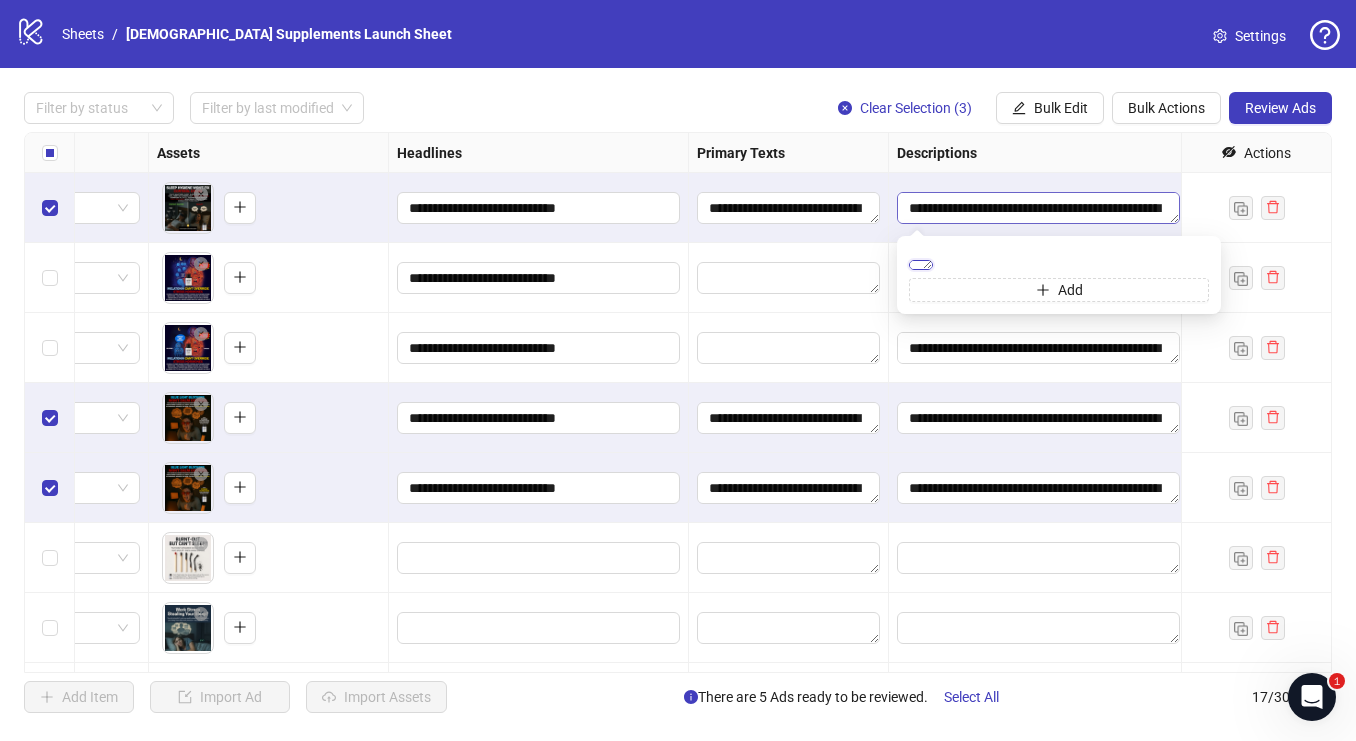 type 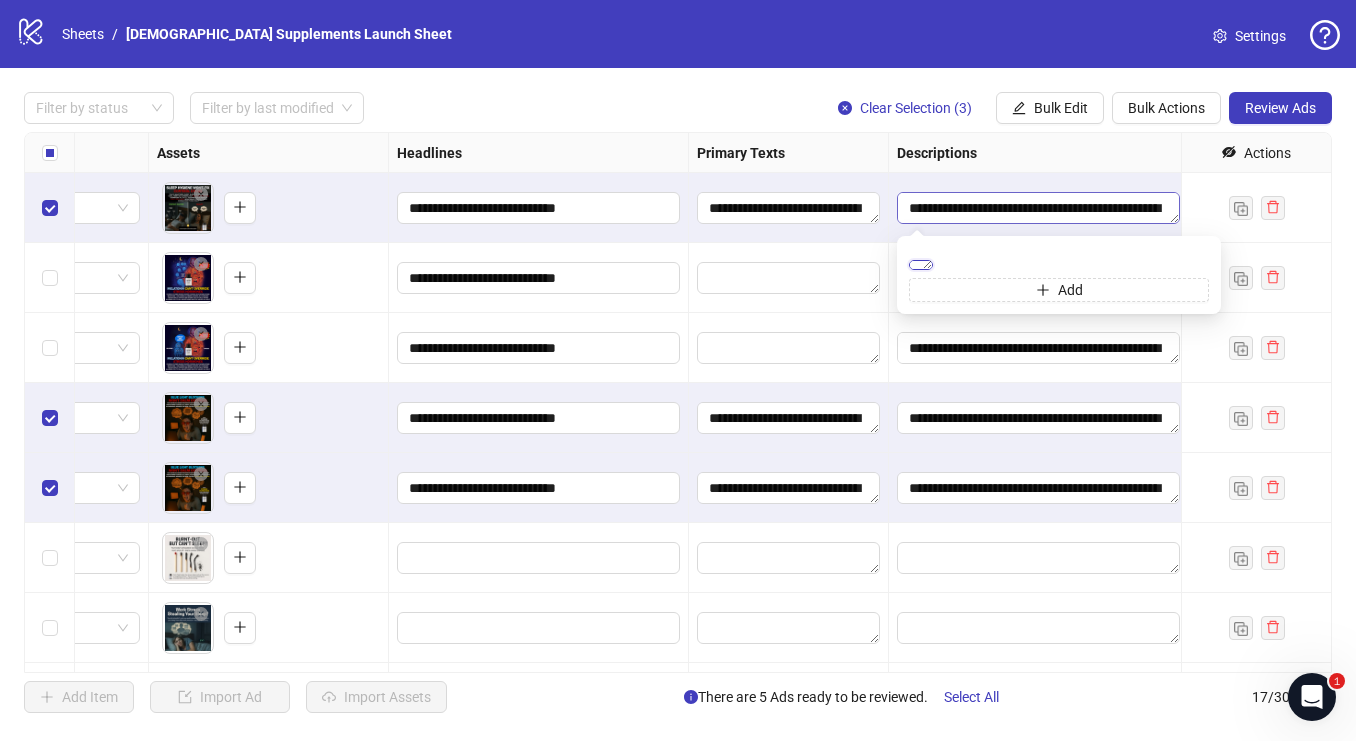 scroll, scrollTop: 0, scrollLeft: 0, axis: both 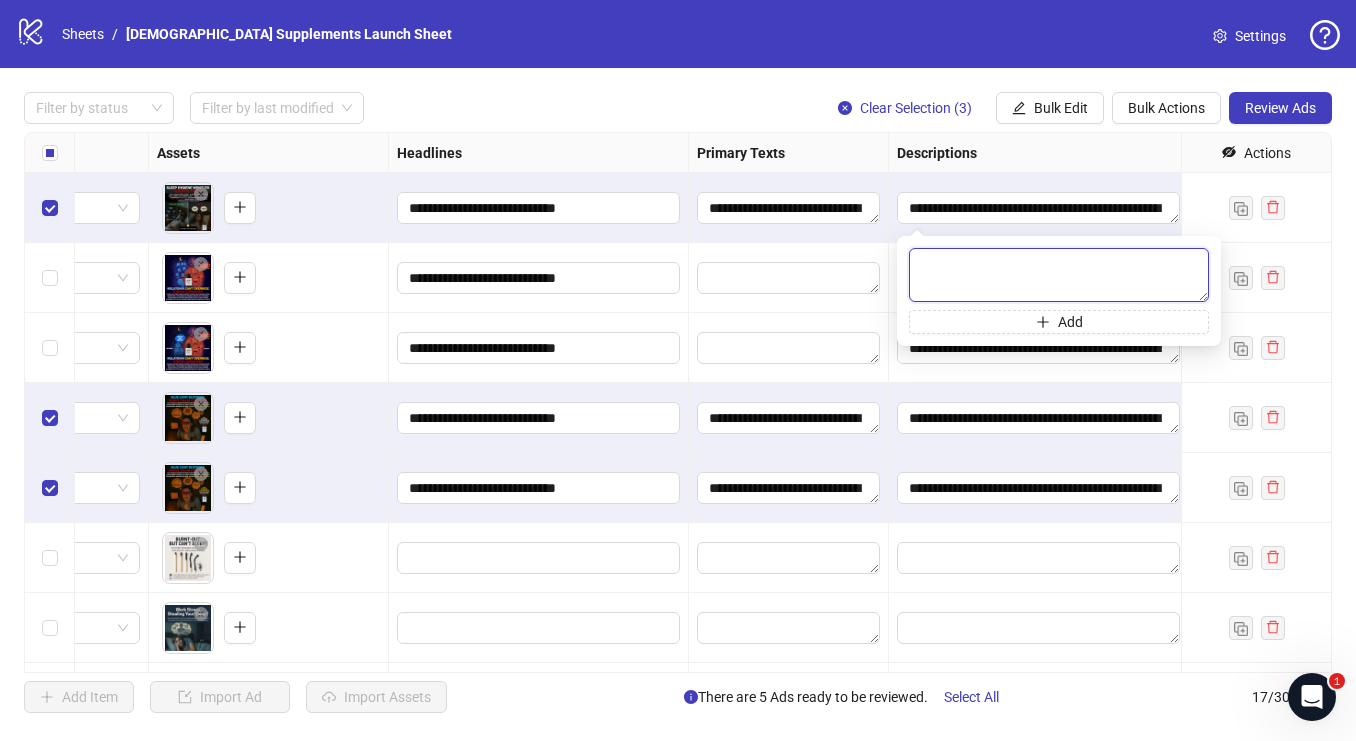 click at bounding box center [1059, 275] 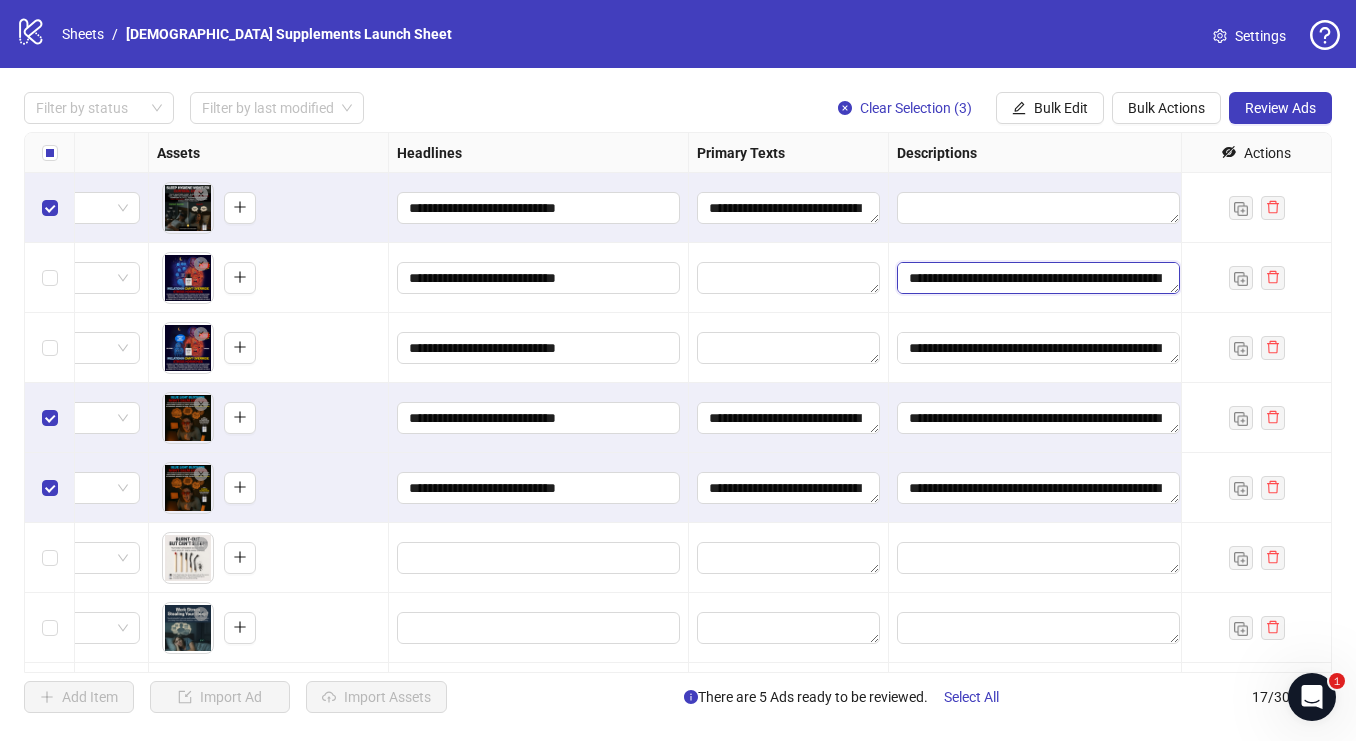 click at bounding box center [1038, 278] 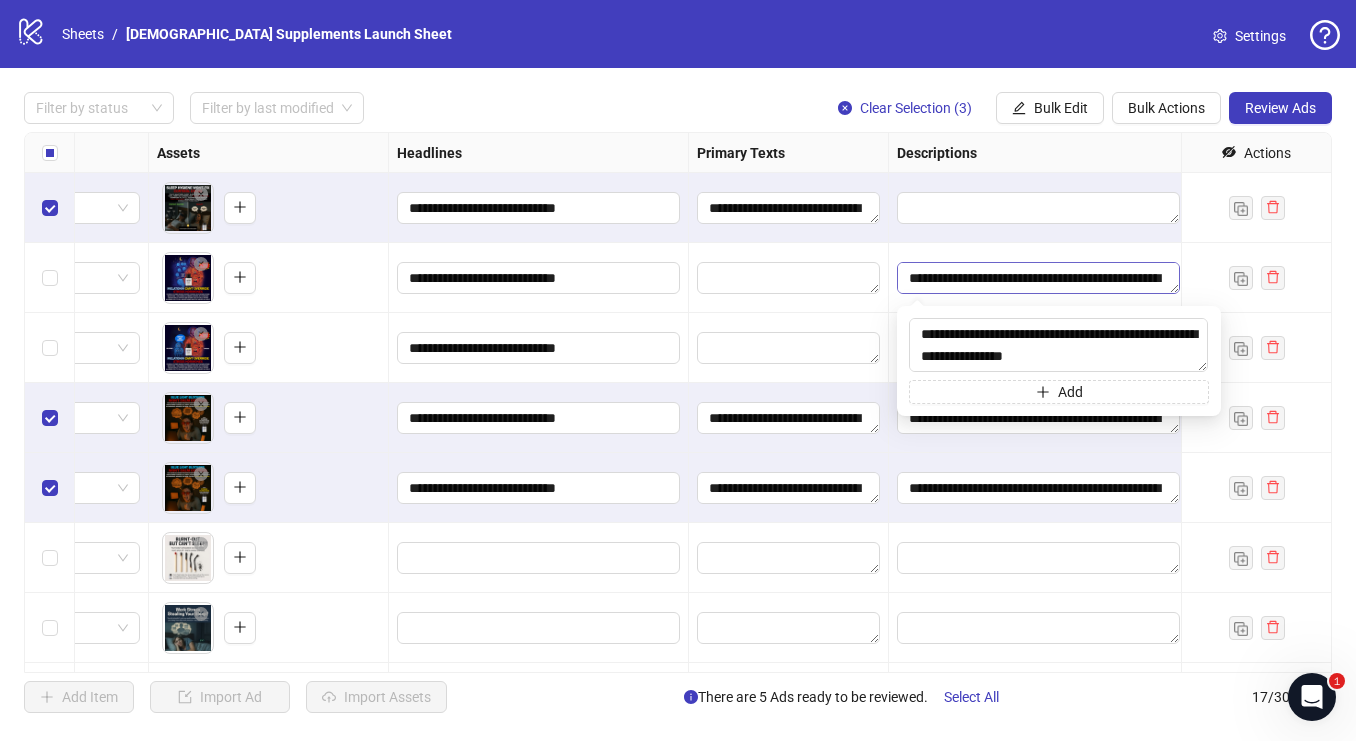 type 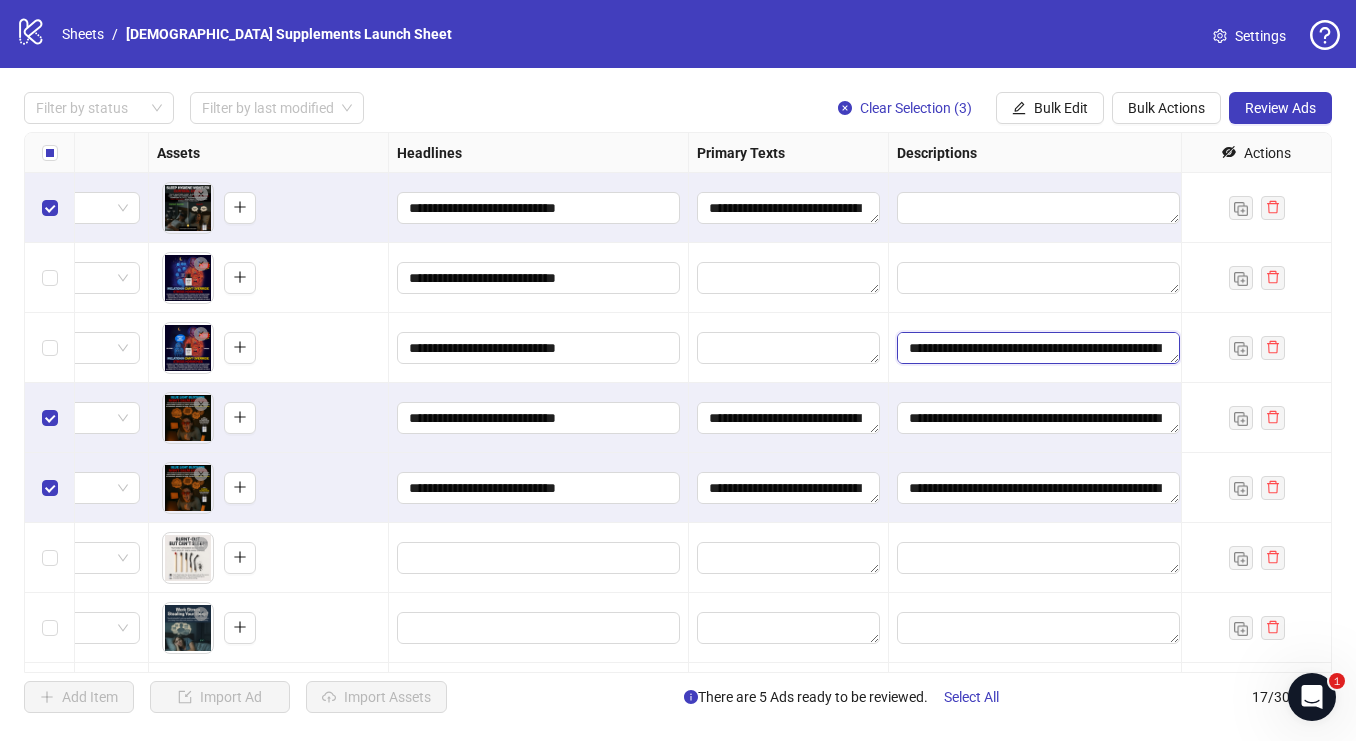click at bounding box center [1038, 348] 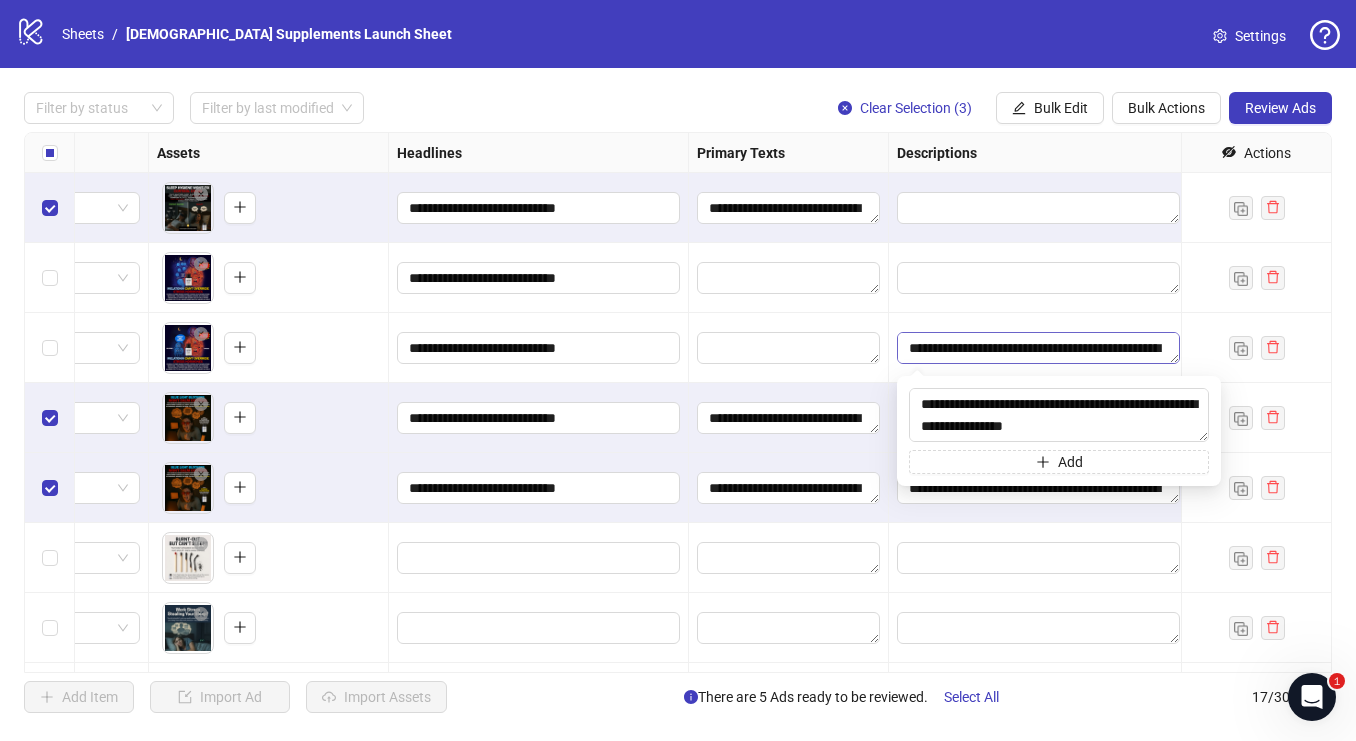 type 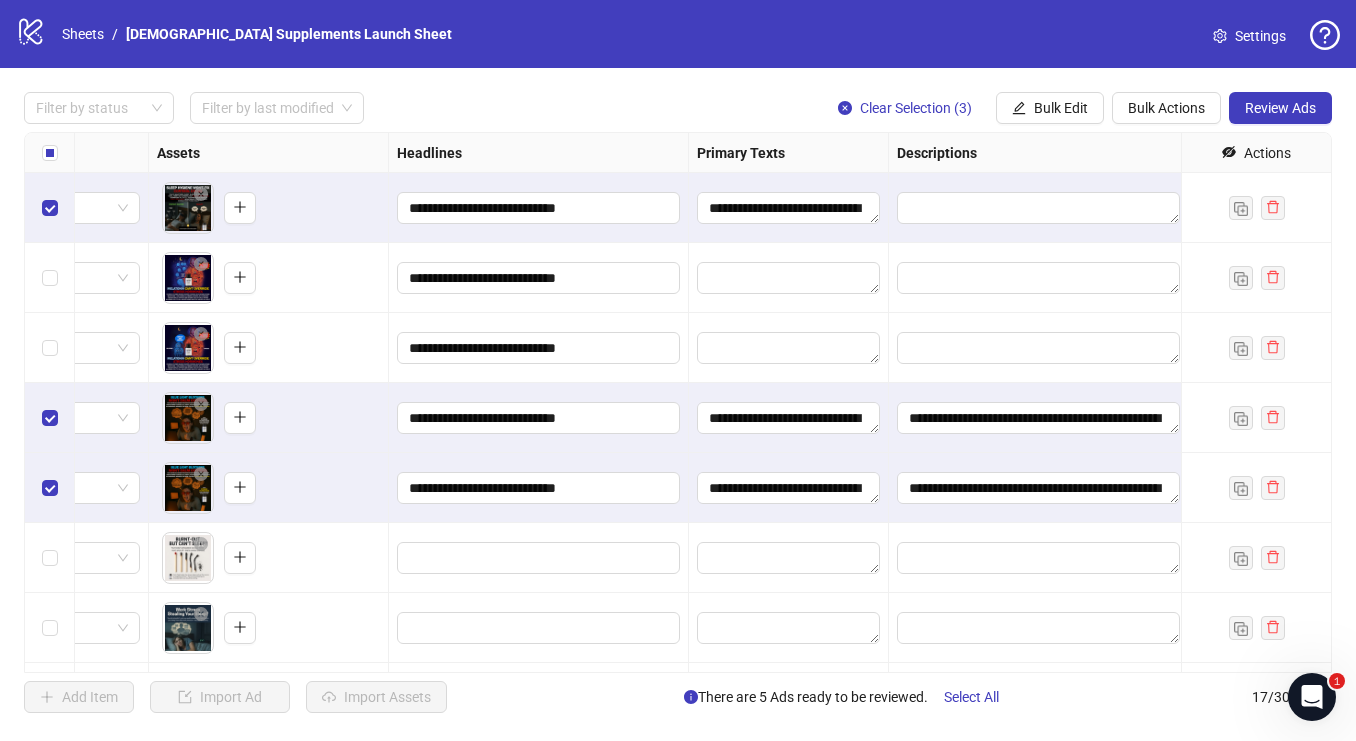 scroll, scrollTop: 90, scrollLeft: 796, axis: both 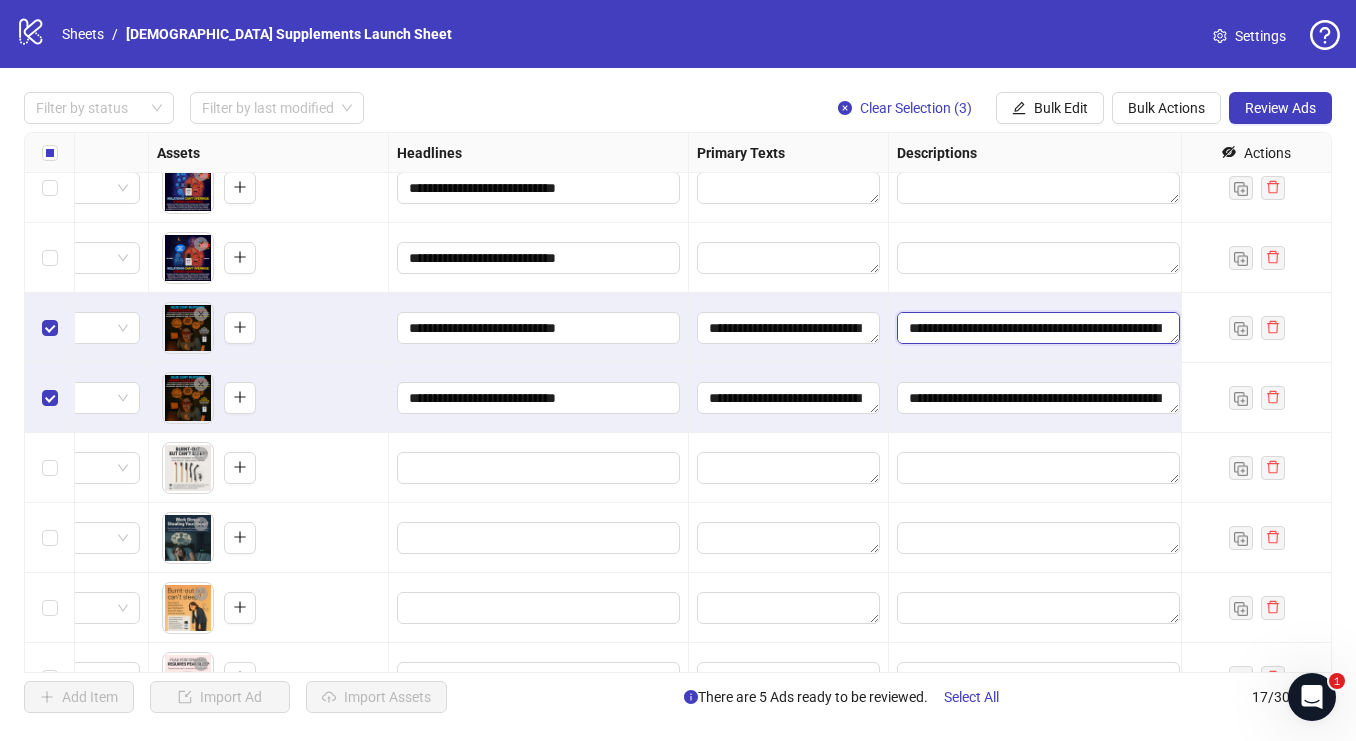 click at bounding box center [1038, 328] 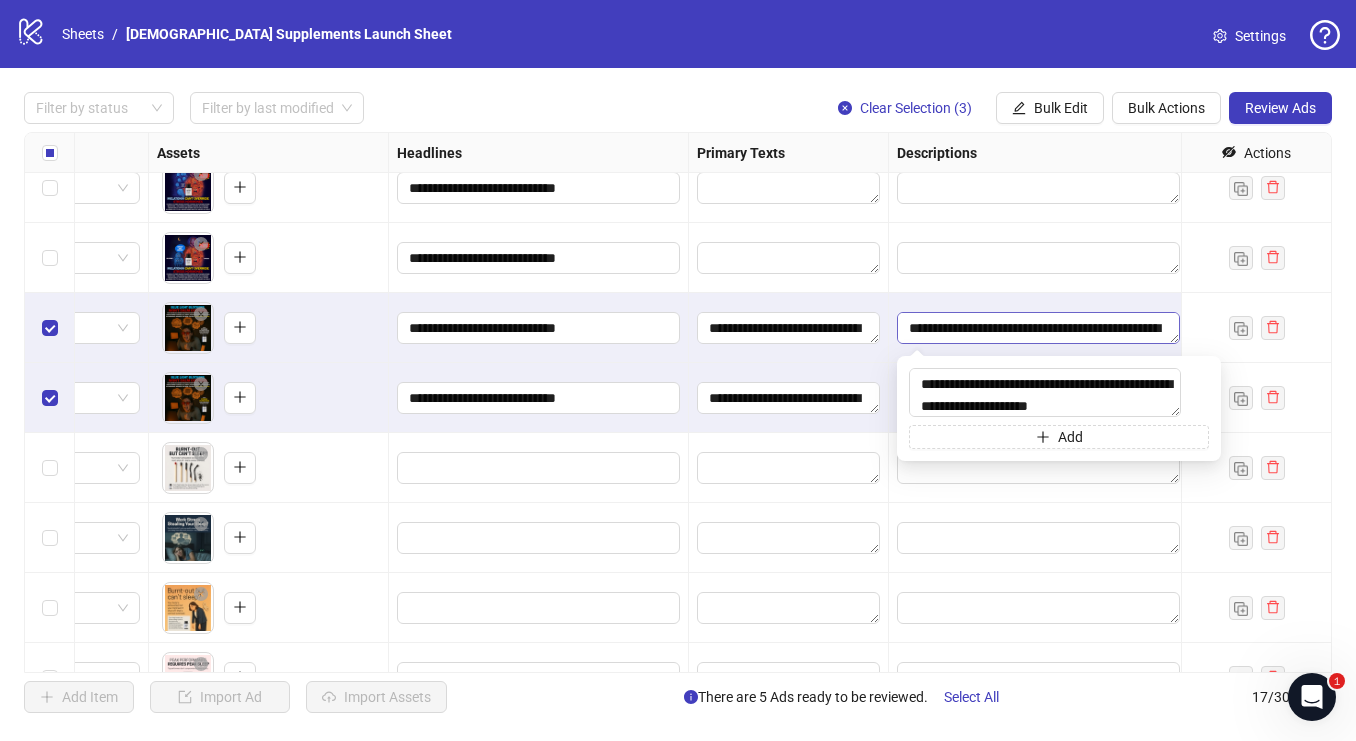 type 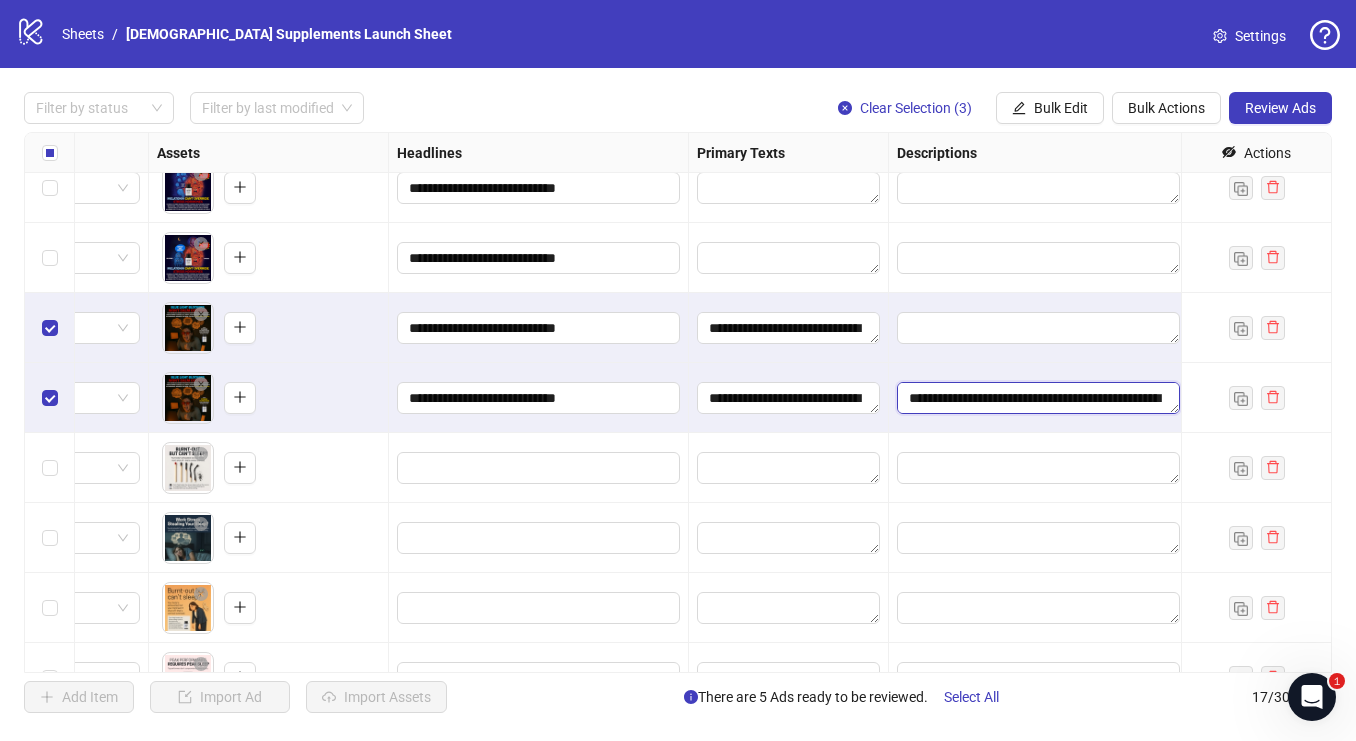 click at bounding box center (1038, 398) 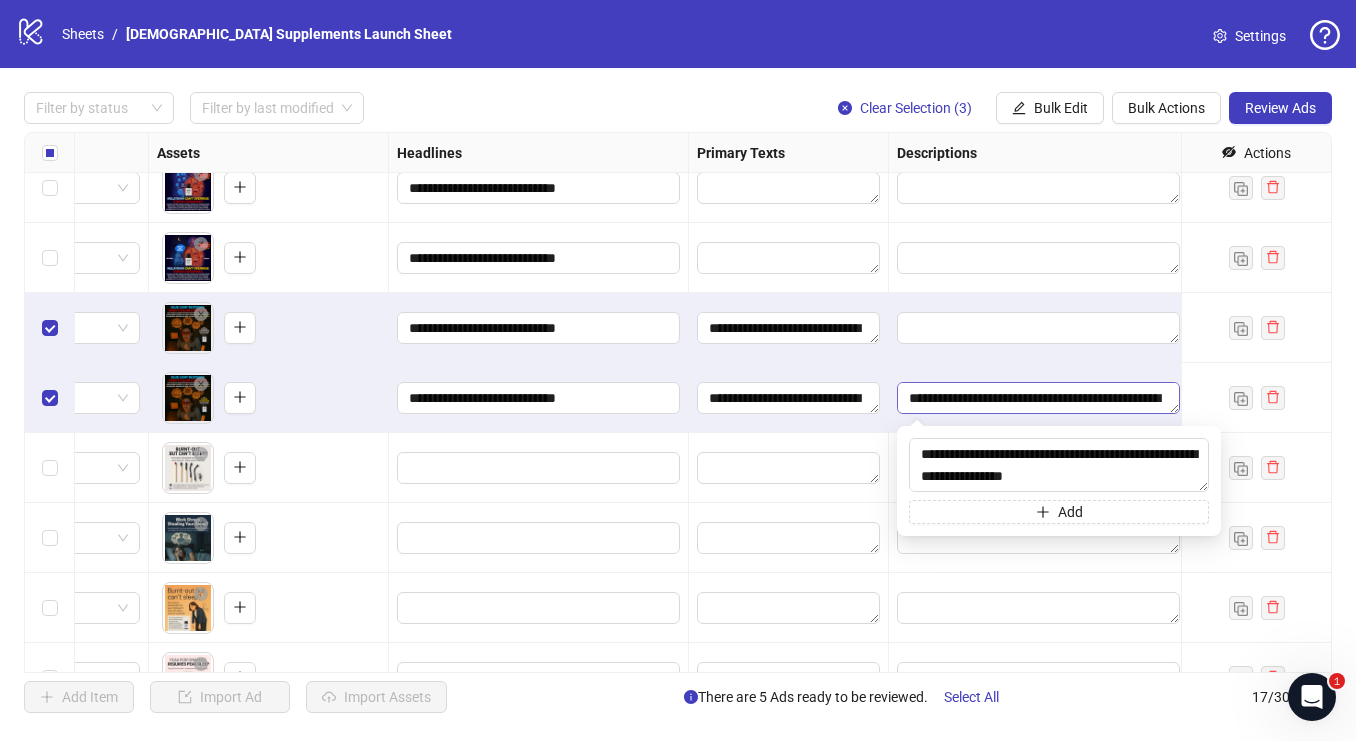 type 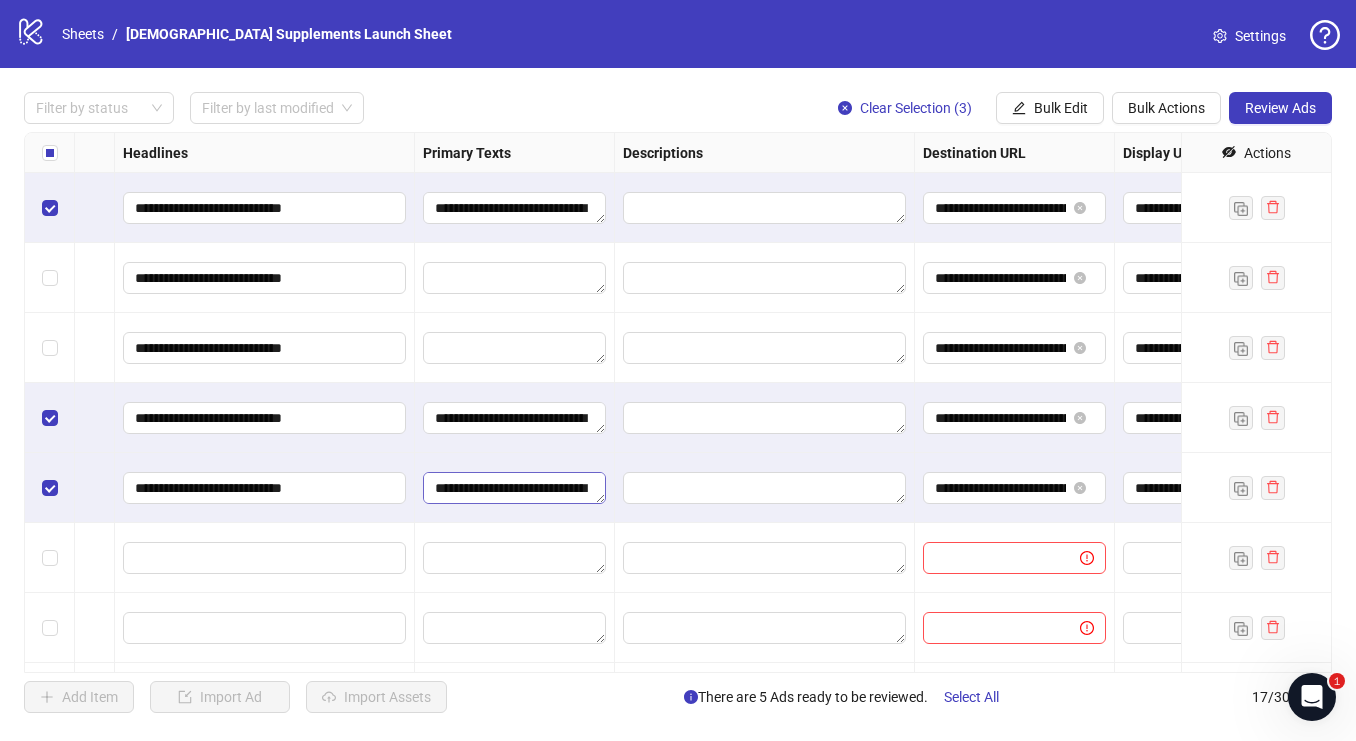 scroll, scrollTop: 0, scrollLeft: 1093, axis: horizontal 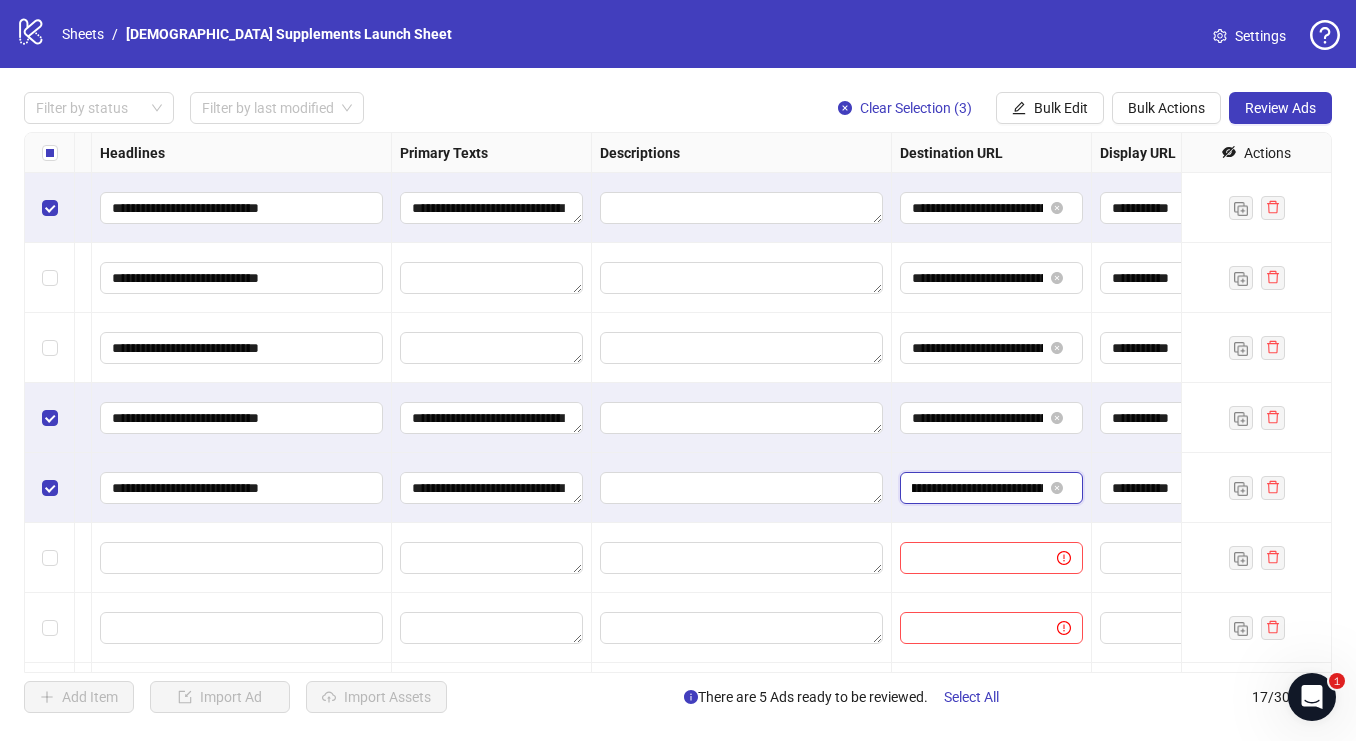 click on "**********" at bounding box center (977, 488) 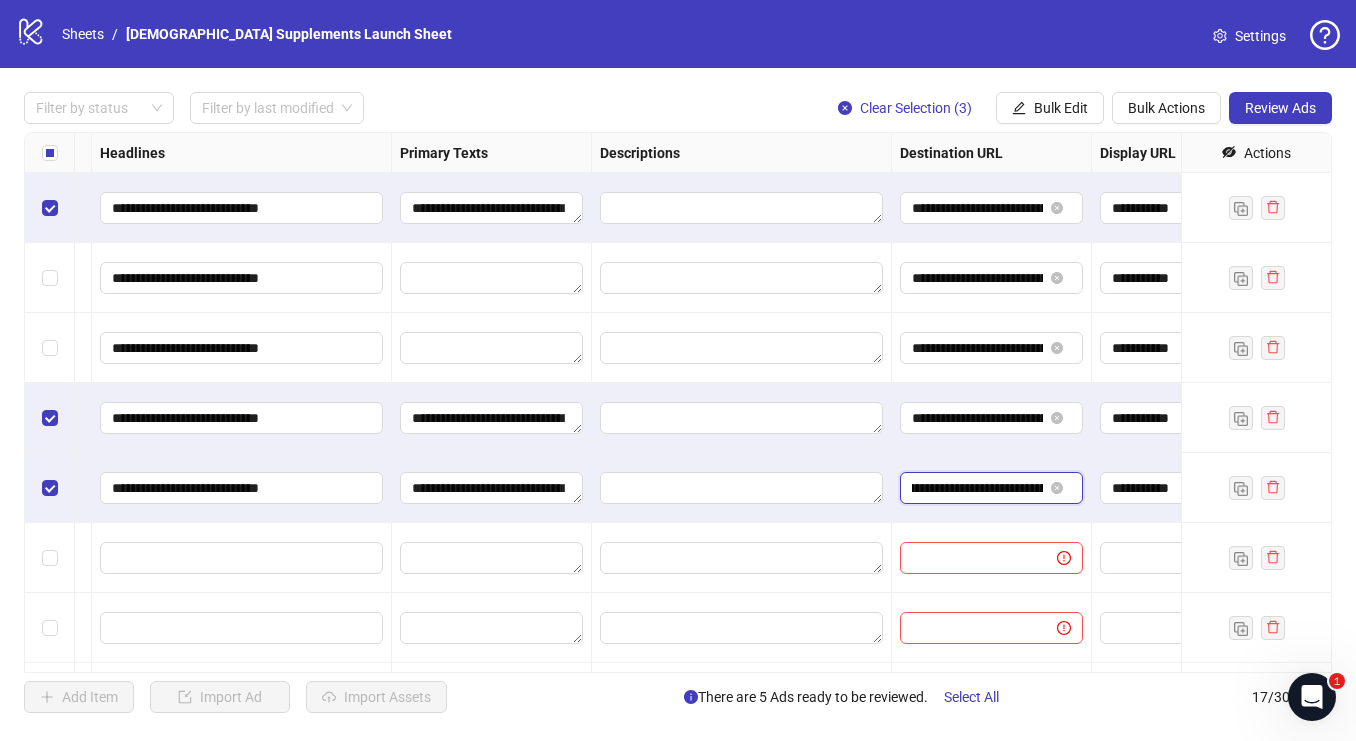 scroll, scrollTop: 0, scrollLeft: 153, axis: horizontal 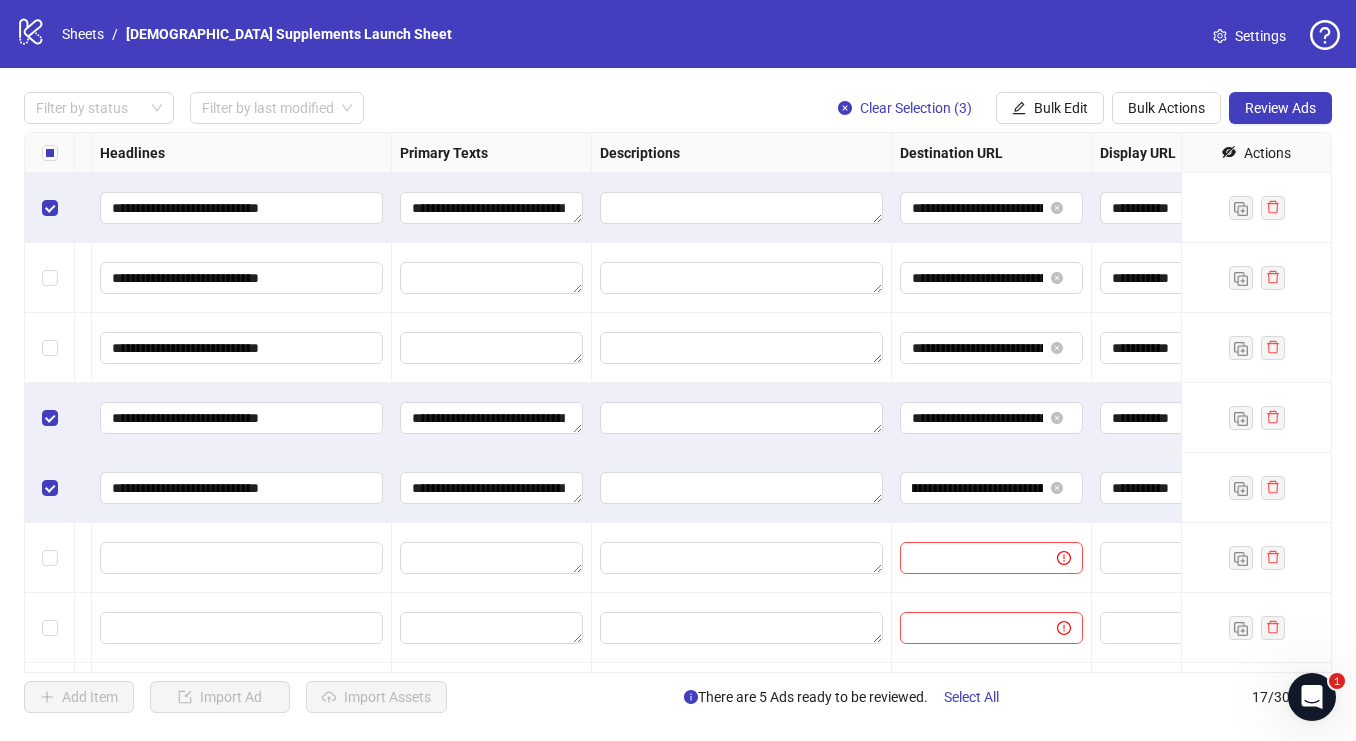 click at bounding box center (742, 558) 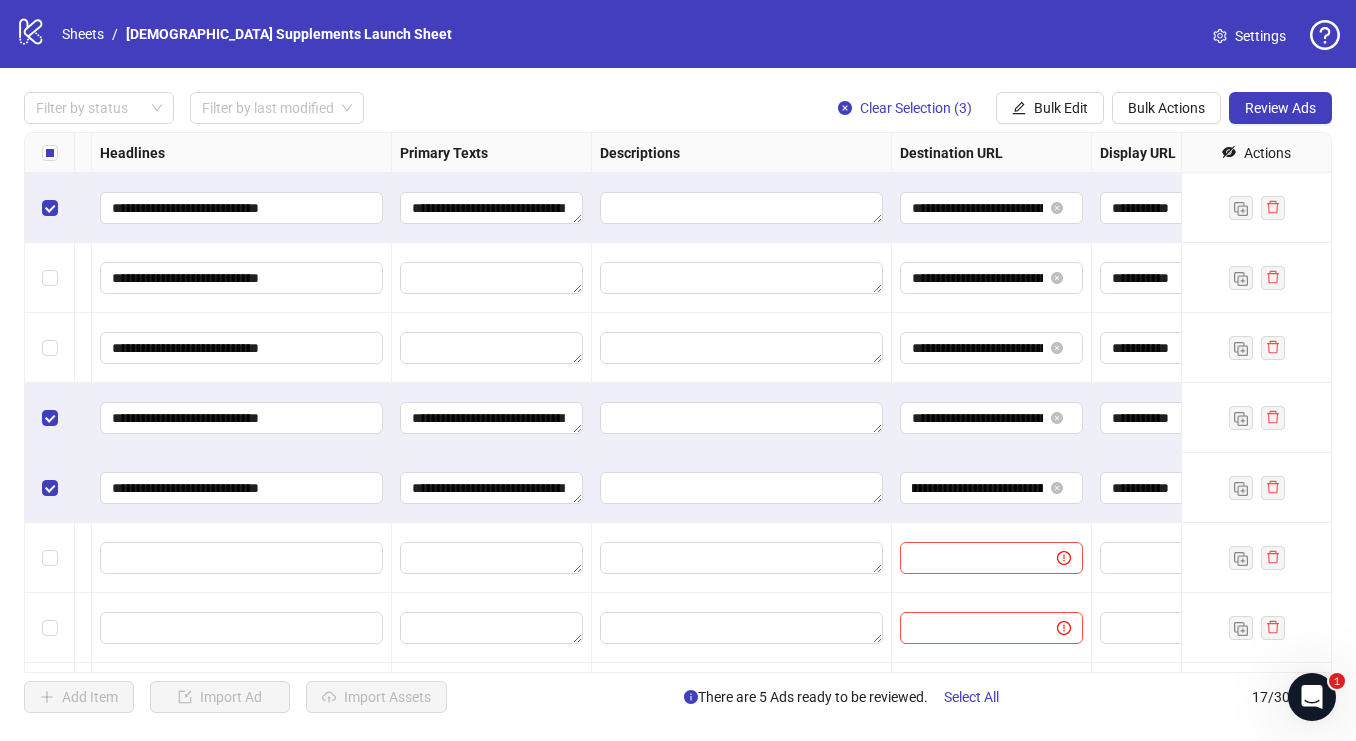 scroll, scrollTop: 0, scrollLeft: 0, axis: both 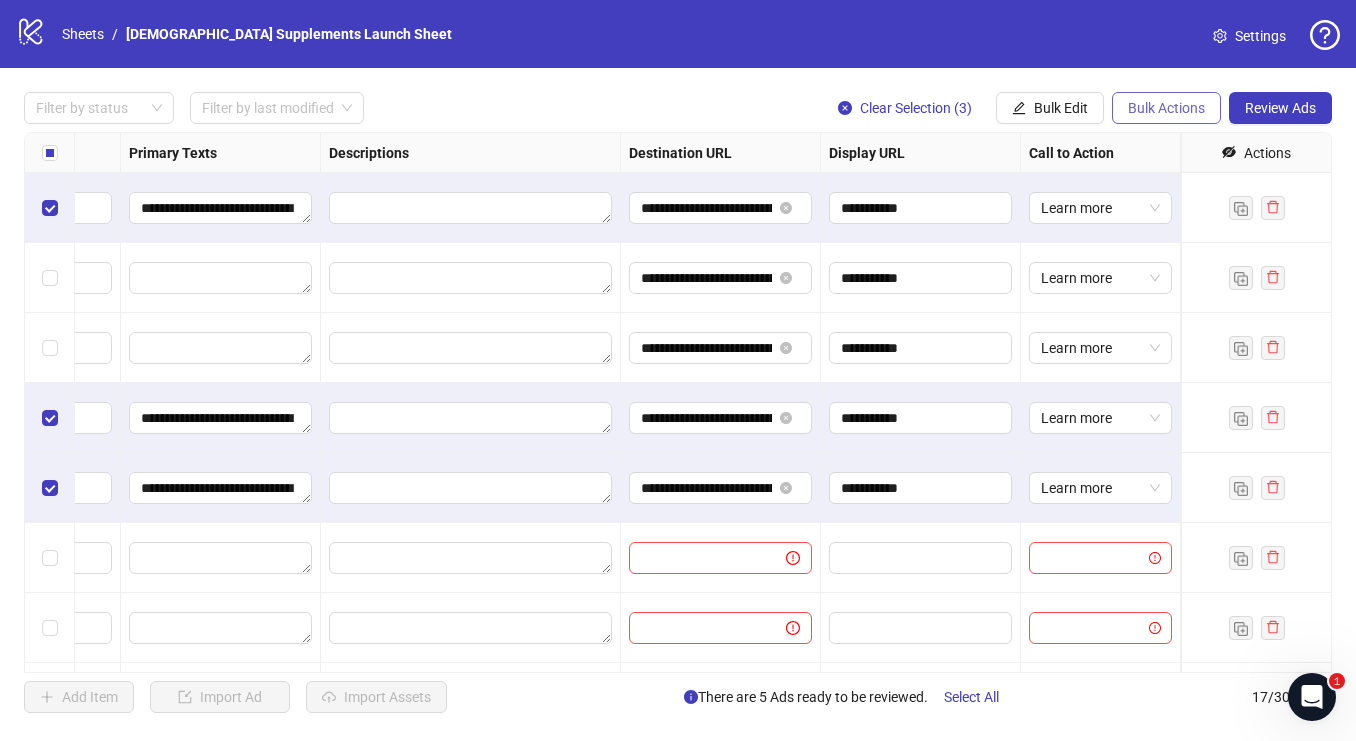 click on "Bulk Actions" at bounding box center [1166, 108] 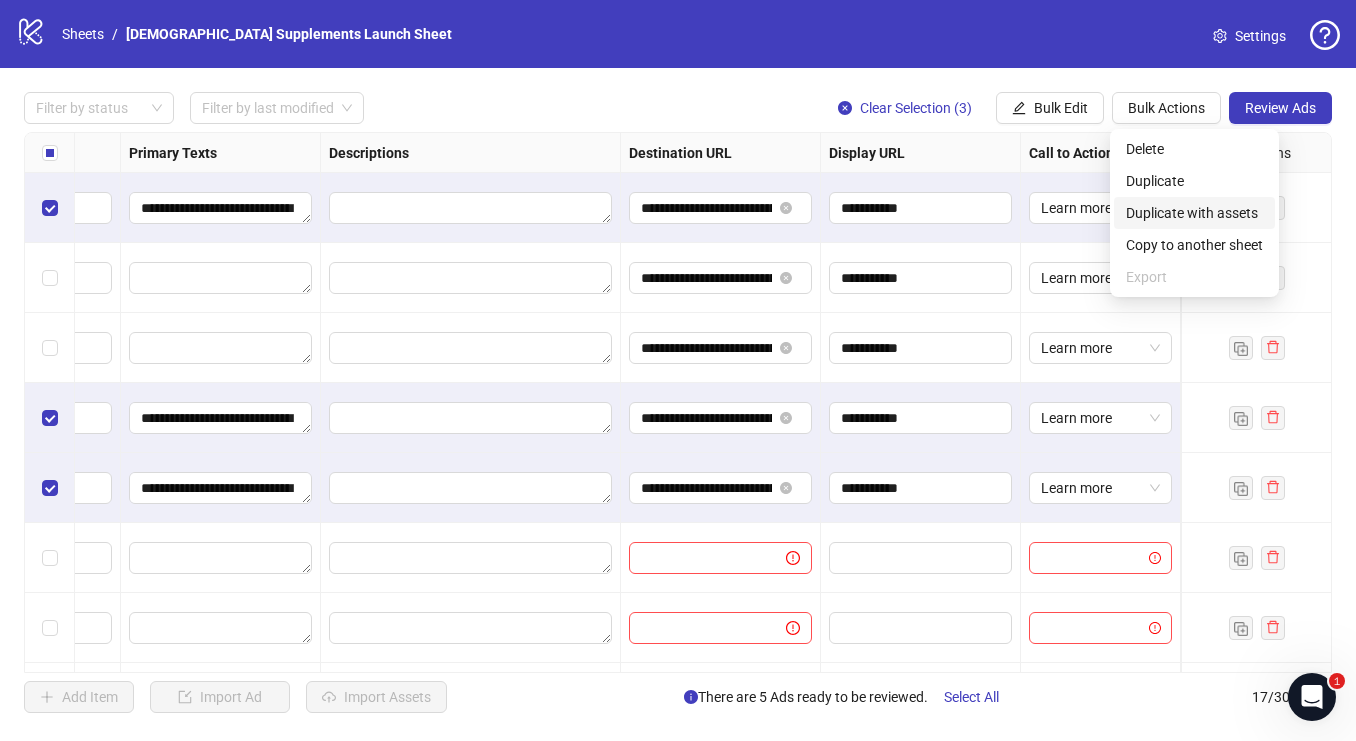 click on "Duplicate with assets" at bounding box center (1194, 213) 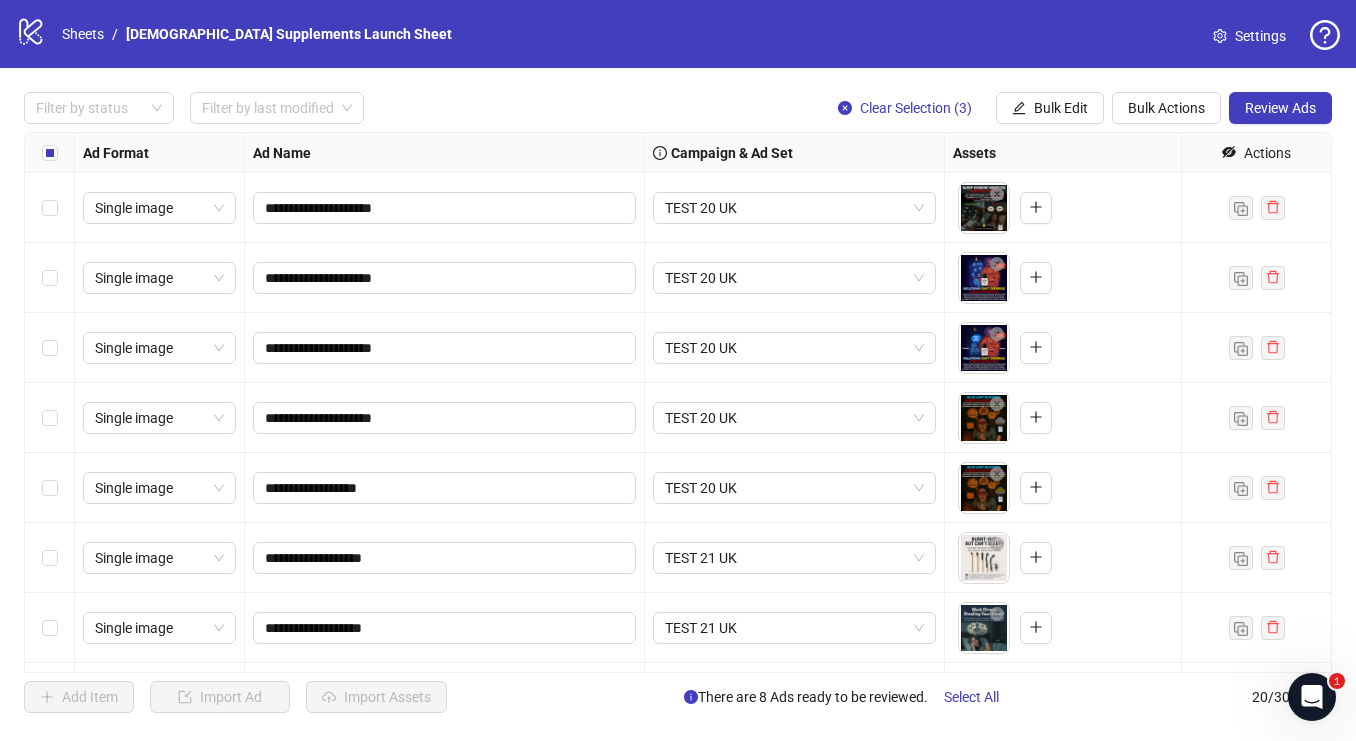 scroll, scrollTop: 901, scrollLeft: 0, axis: vertical 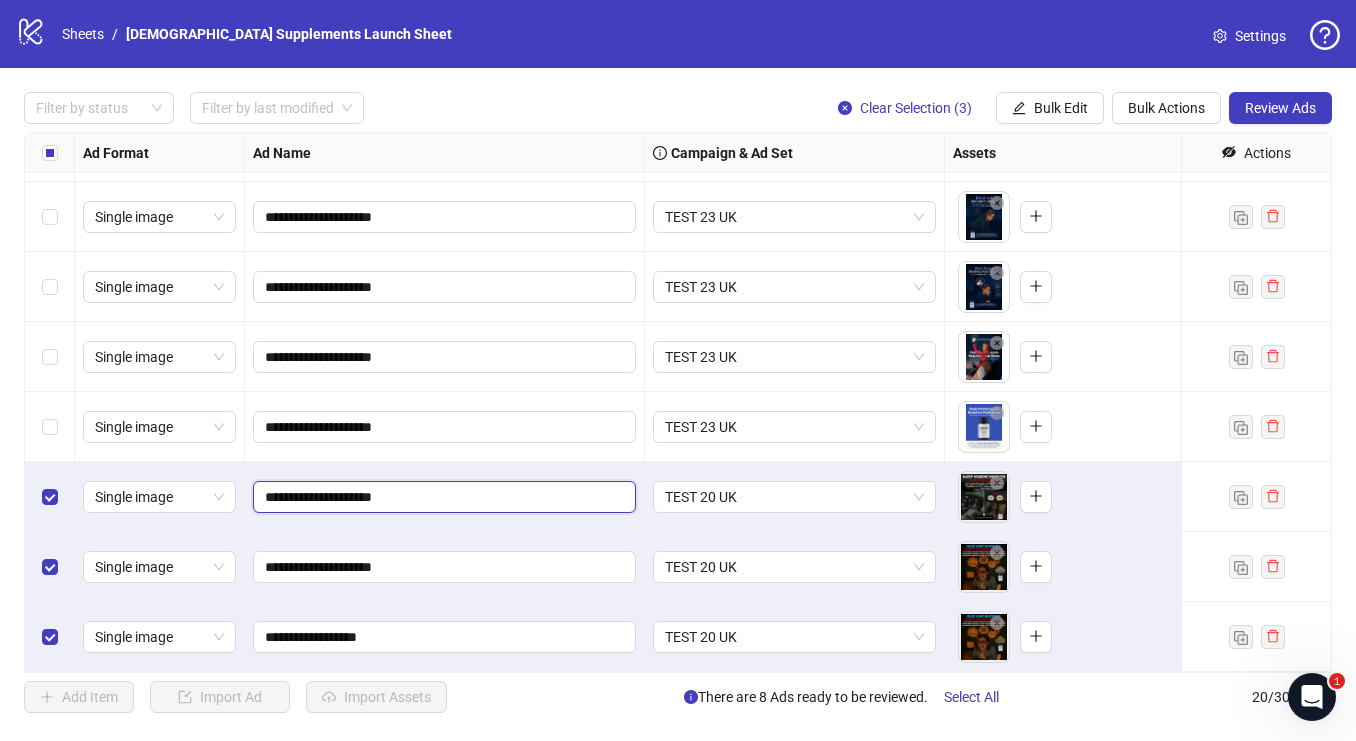 click on "**********" at bounding box center (442, 497) 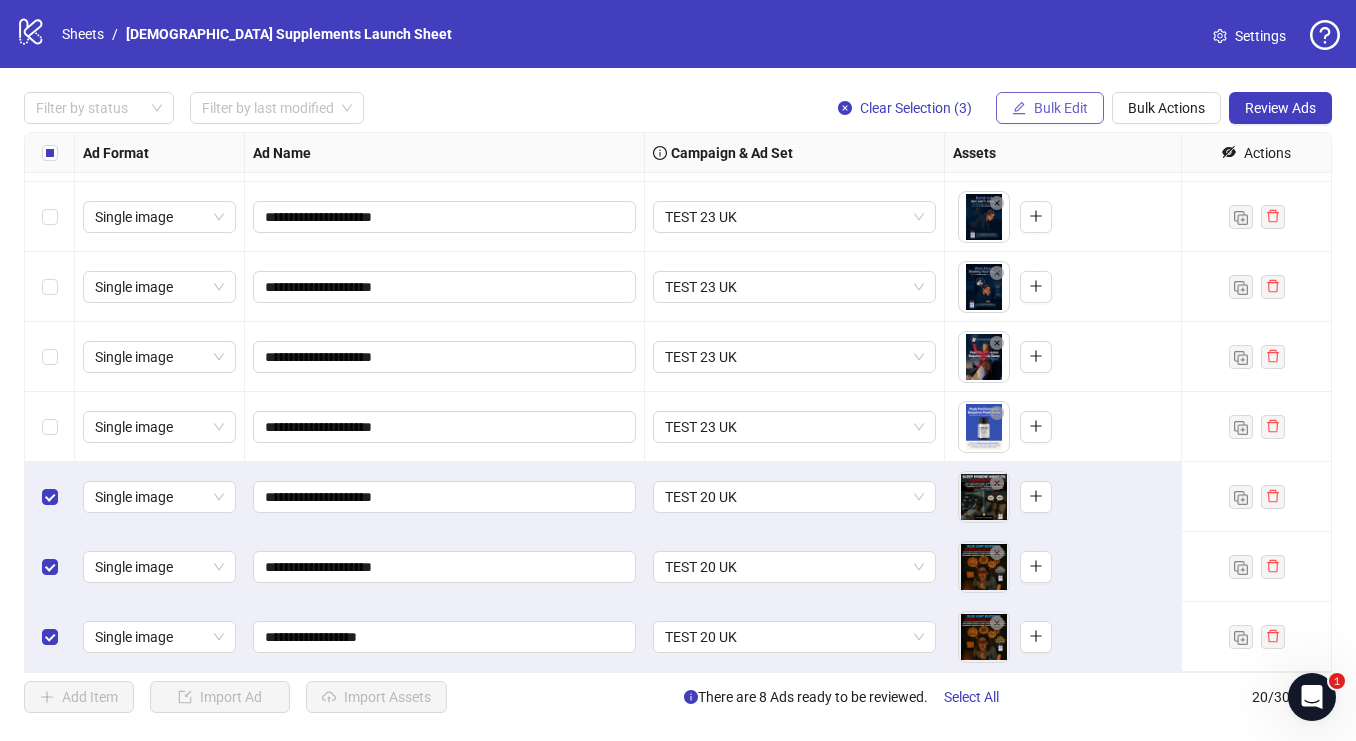 click on "Bulk Edit" at bounding box center [1061, 108] 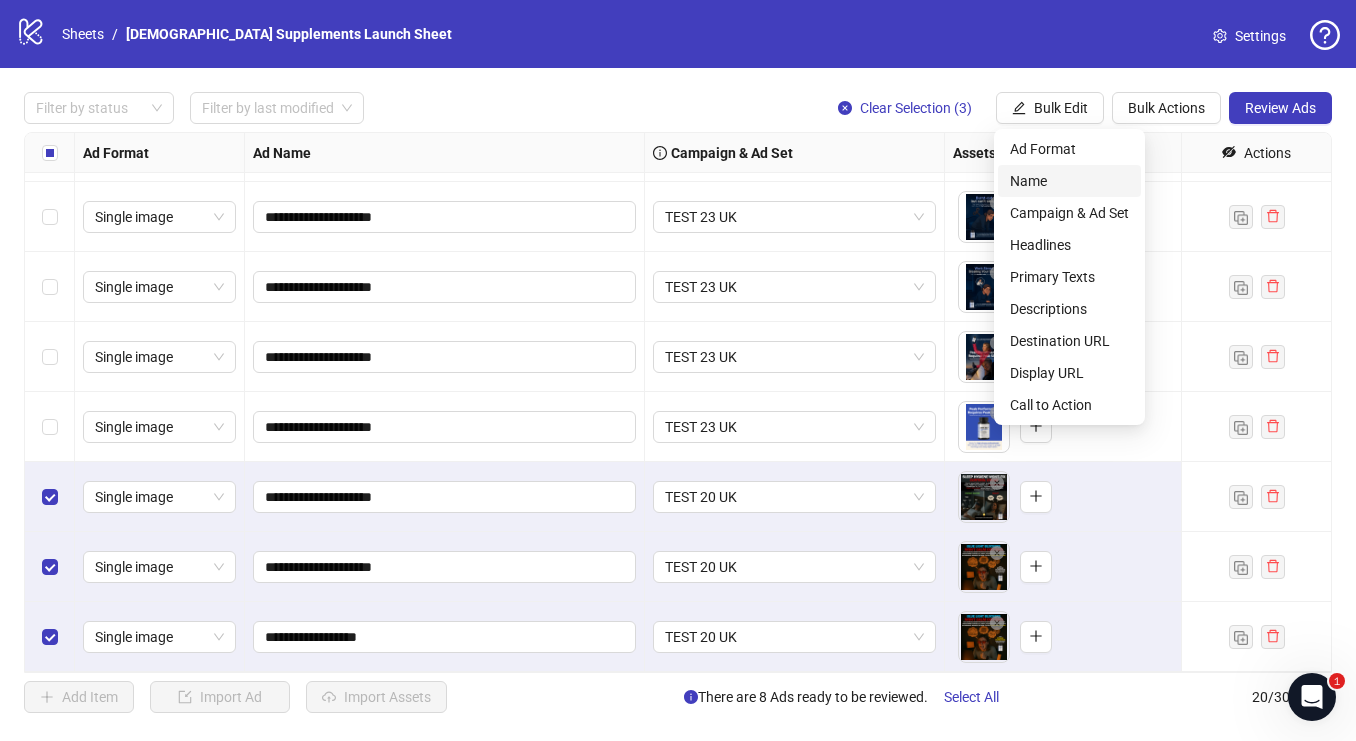 click on "Name" at bounding box center [1069, 181] 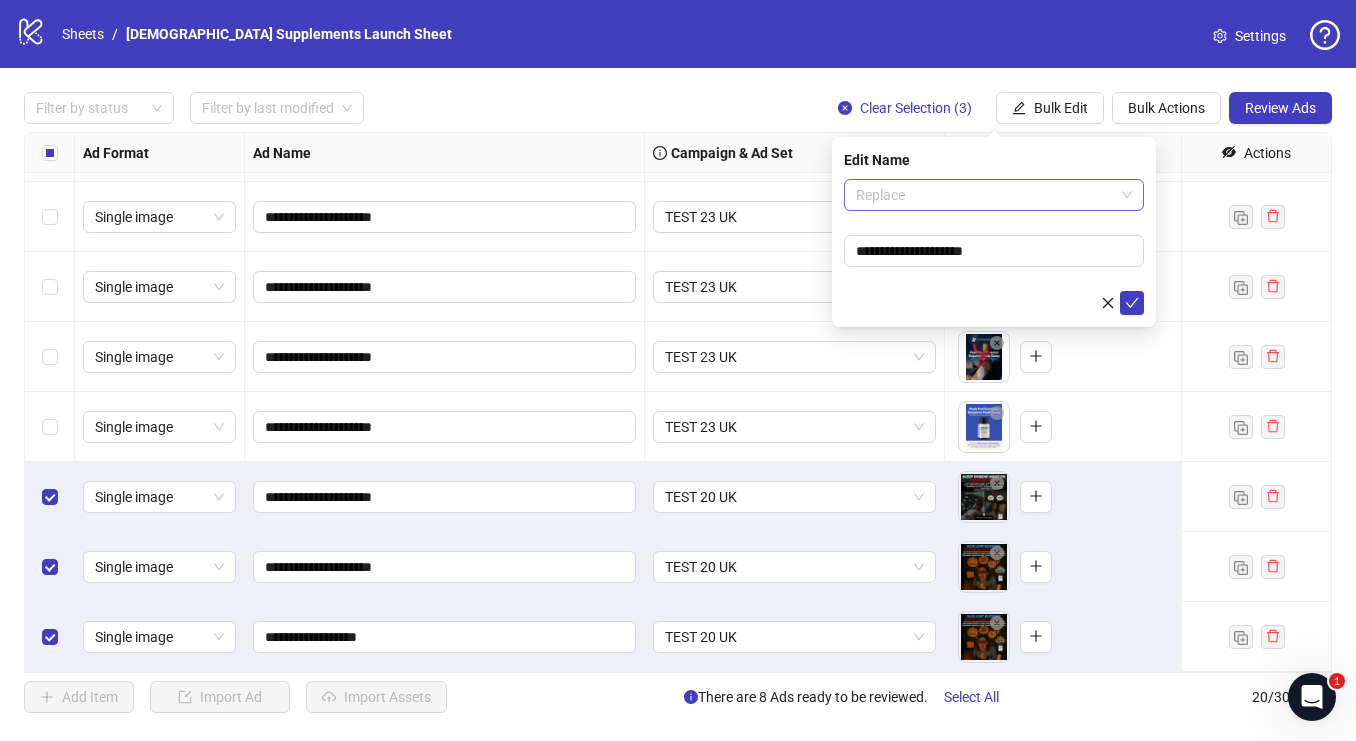 click on "Replace" at bounding box center [994, 195] 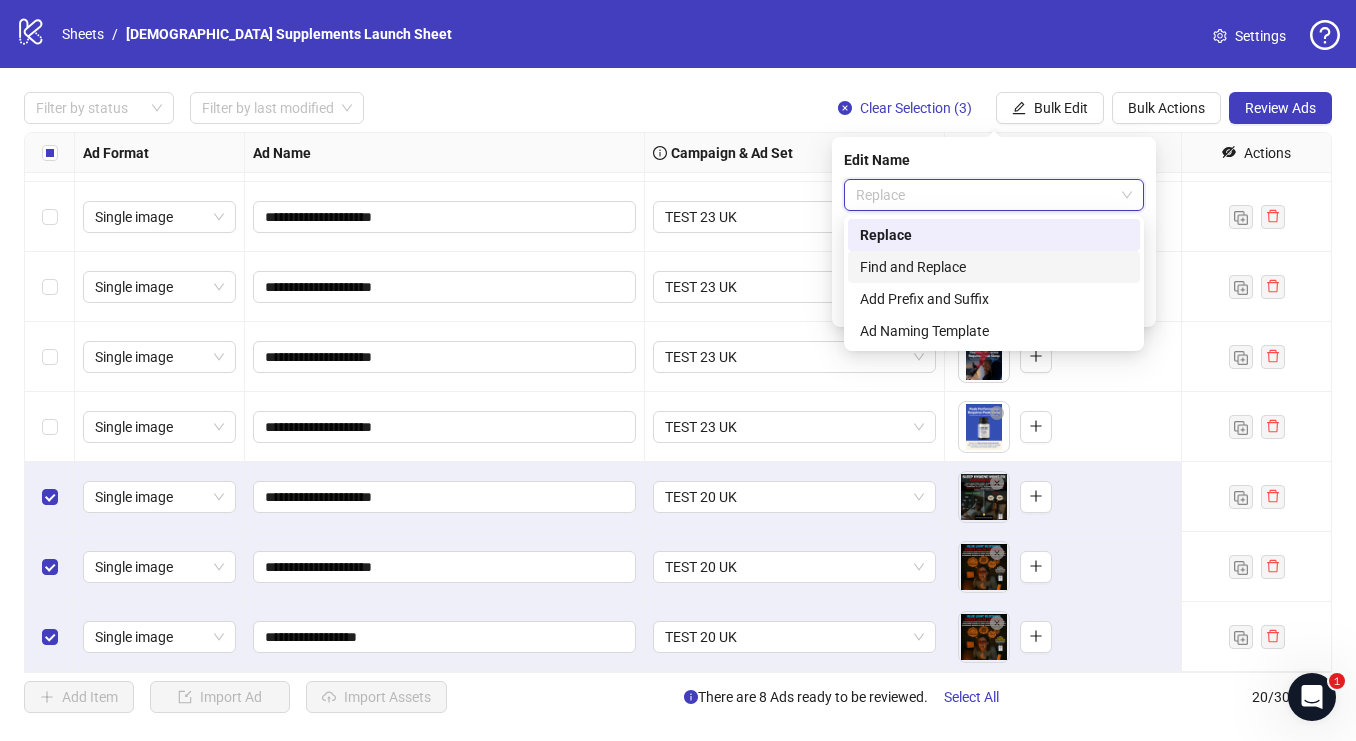 click on "Find and Replace" at bounding box center (994, 267) 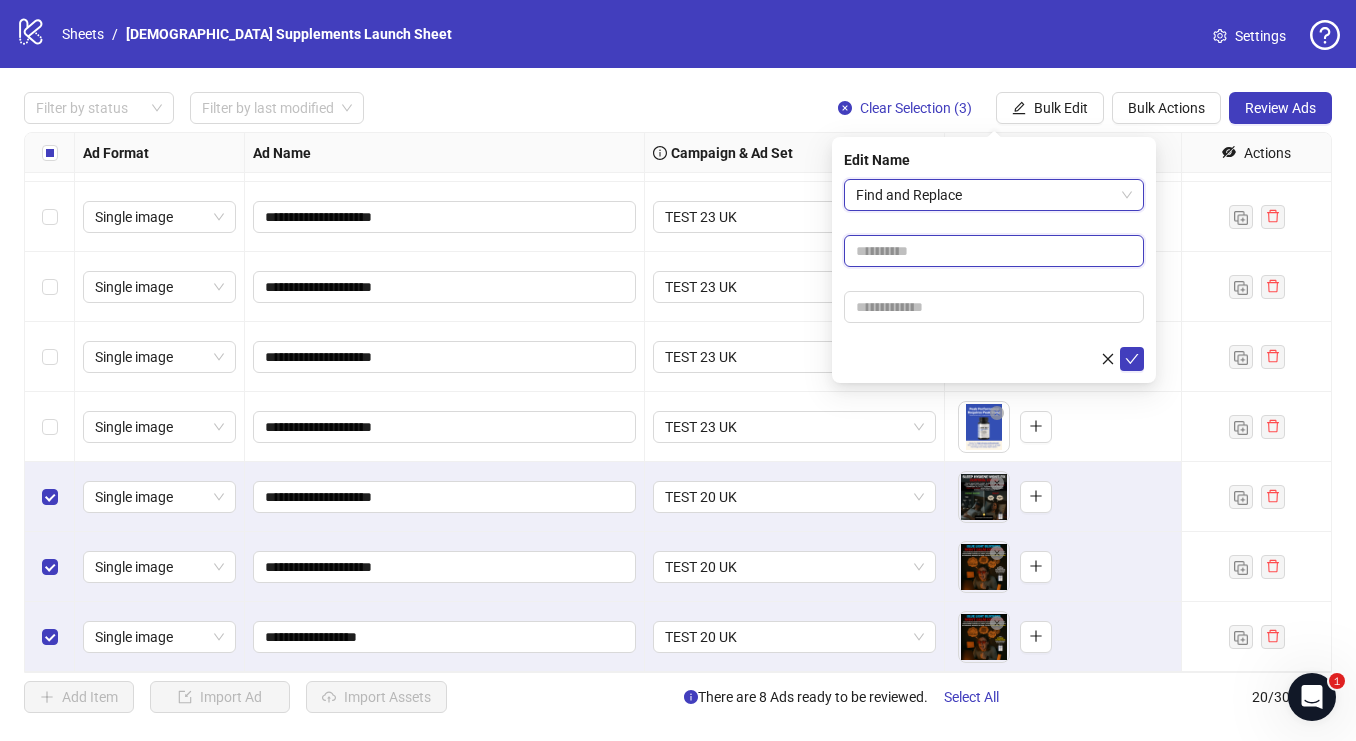 click at bounding box center [994, 251] 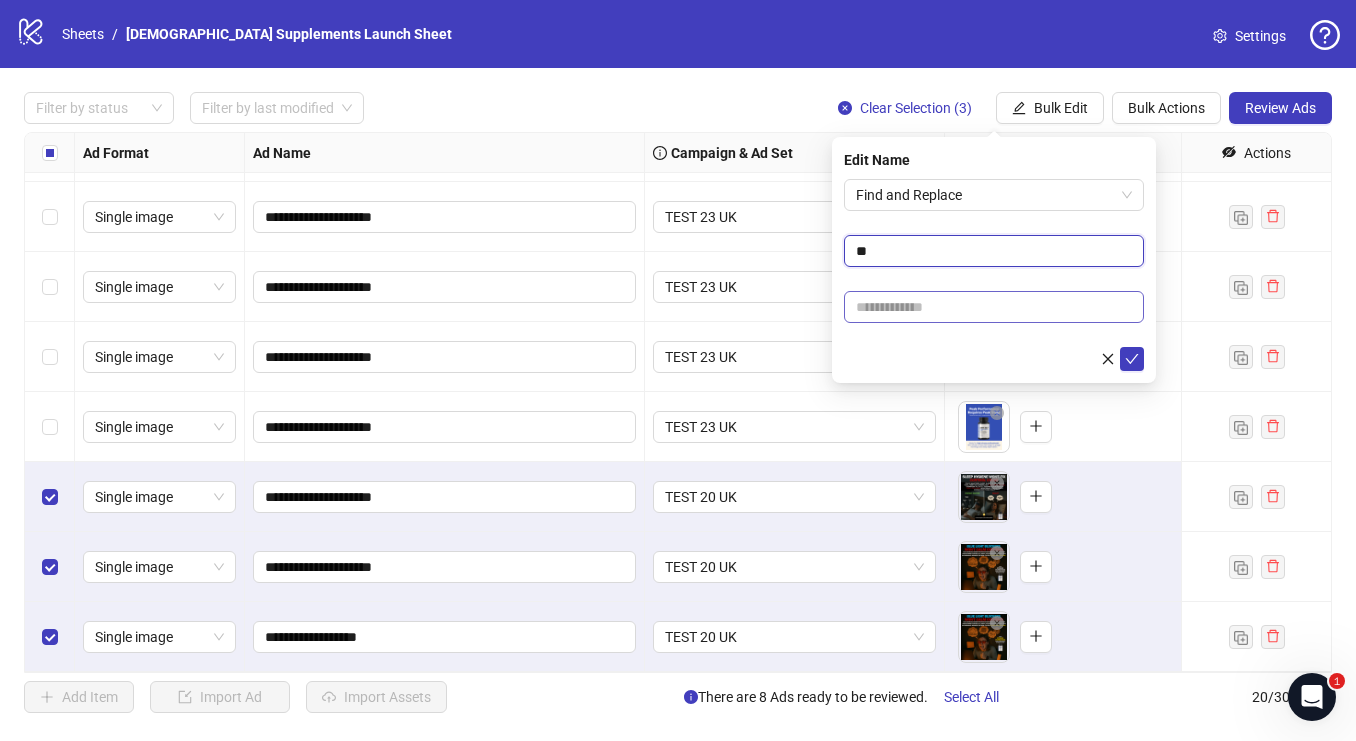type on "**" 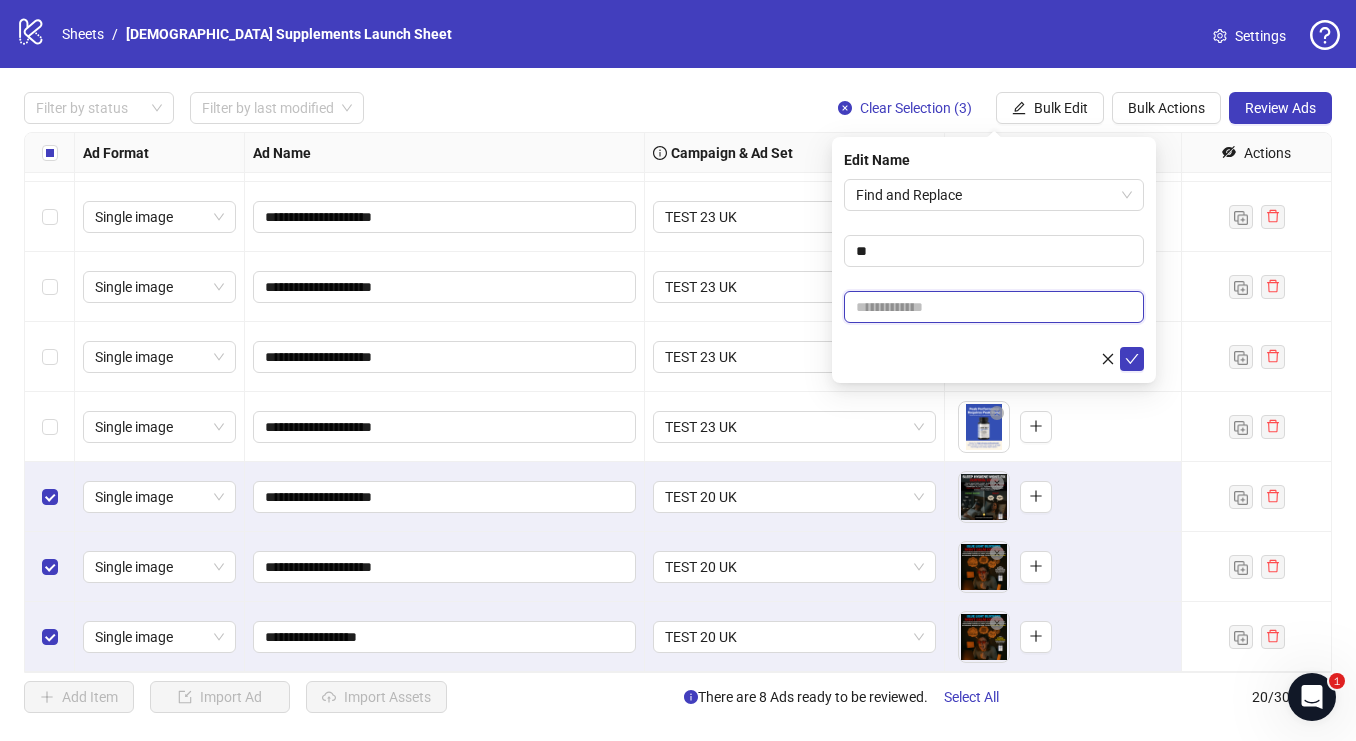 click at bounding box center (994, 307) 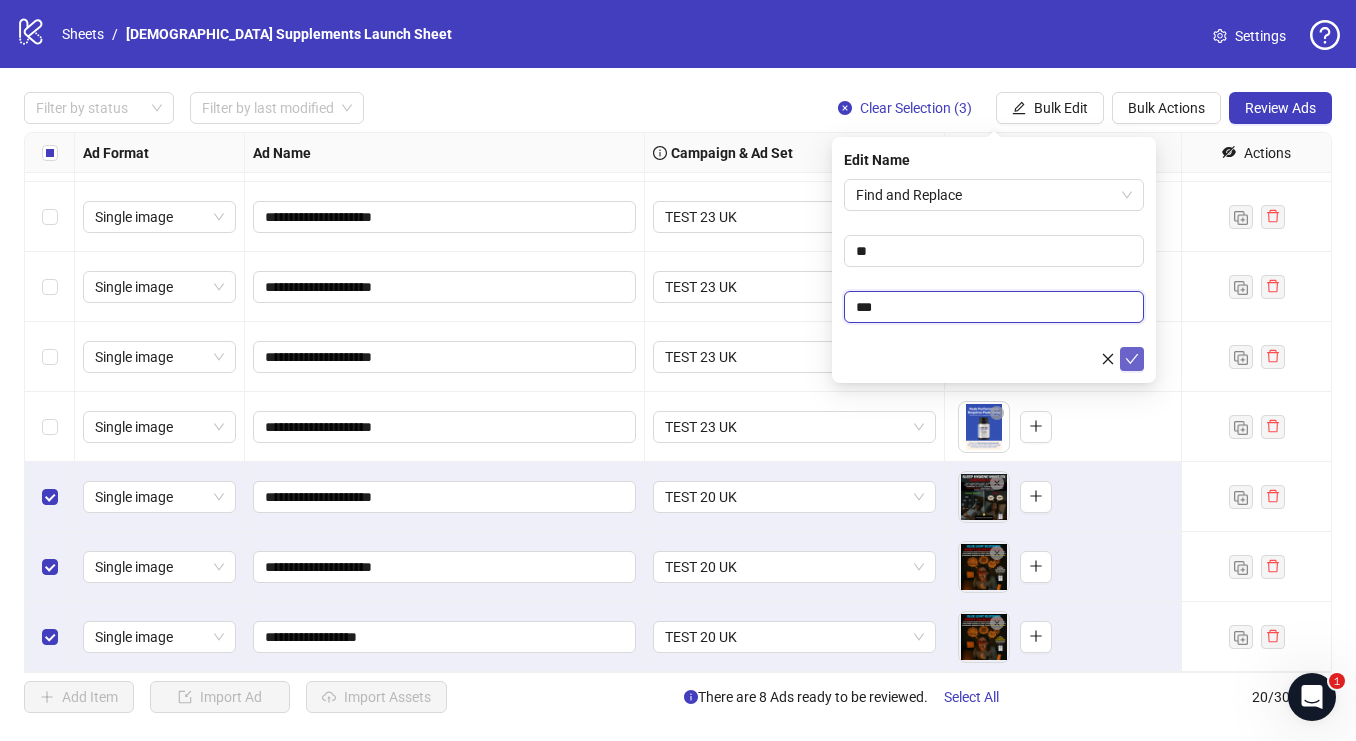 type on "***" 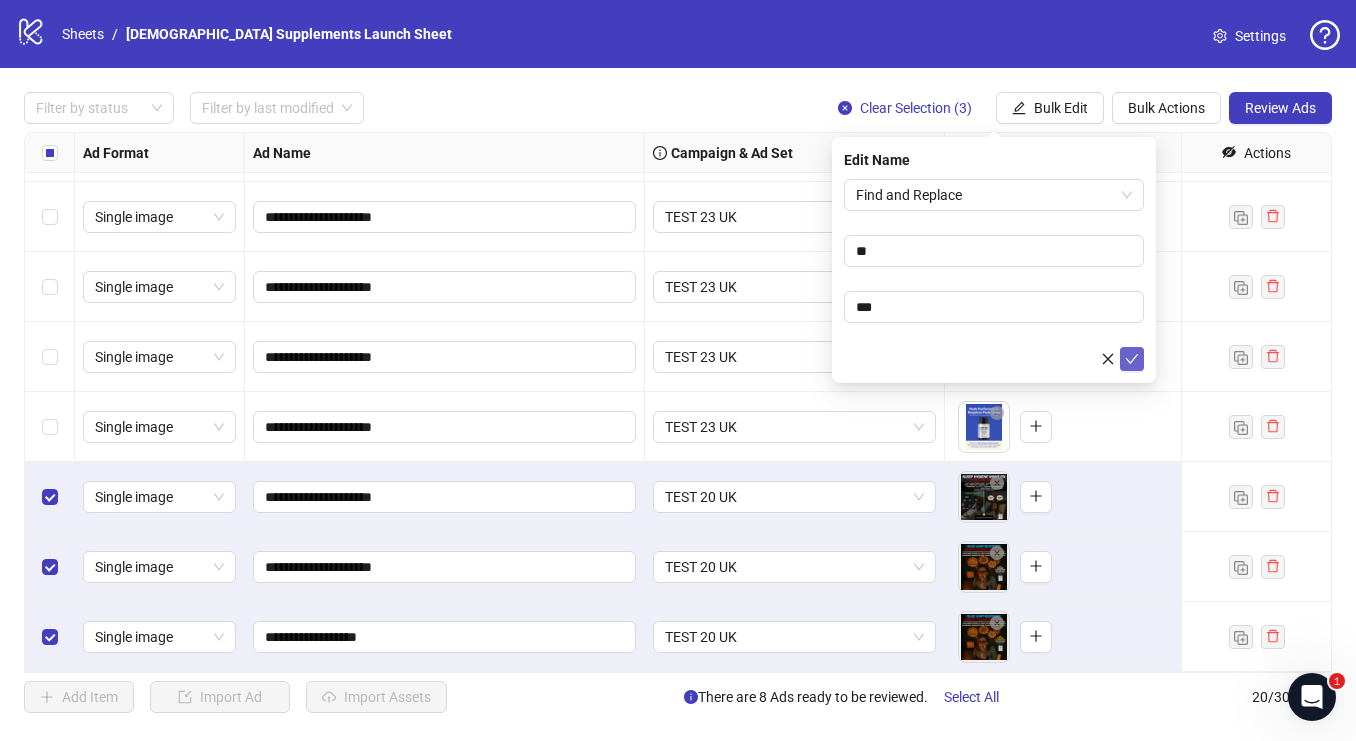 click at bounding box center (1132, 359) 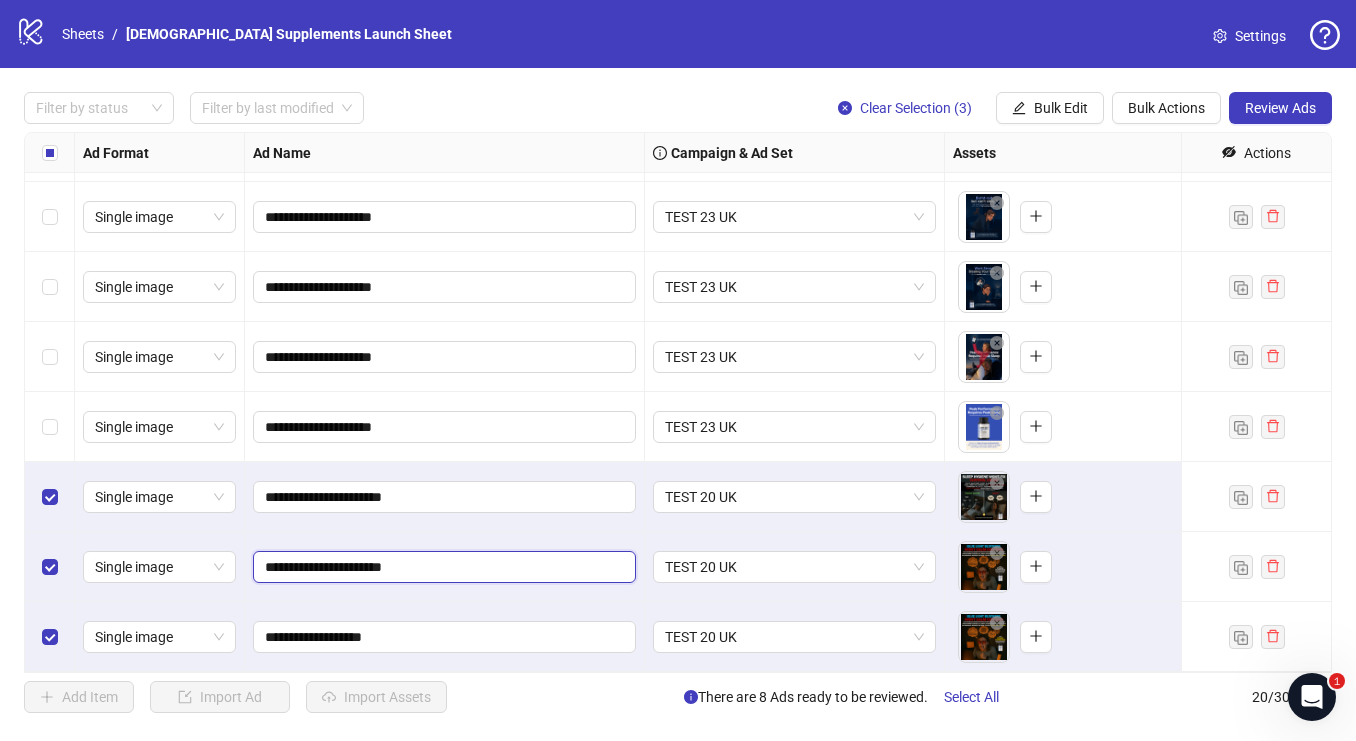 click on "**********" at bounding box center (442, 567) 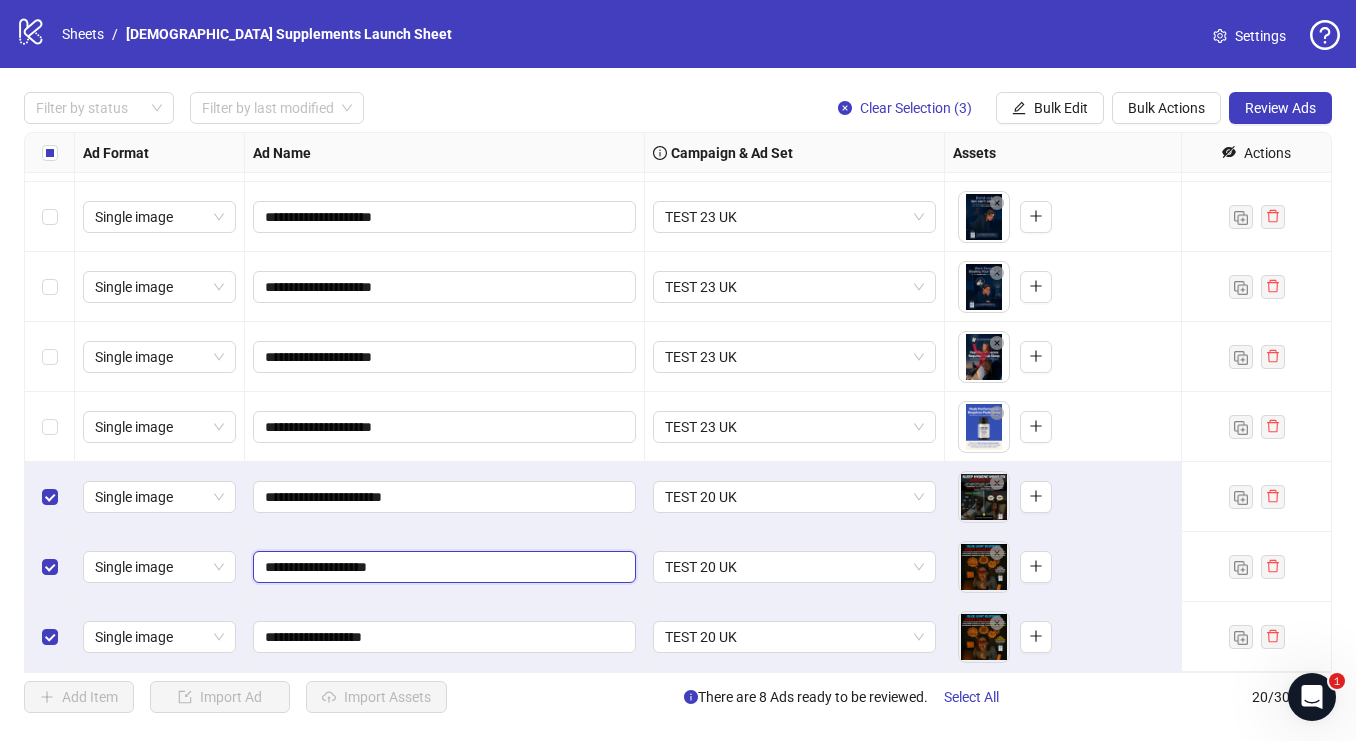 type on "**********" 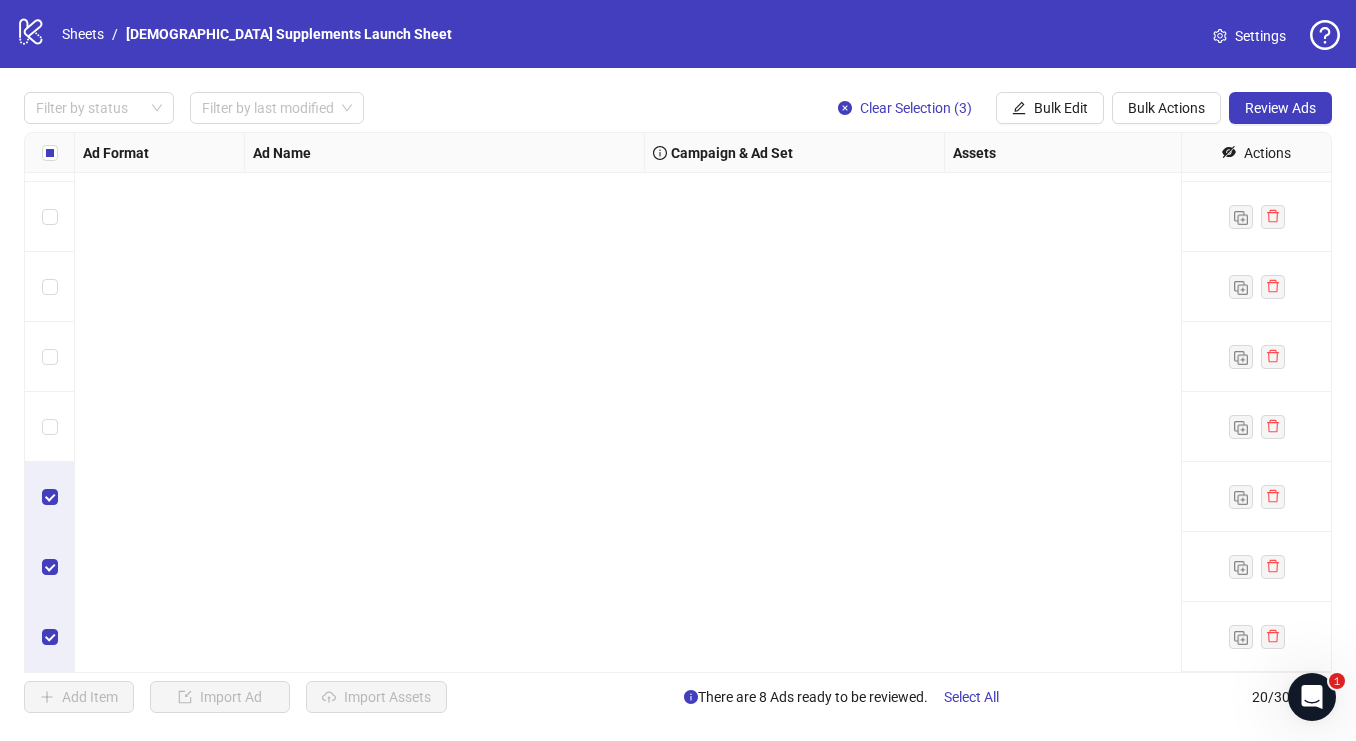 scroll, scrollTop: 0, scrollLeft: 0, axis: both 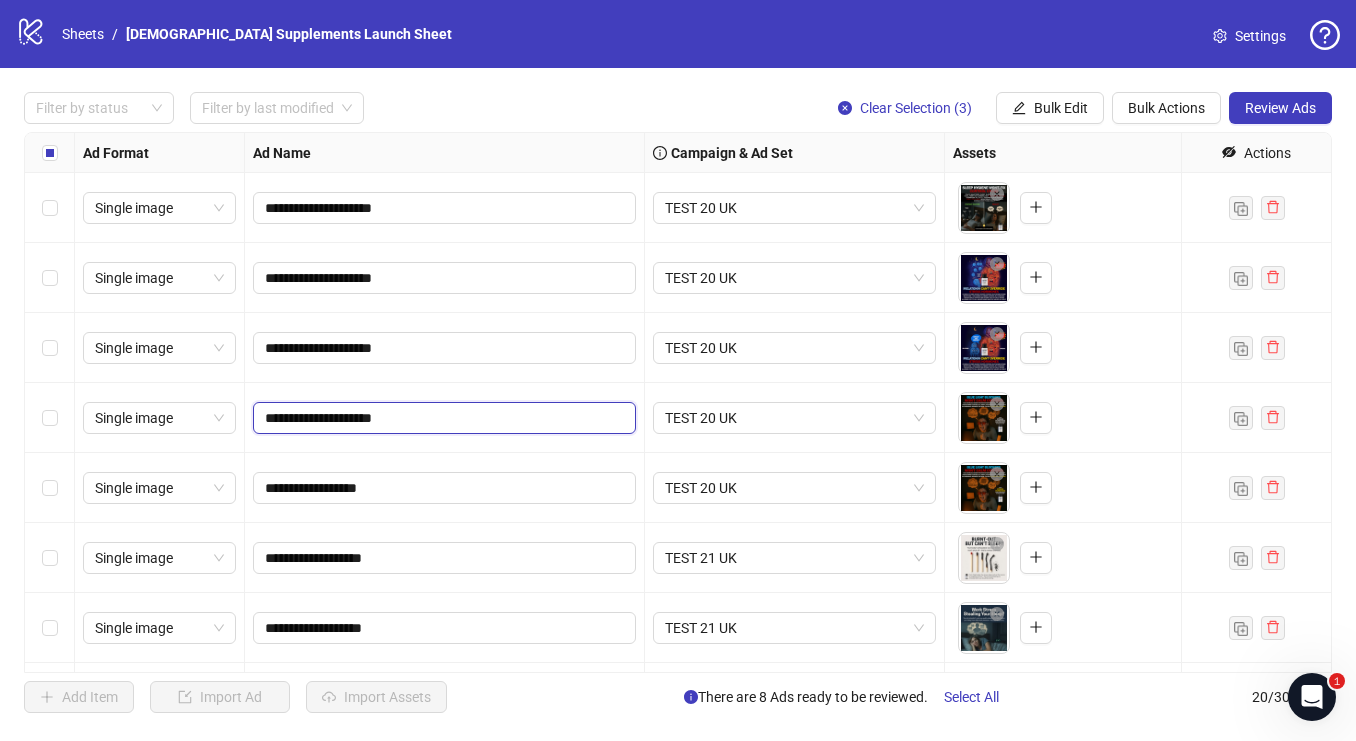 click on "**********" at bounding box center [442, 418] 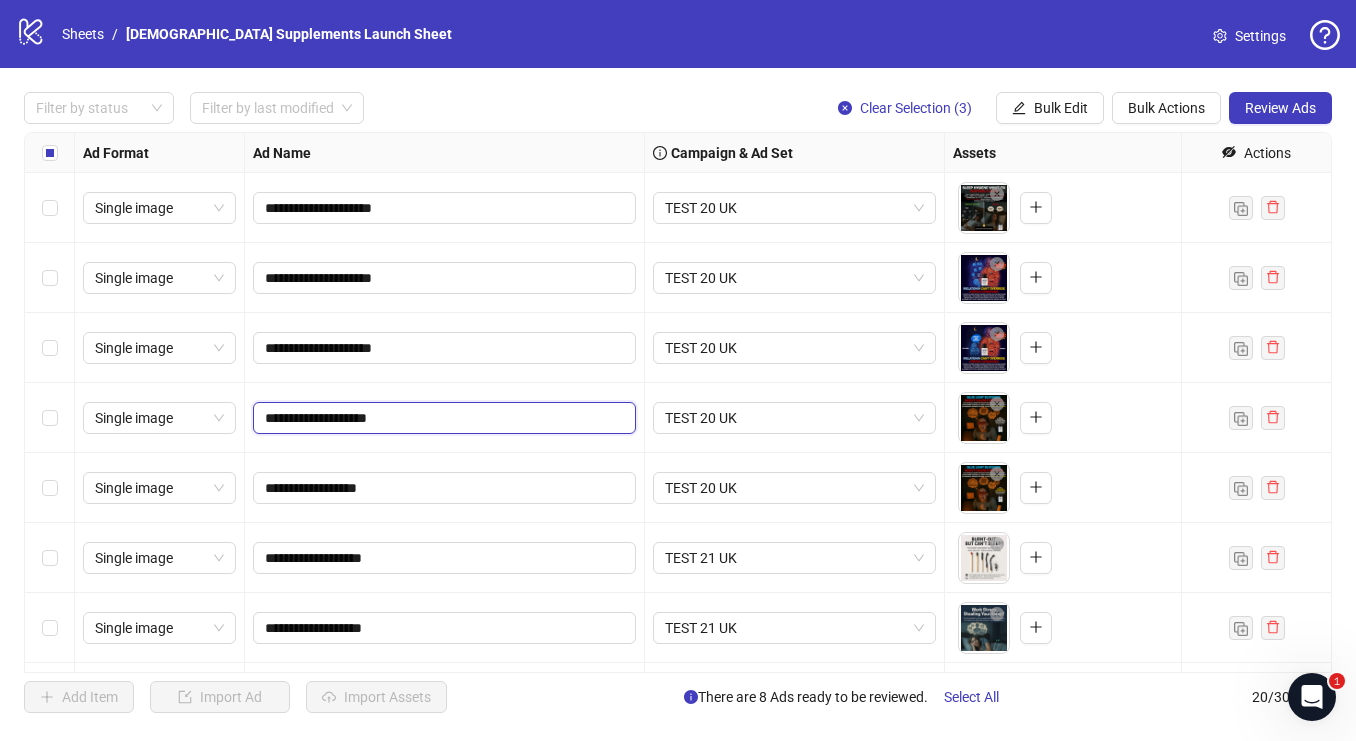 type on "**********" 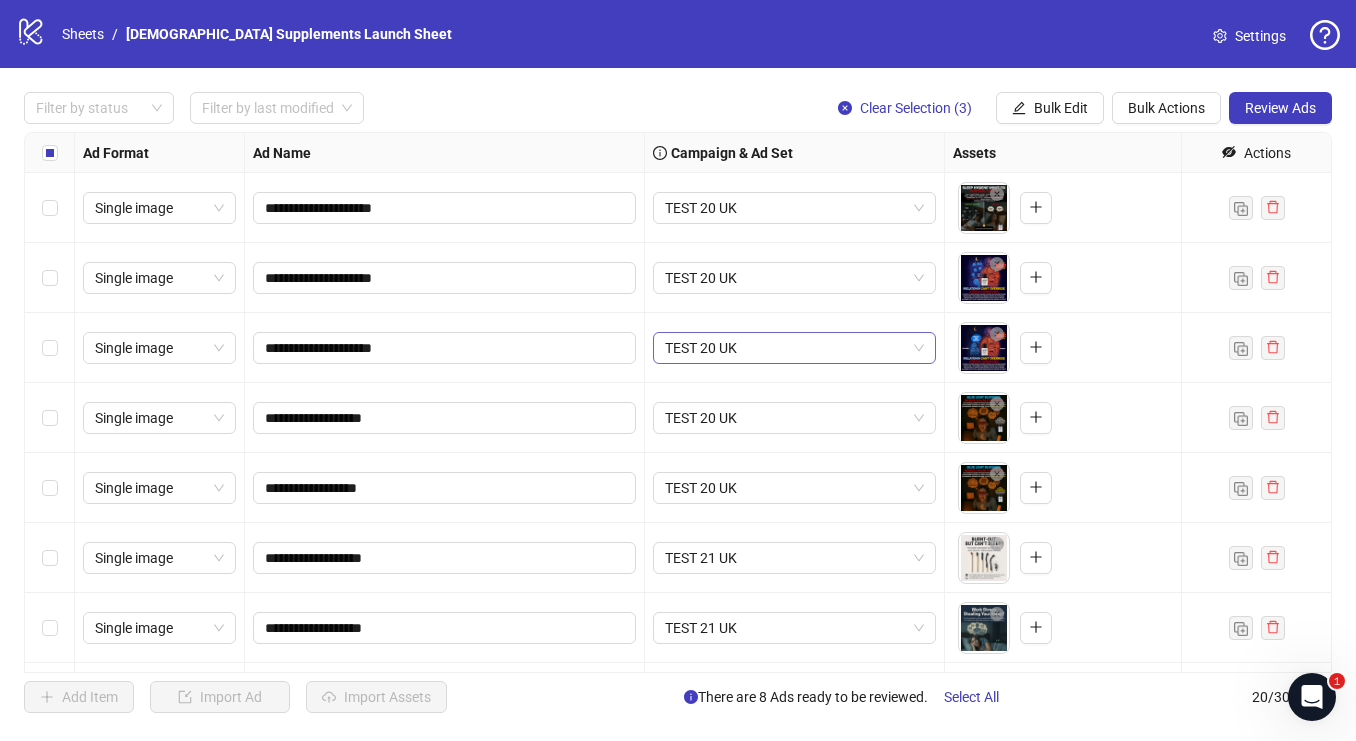 scroll, scrollTop: 901, scrollLeft: 0, axis: vertical 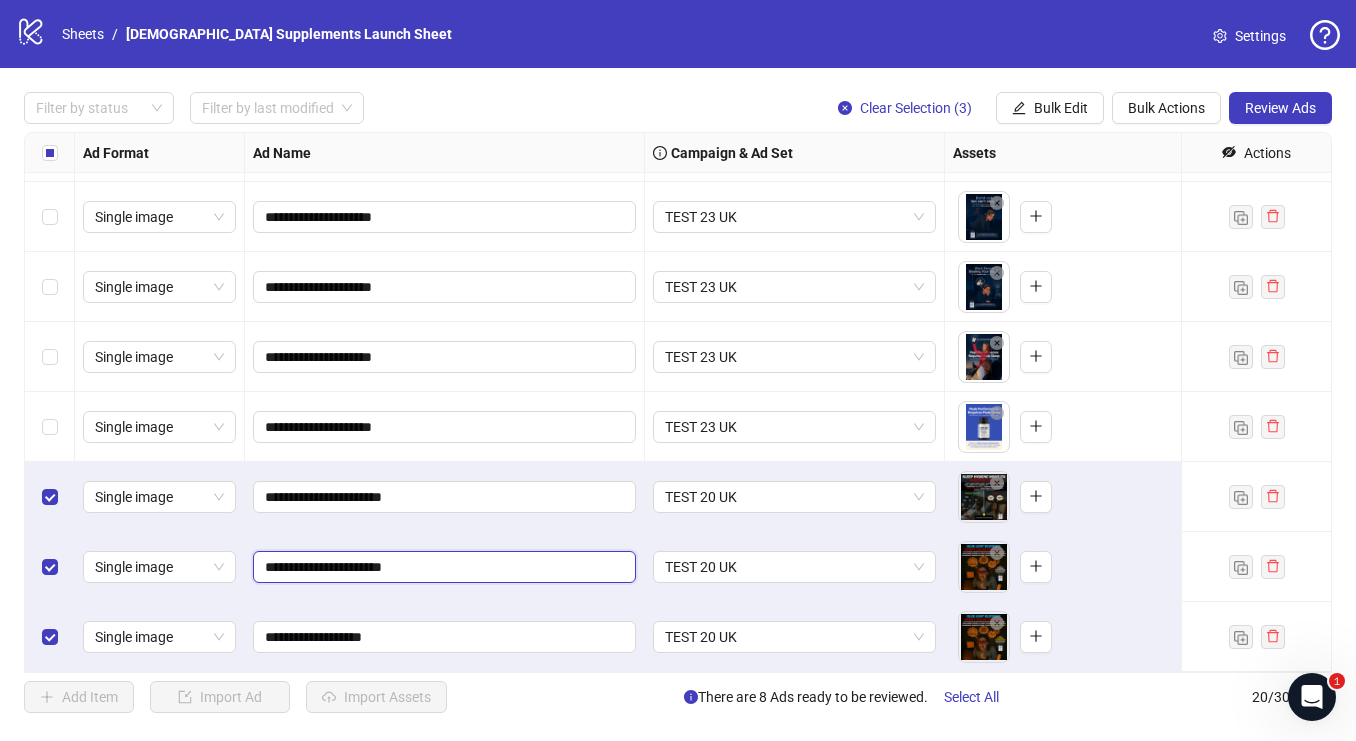 click on "**********" at bounding box center (442, 567) 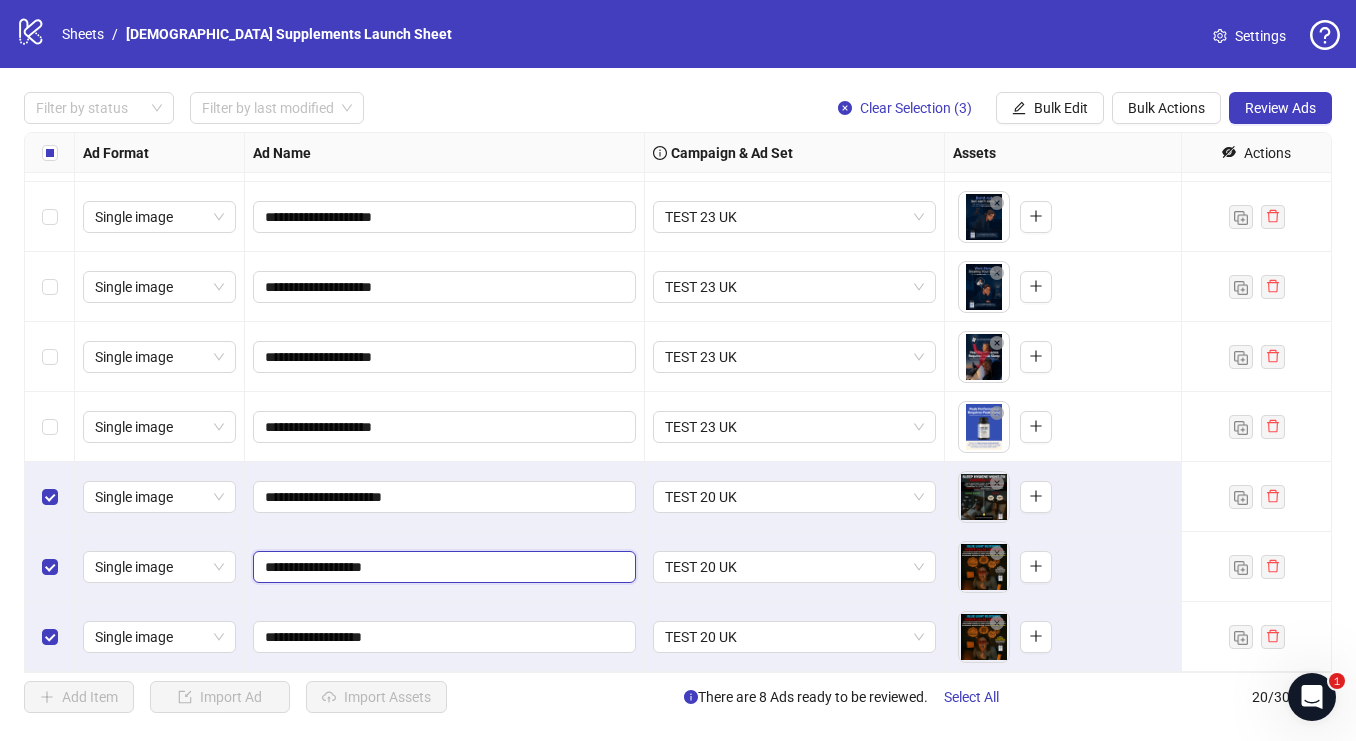 click on "**********" at bounding box center [442, 567] 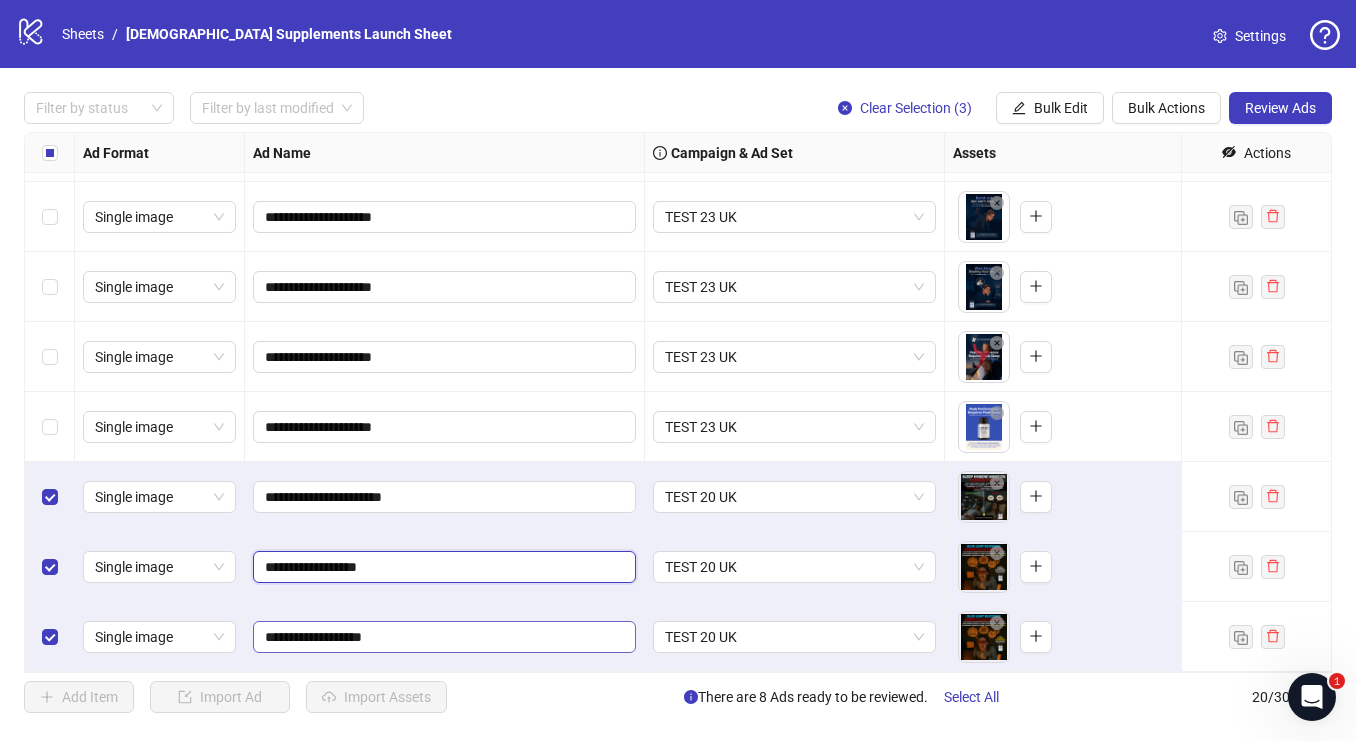 type on "**********" 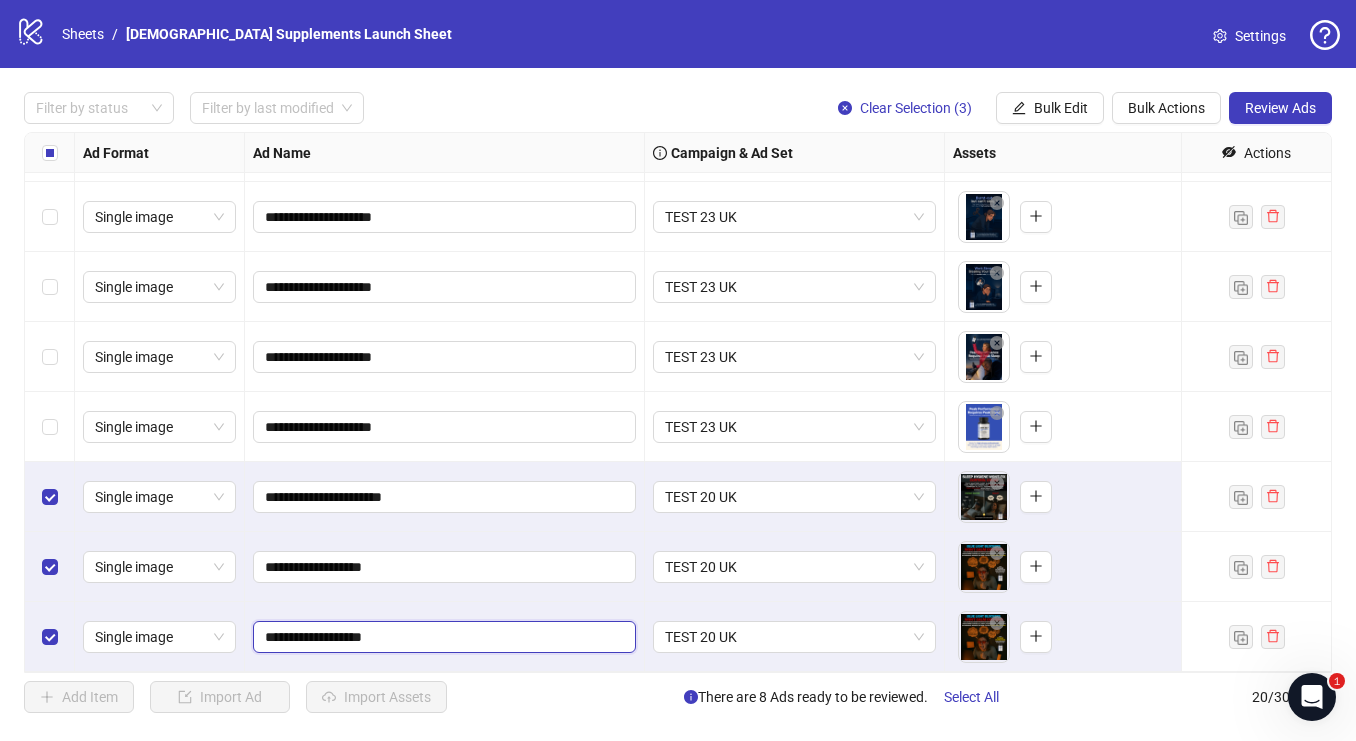 click on "**********" at bounding box center (442, 637) 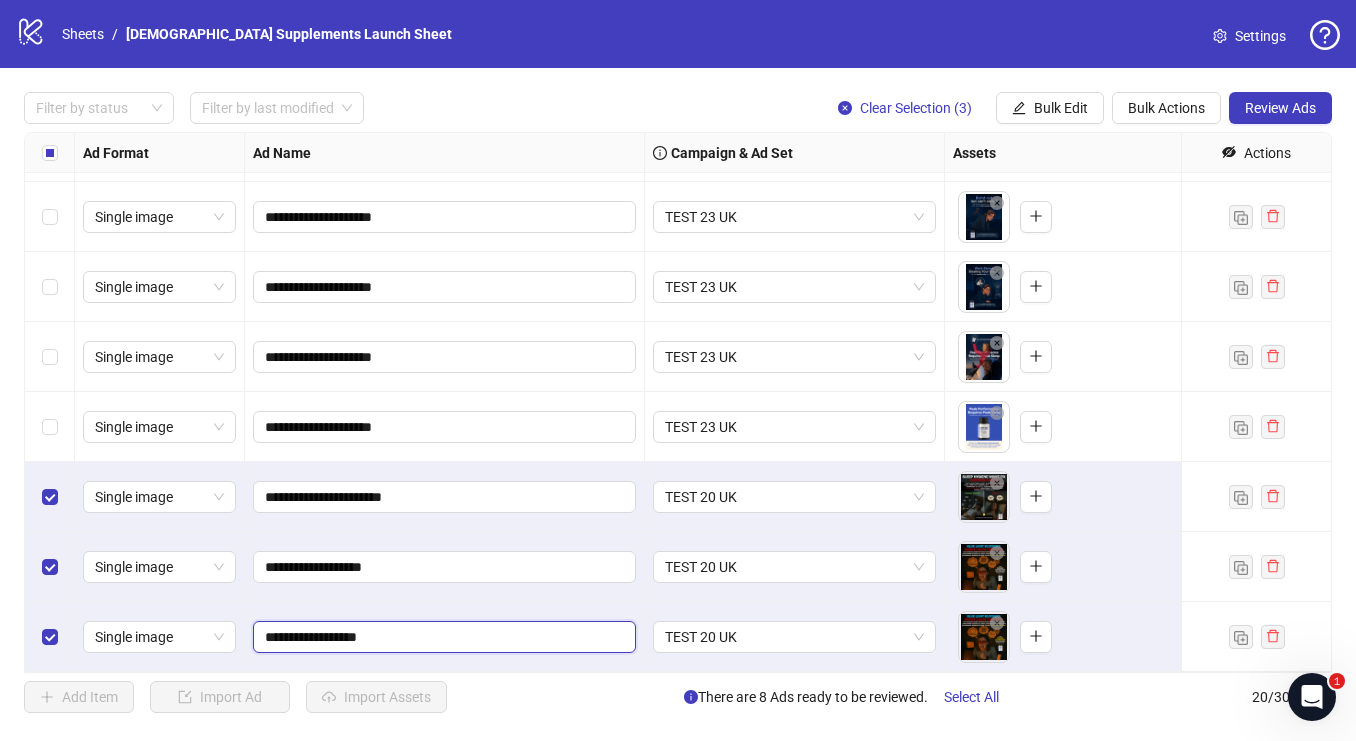 type on "**********" 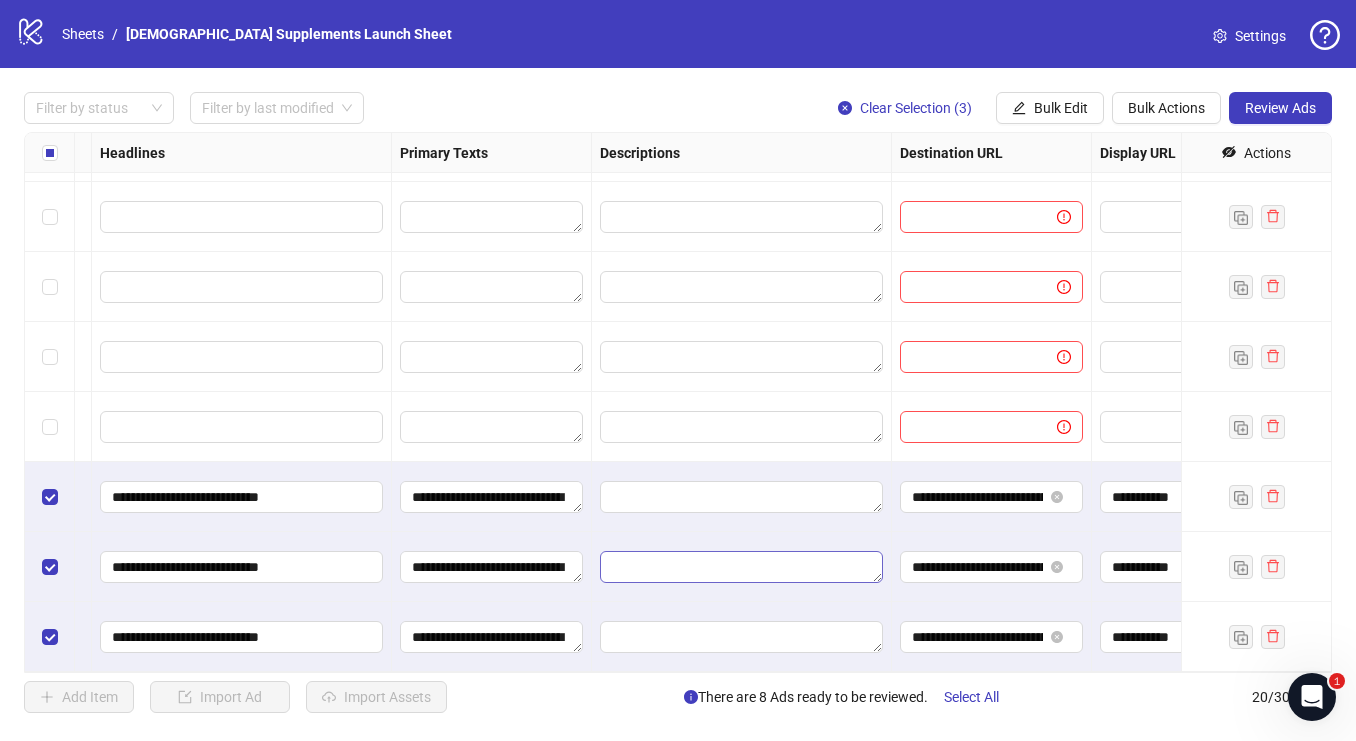 scroll, scrollTop: 901, scrollLeft: 1182, axis: both 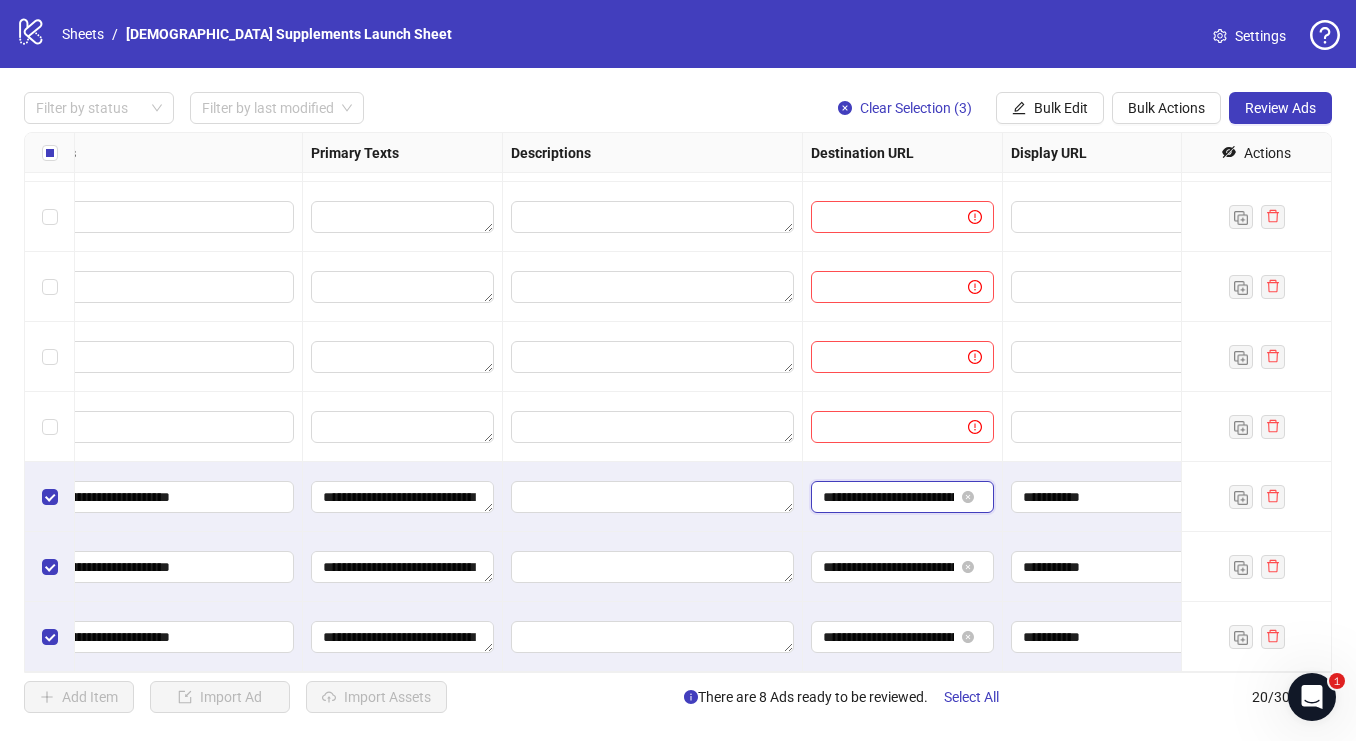 click on "**********" at bounding box center [888, 497] 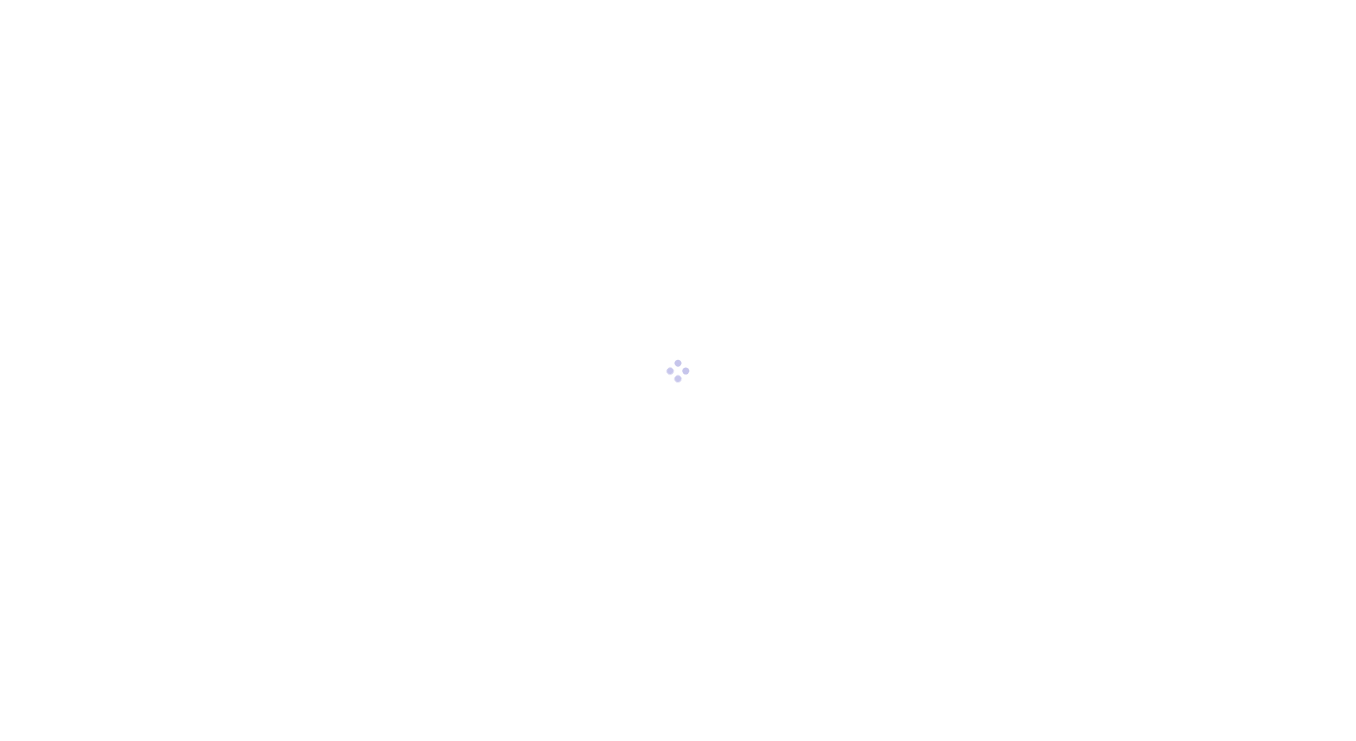 scroll, scrollTop: 0, scrollLeft: 0, axis: both 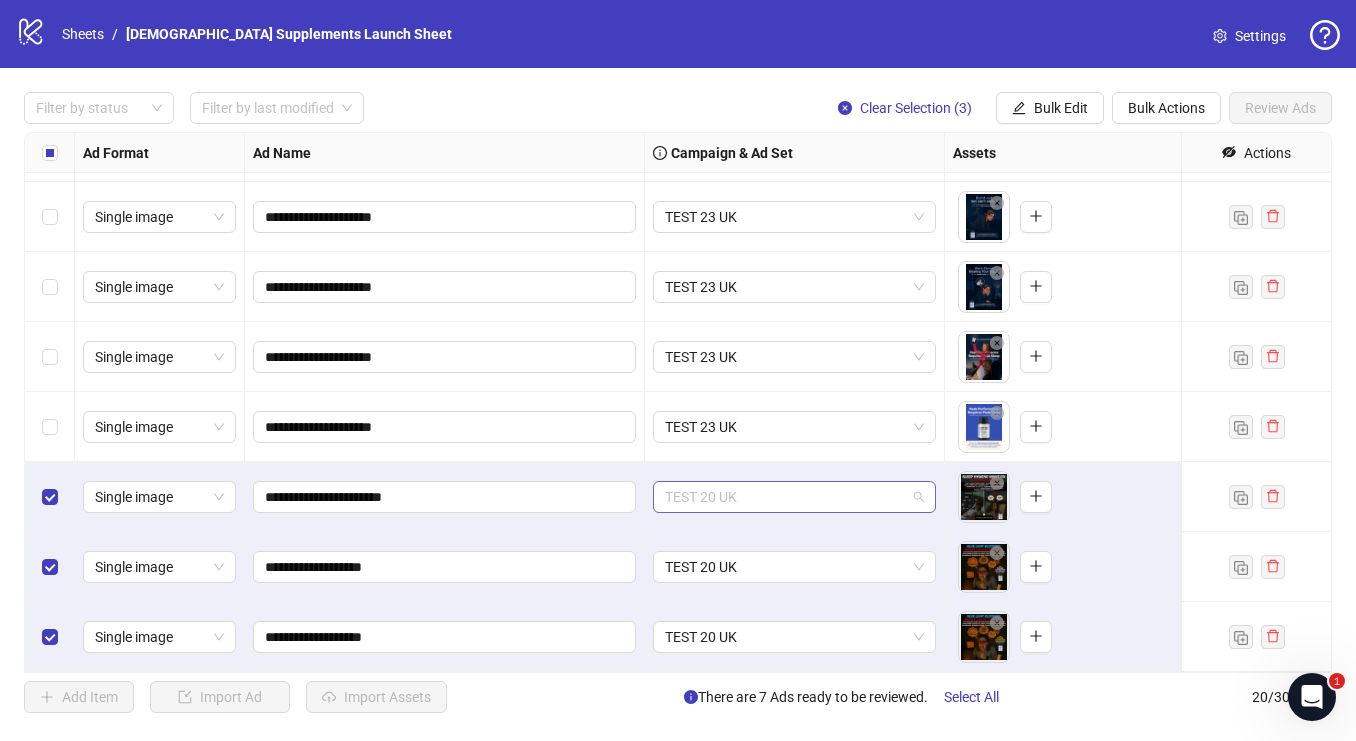 click on "TEST 20 UK" at bounding box center [794, 497] 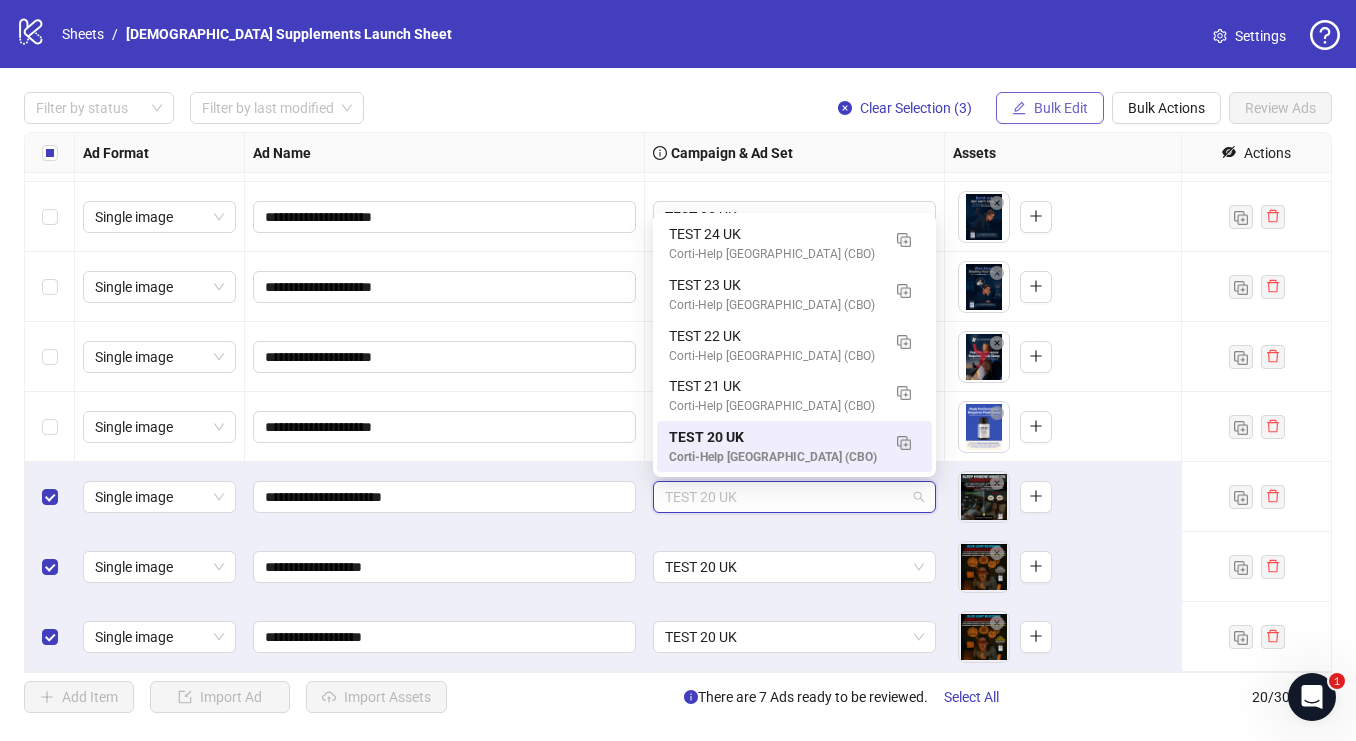 click on "Bulk Edit" at bounding box center [1061, 108] 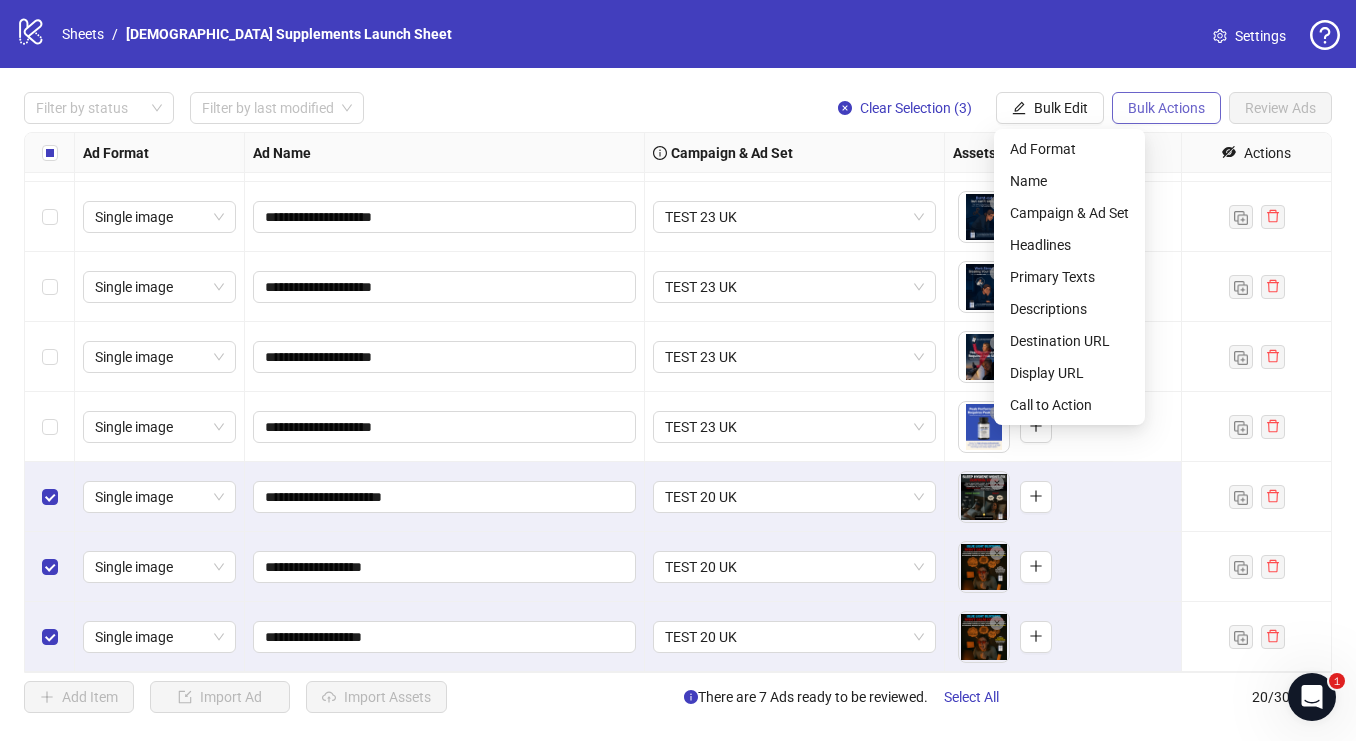 click on "Bulk Actions" at bounding box center [1166, 108] 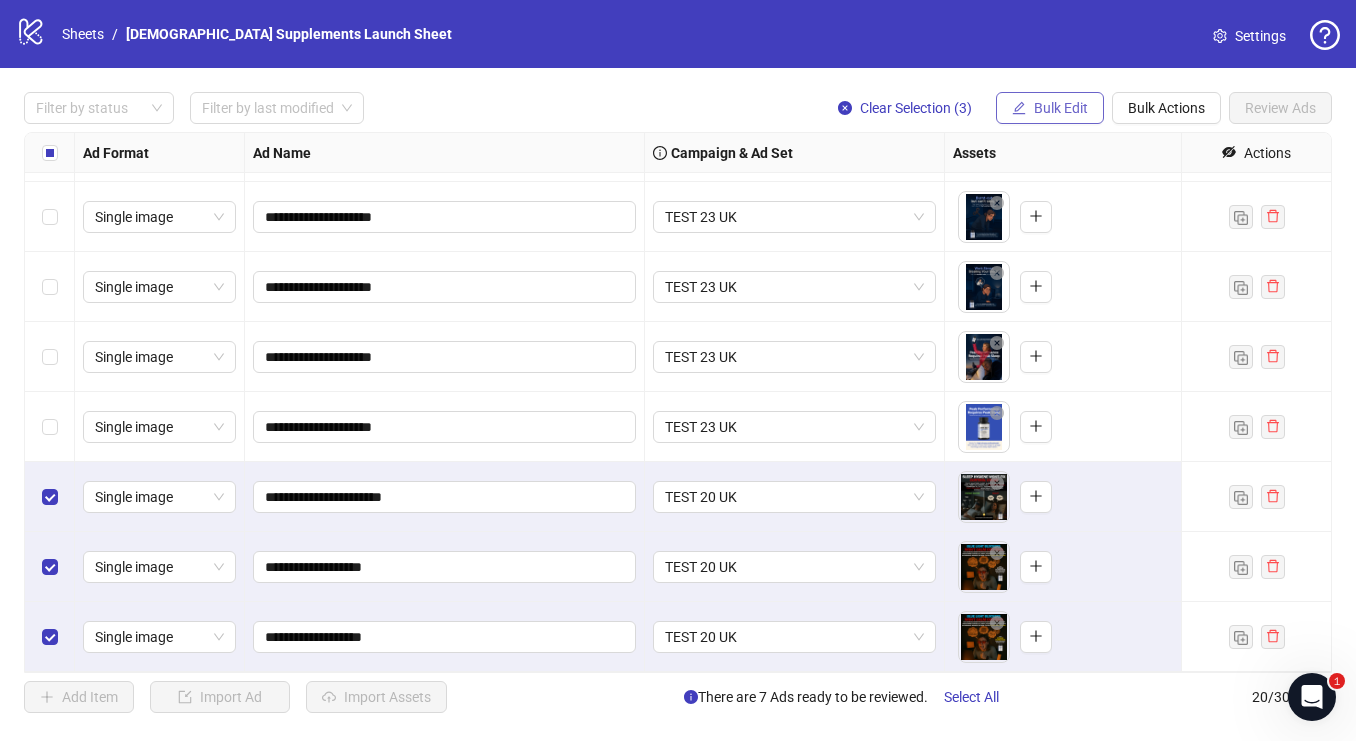 click on "Bulk Edit" at bounding box center (1061, 108) 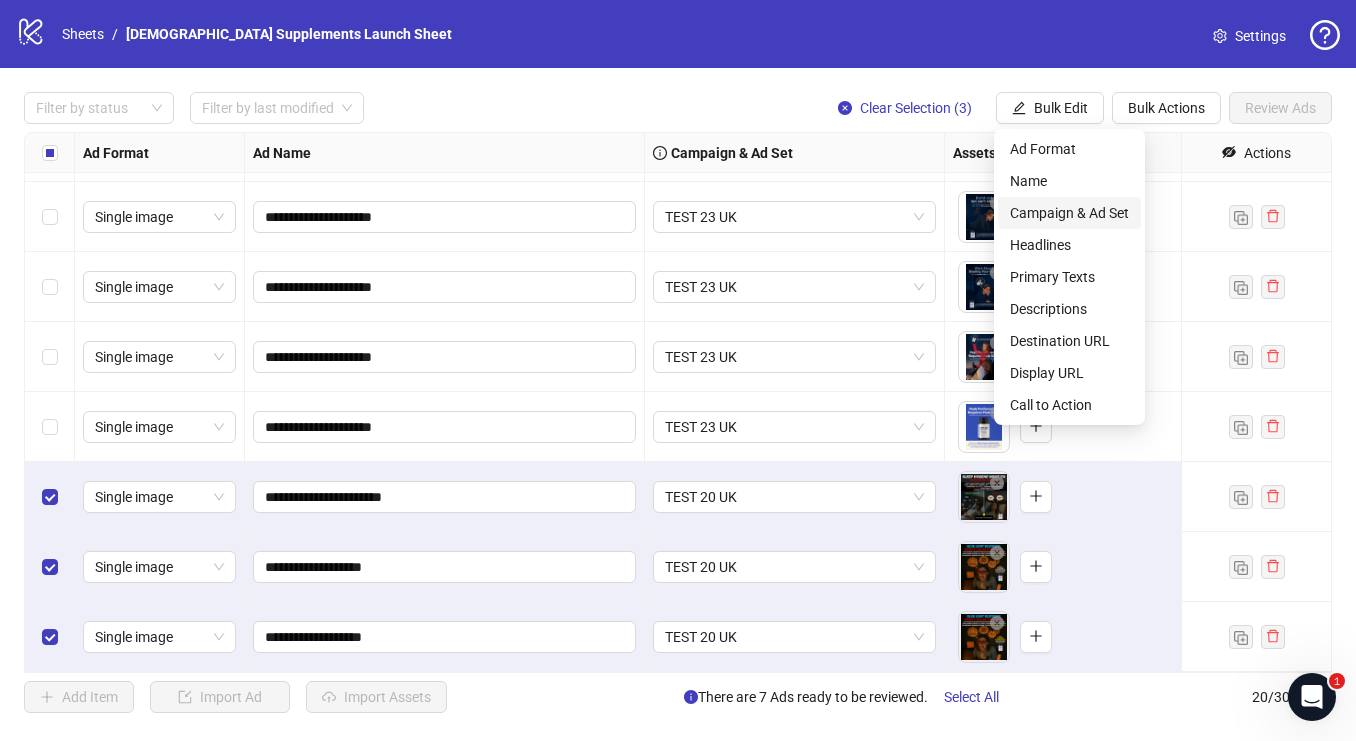 click on "Campaign & Ad Set" at bounding box center [1069, 213] 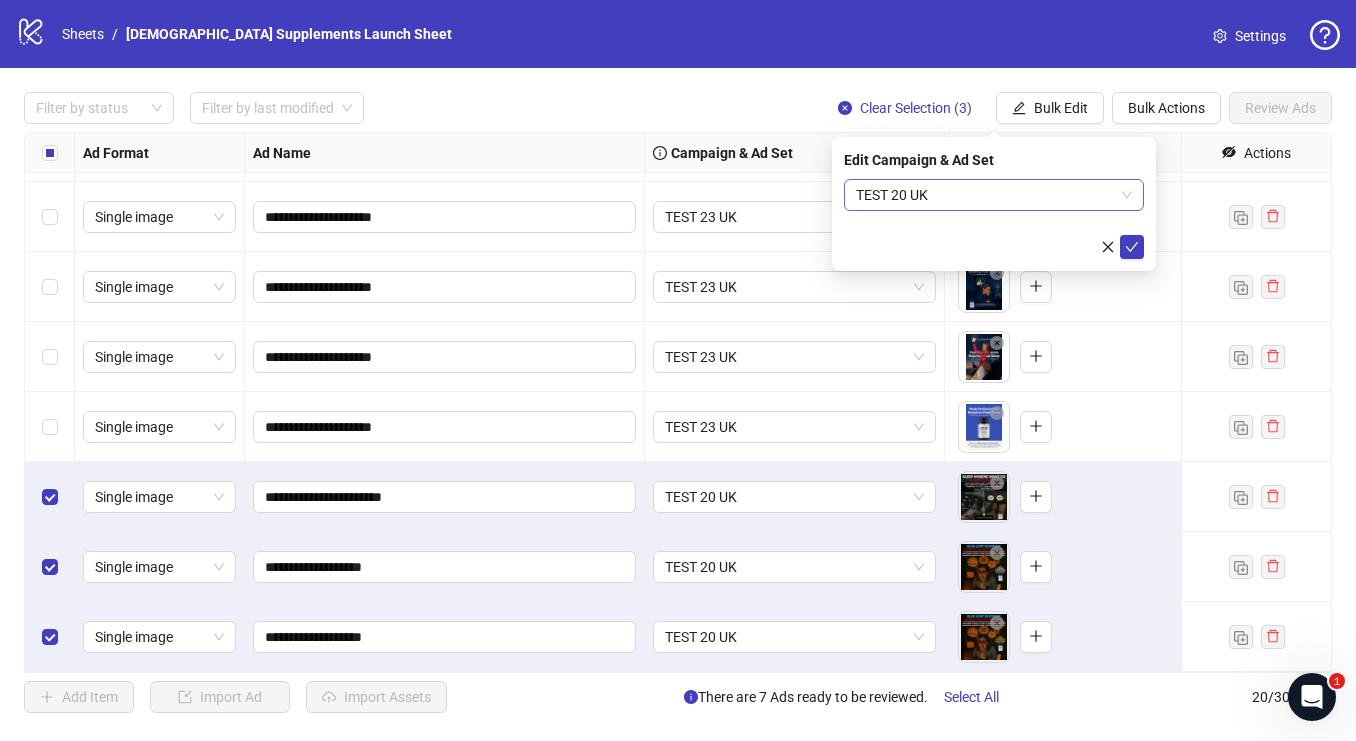 click on "TEST 20 UK" at bounding box center (994, 195) 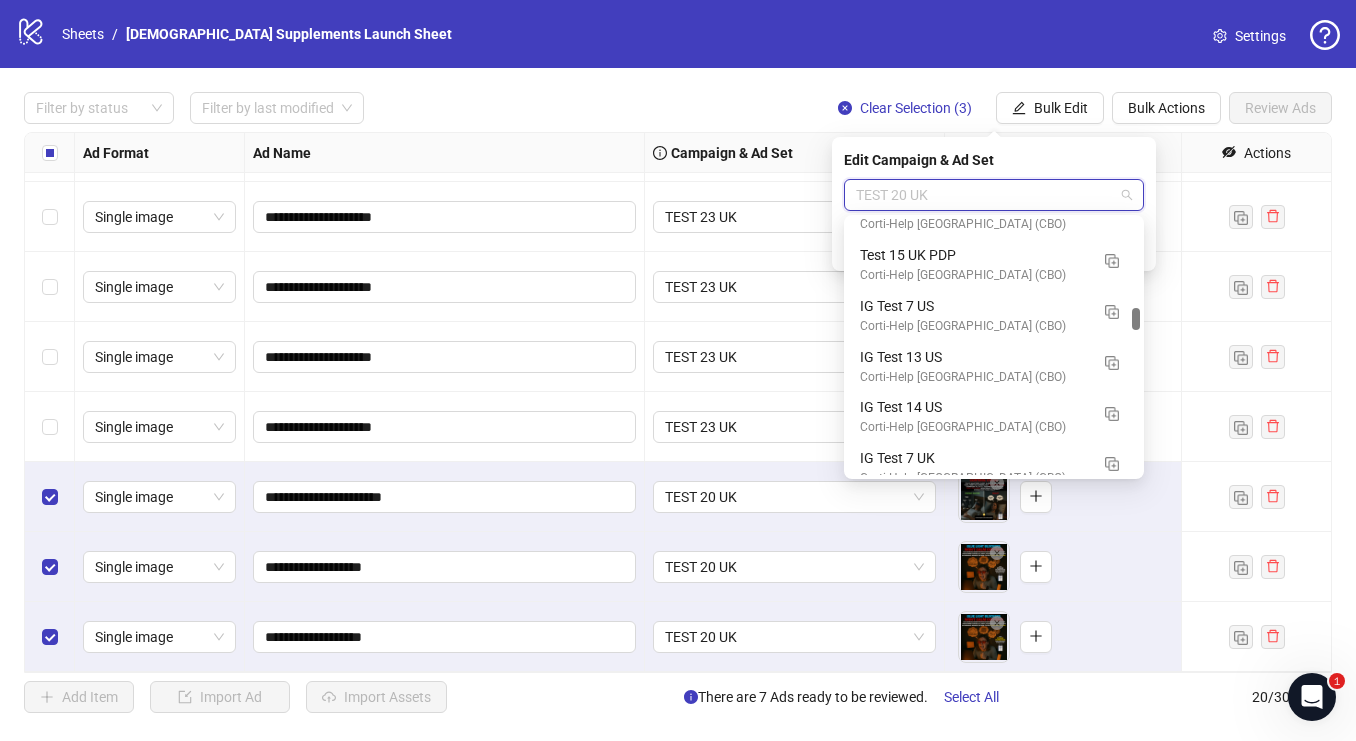scroll, scrollTop: 1003, scrollLeft: 0, axis: vertical 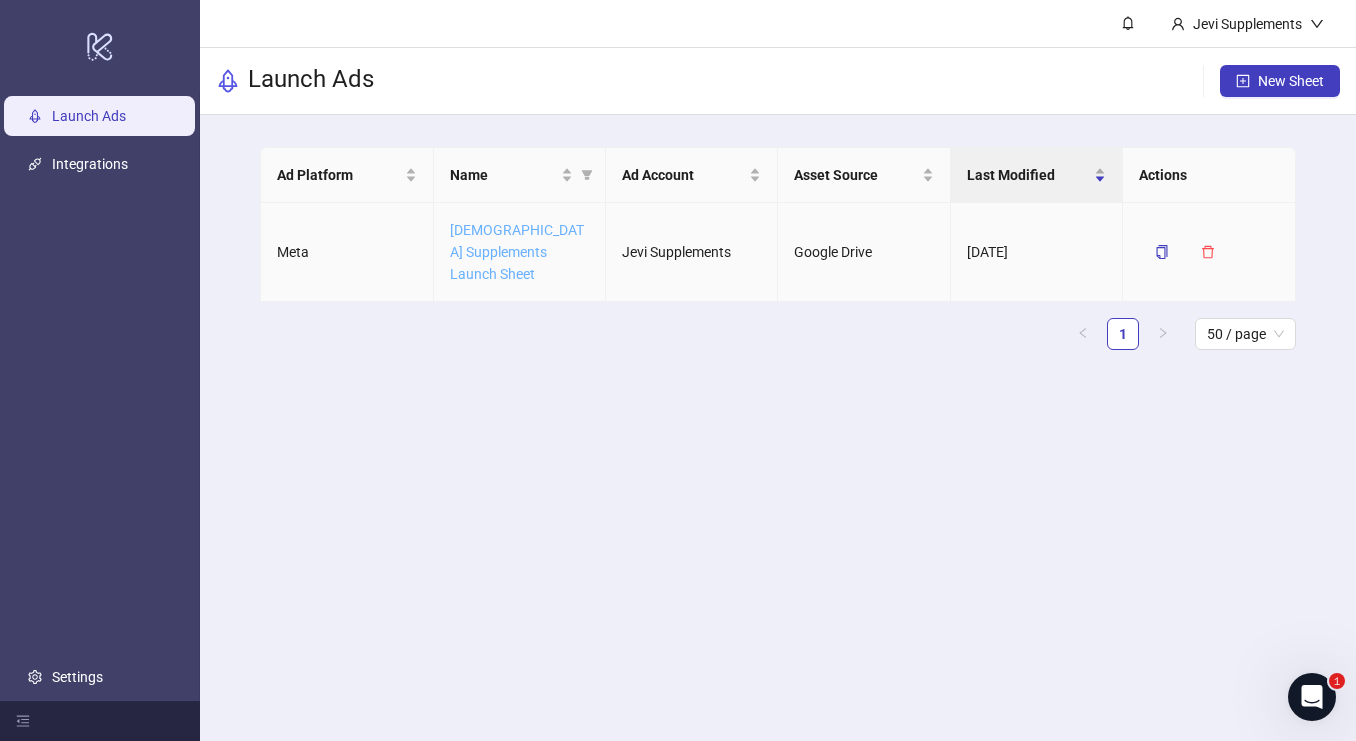 click on "[DEMOGRAPHIC_DATA] Supplements Launch Sheet" at bounding box center (517, 252) 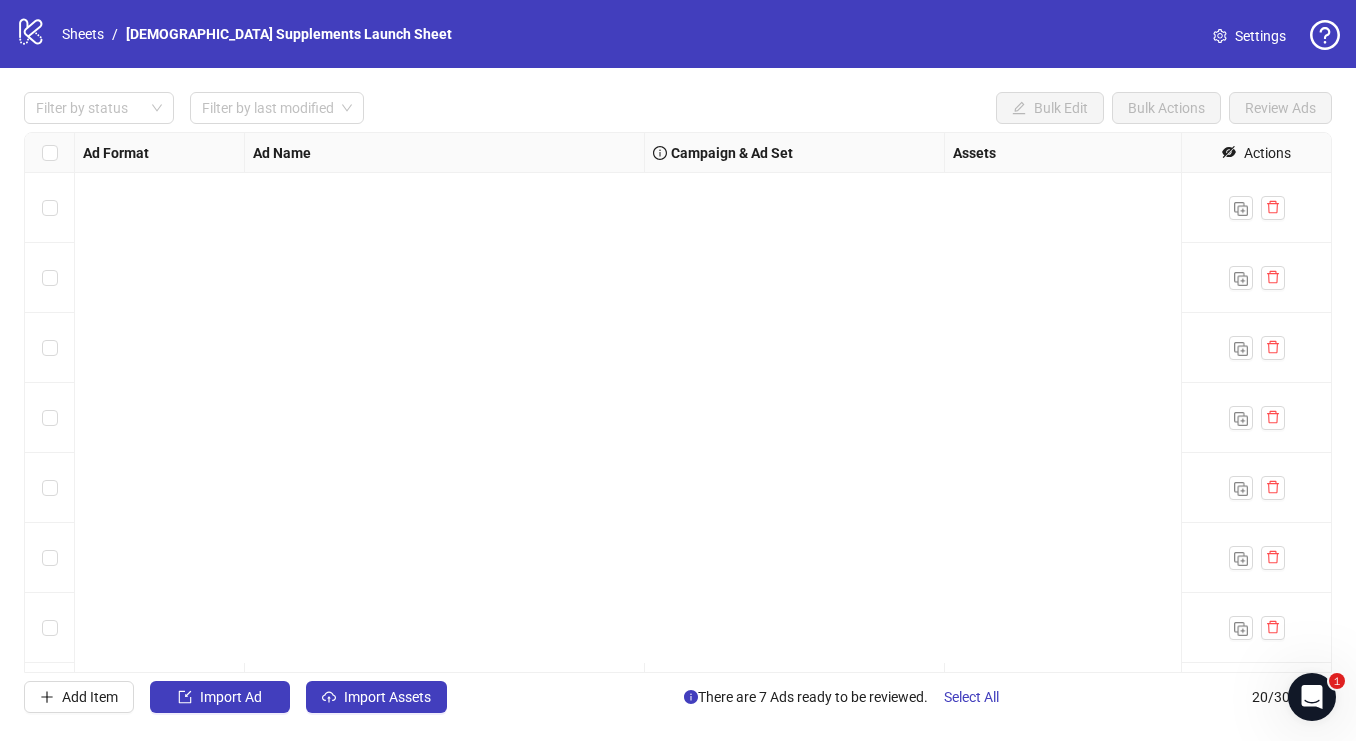 scroll, scrollTop: 901, scrollLeft: 0, axis: vertical 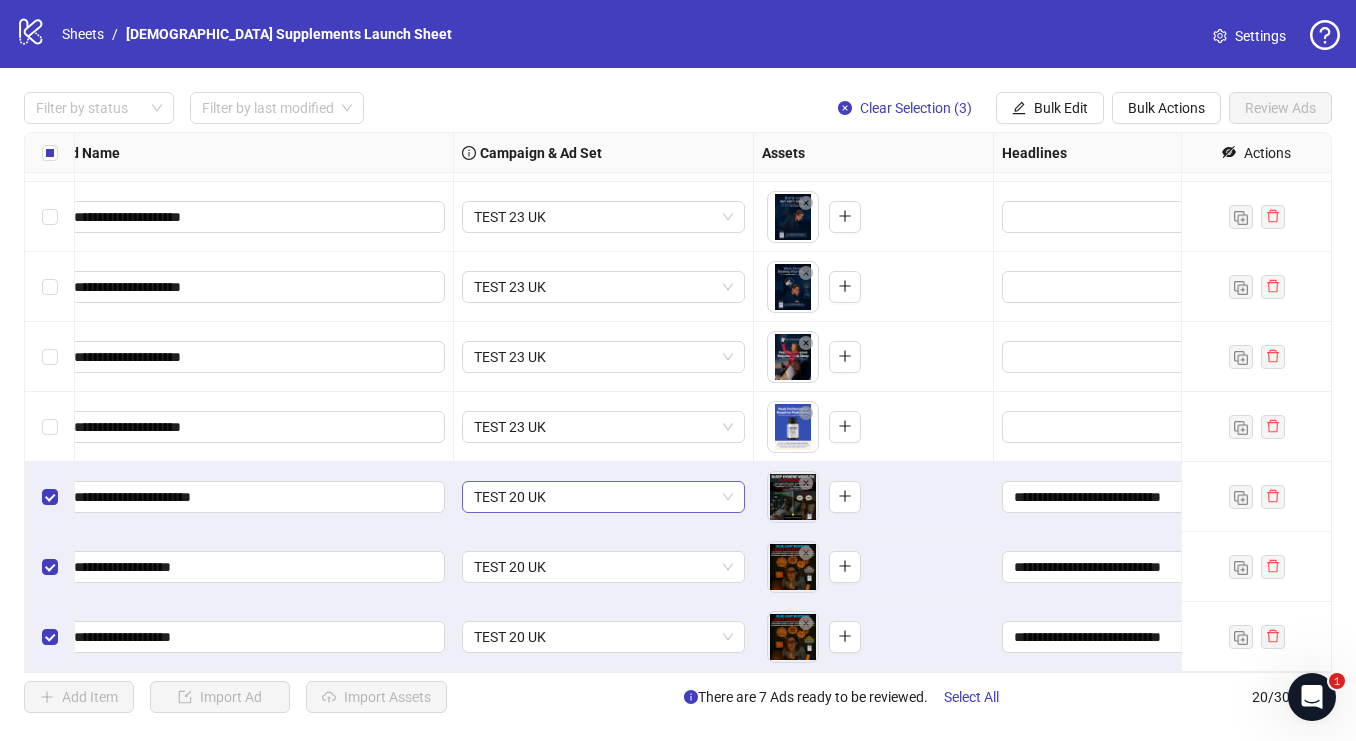 click on "TEST 20 UK" at bounding box center (603, 497) 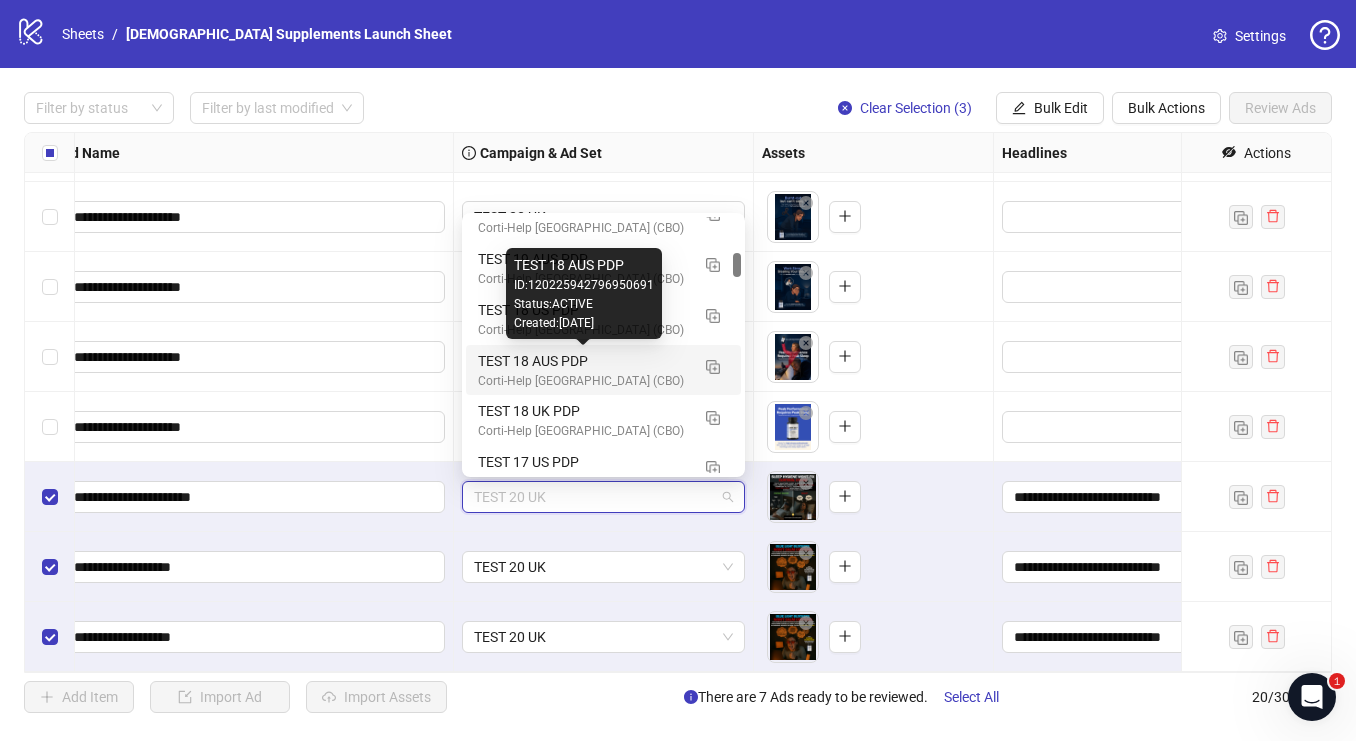 scroll, scrollTop: 0, scrollLeft: 0, axis: both 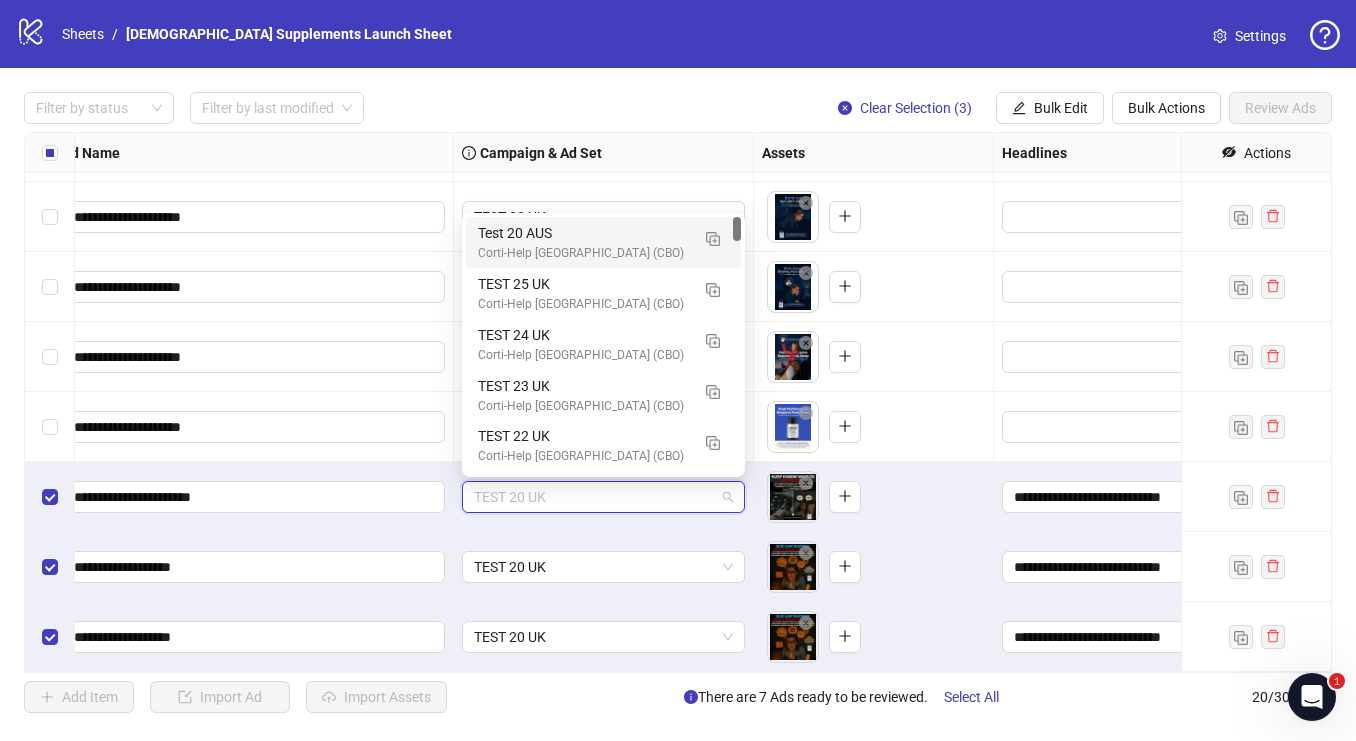 click on "Test 20 AUS" at bounding box center (583, 233) 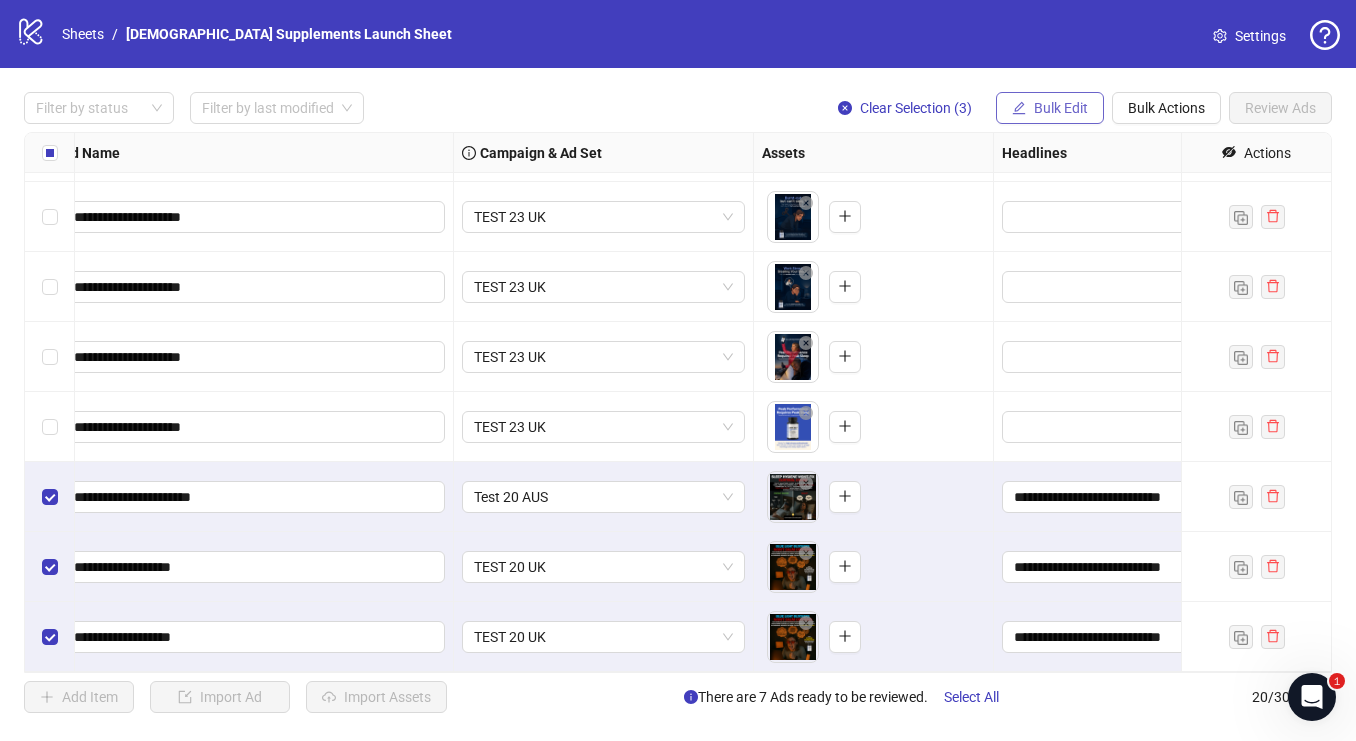 click on "Bulk Edit" at bounding box center [1061, 108] 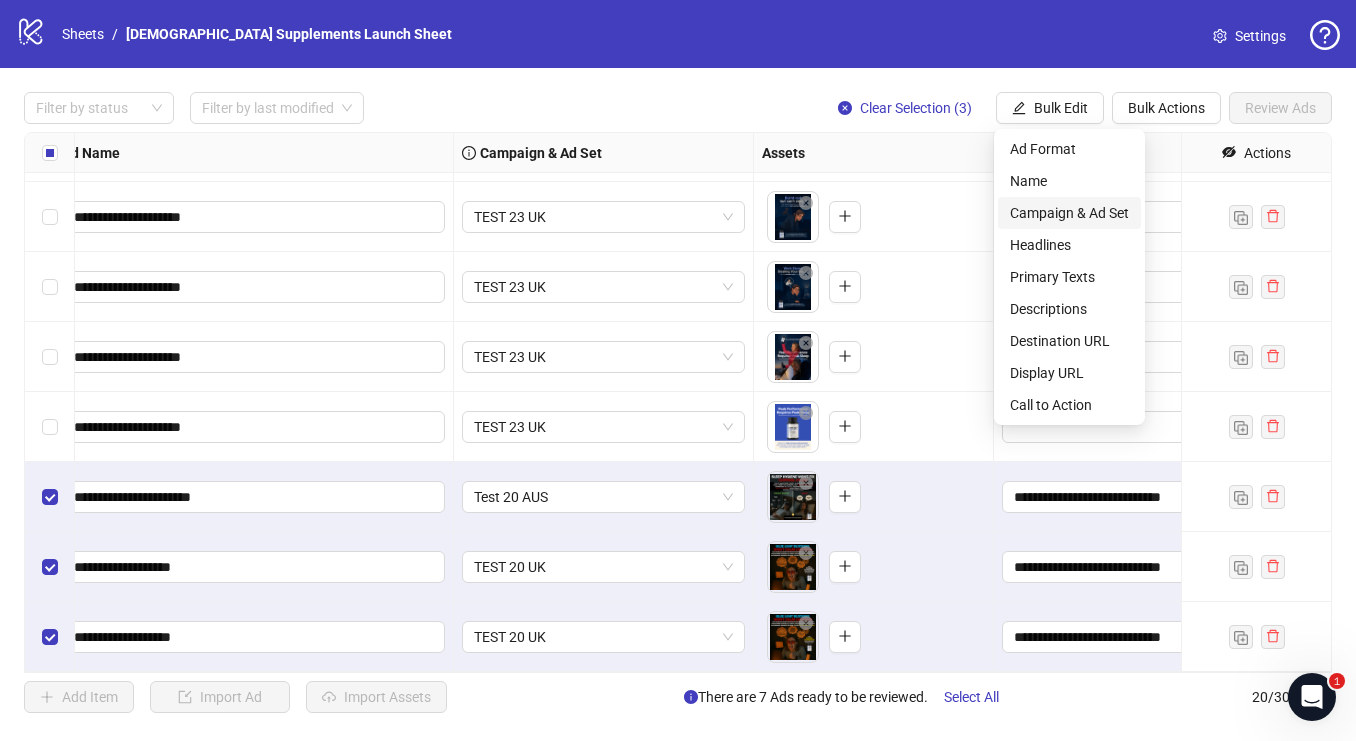 click on "Campaign & Ad Set" at bounding box center [1069, 213] 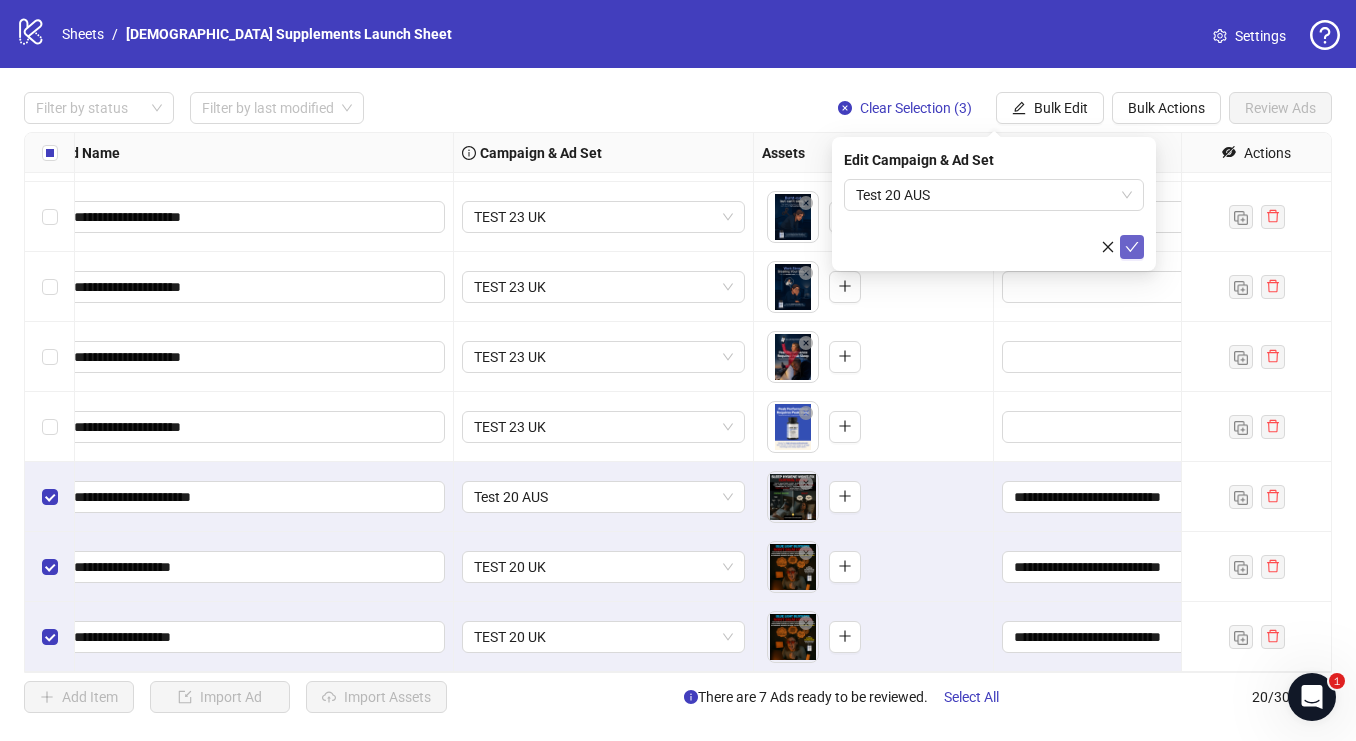 click 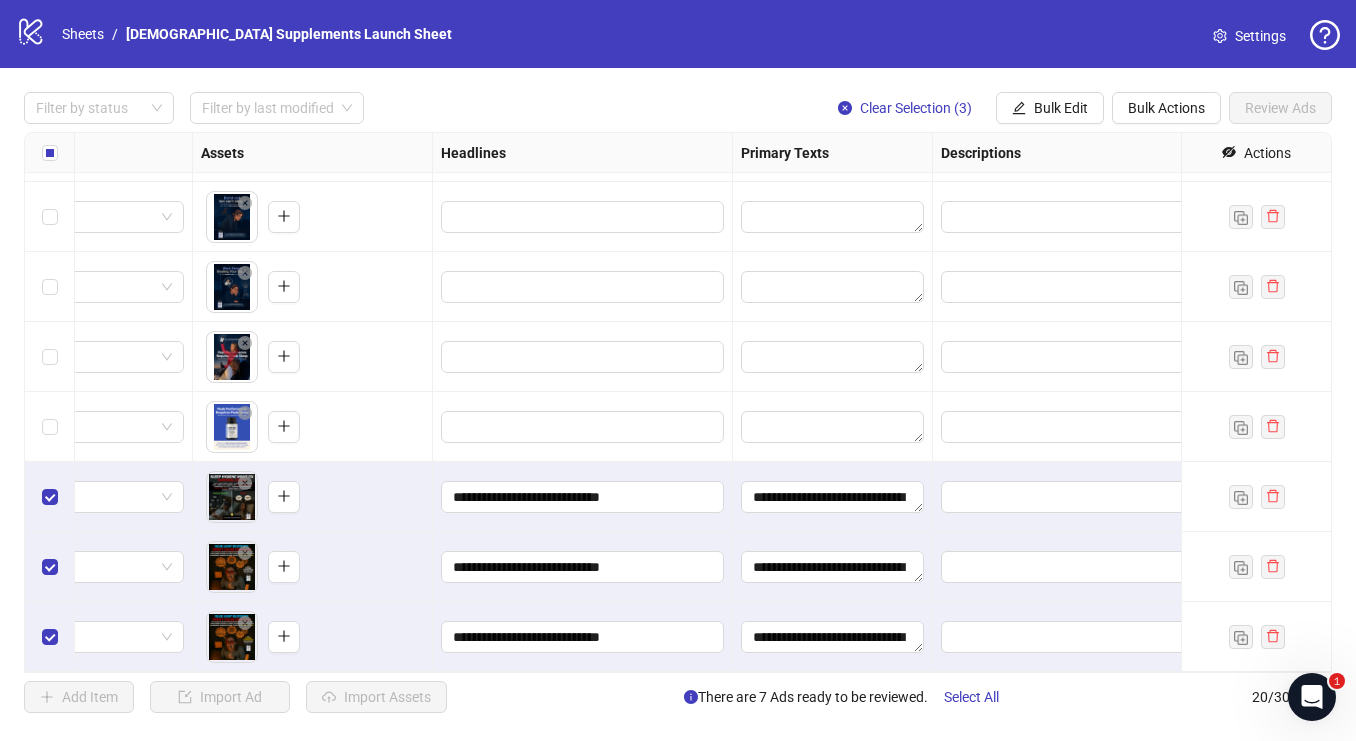 scroll, scrollTop: 901, scrollLeft: 757, axis: both 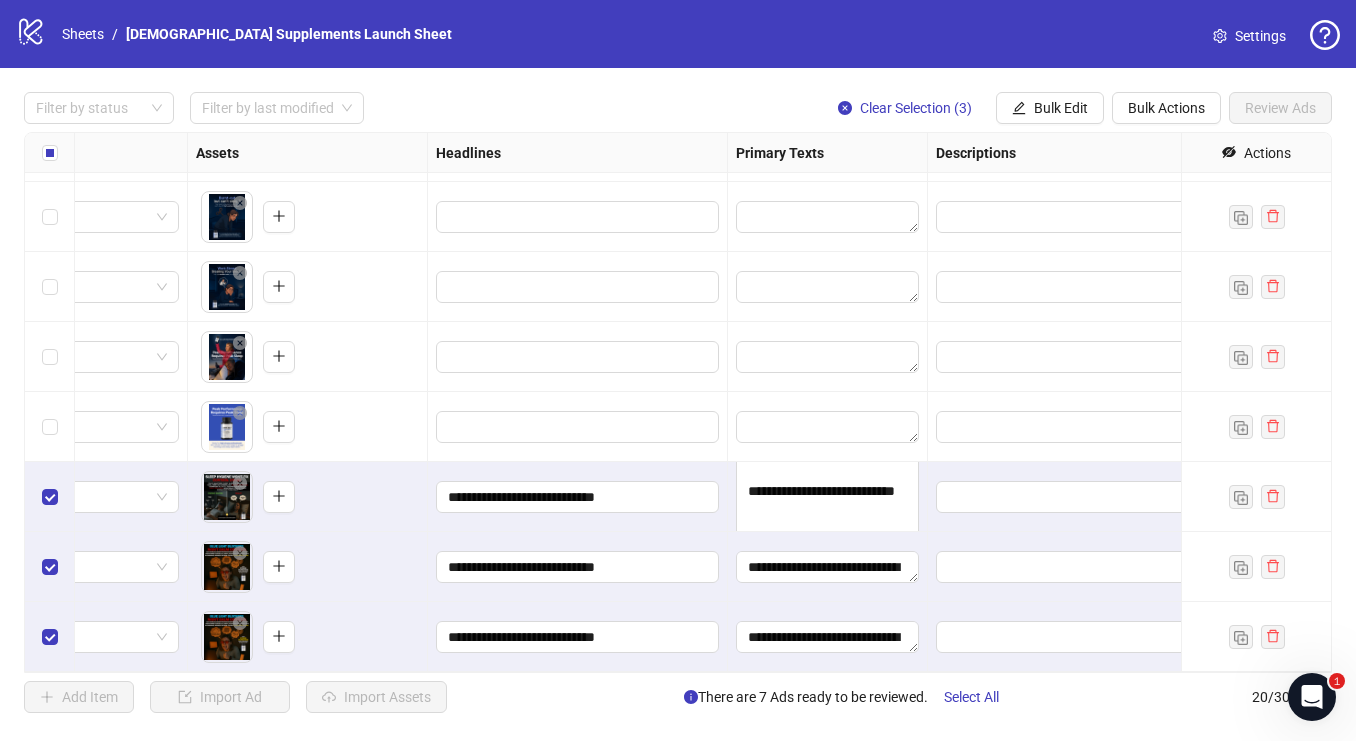 drag, startPoint x: 916, startPoint y: 511, endPoint x: 980, endPoint y: 787, distance: 283.32315 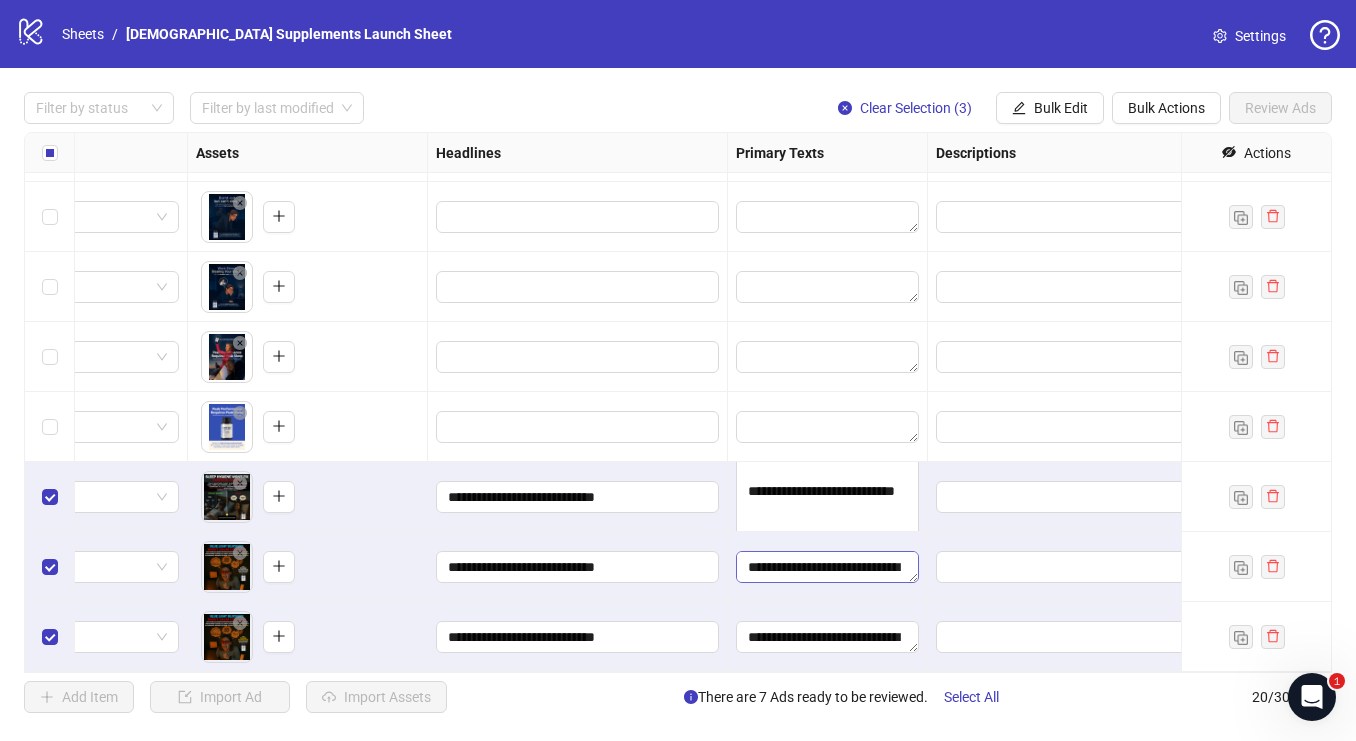 scroll, scrollTop: 901, scrollLeft: 812, axis: both 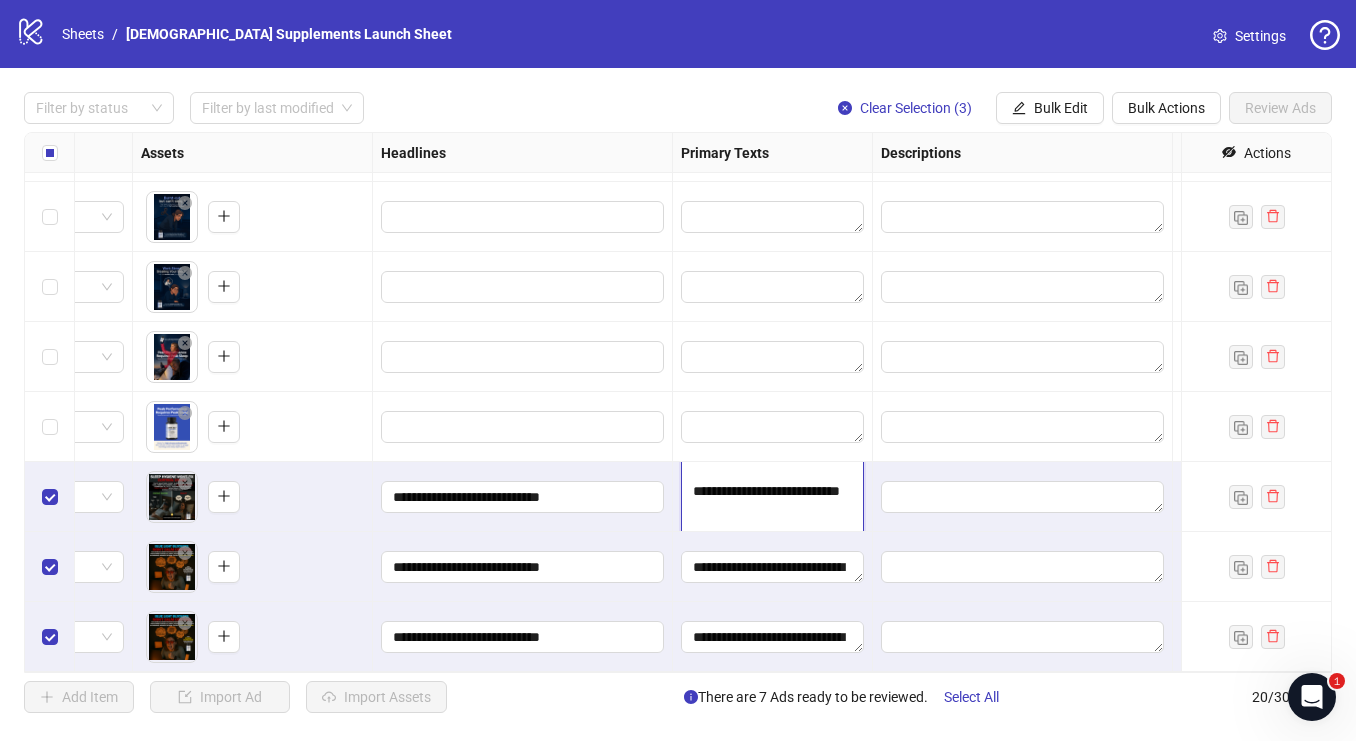 click at bounding box center (772, 497) 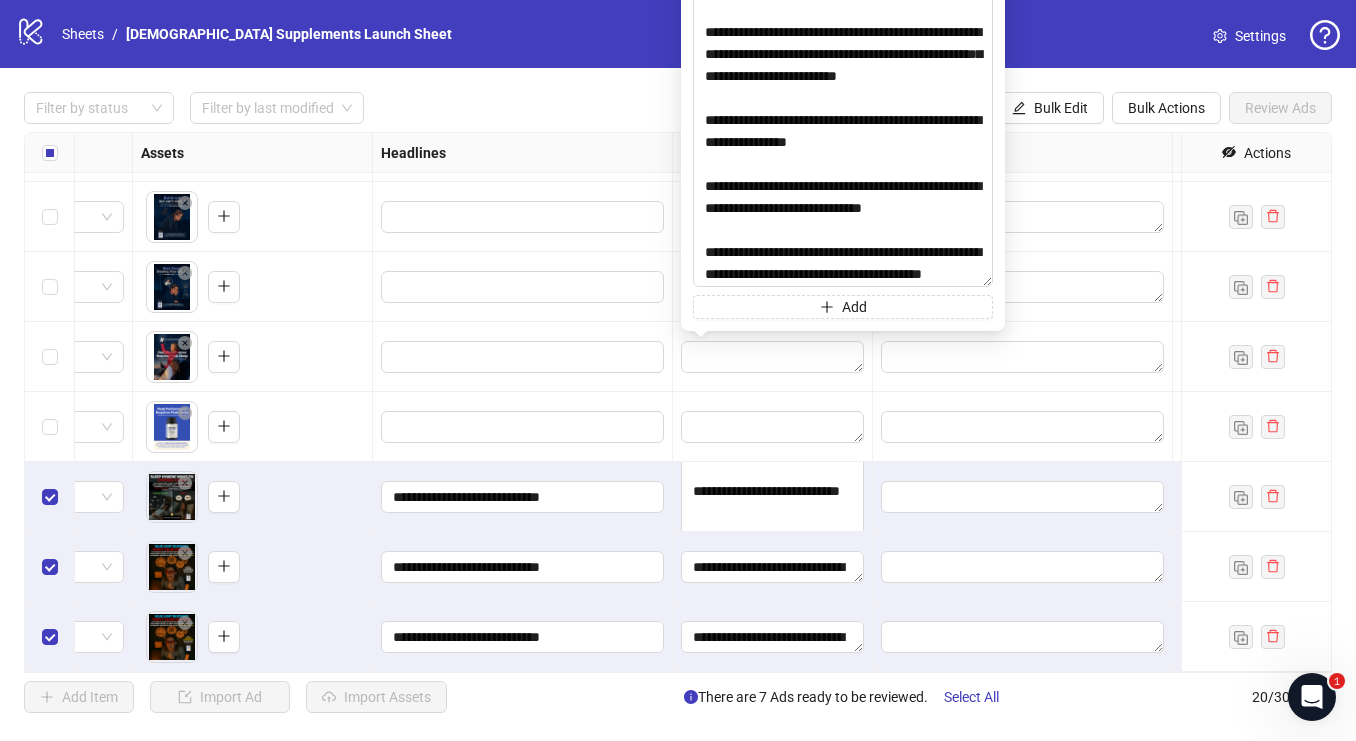 drag, startPoint x: 988, startPoint y: 284, endPoint x: 1224, endPoint y: 787, distance: 555.6123 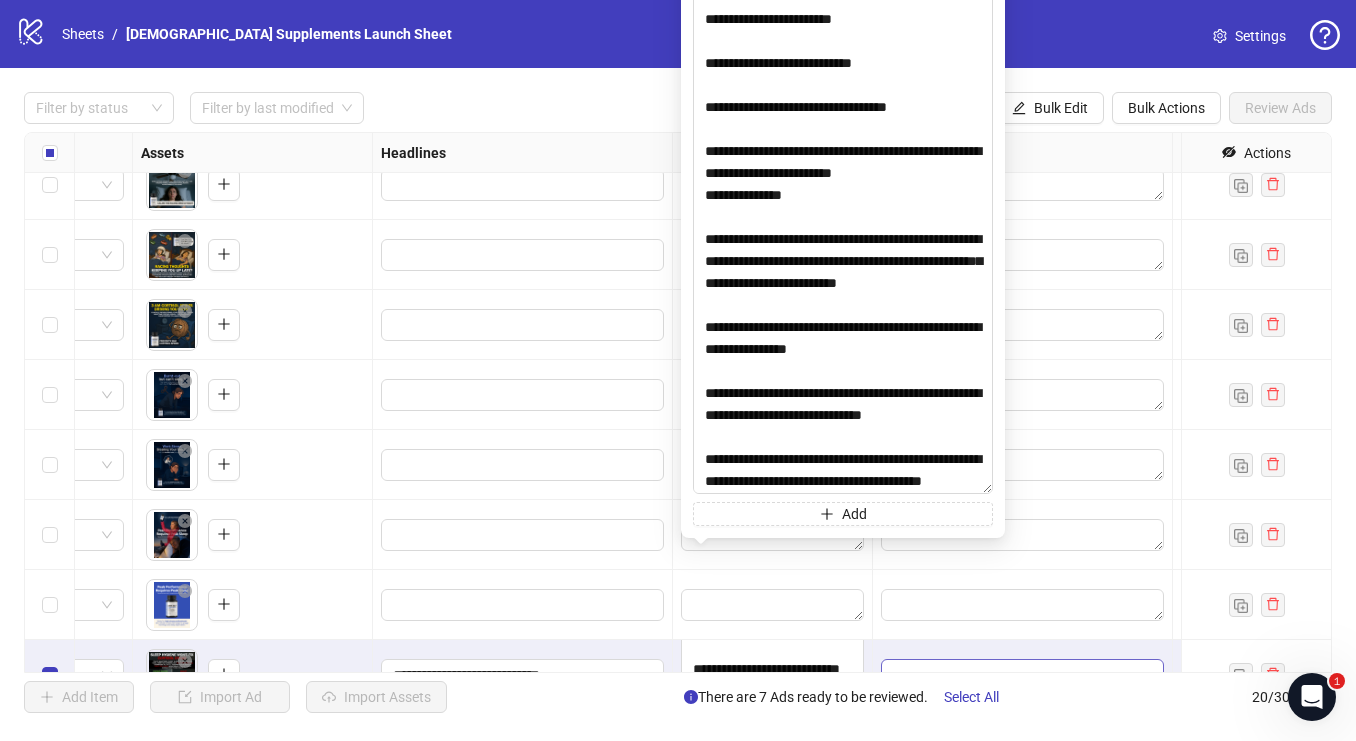 scroll, scrollTop: 655, scrollLeft: 812, axis: both 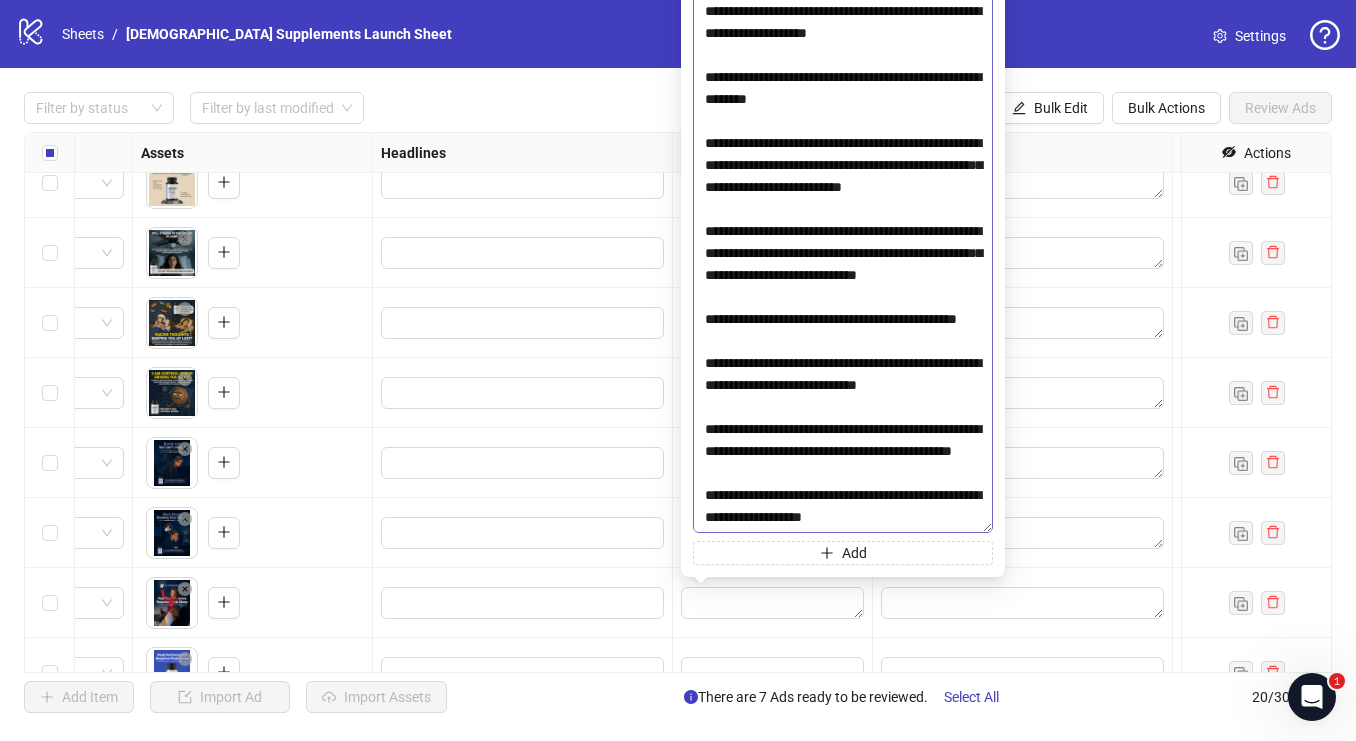click at bounding box center [843, 254] 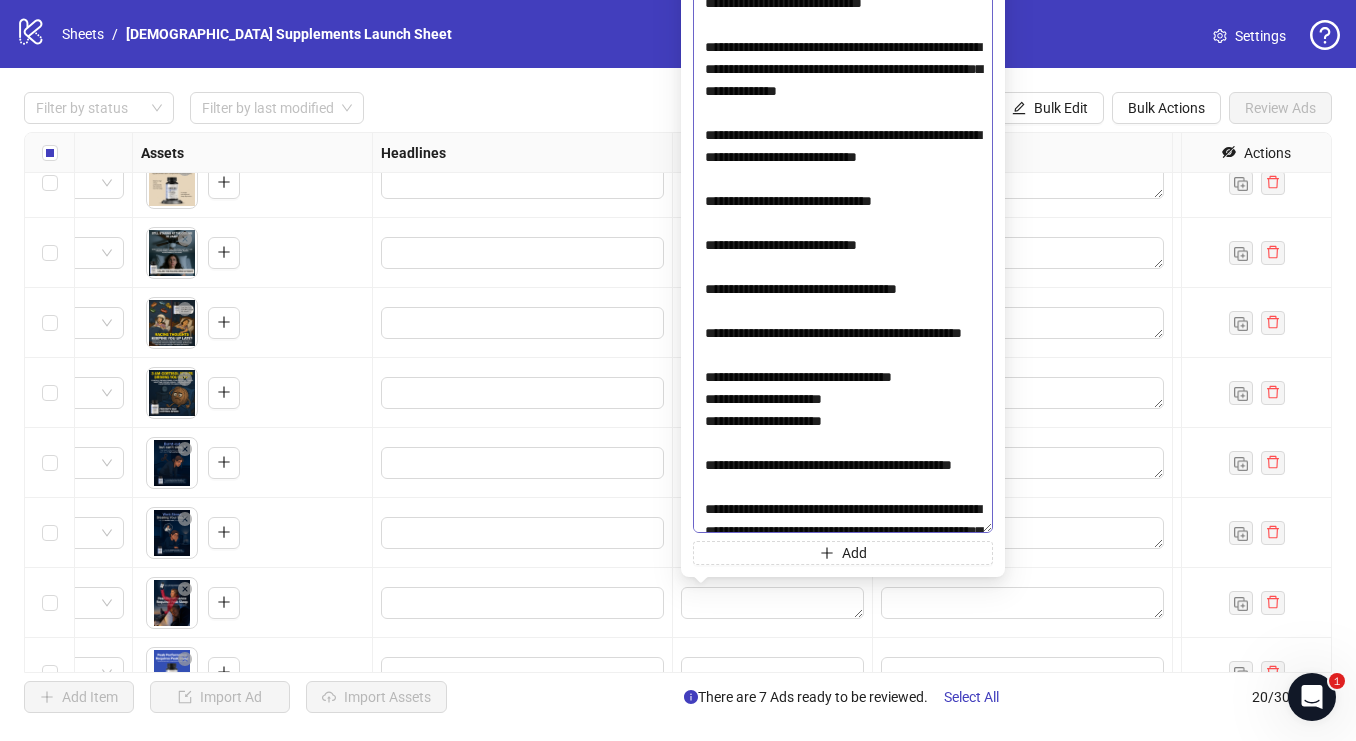 scroll, scrollTop: 0, scrollLeft: 0, axis: both 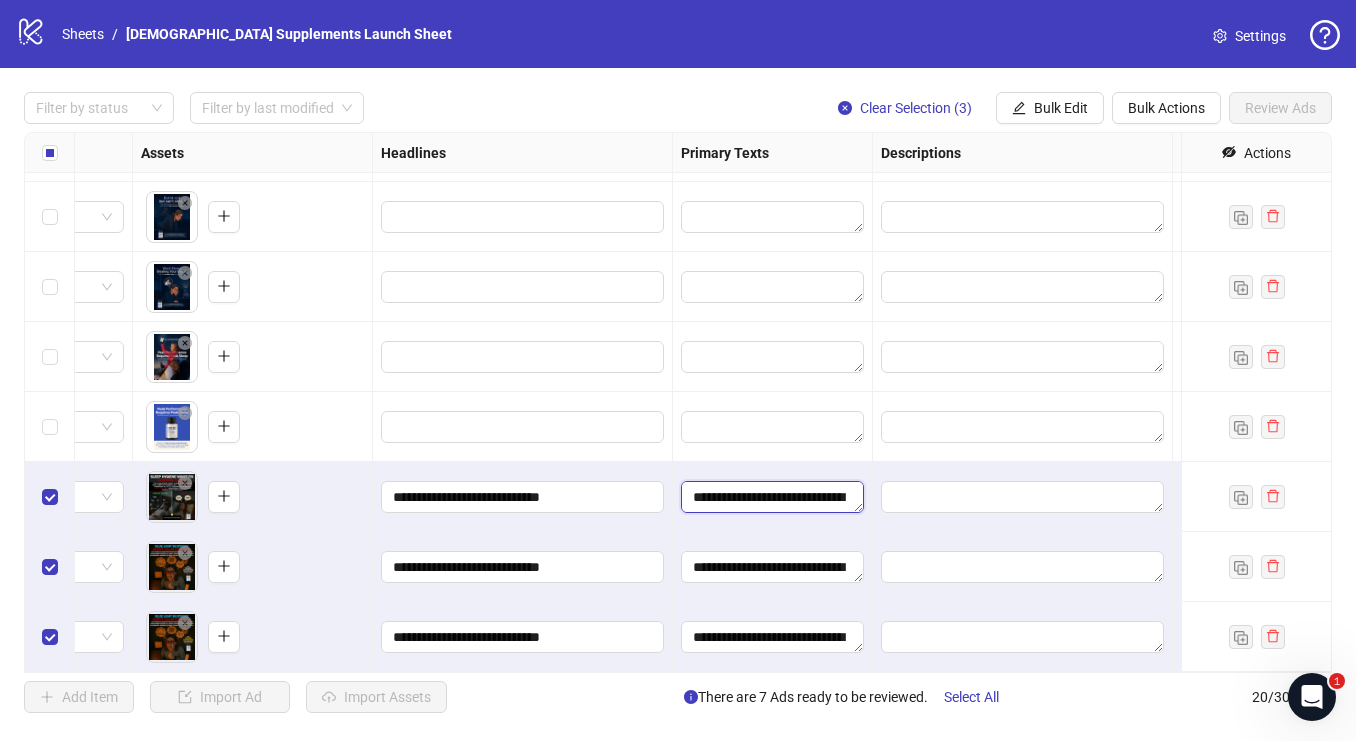 click at bounding box center (772, 497) 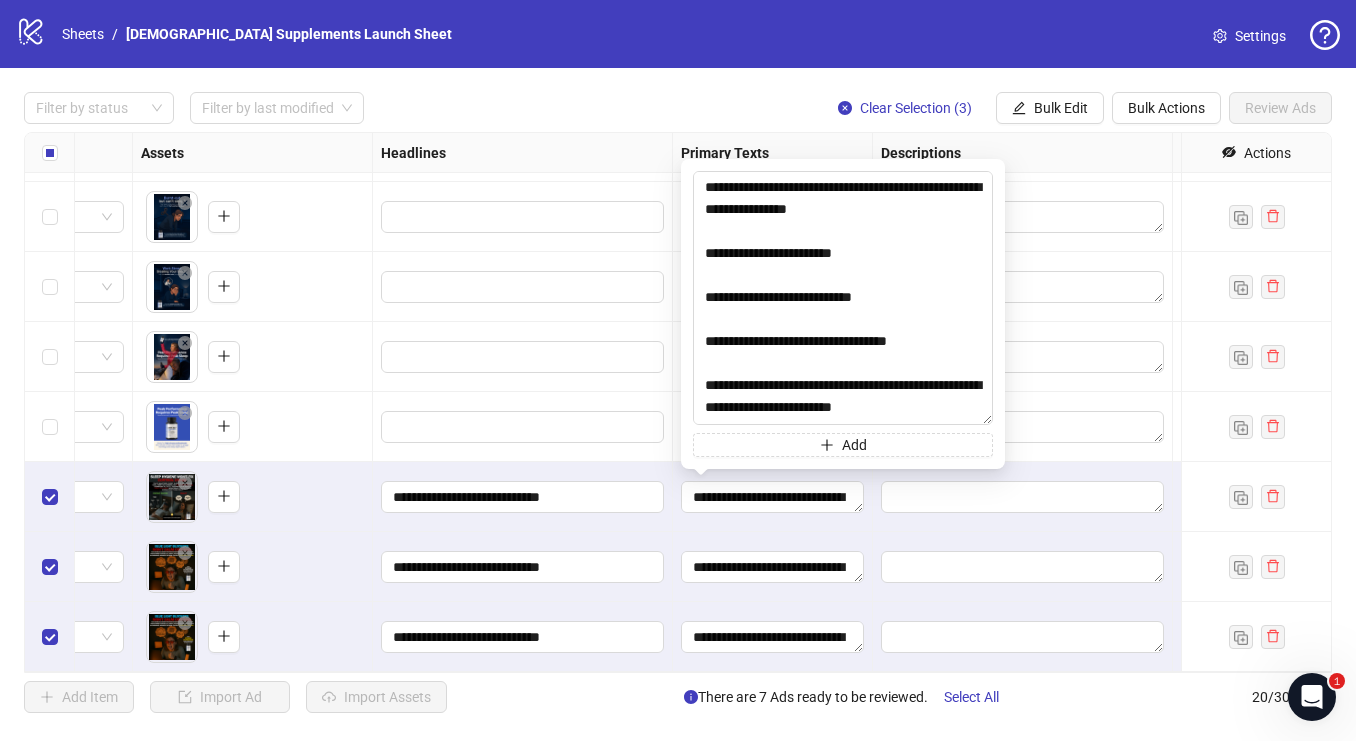 drag, startPoint x: 987, startPoint y: 587, endPoint x: 1128, endPoint y: 787, distance: 244.70595 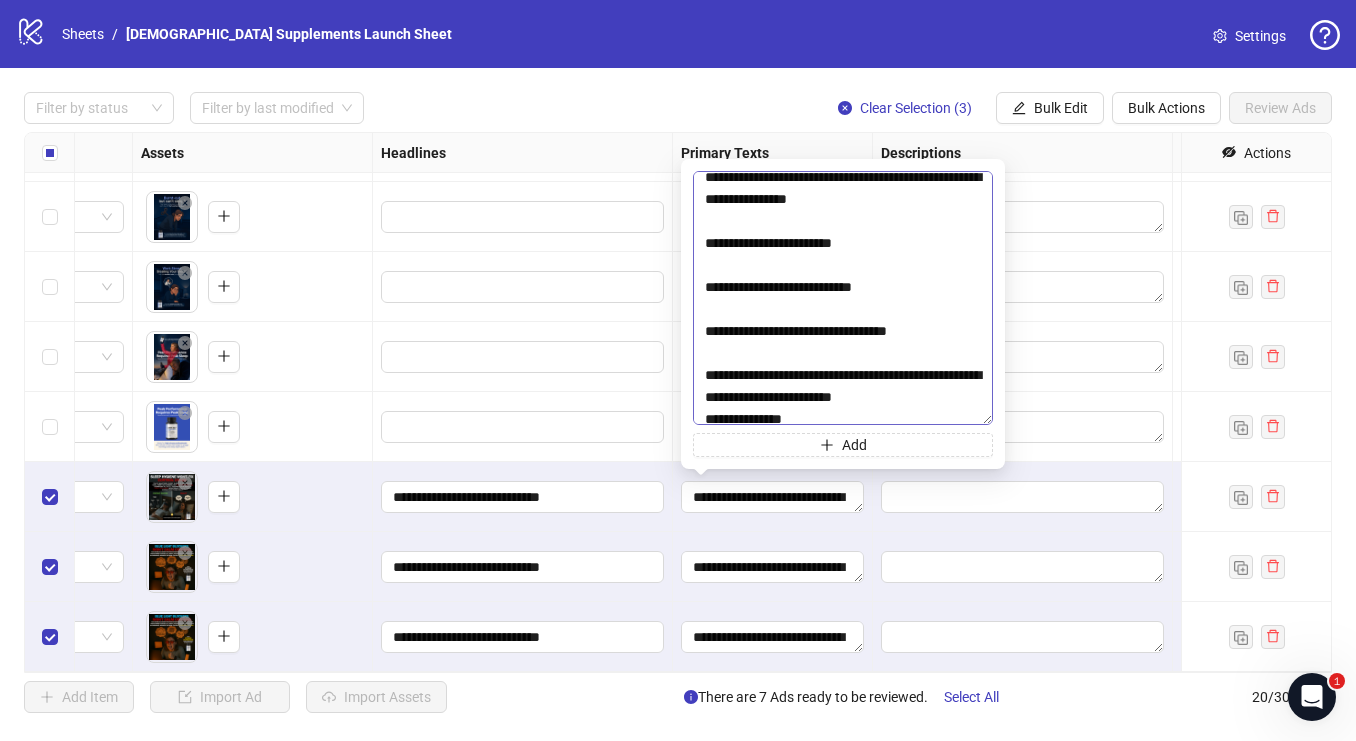 scroll, scrollTop: 0, scrollLeft: 0, axis: both 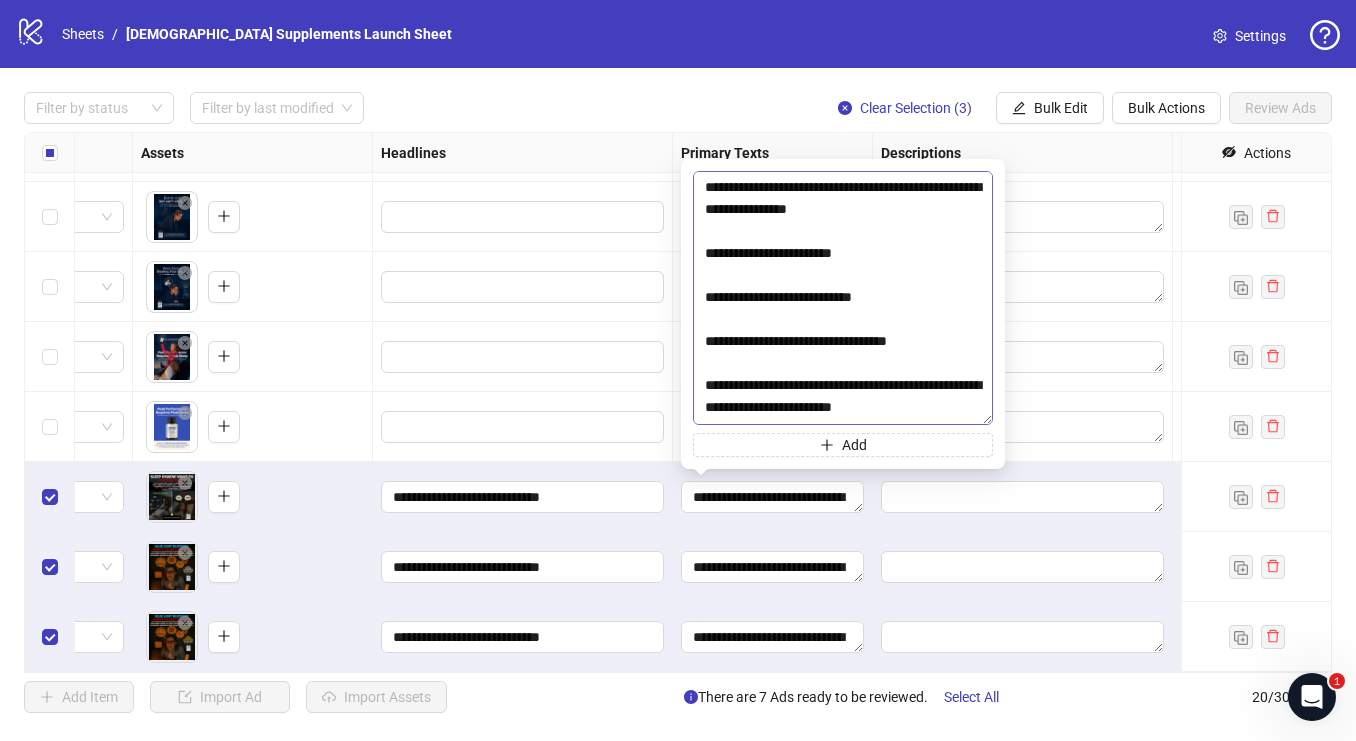 click at bounding box center [843, 298] 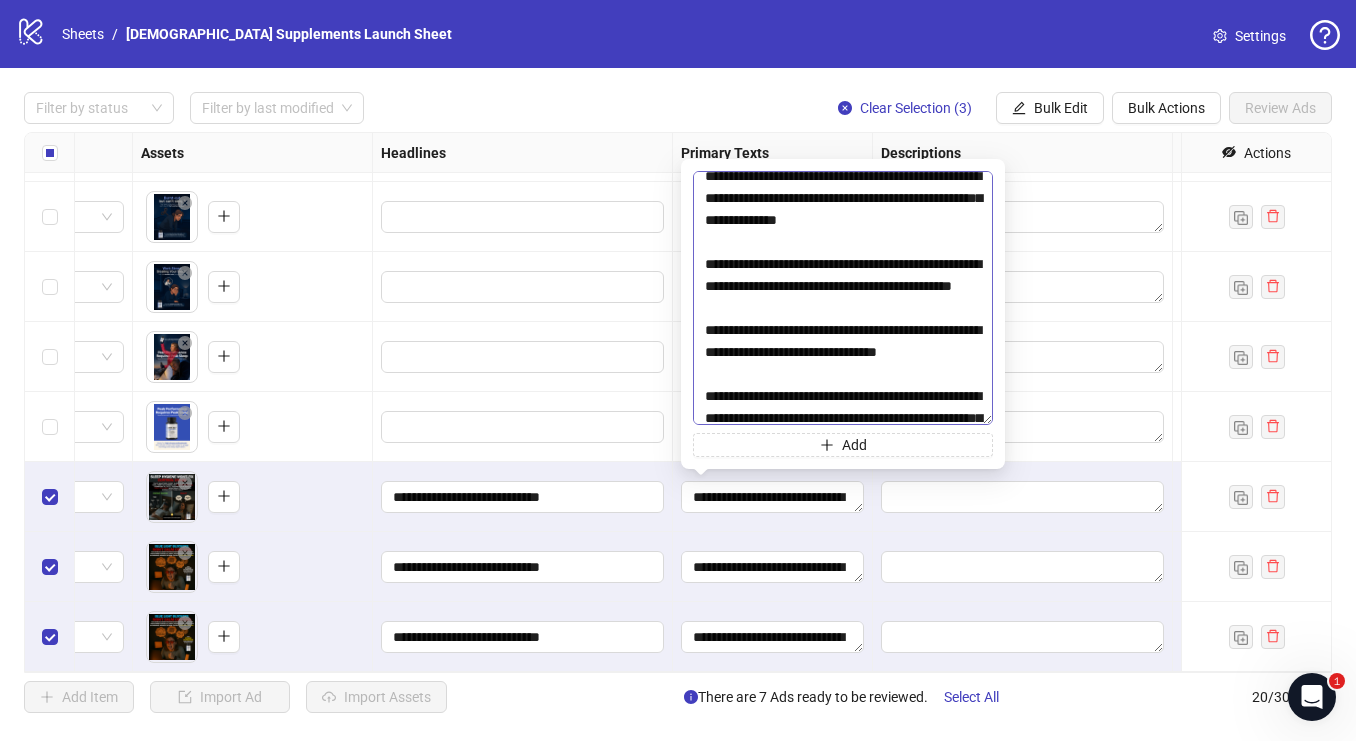 scroll, scrollTop: 2230, scrollLeft: 0, axis: vertical 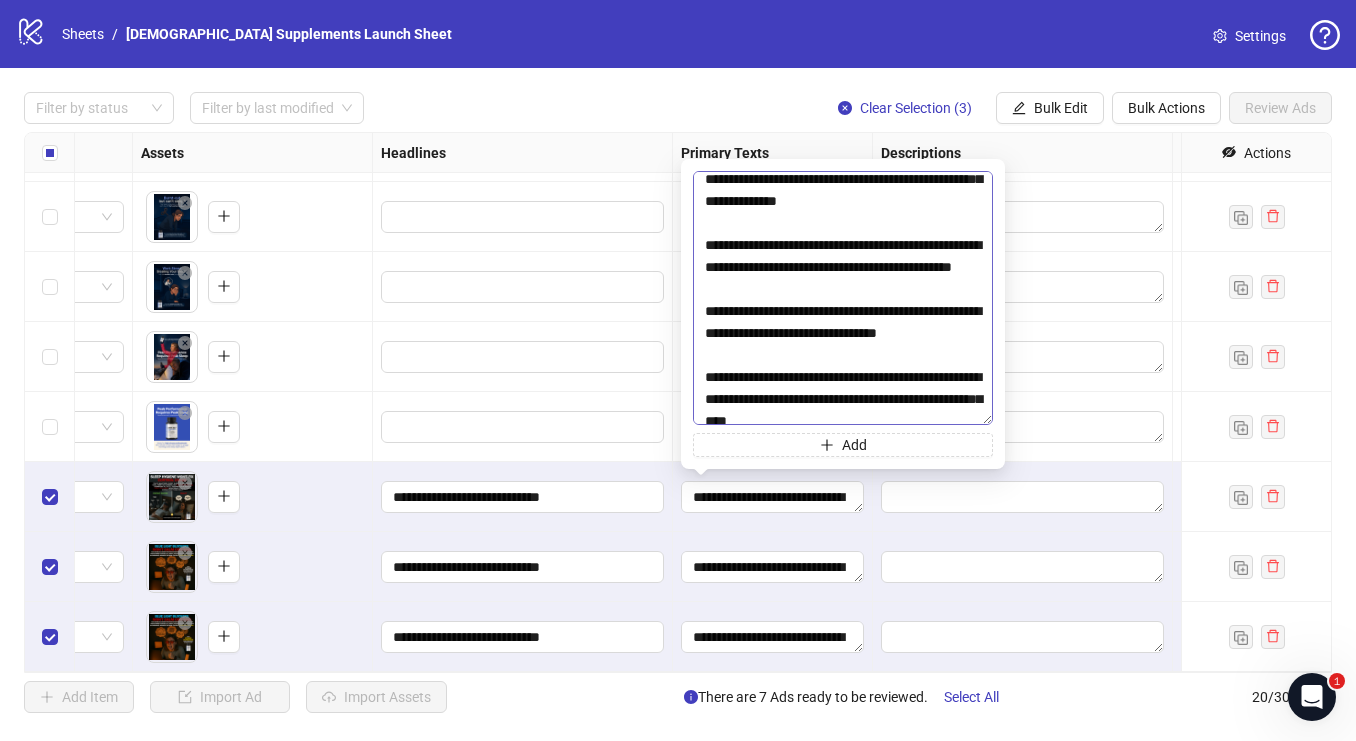 click at bounding box center [843, 298] 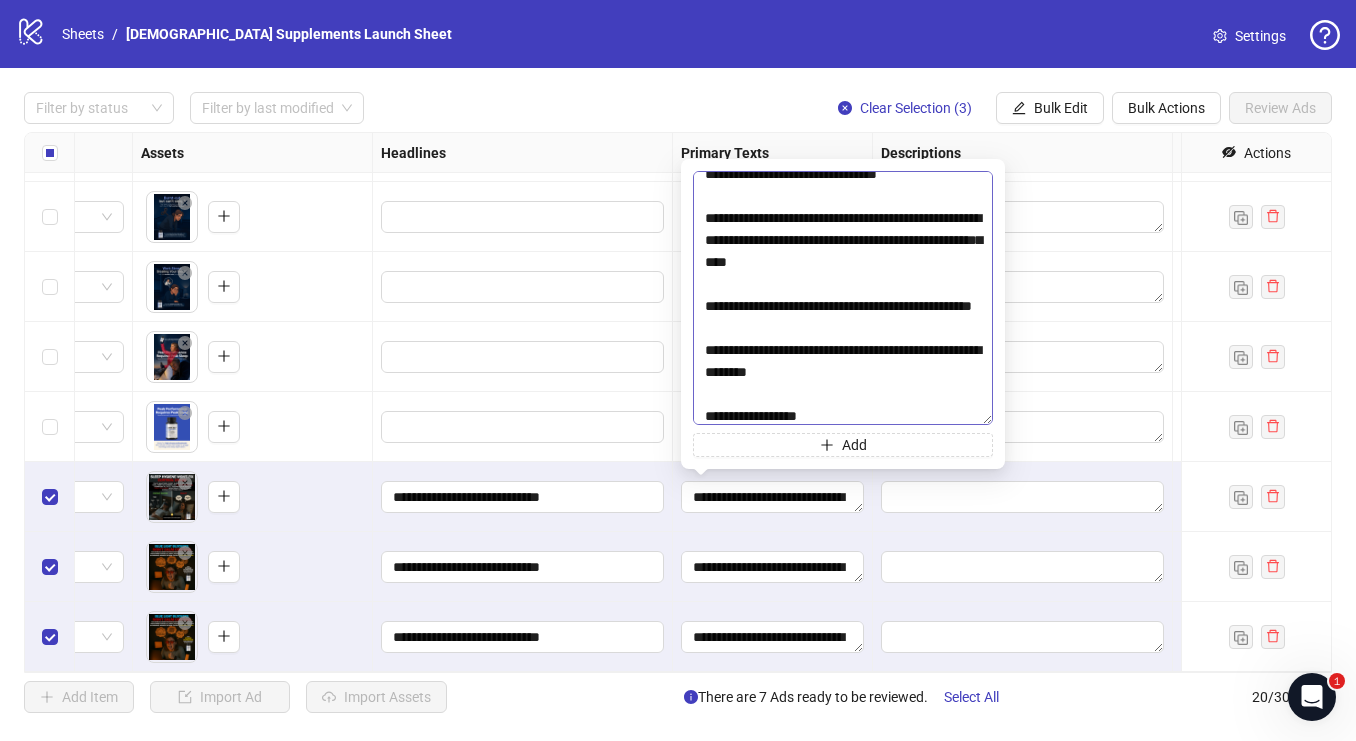 scroll, scrollTop: 2391, scrollLeft: 0, axis: vertical 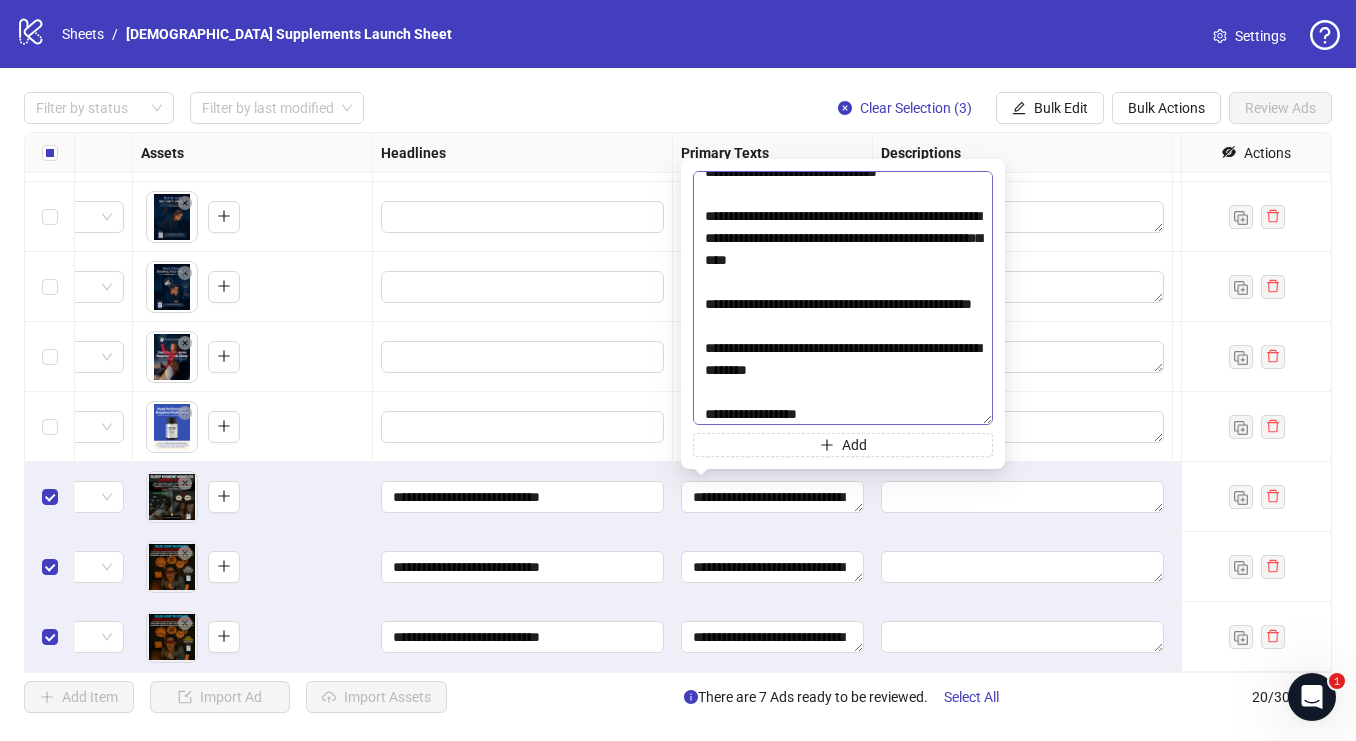 click at bounding box center [843, 298] 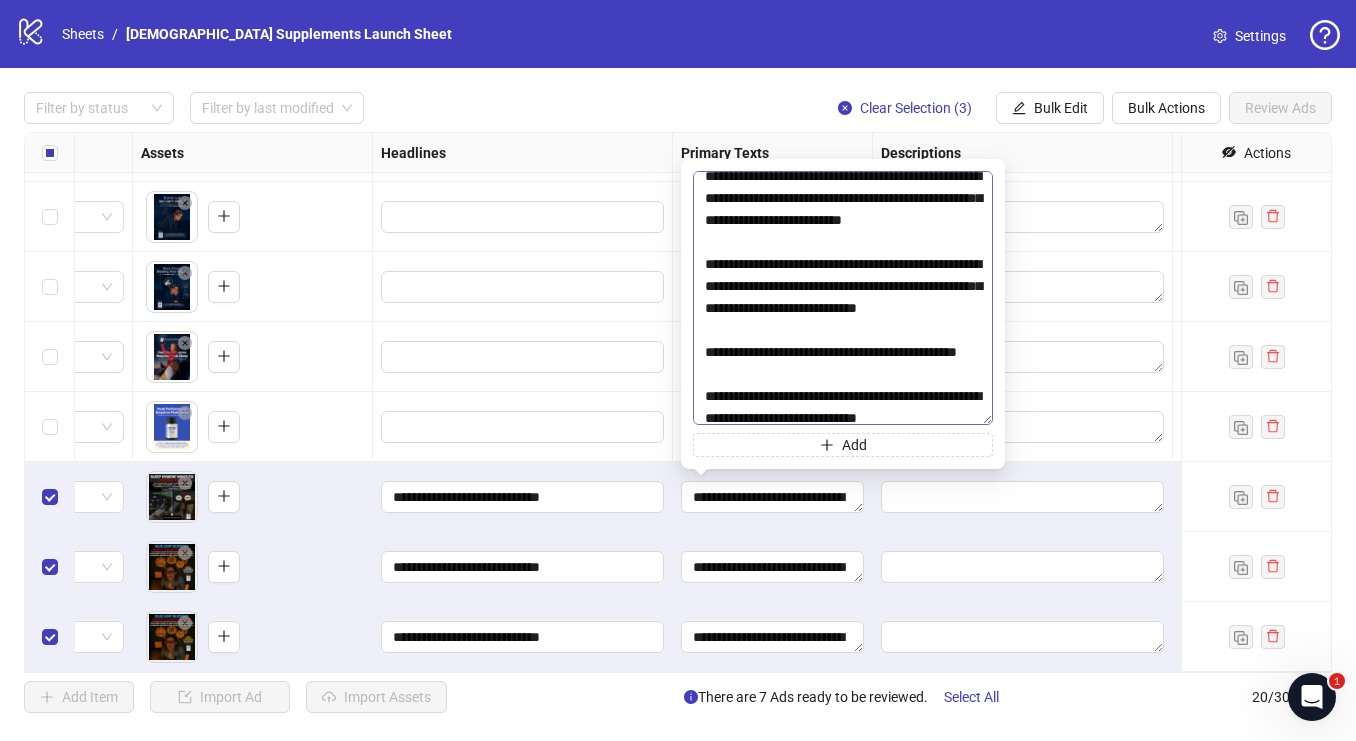 scroll, scrollTop: 3076, scrollLeft: 0, axis: vertical 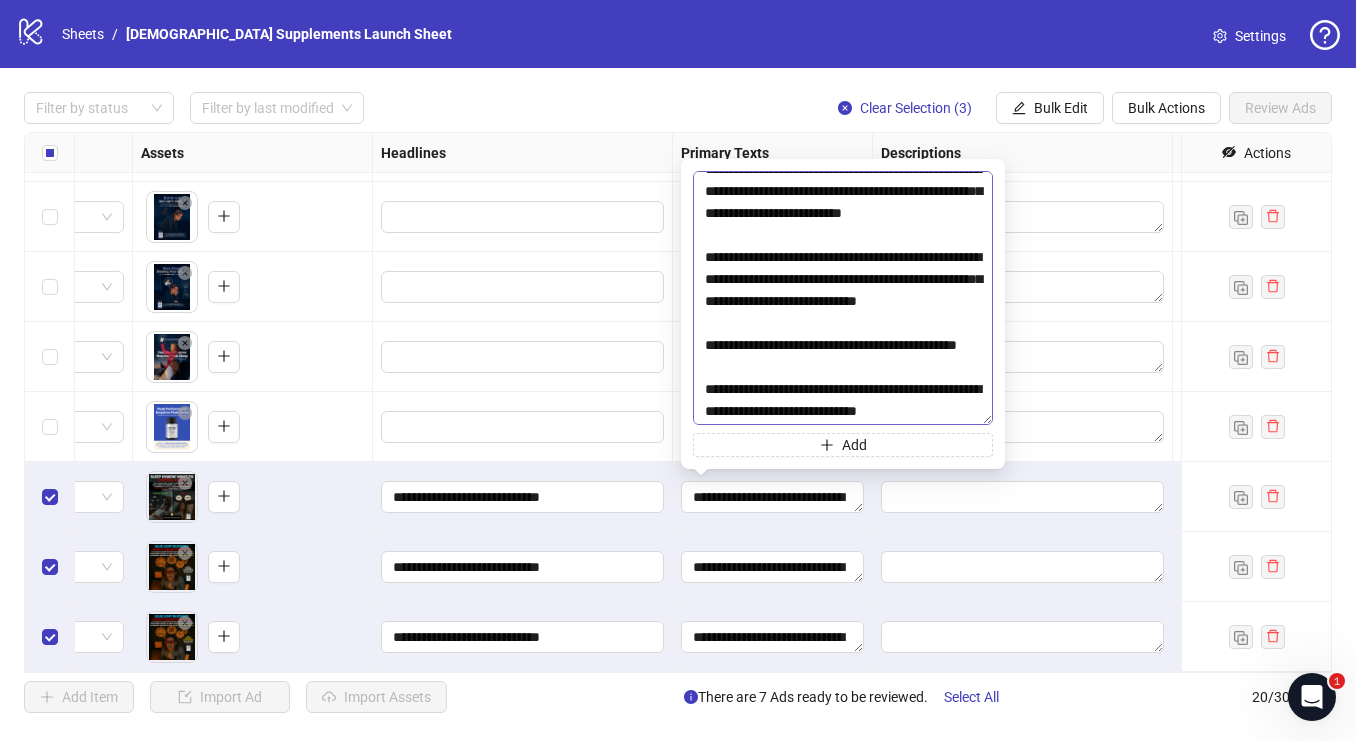 click at bounding box center (843, 298) 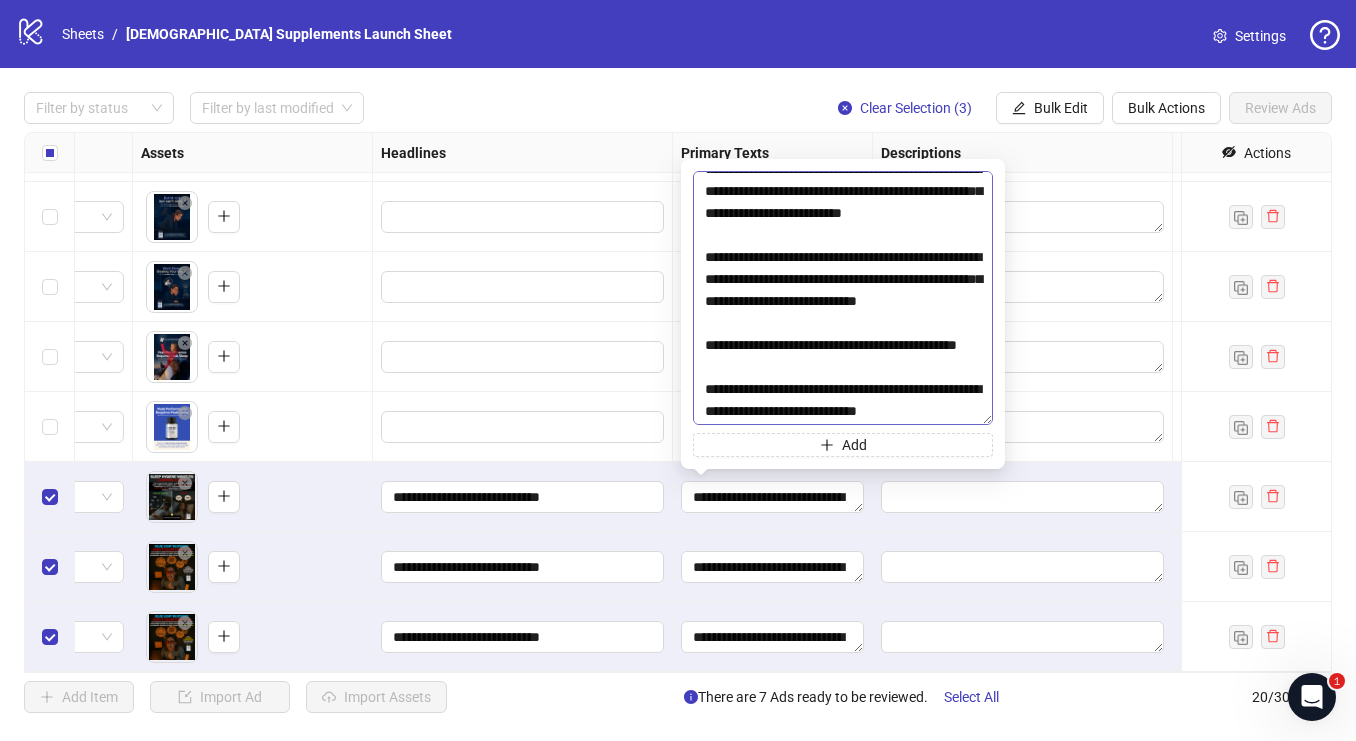 click at bounding box center (843, 298) 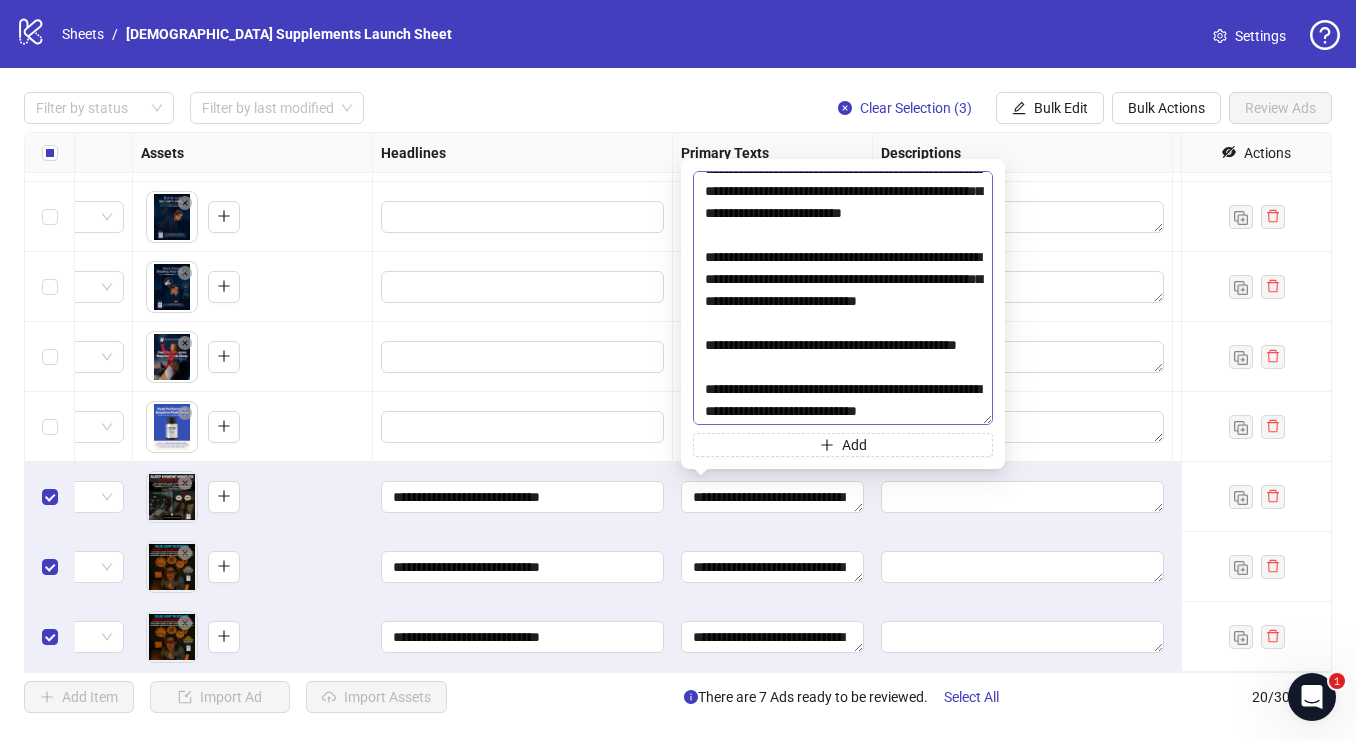 click at bounding box center [843, 298] 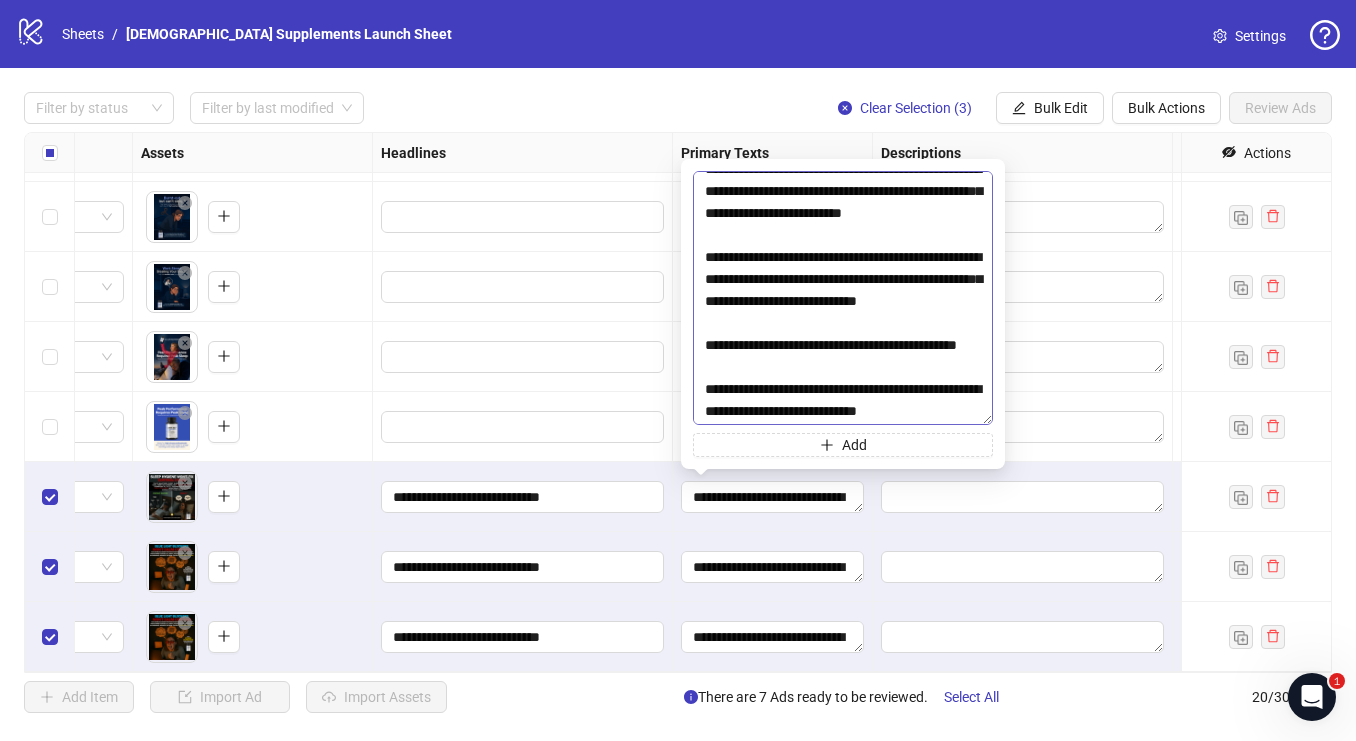 click at bounding box center [843, 298] 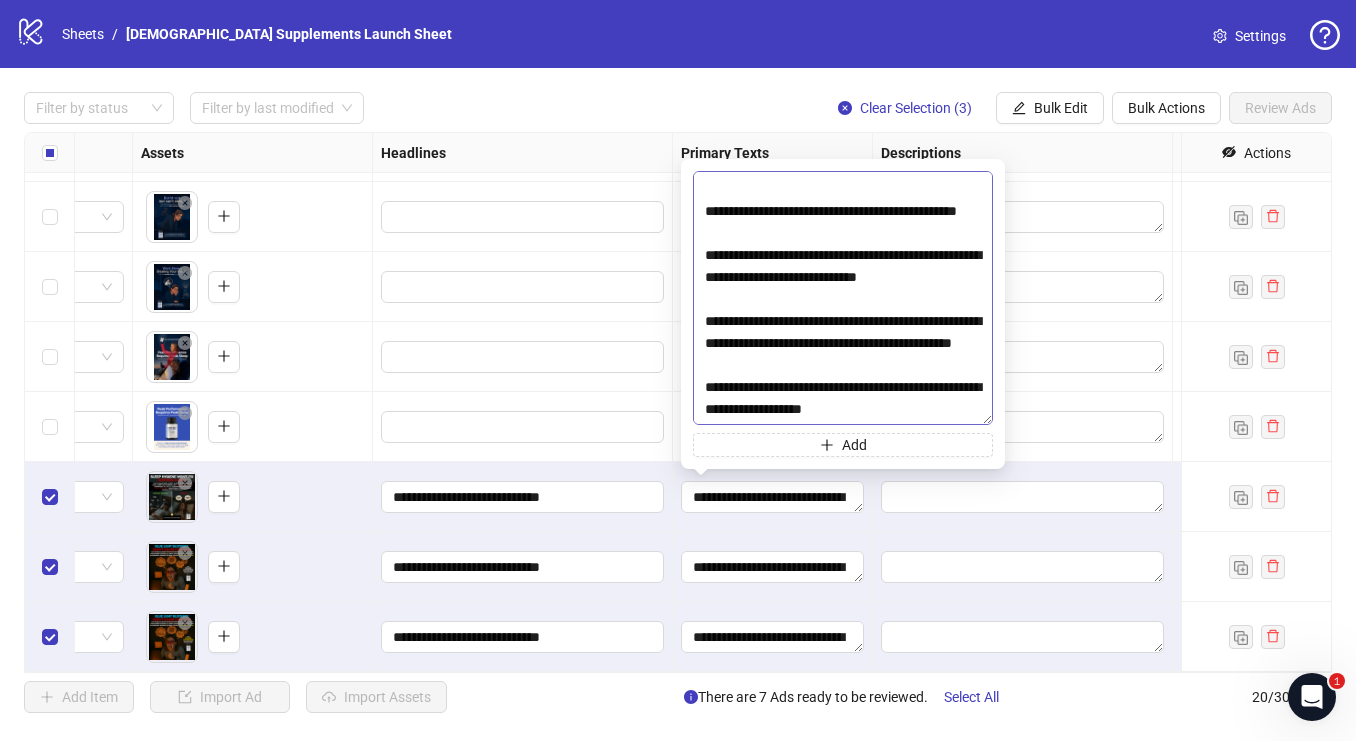 scroll, scrollTop: 3246, scrollLeft: 0, axis: vertical 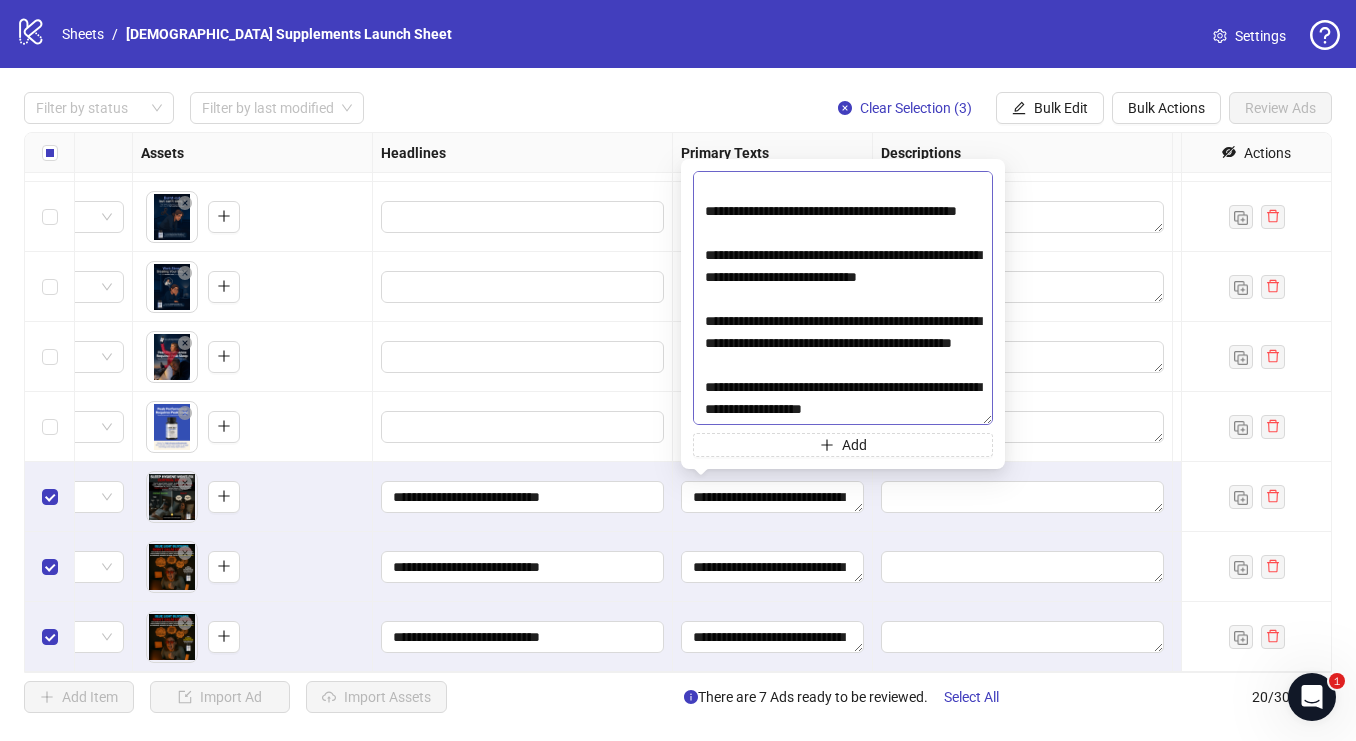 click at bounding box center (843, 298) 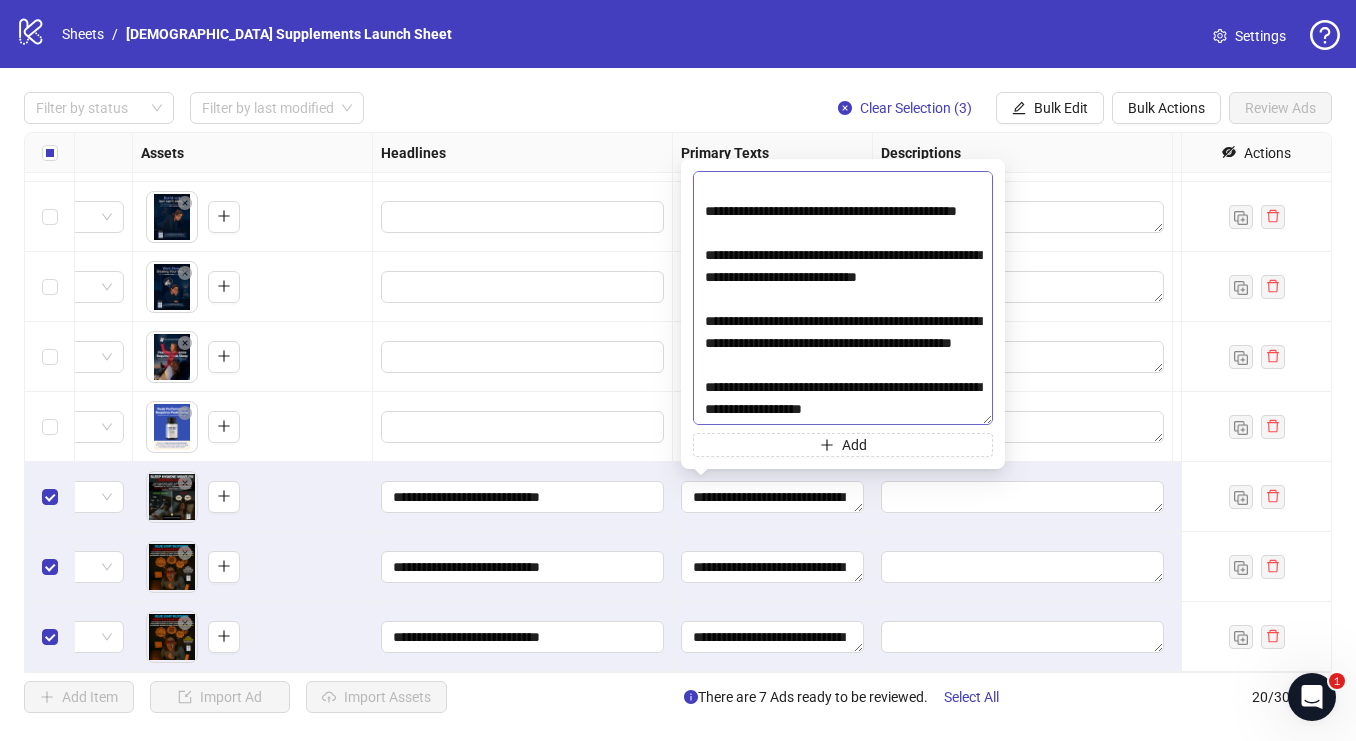 scroll, scrollTop: 3436, scrollLeft: 0, axis: vertical 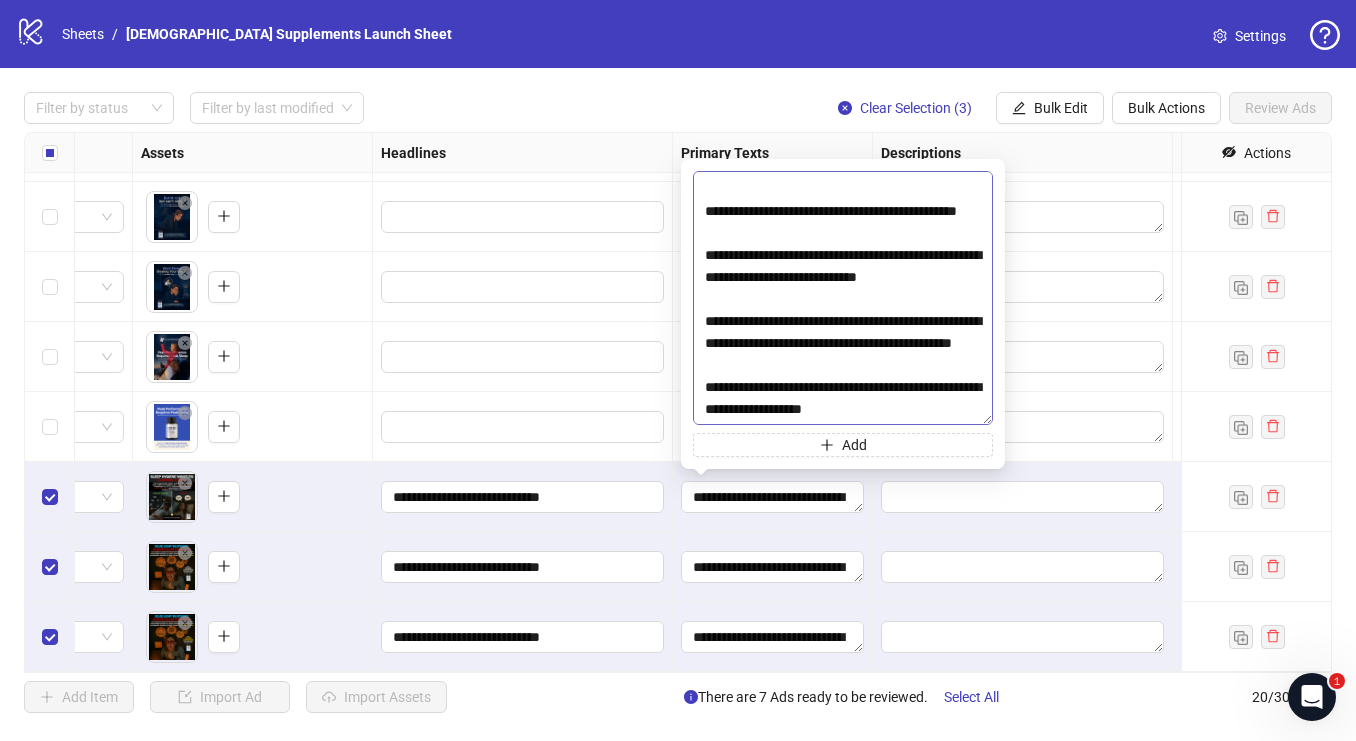 drag, startPoint x: 967, startPoint y: 315, endPoint x: 817, endPoint y: 320, distance: 150.08331 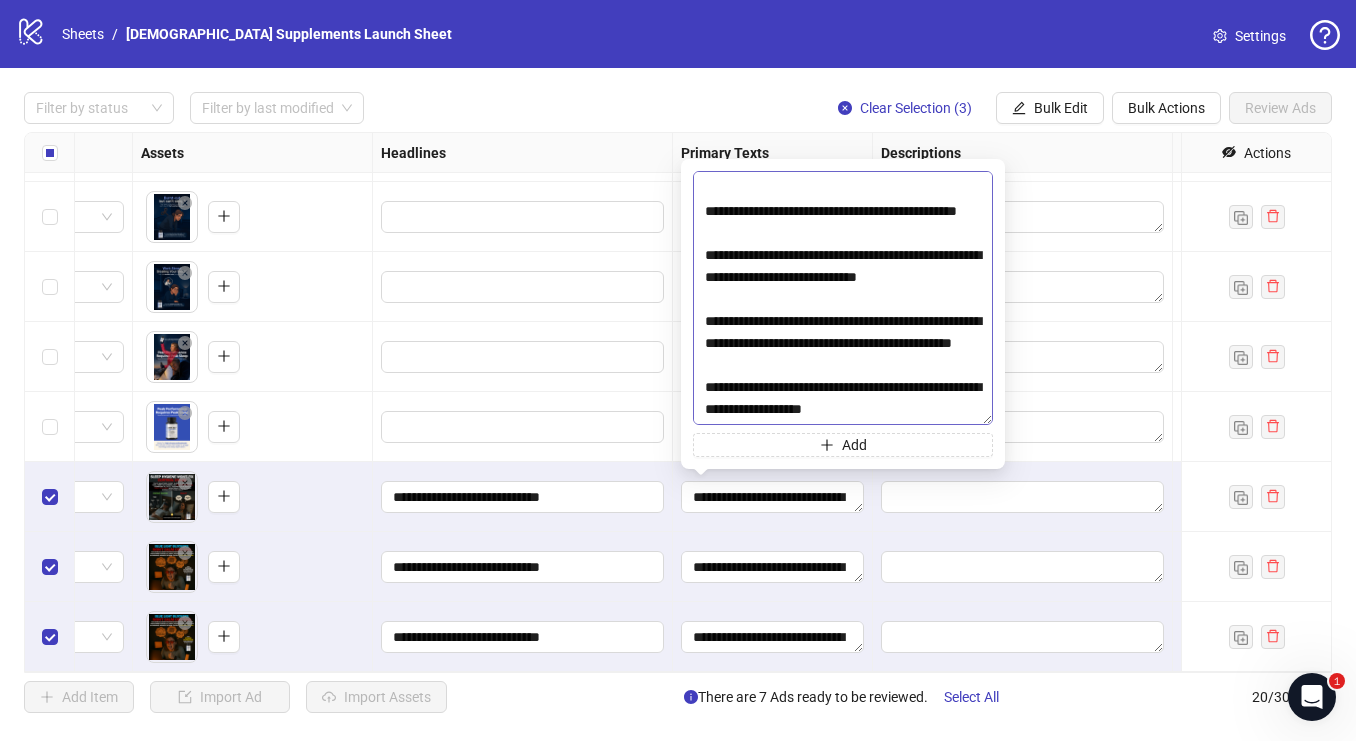 drag, startPoint x: 806, startPoint y: 338, endPoint x: 813, endPoint y: 319, distance: 20.248457 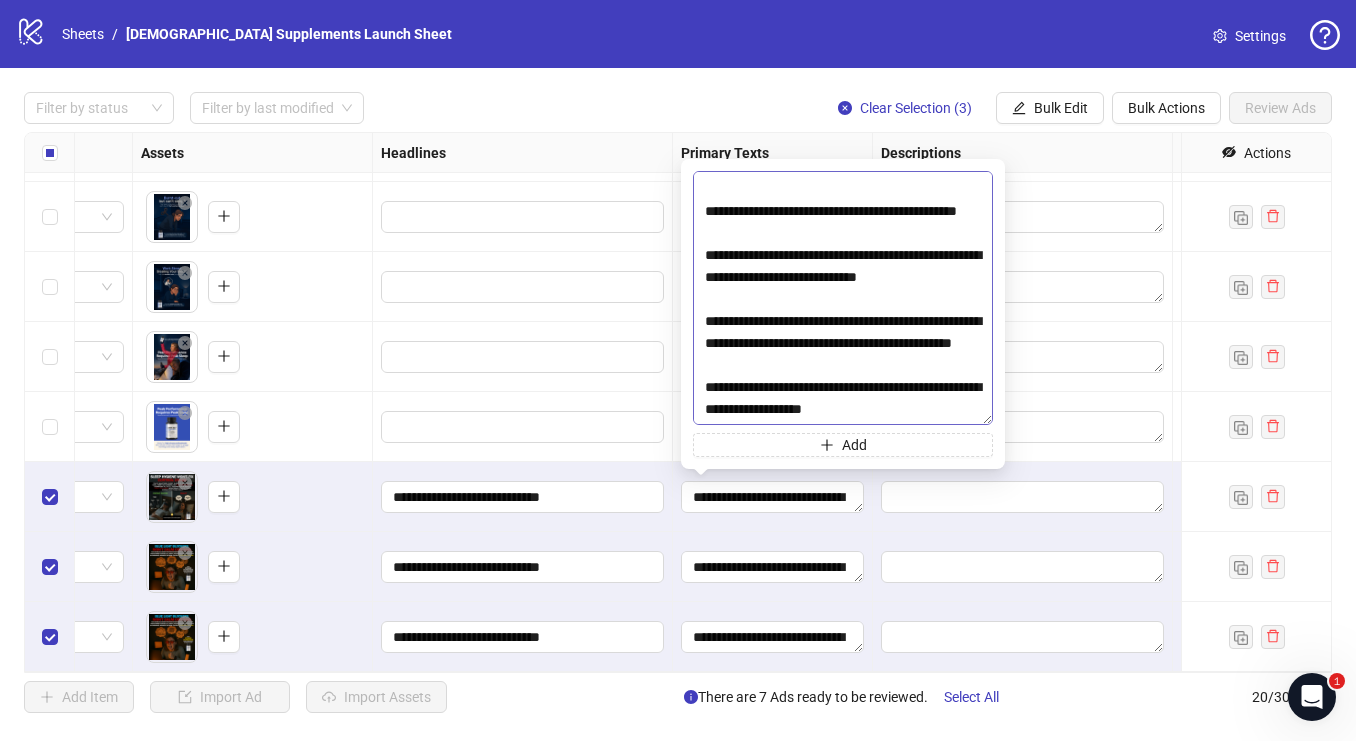 scroll, scrollTop: 3672, scrollLeft: 0, axis: vertical 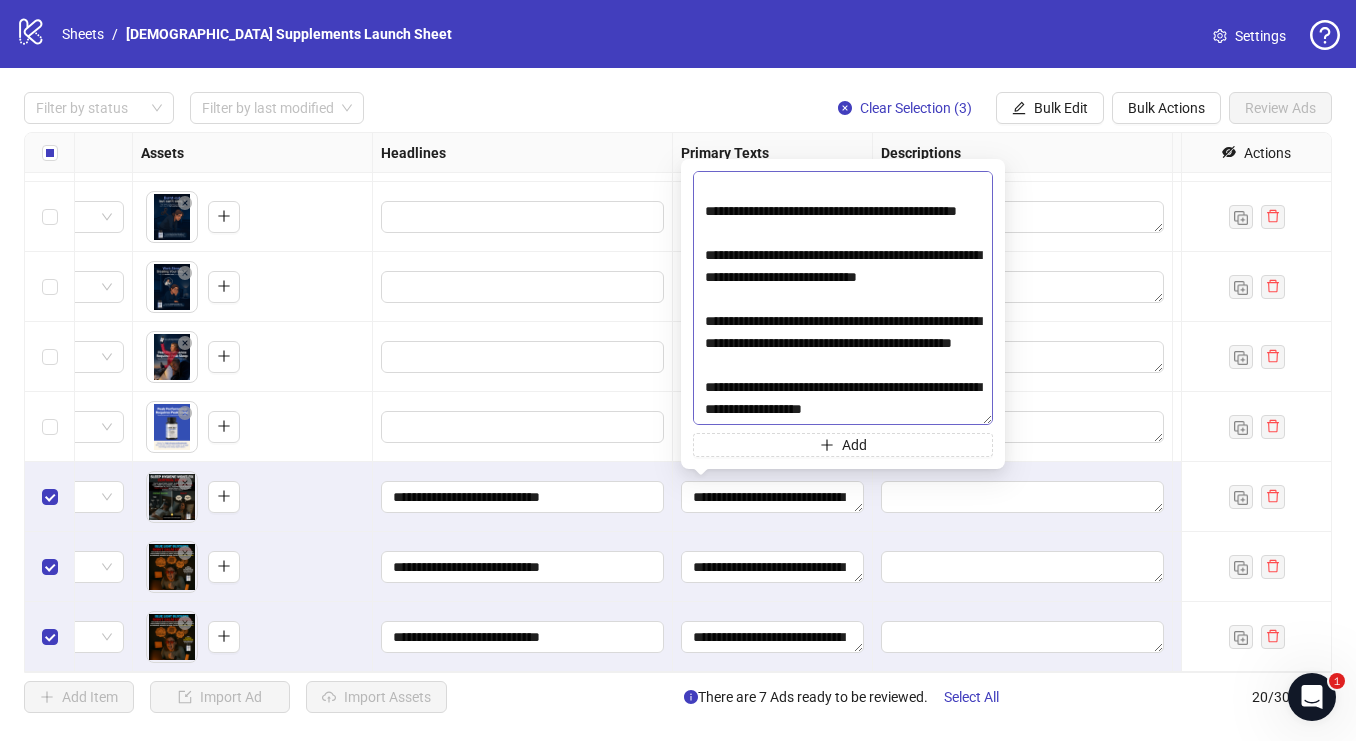 click at bounding box center (843, 298) 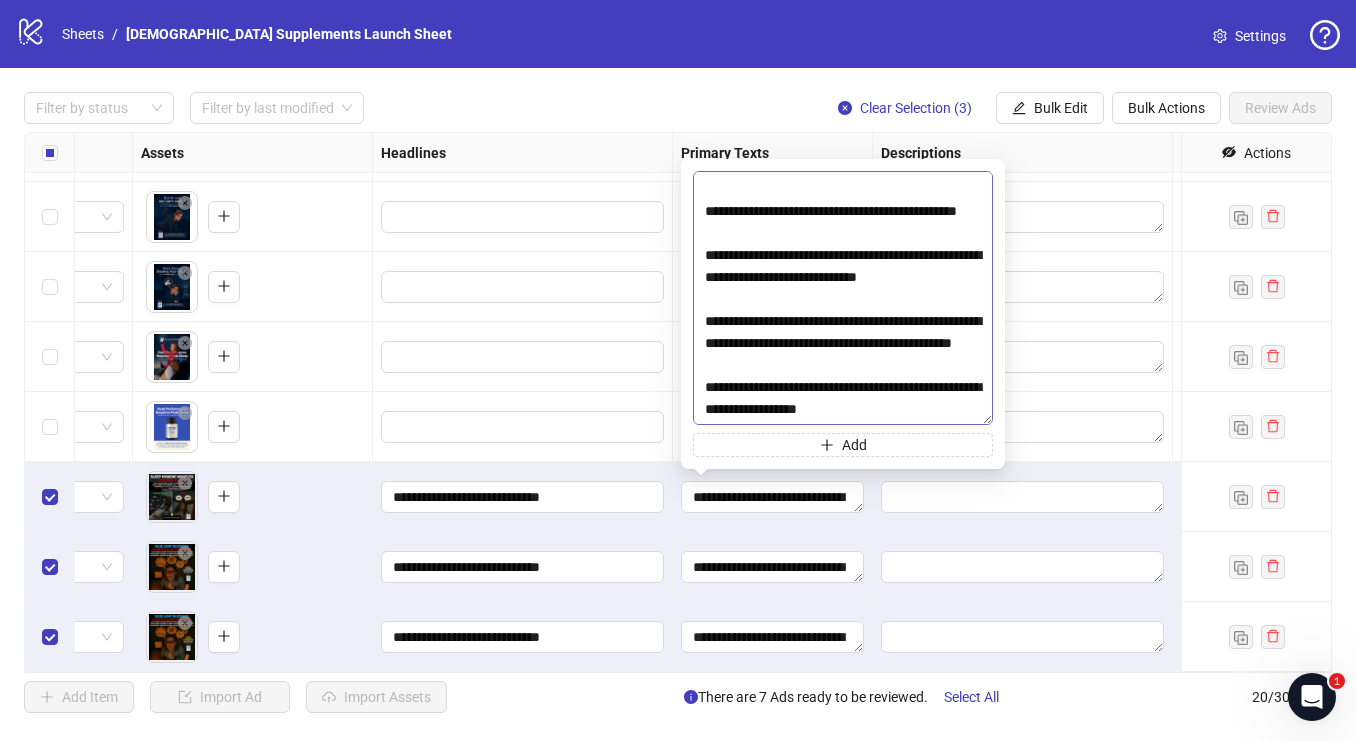 type on "**********" 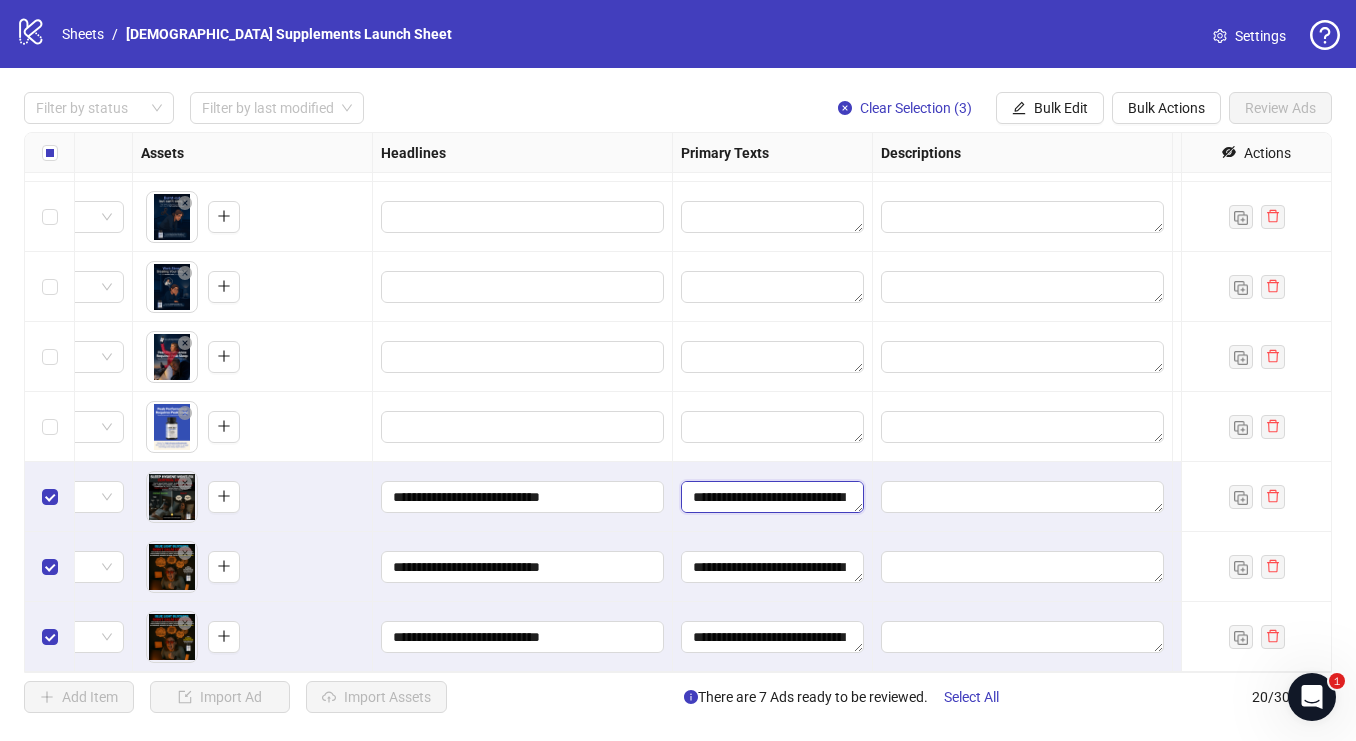 click at bounding box center (772, 497) 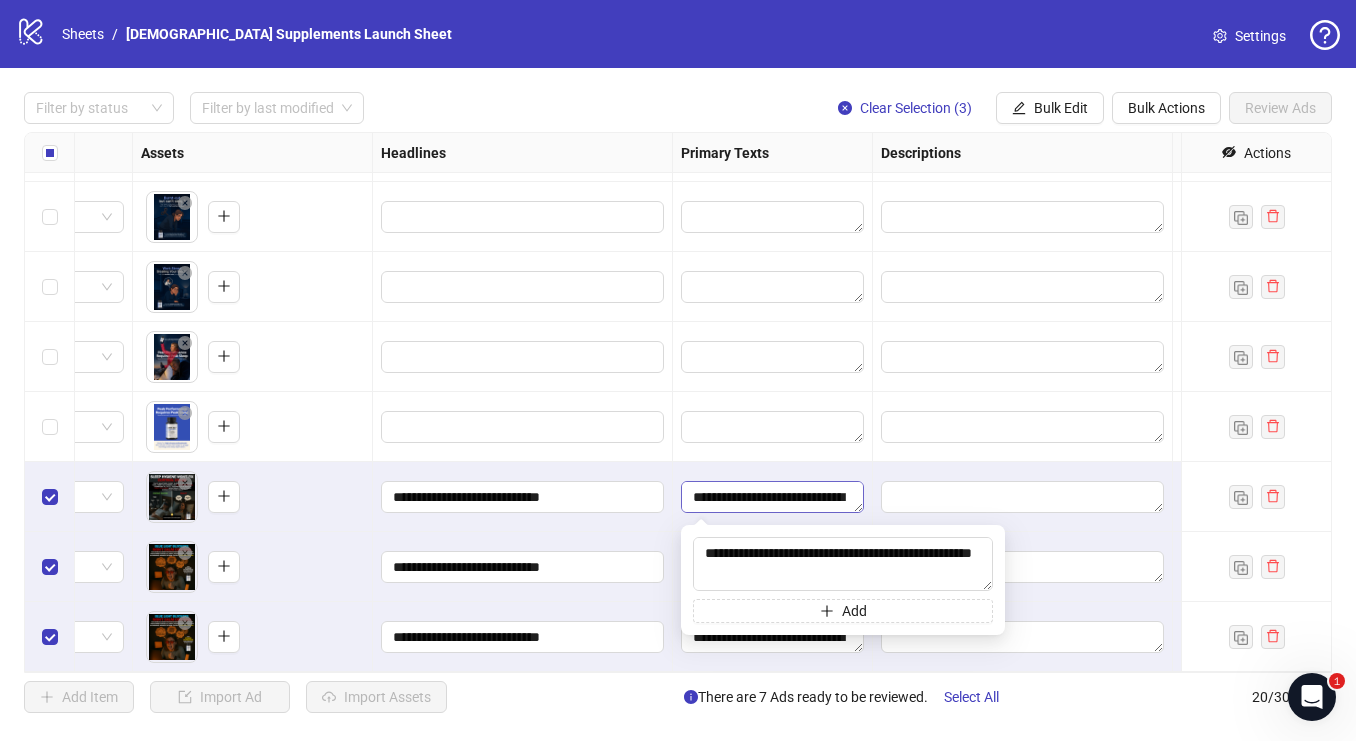 scroll, scrollTop: 480, scrollLeft: 0, axis: vertical 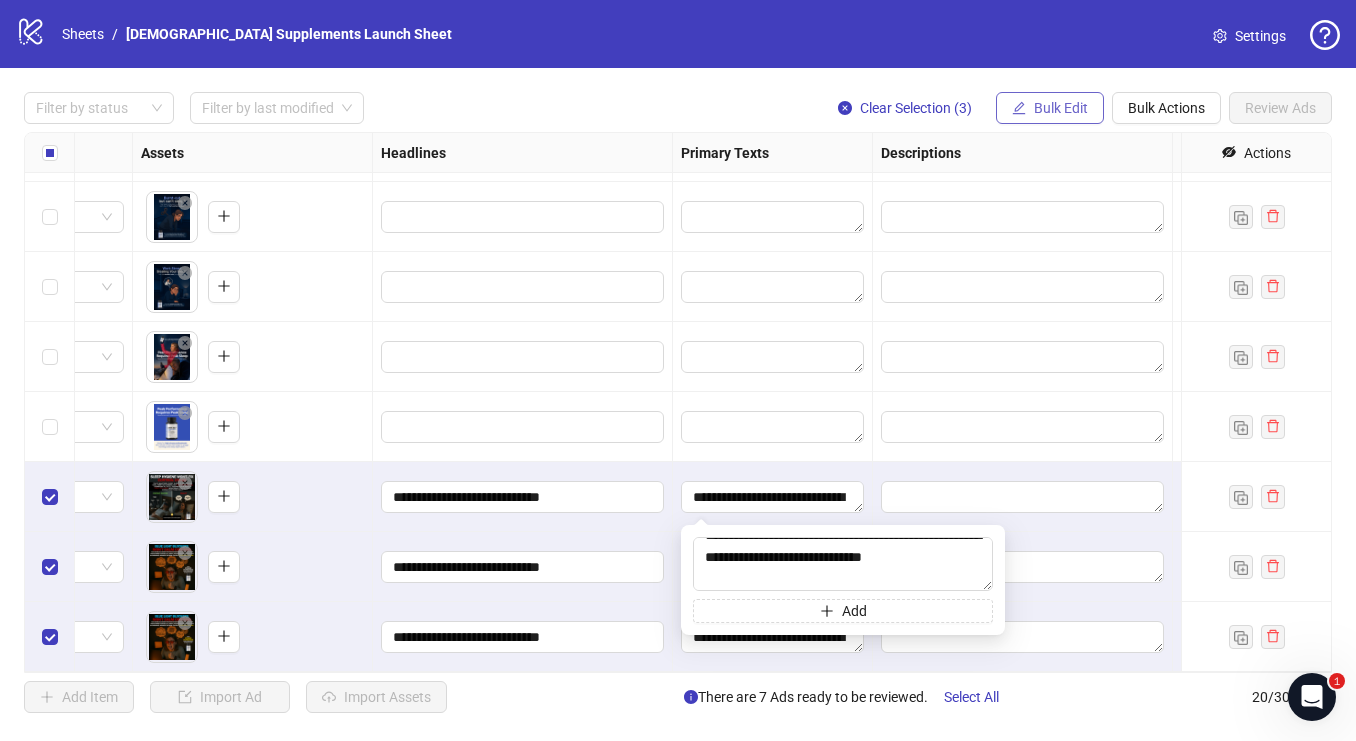 click on "Bulk Edit" at bounding box center [1061, 108] 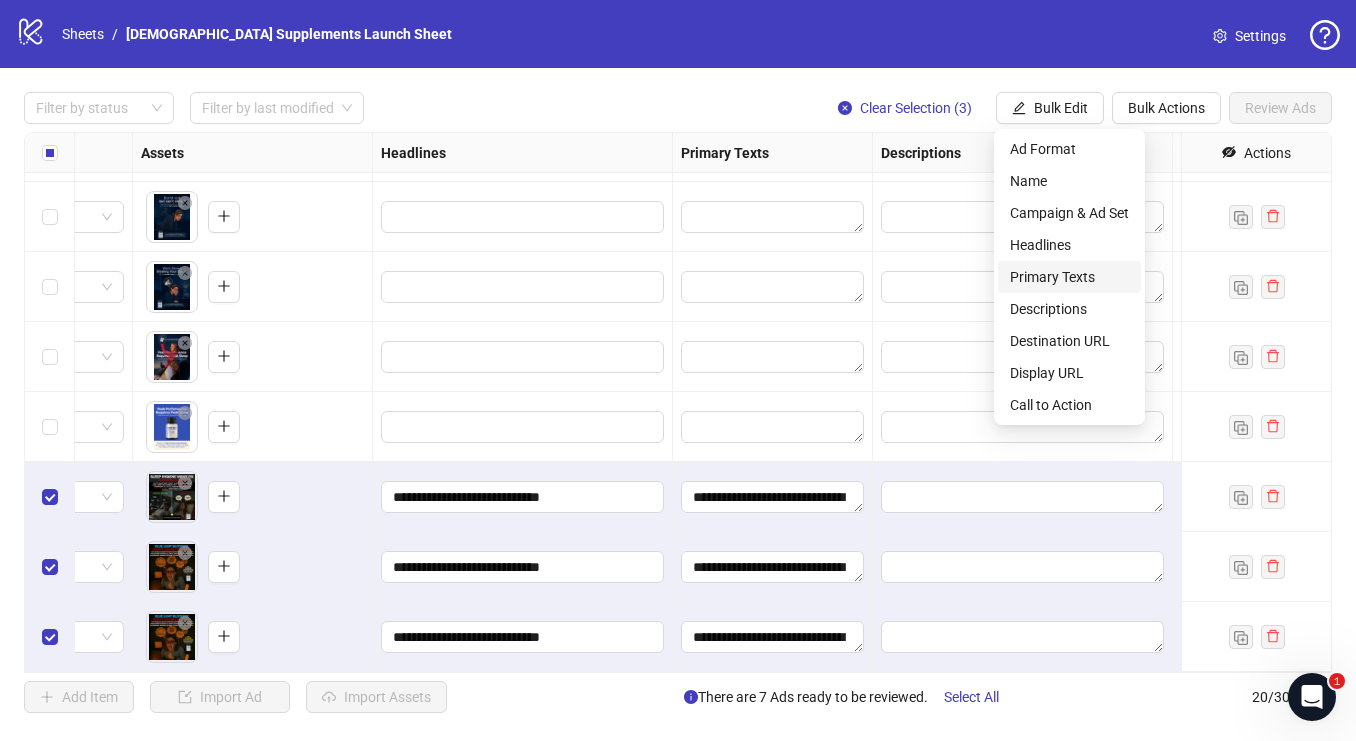 click on "Primary Texts" at bounding box center [1069, 277] 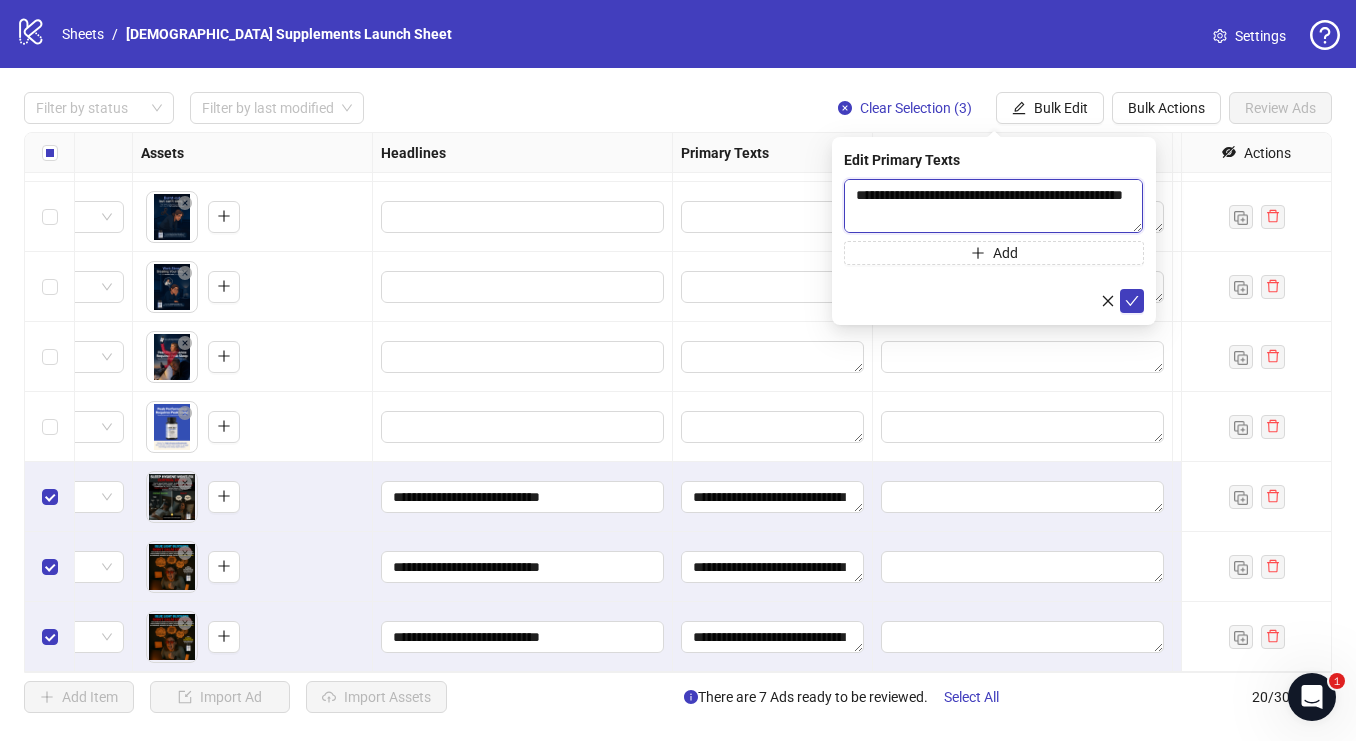click at bounding box center [993, 206] 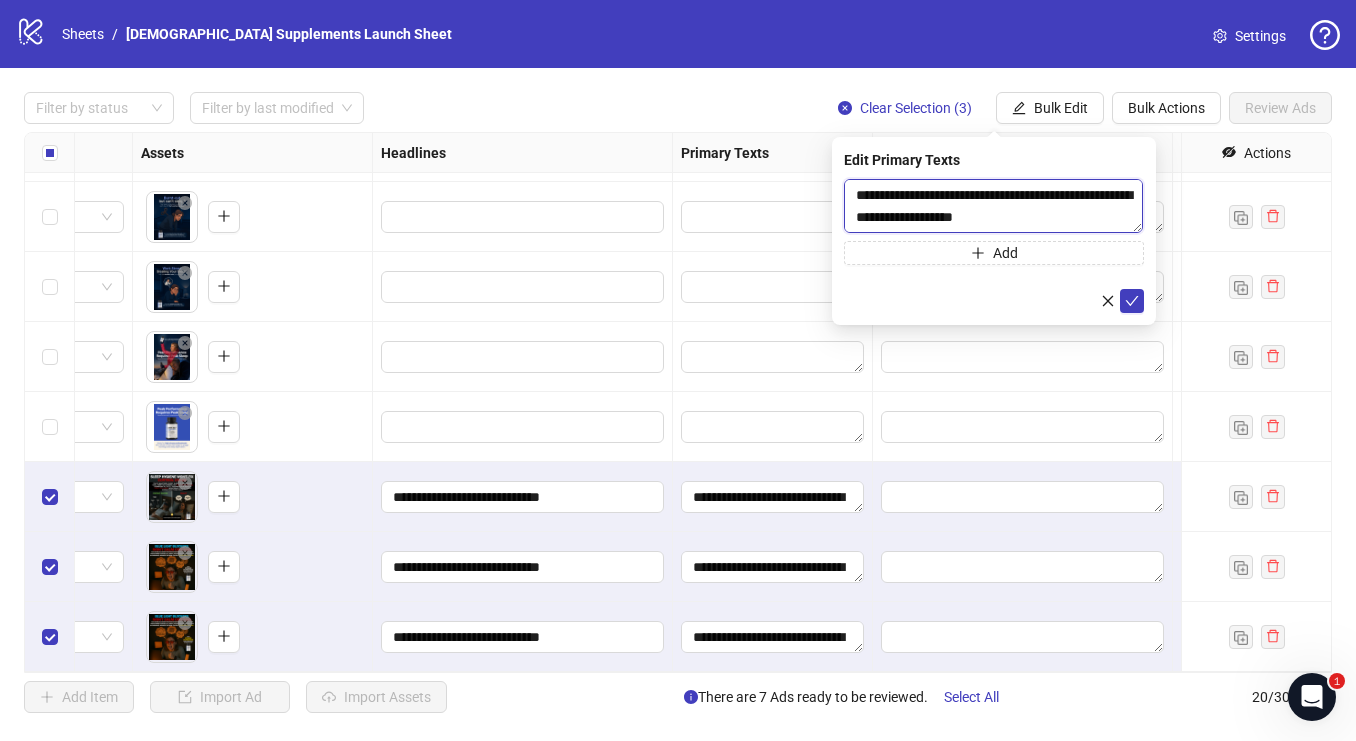 scroll, scrollTop: 3547, scrollLeft: 0, axis: vertical 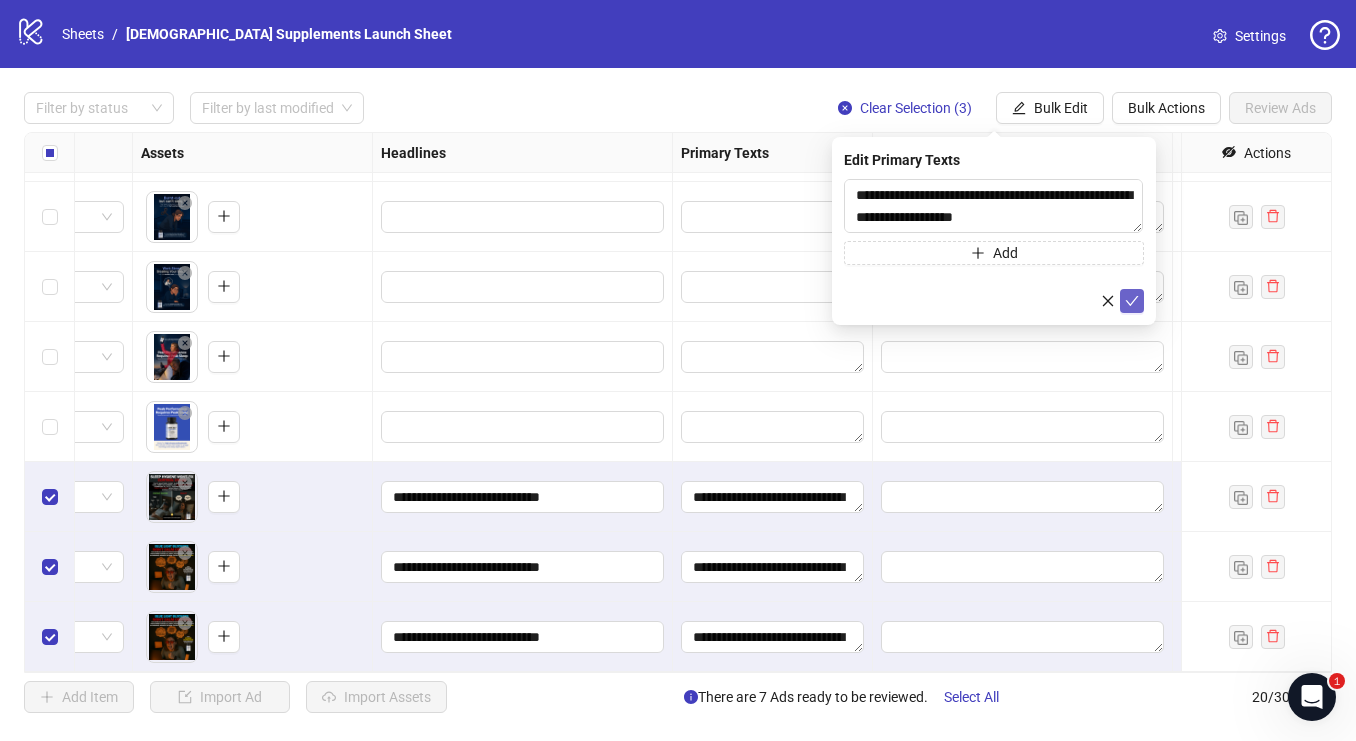 click at bounding box center [1132, 301] 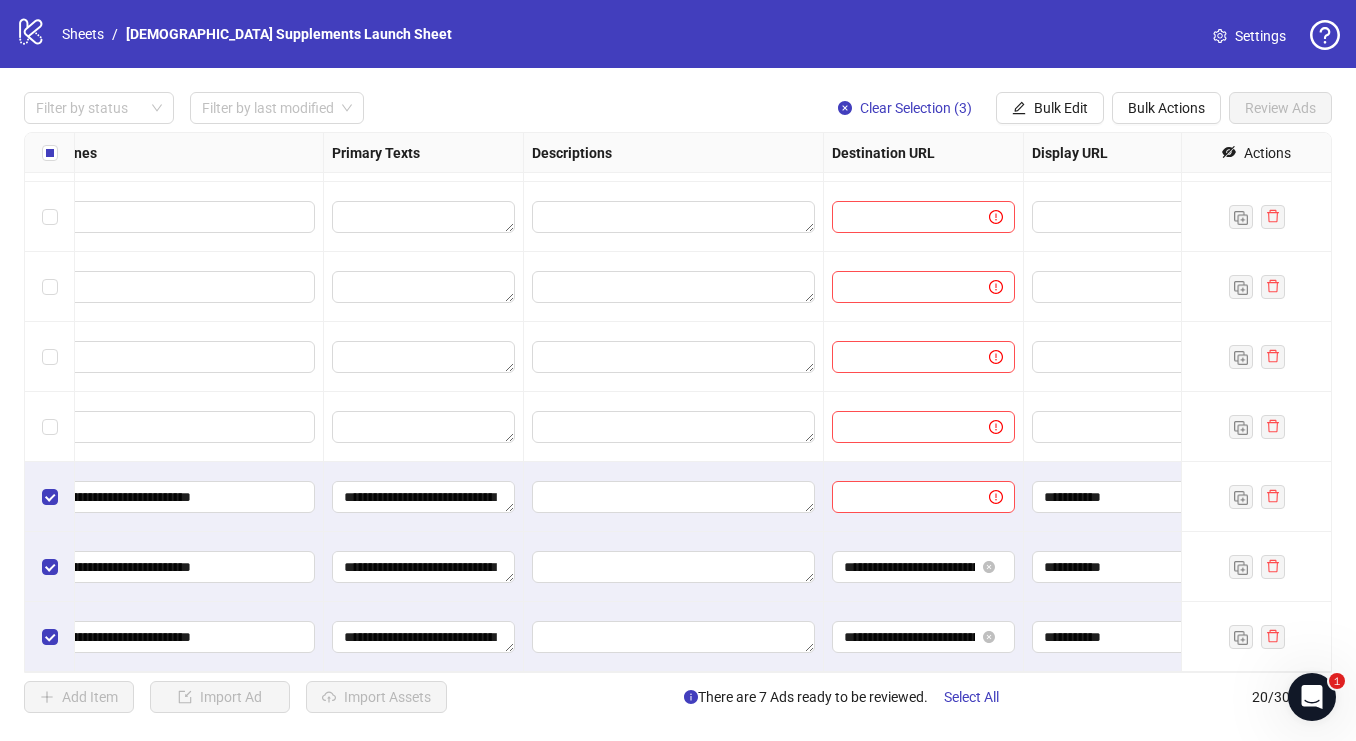 scroll, scrollTop: 901, scrollLeft: 1172, axis: both 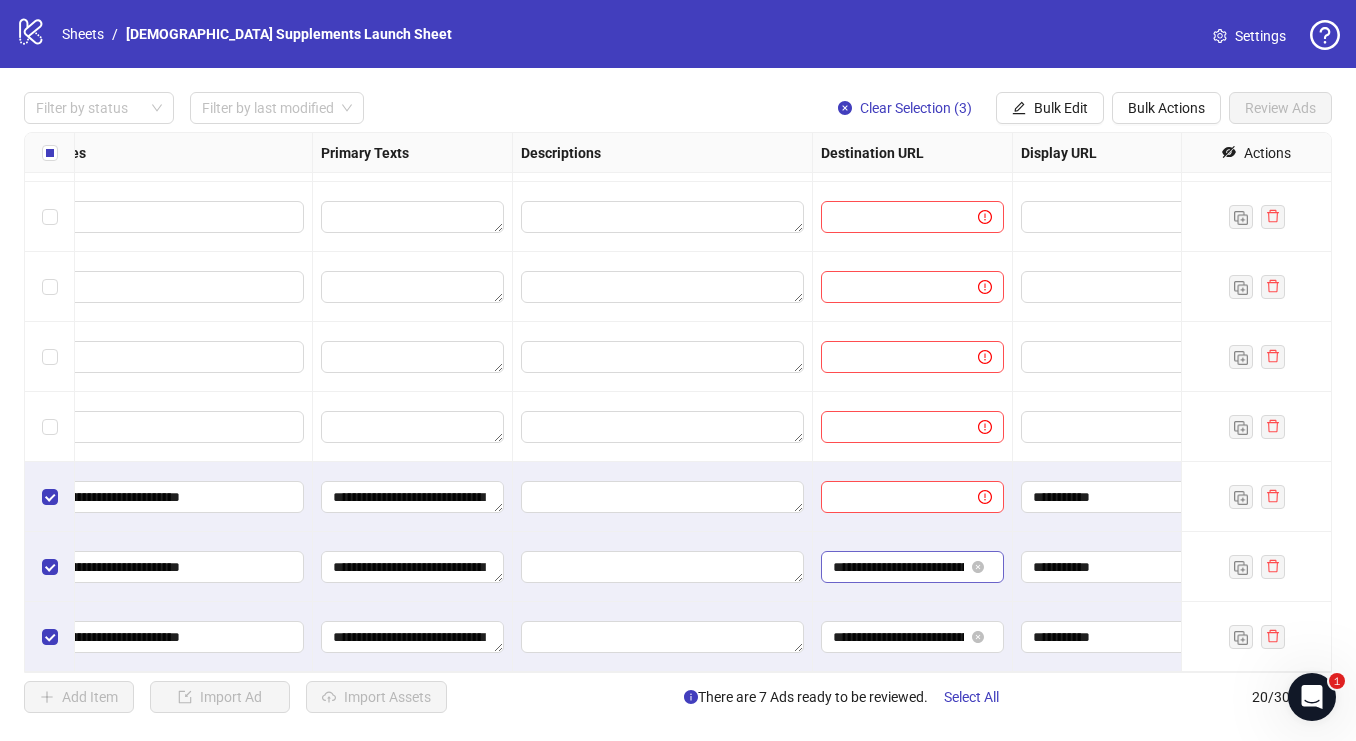 click at bounding box center [980, 567] 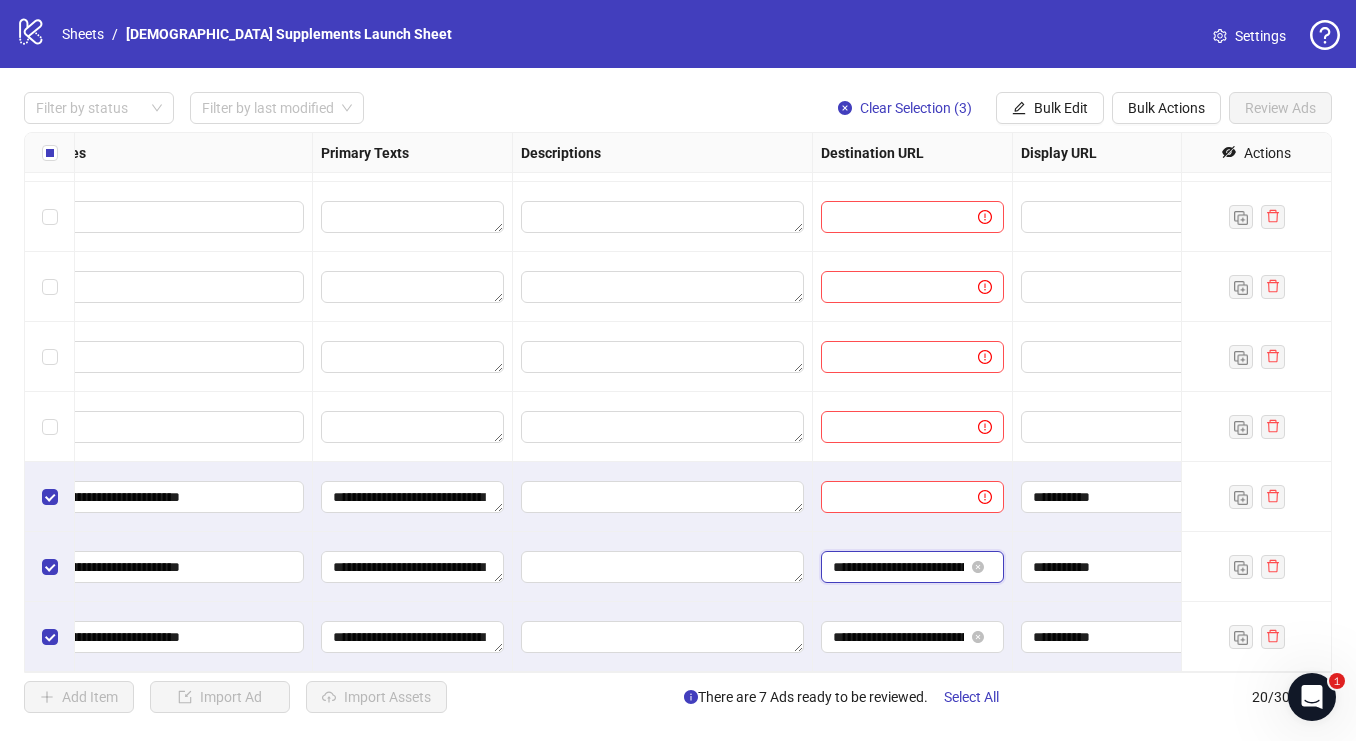 scroll, scrollTop: 0, scrollLeft: 262, axis: horizontal 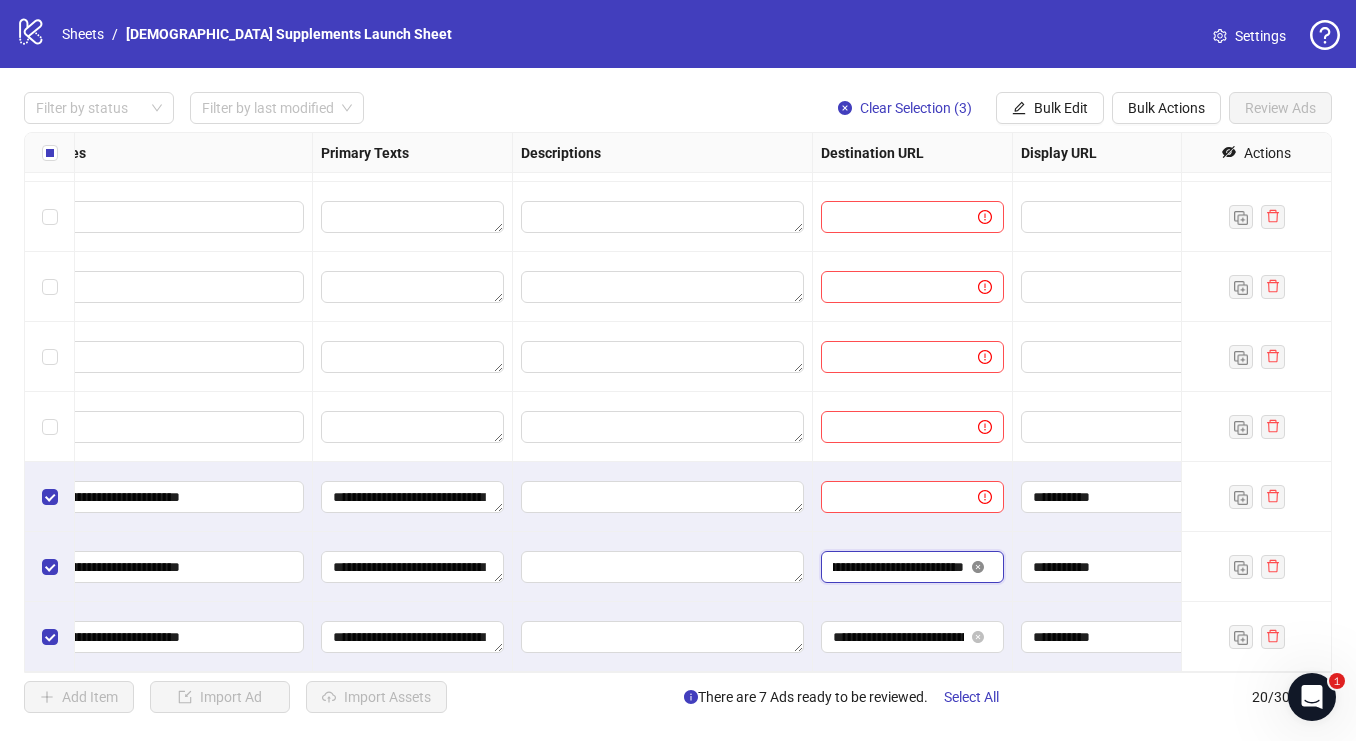 click 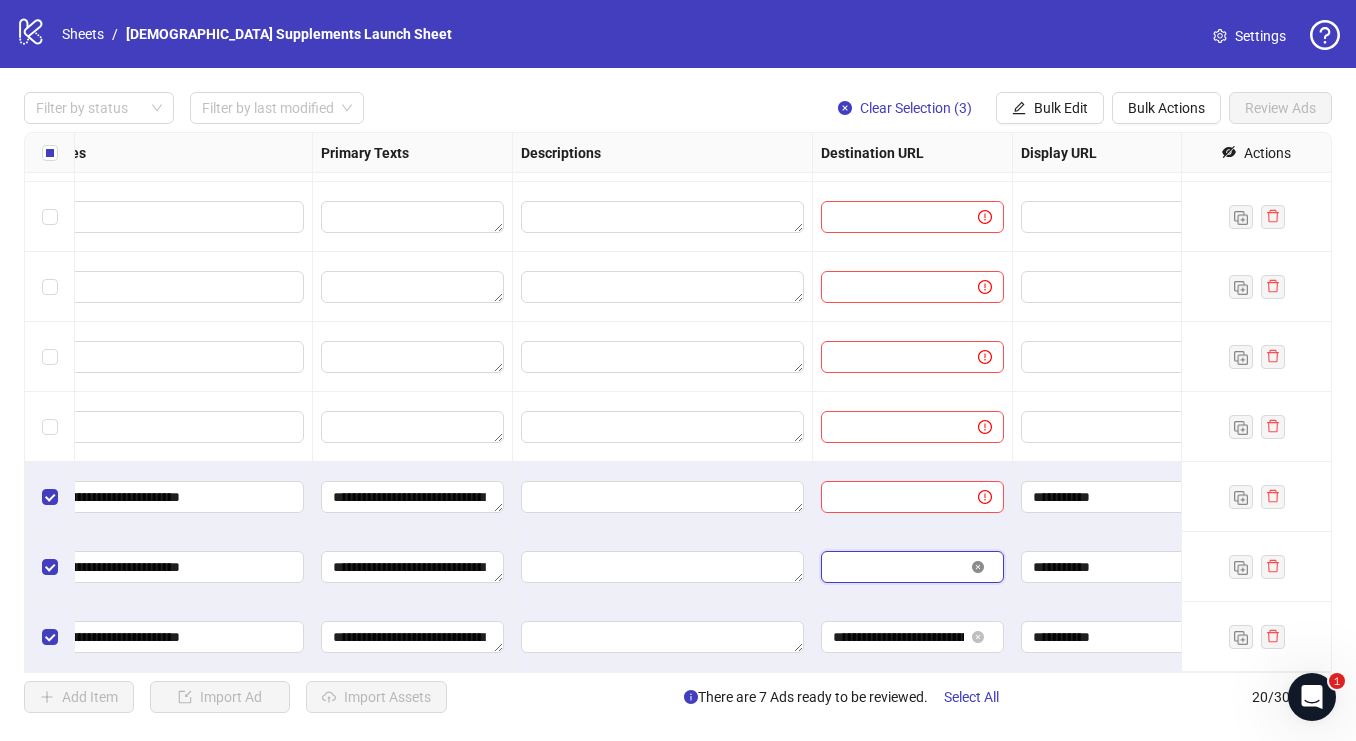 scroll, scrollTop: 0, scrollLeft: 0, axis: both 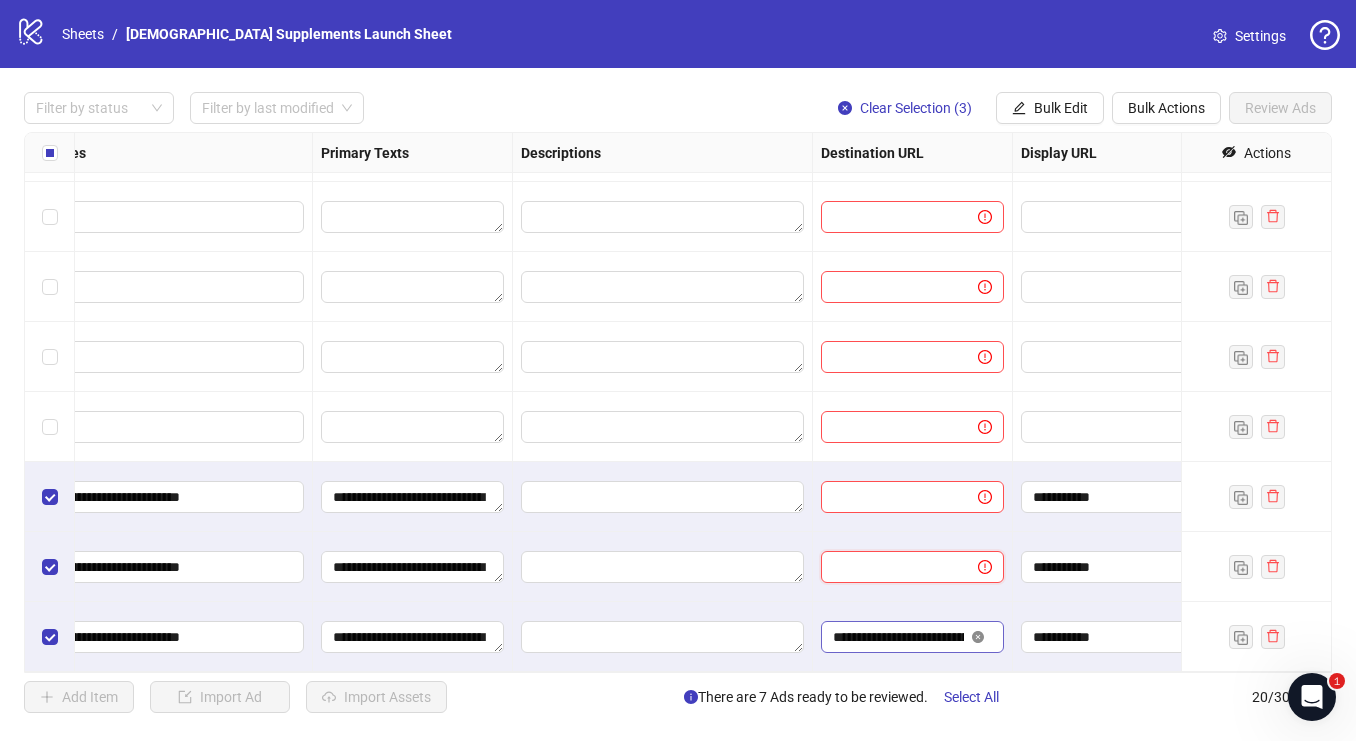 click 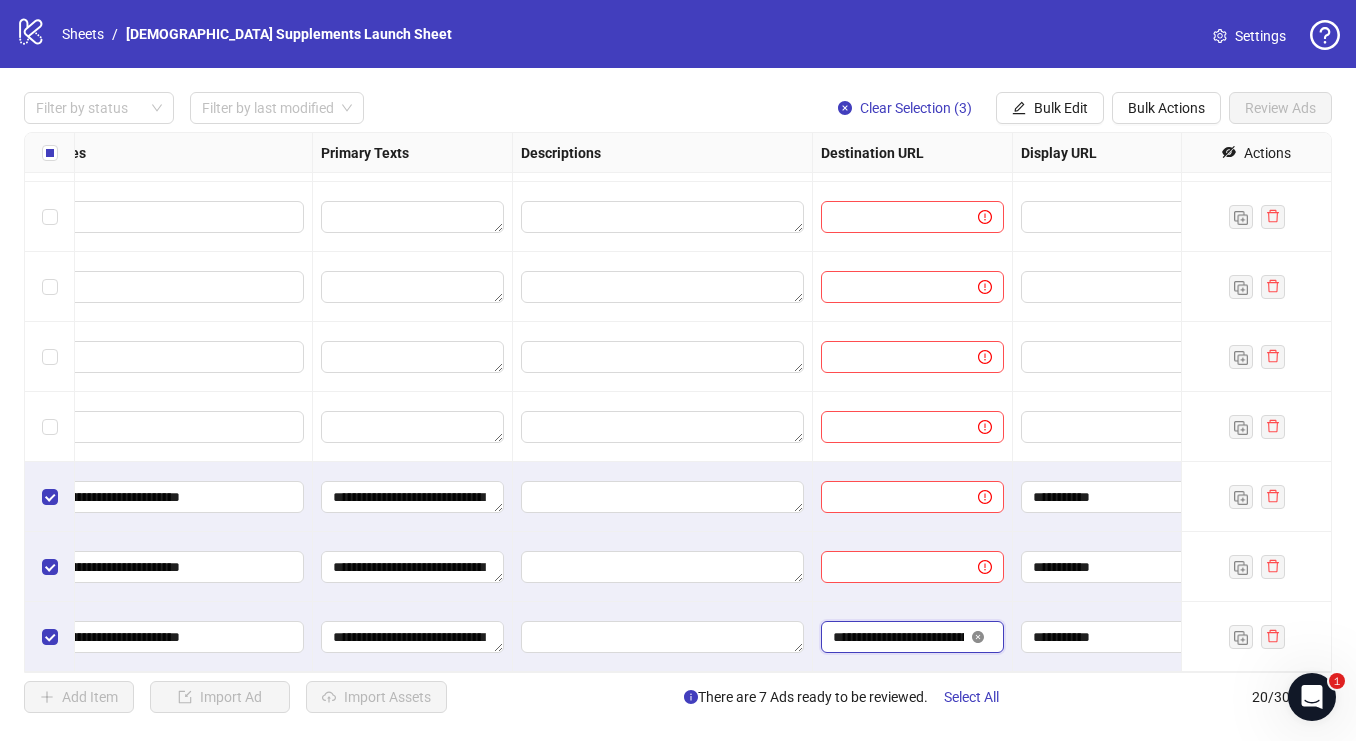 type 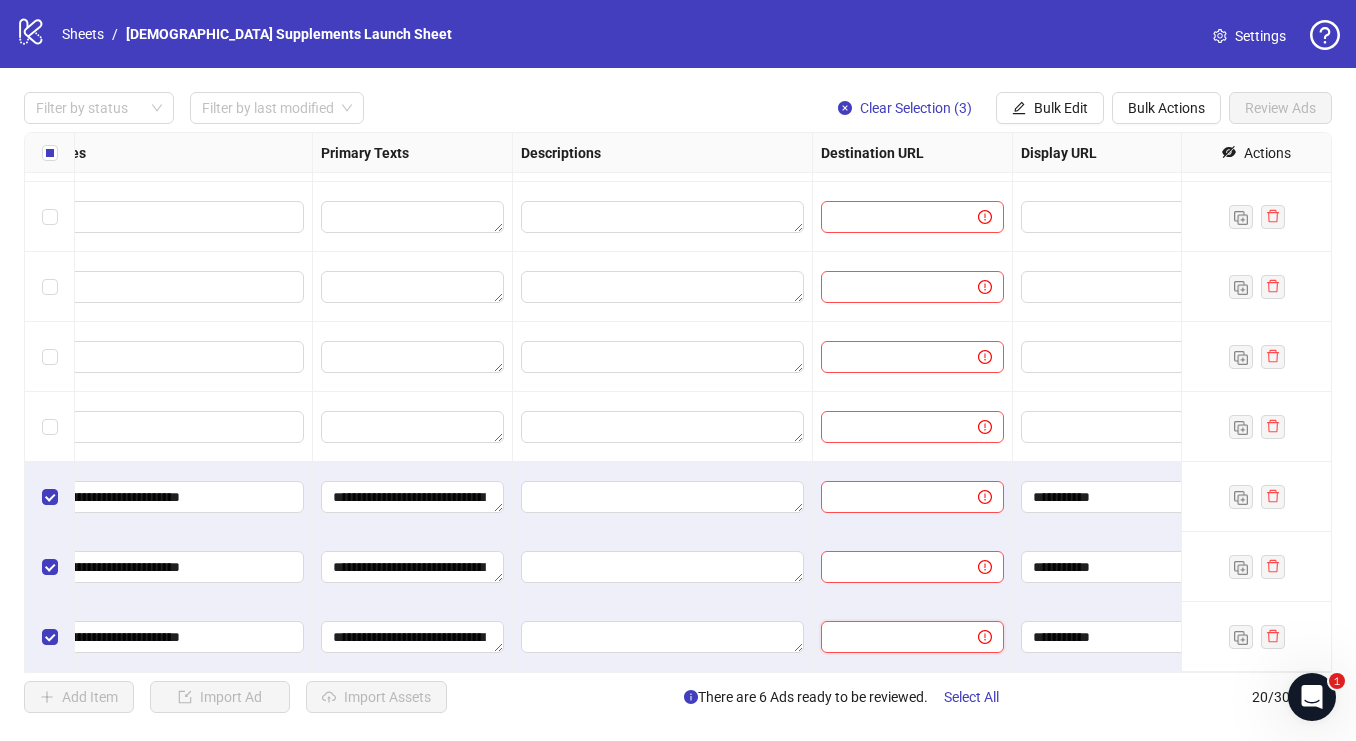 scroll, scrollTop: 0, scrollLeft: 0, axis: both 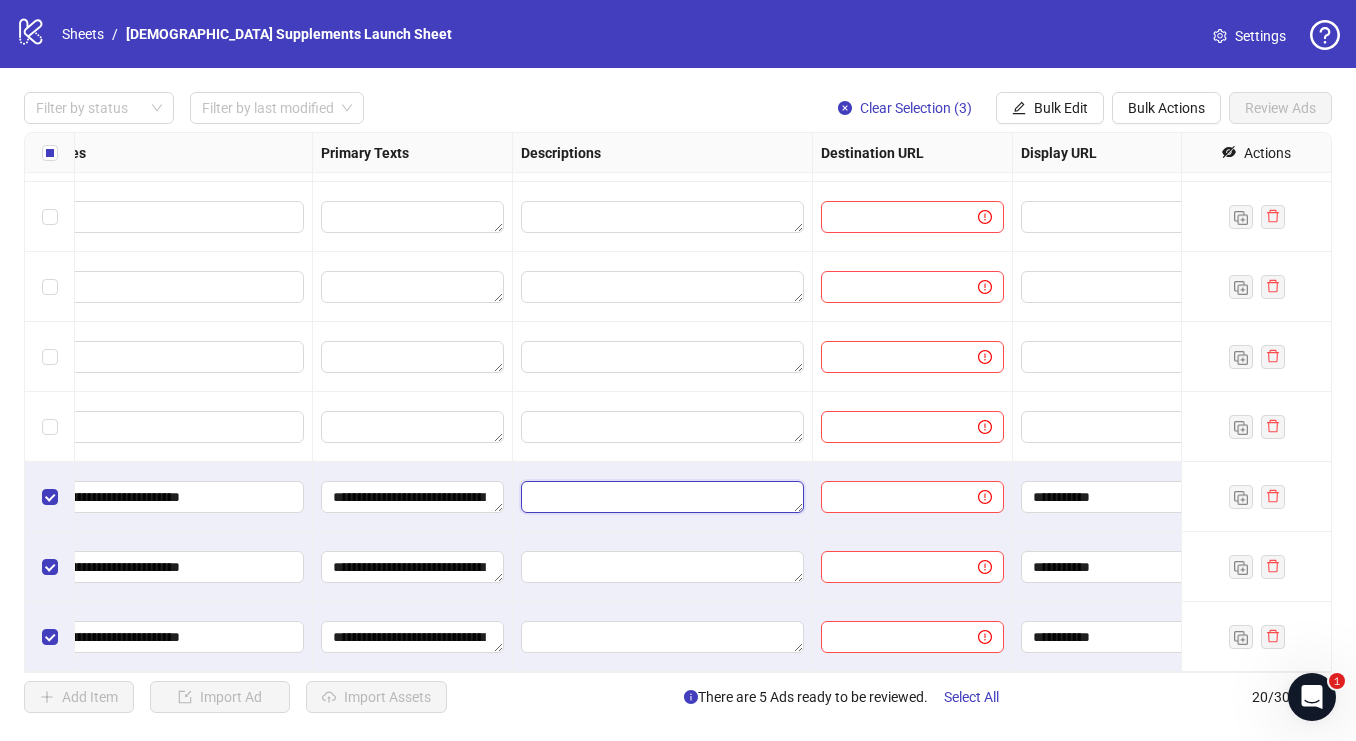 click at bounding box center (662, 497) 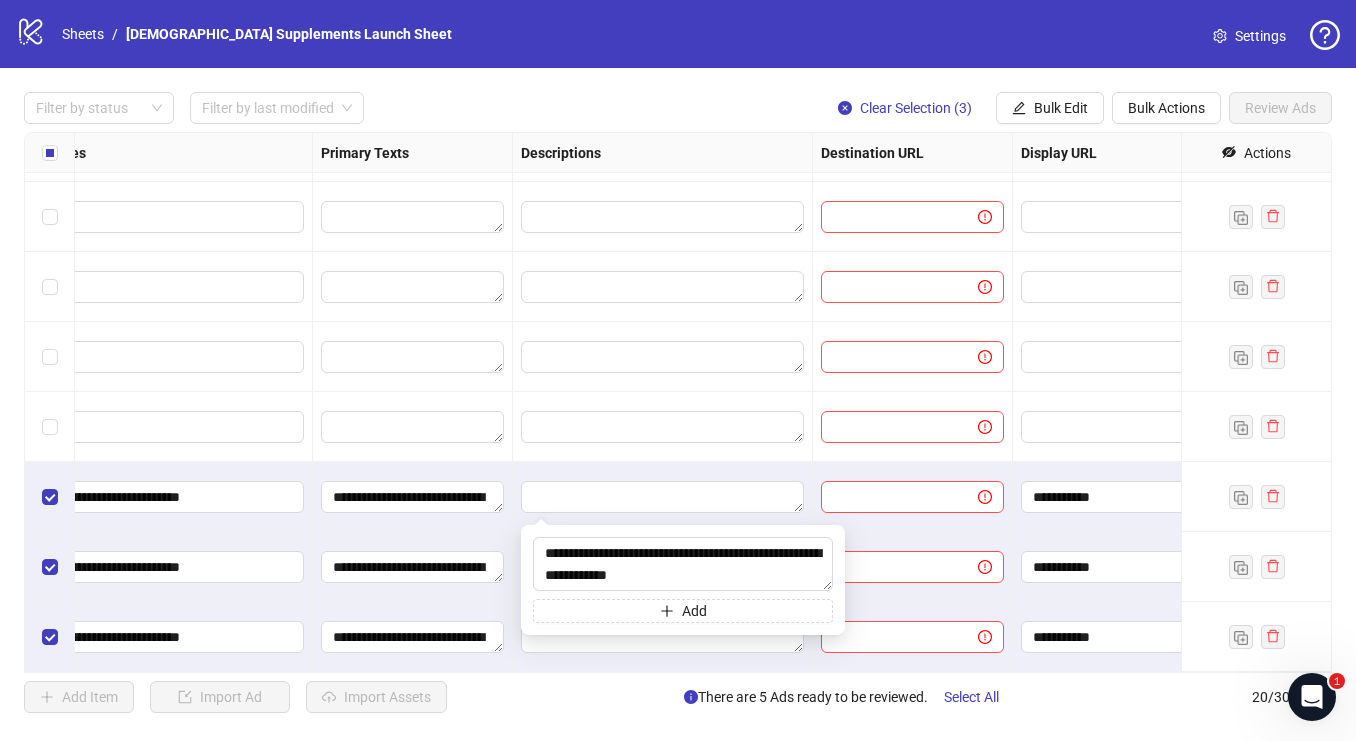 scroll, scrollTop: 15, scrollLeft: 0, axis: vertical 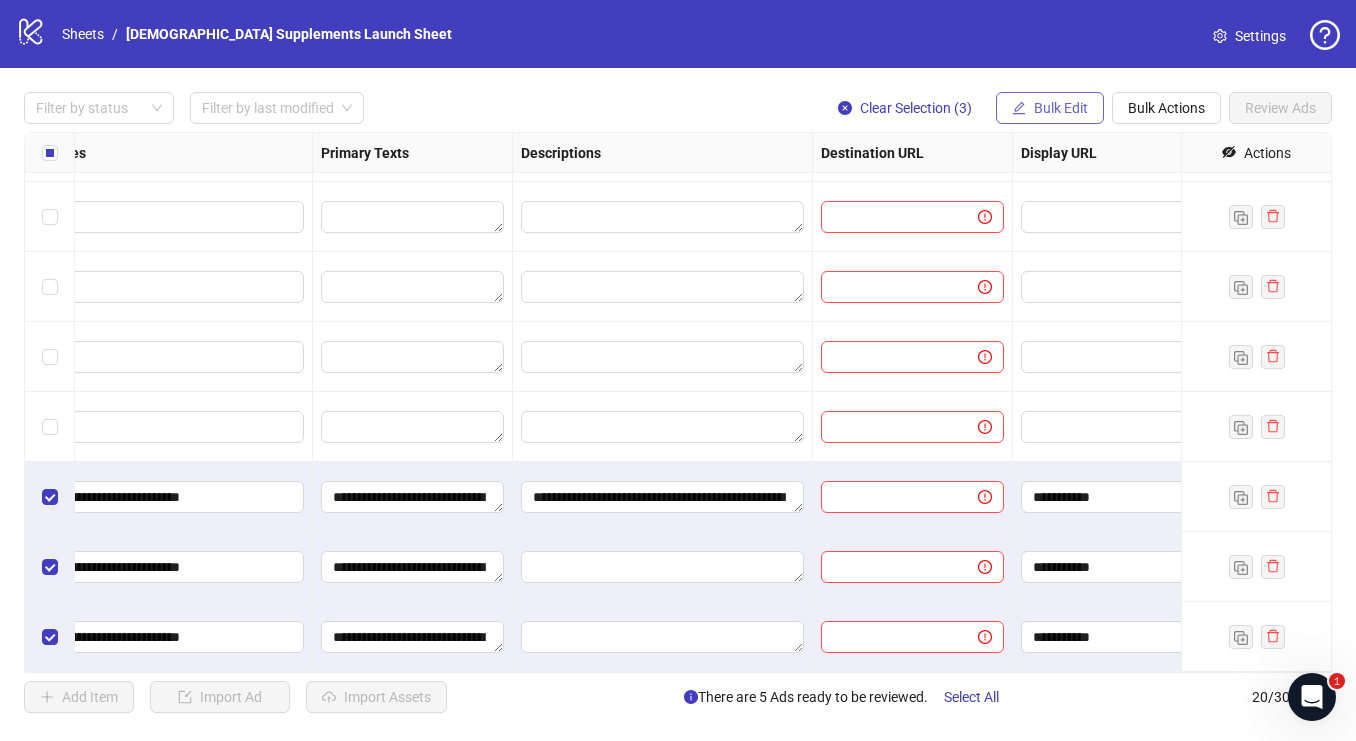 click on "Bulk Edit" at bounding box center (1061, 108) 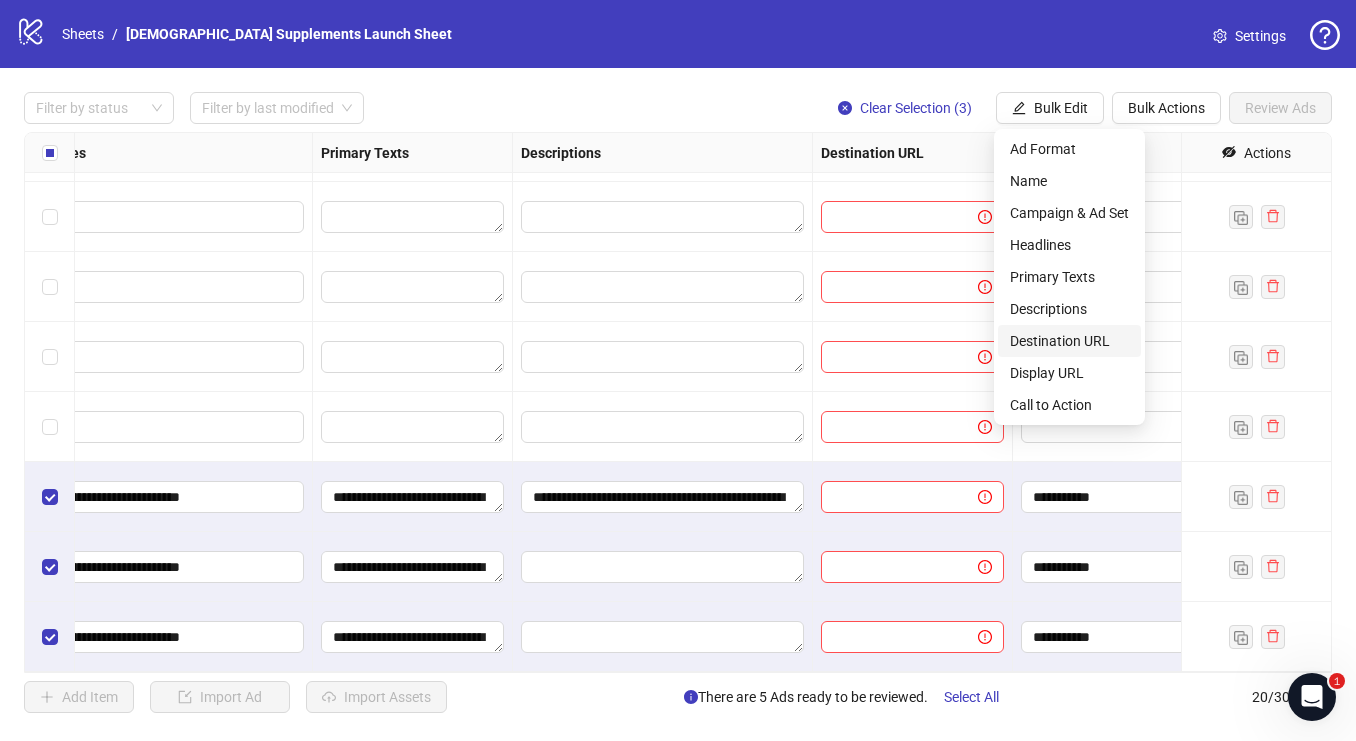 click on "Destination URL" at bounding box center (1069, 341) 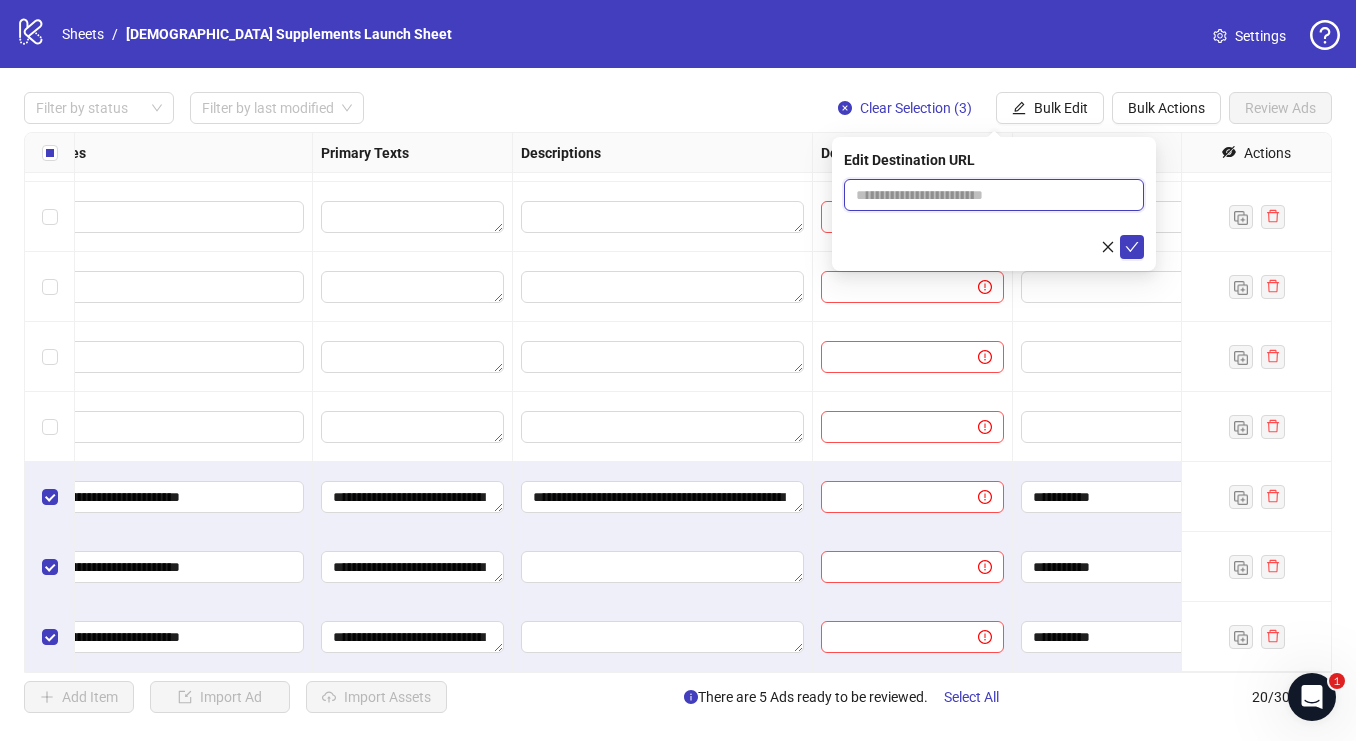 click at bounding box center (986, 195) 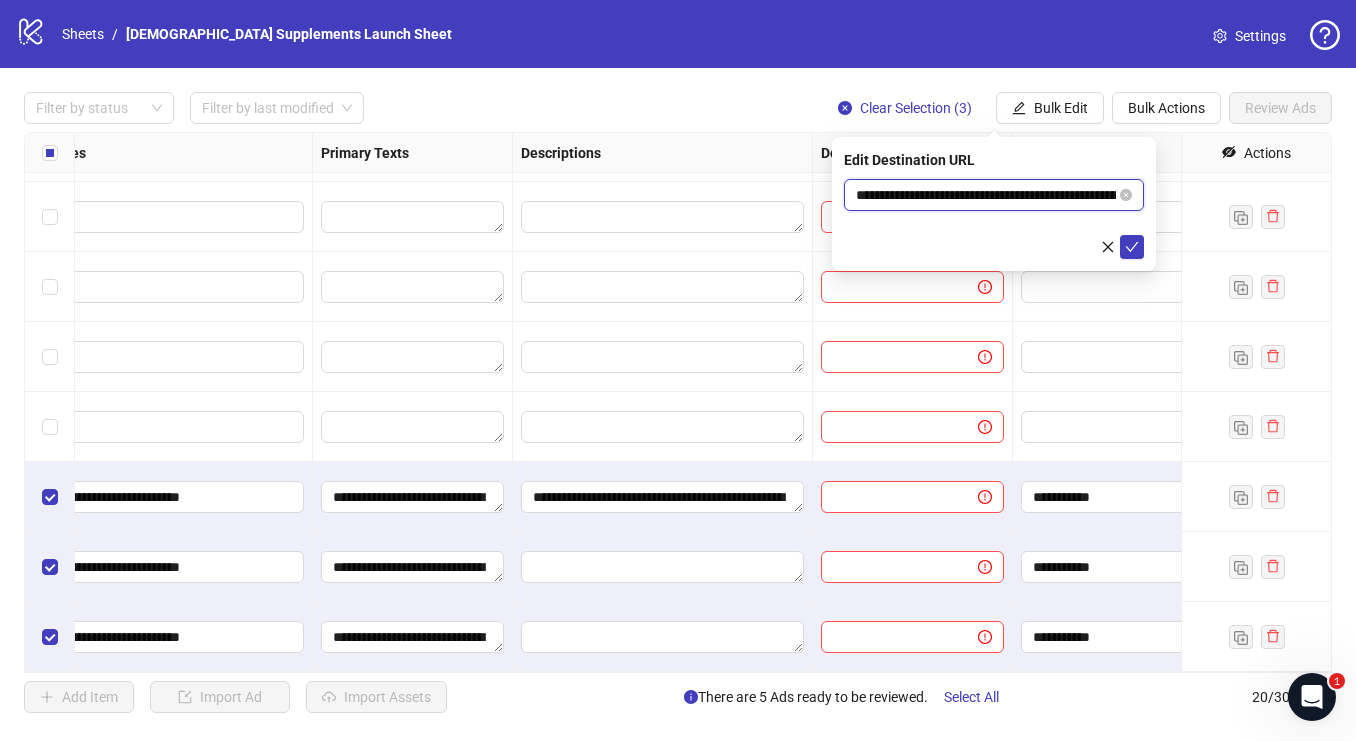 scroll, scrollTop: 0, scrollLeft: 141, axis: horizontal 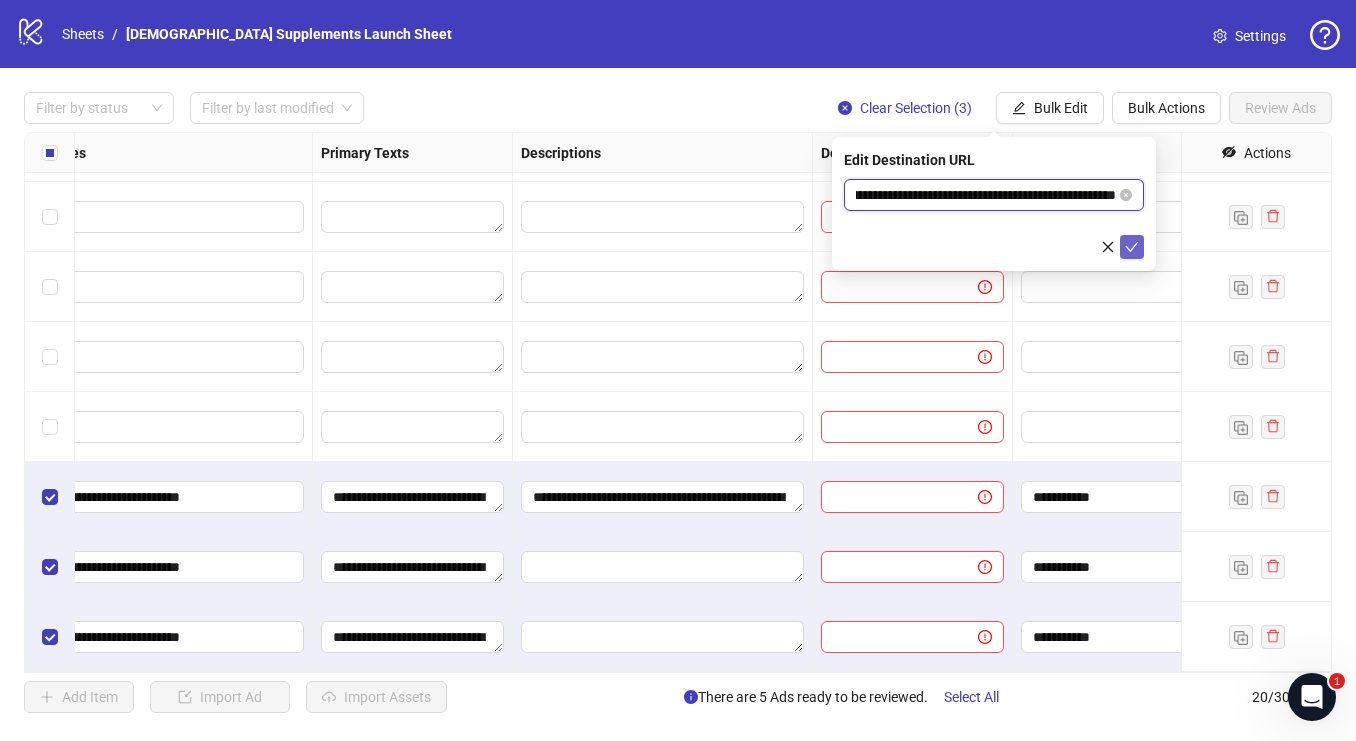 type on "**********" 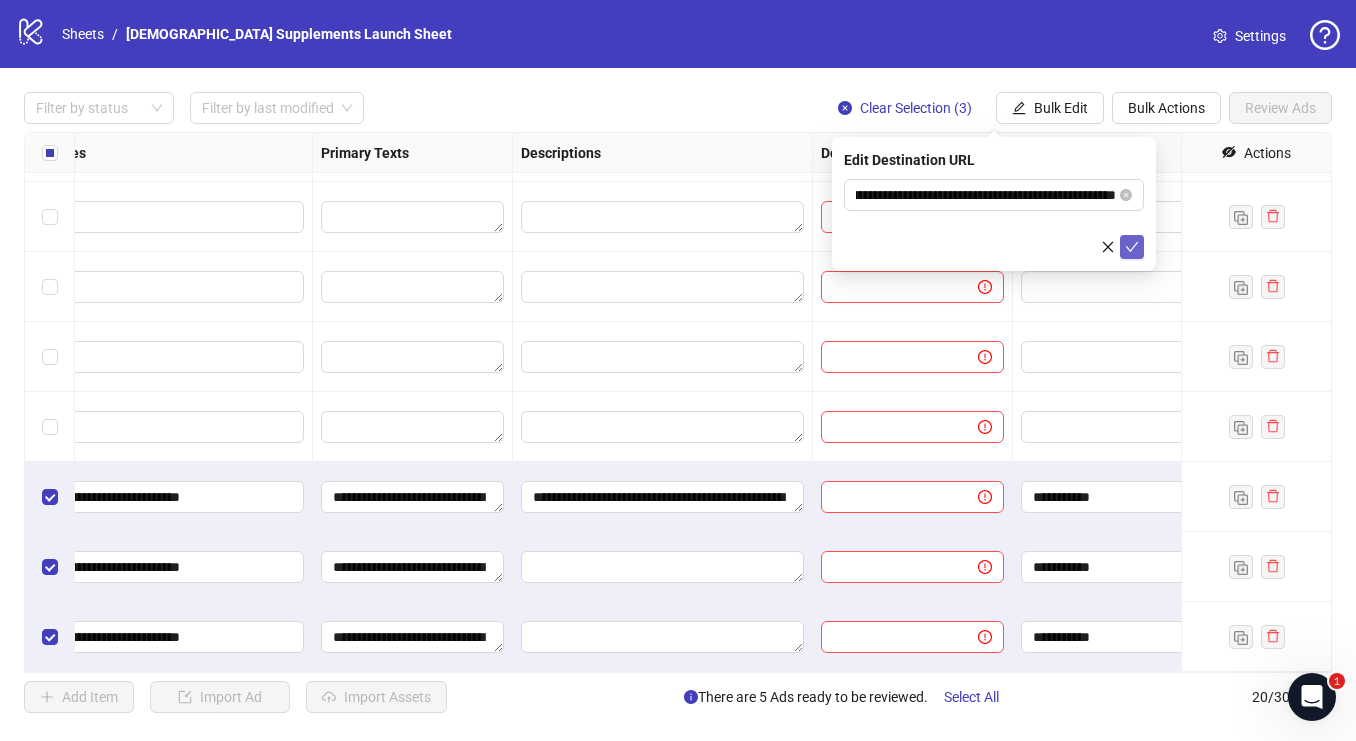click at bounding box center (1132, 247) 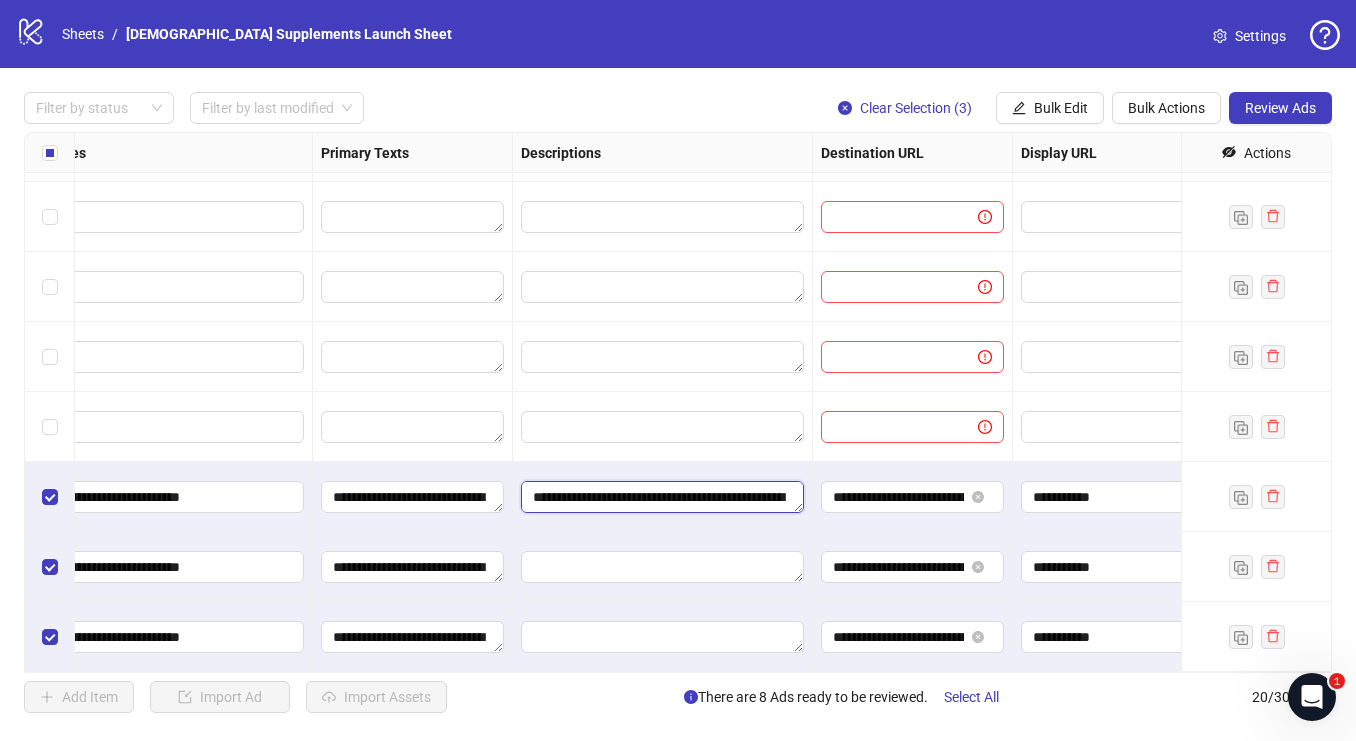 click on "**********" at bounding box center [662, 497] 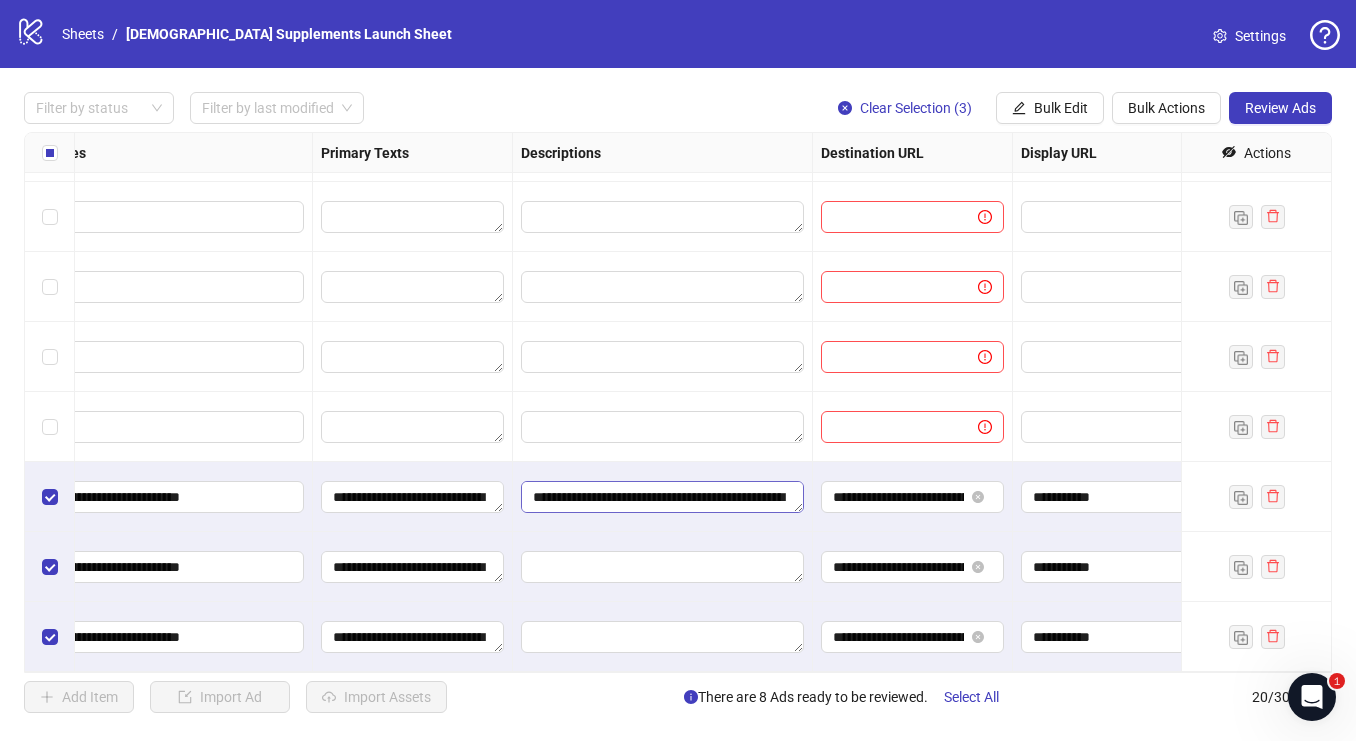 click on "**********" at bounding box center [662, 497] 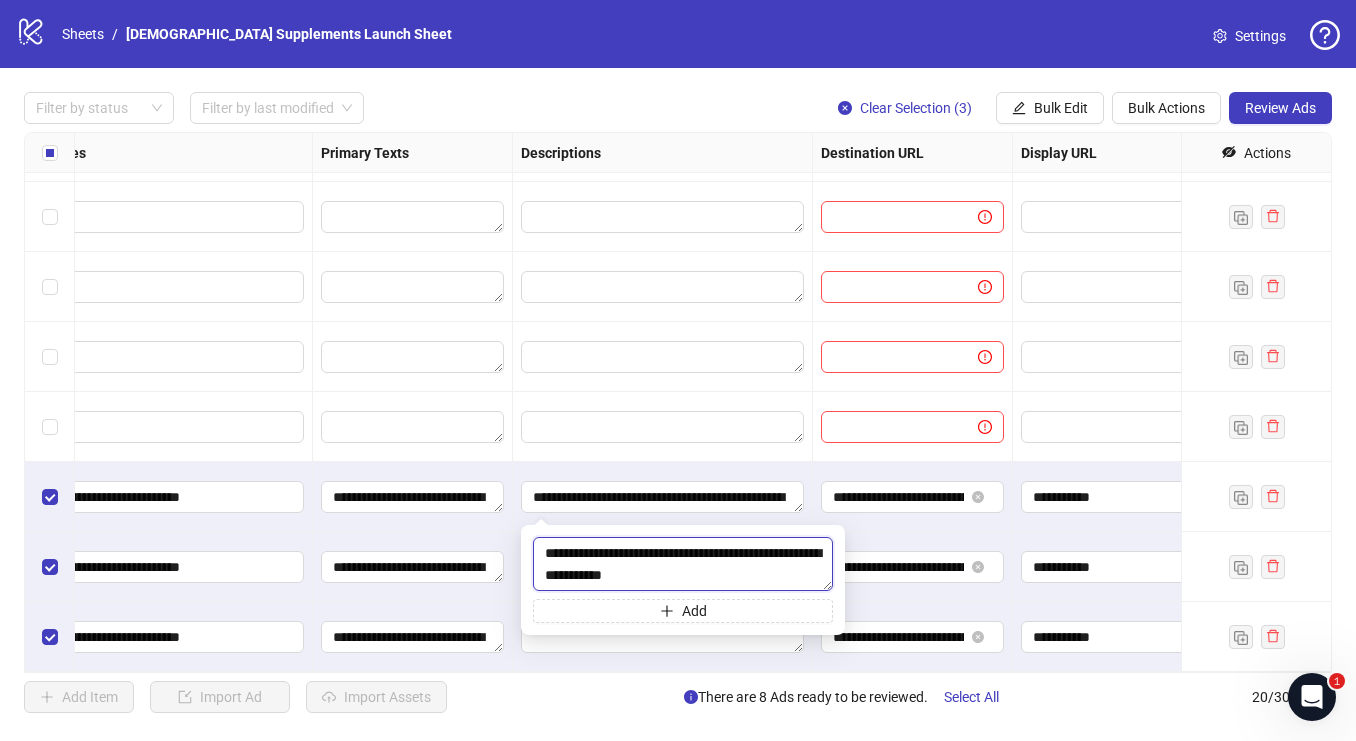 drag, startPoint x: 683, startPoint y: 574, endPoint x: 420, endPoint y: 470, distance: 282.8162 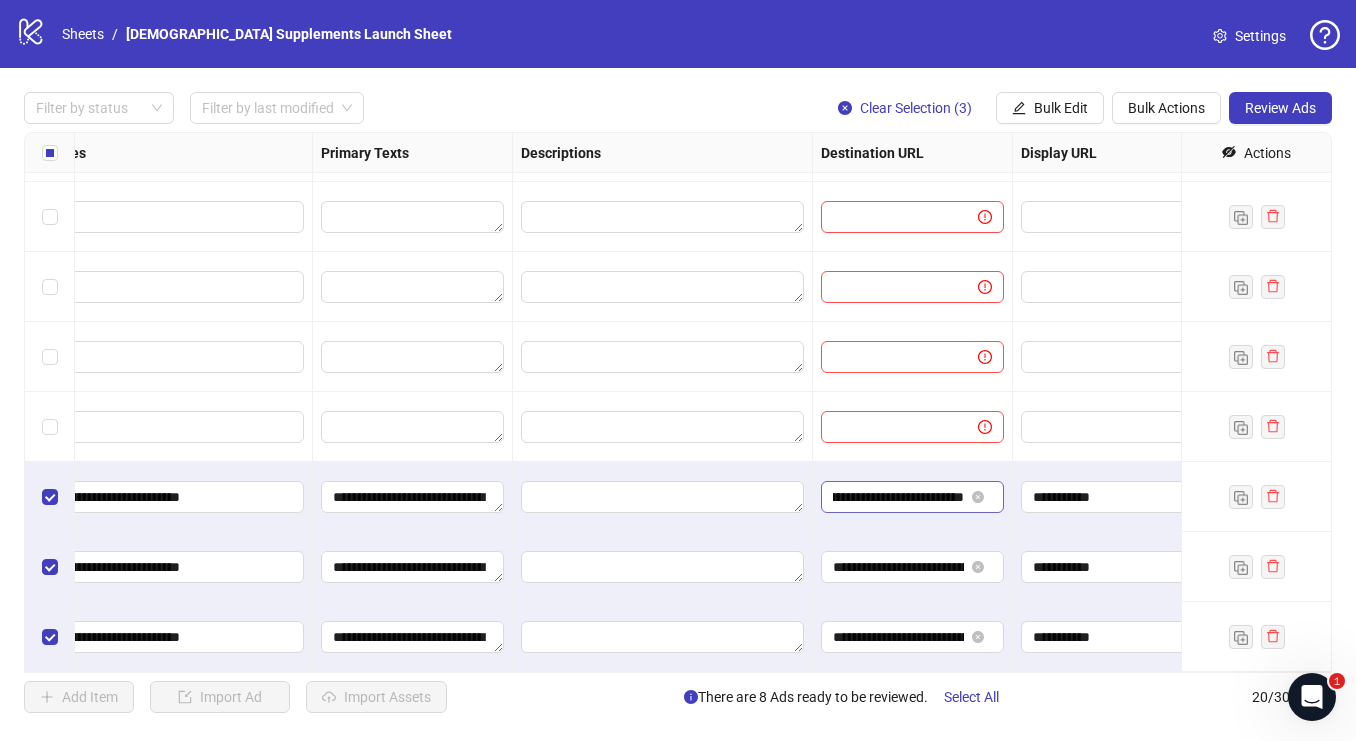 scroll, scrollTop: 0, scrollLeft: 270, axis: horizontal 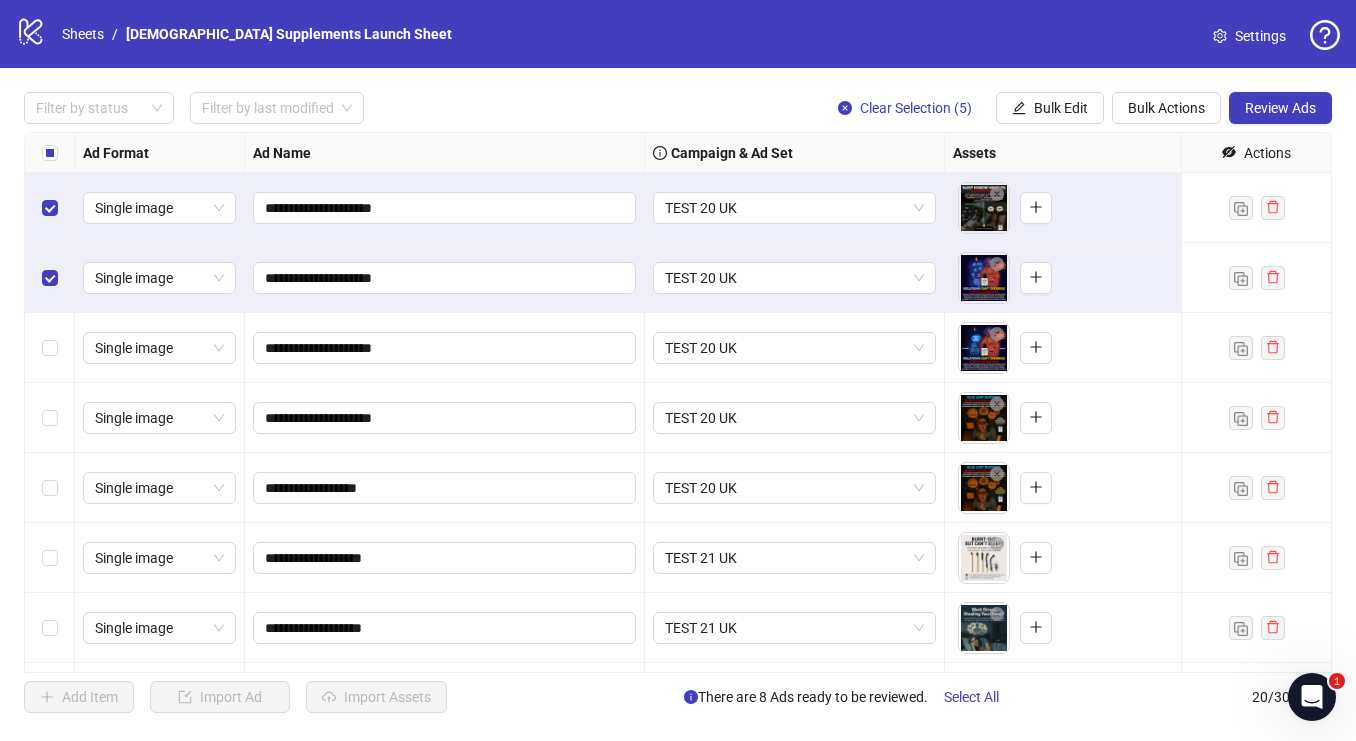 click at bounding box center (50, 348) 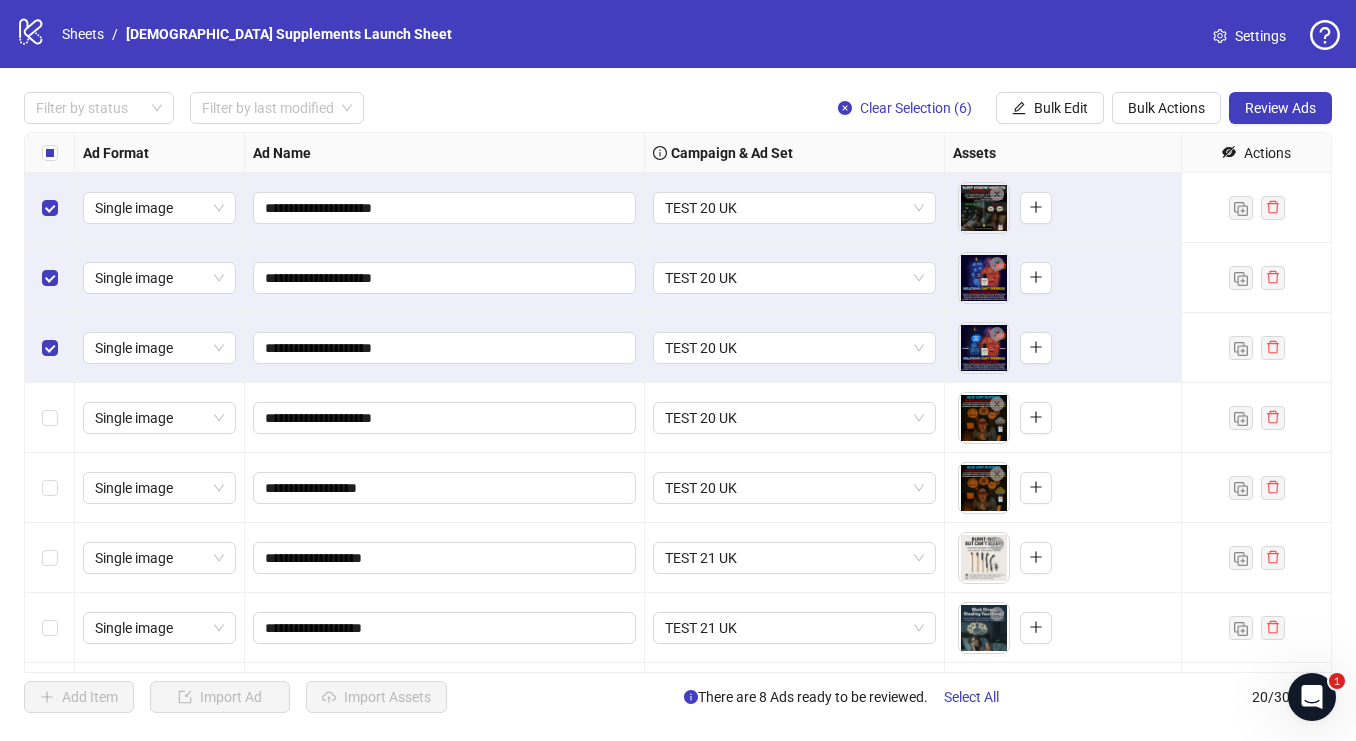 click at bounding box center (50, 348) 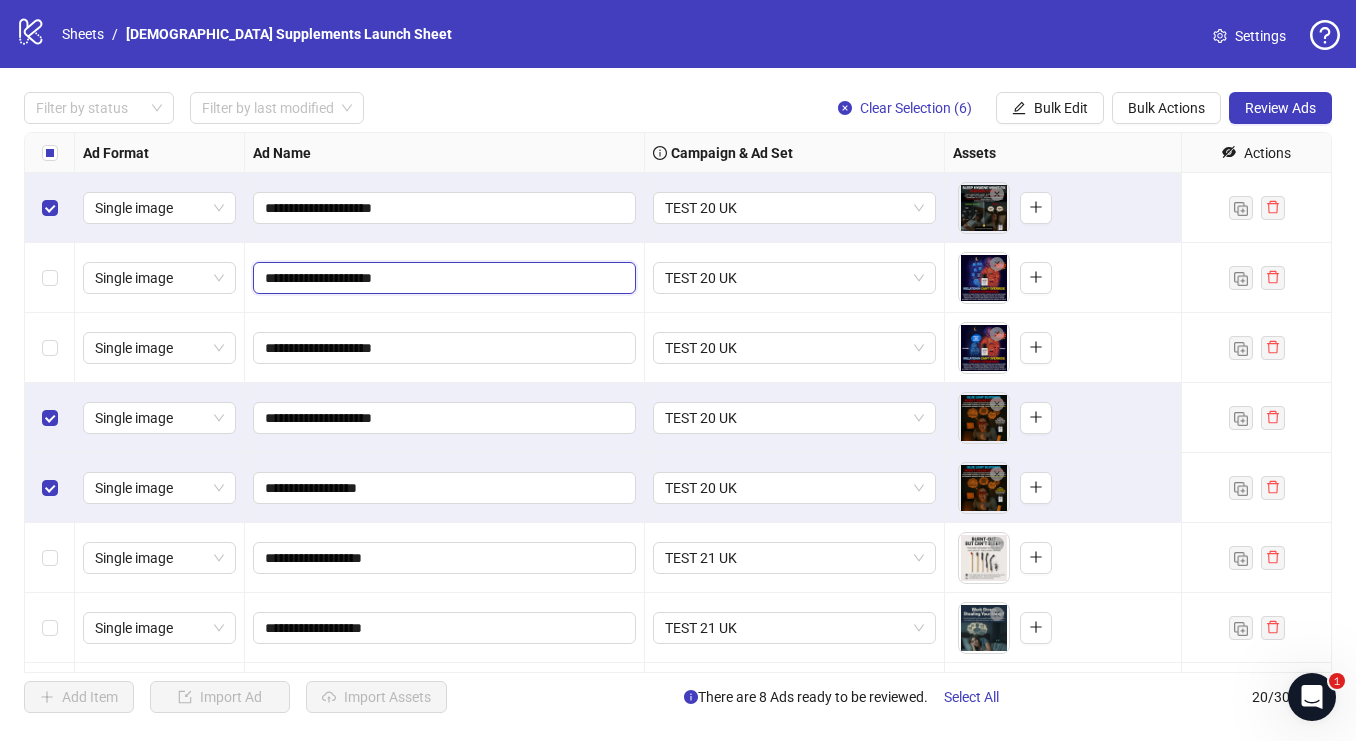click on "**********" at bounding box center [442, 278] 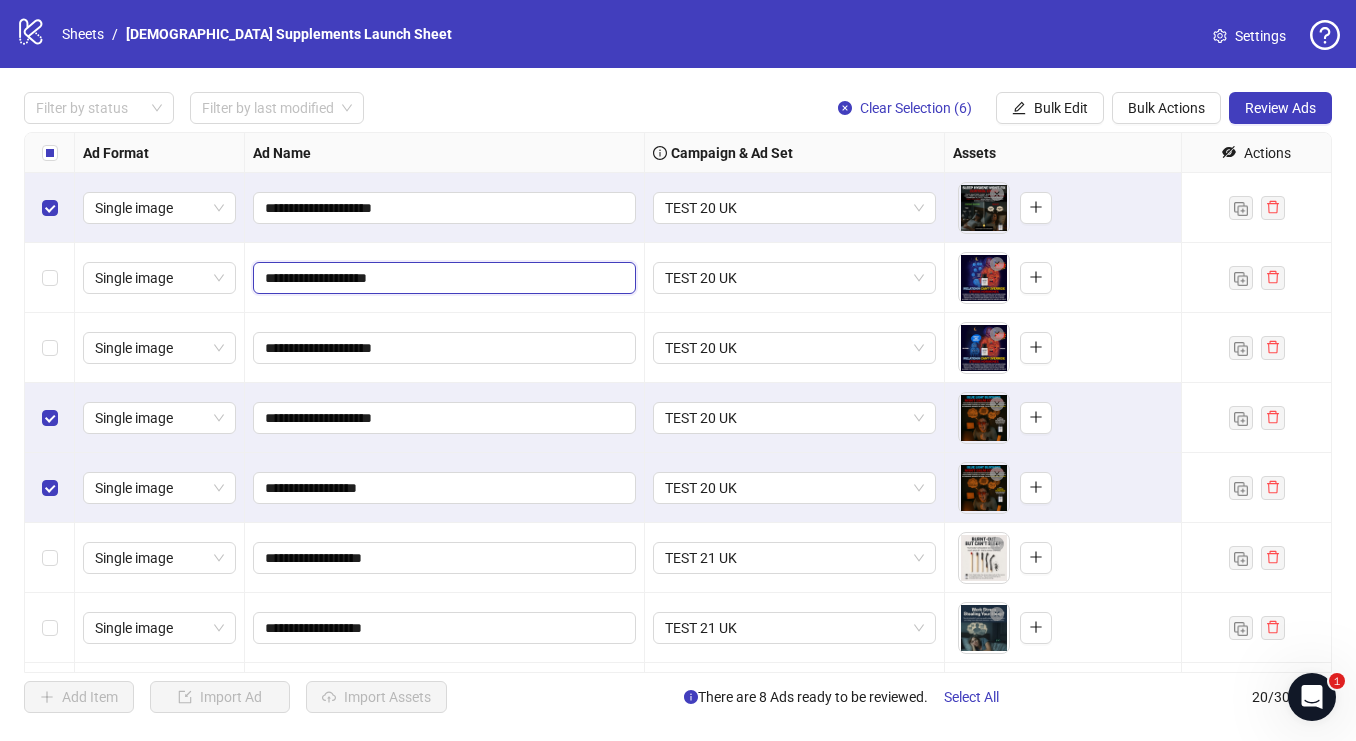 type on "**********" 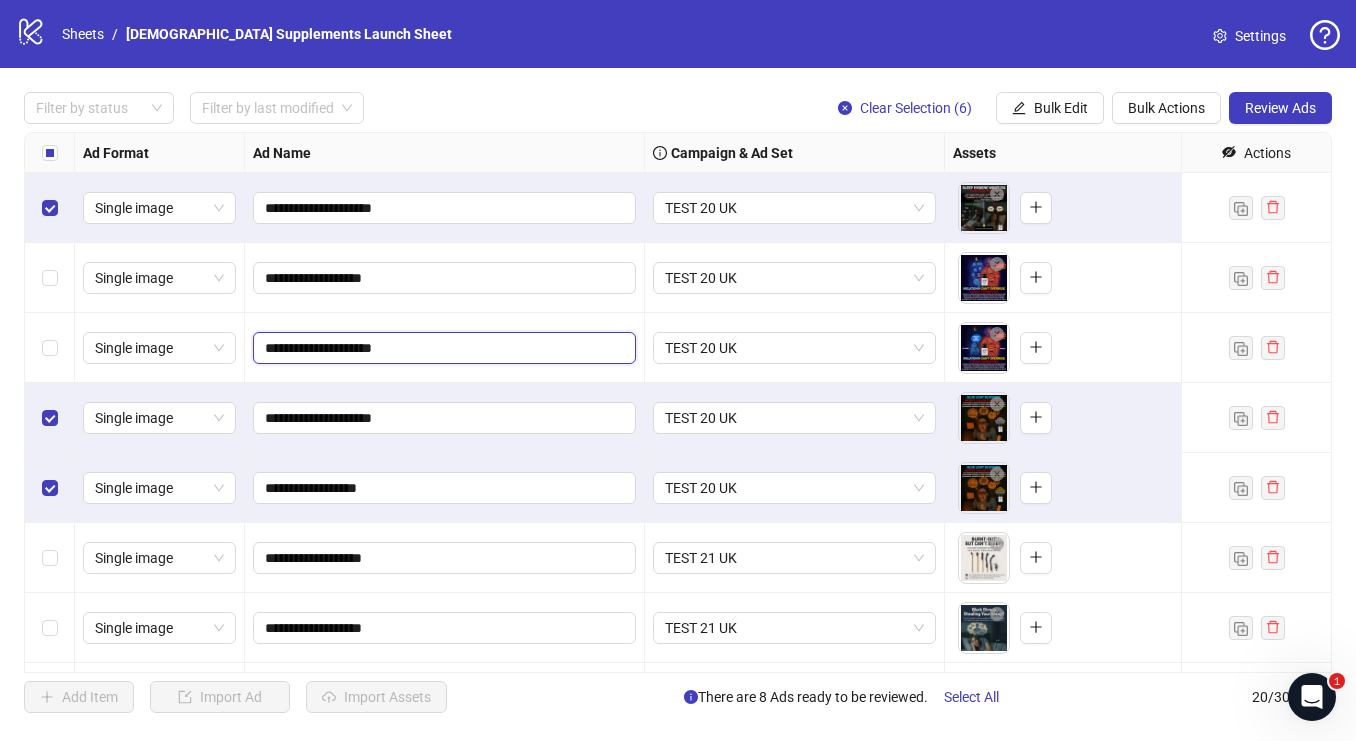 click on "**********" at bounding box center (442, 348) 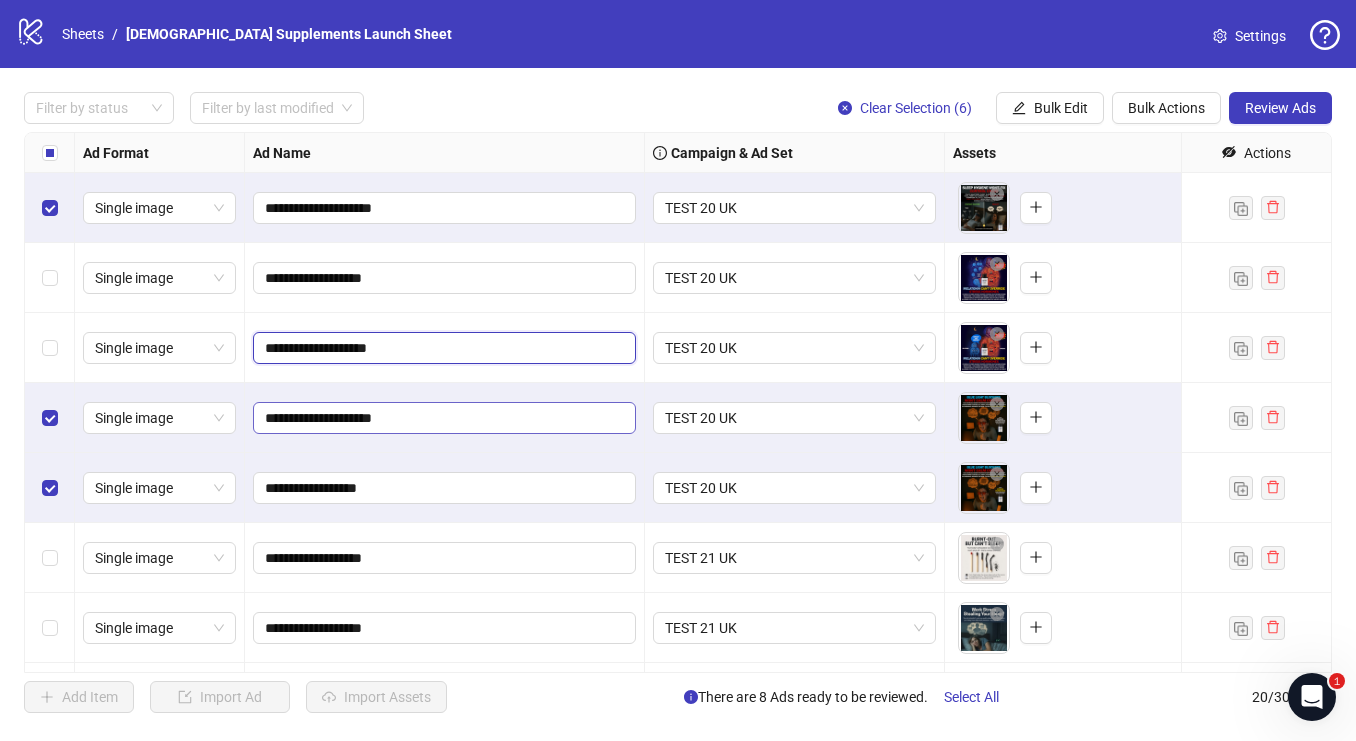 type on "**********" 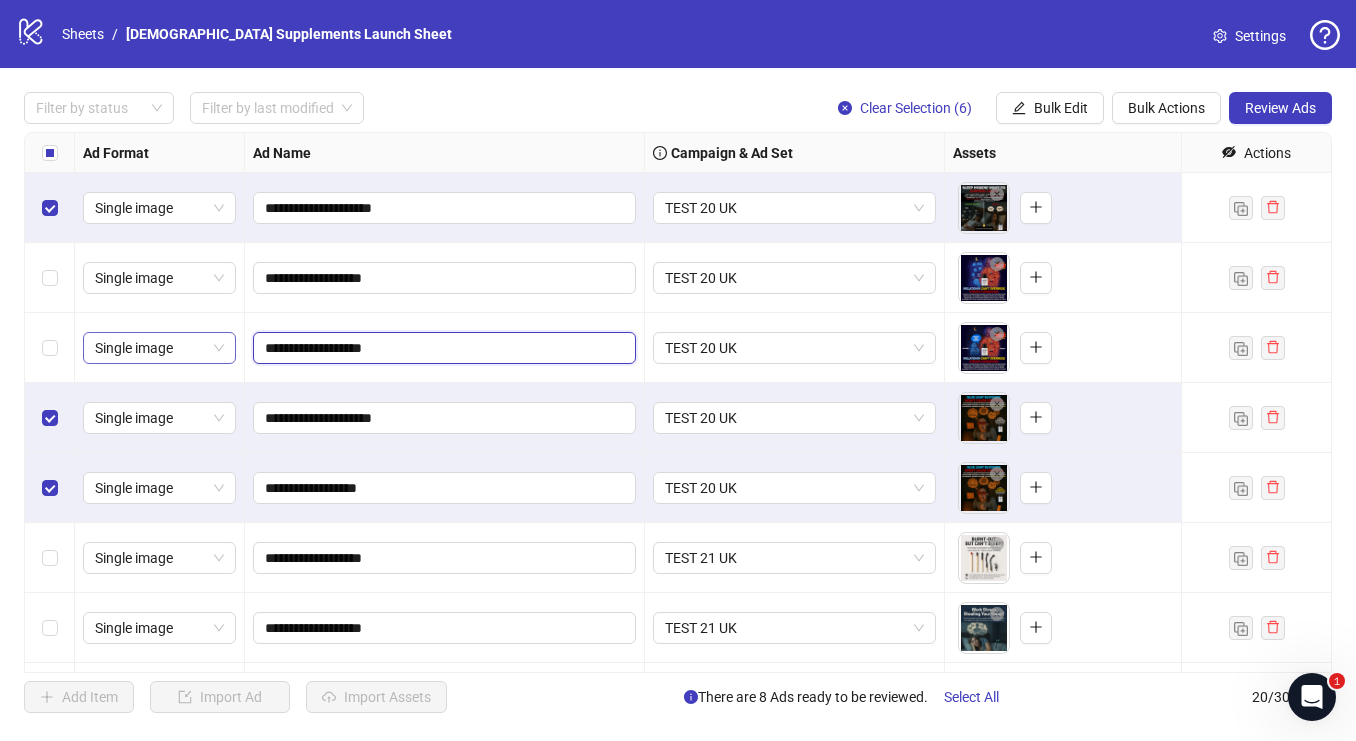 drag, startPoint x: 440, startPoint y: 358, endPoint x: 193, endPoint y: 351, distance: 247.09917 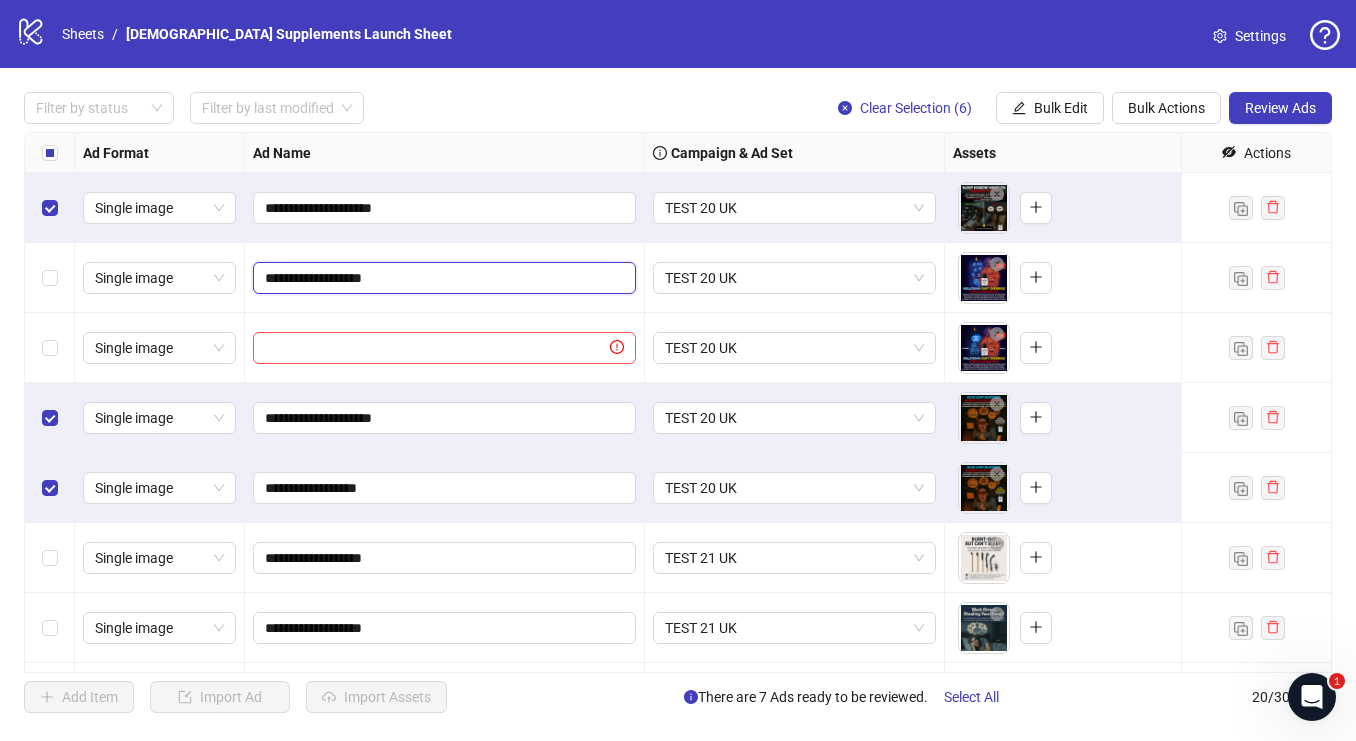 drag, startPoint x: 405, startPoint y: 278, endPoint x: 258, endPoint y: 273, distance: 147.085 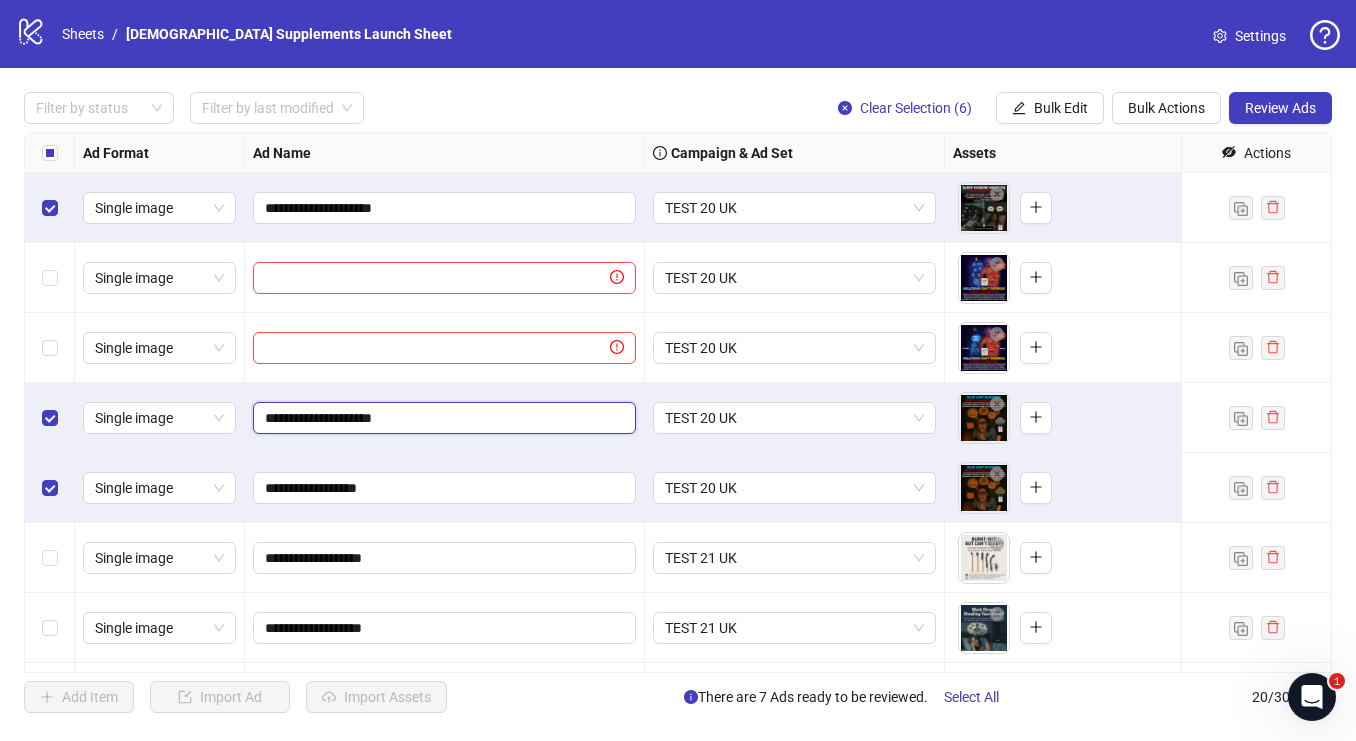 click on "**********" at bounding box center [442, 418] 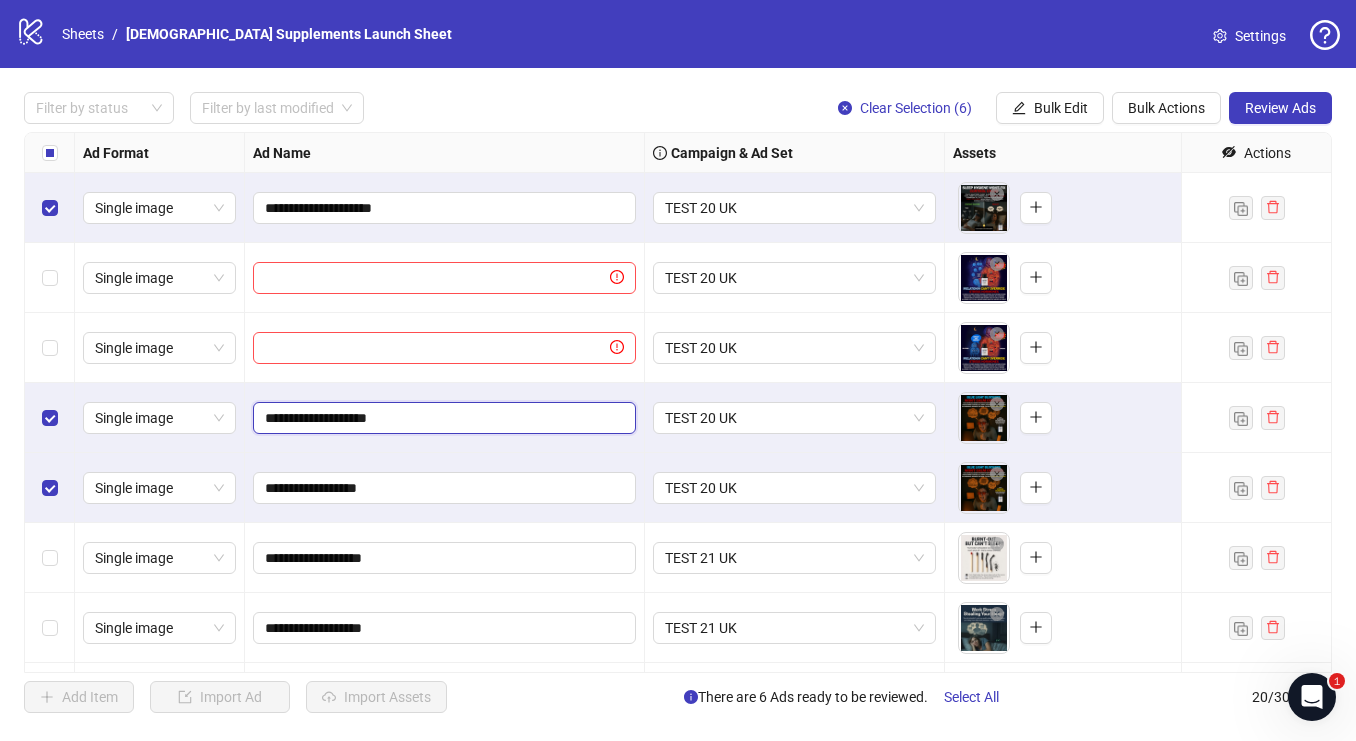 type on "**********" 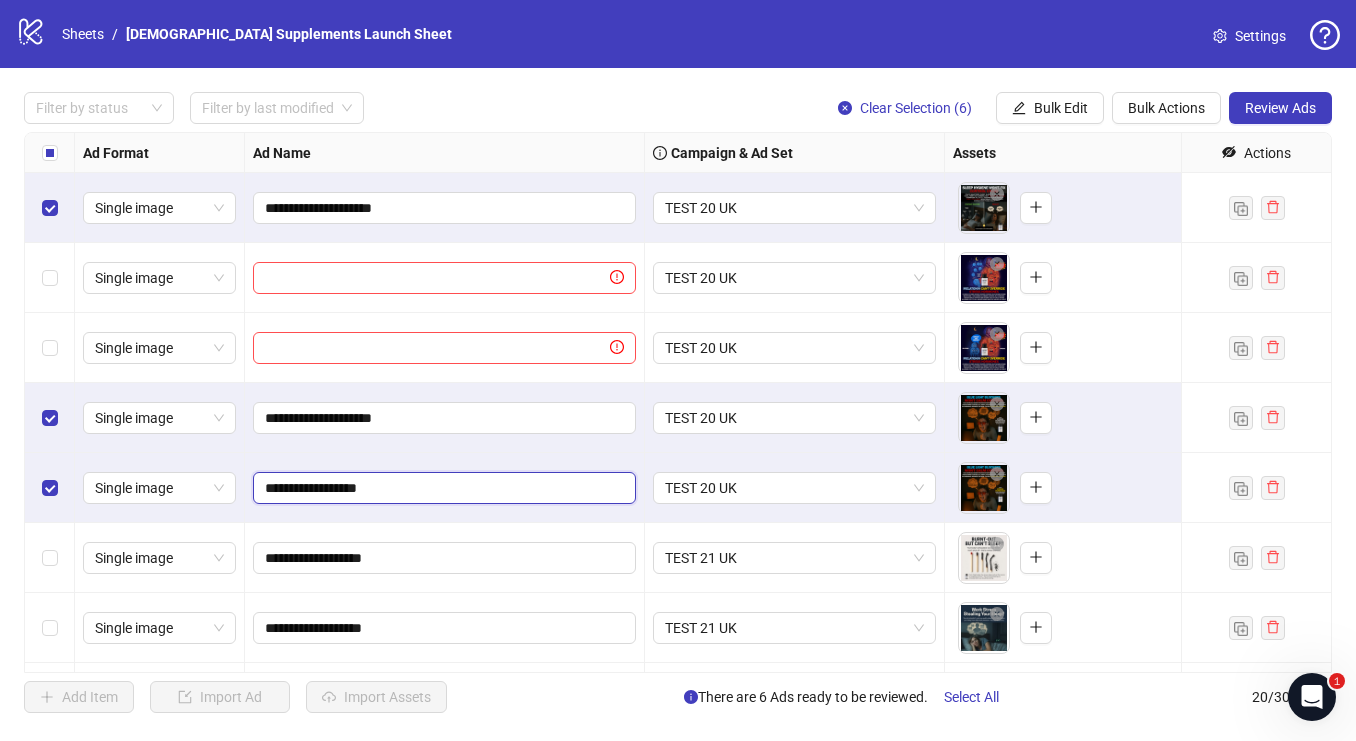click on "**********" at bounding box center (442, 488) 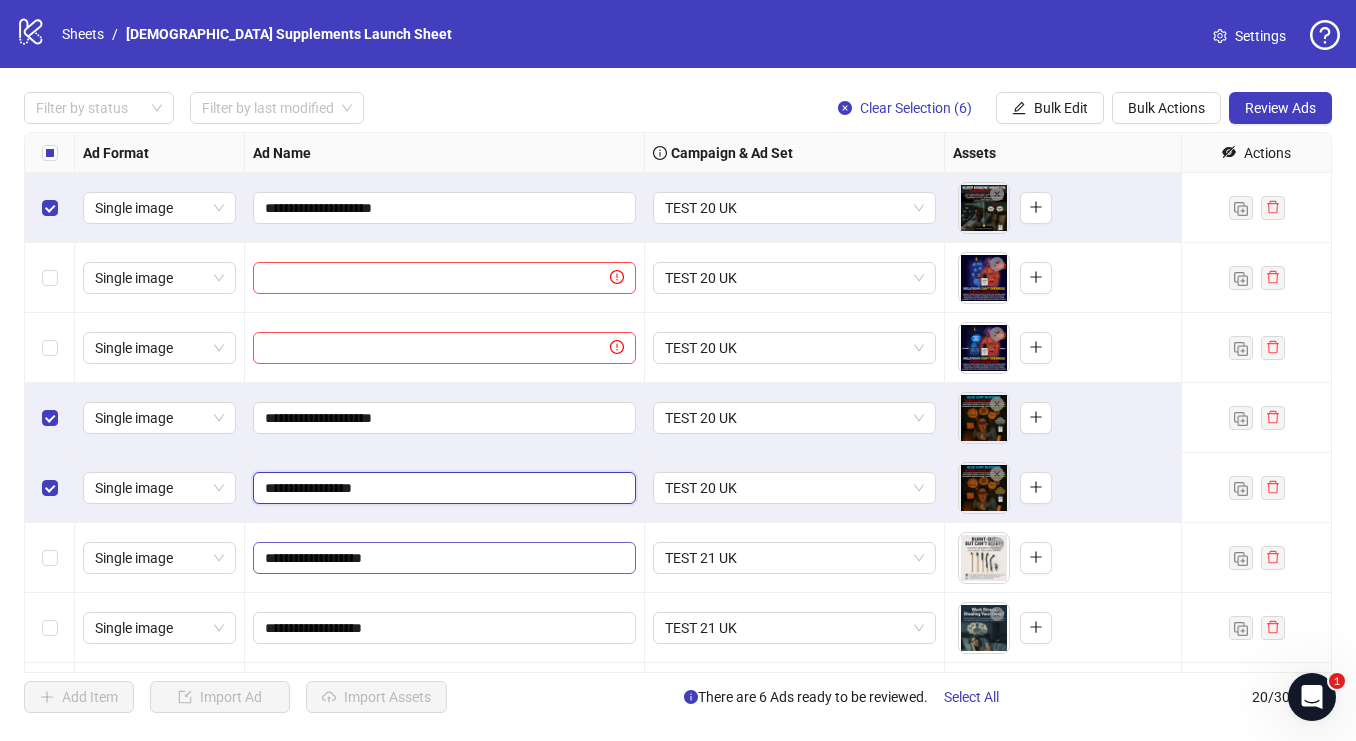 type on "**********" 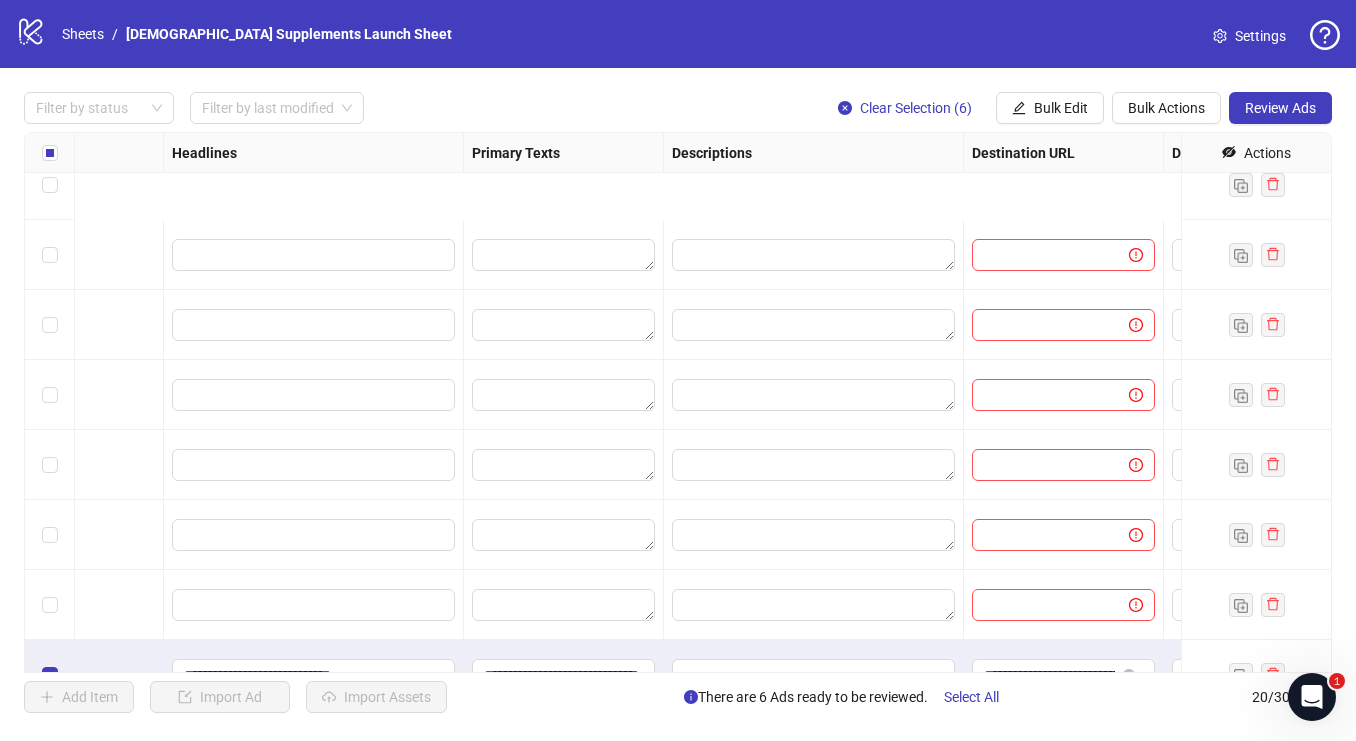 scroll, scrollTop: 901, scrollLeft: 1021, axis: both 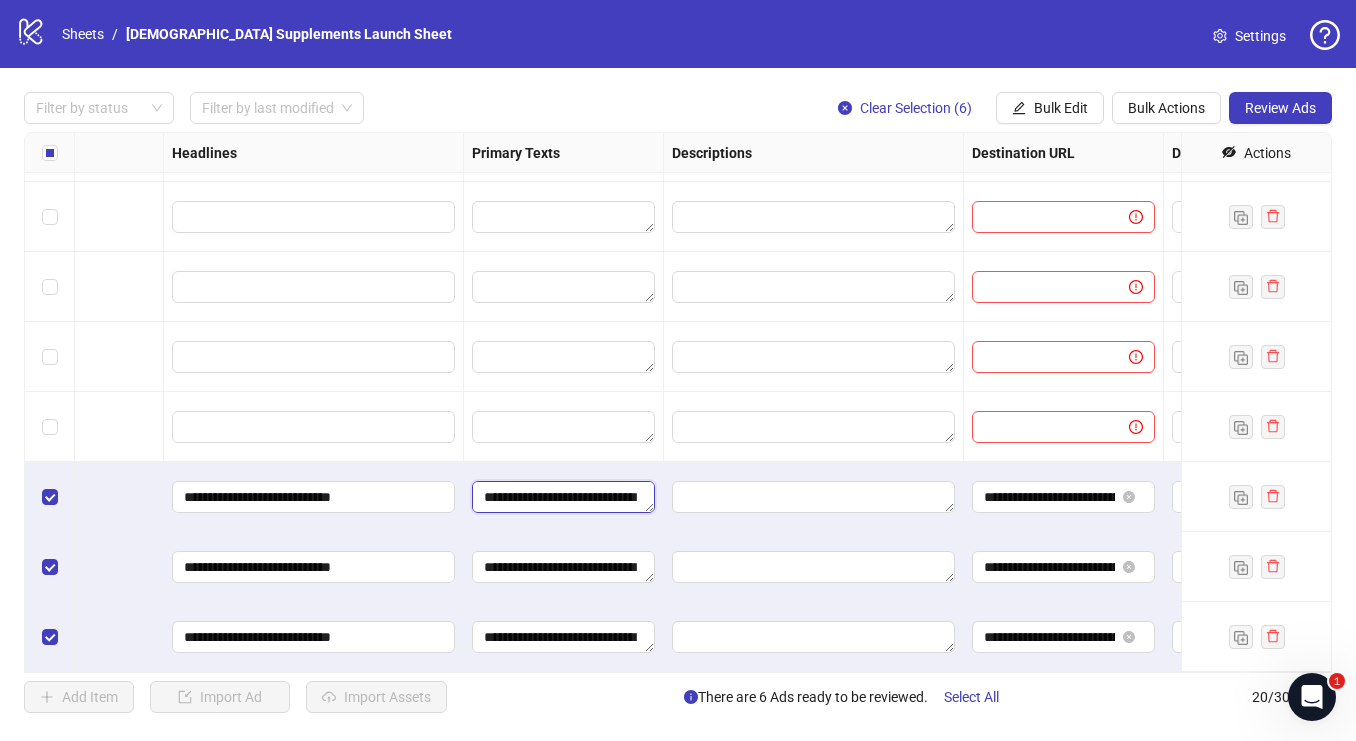 click at bounding box center (563, 497) 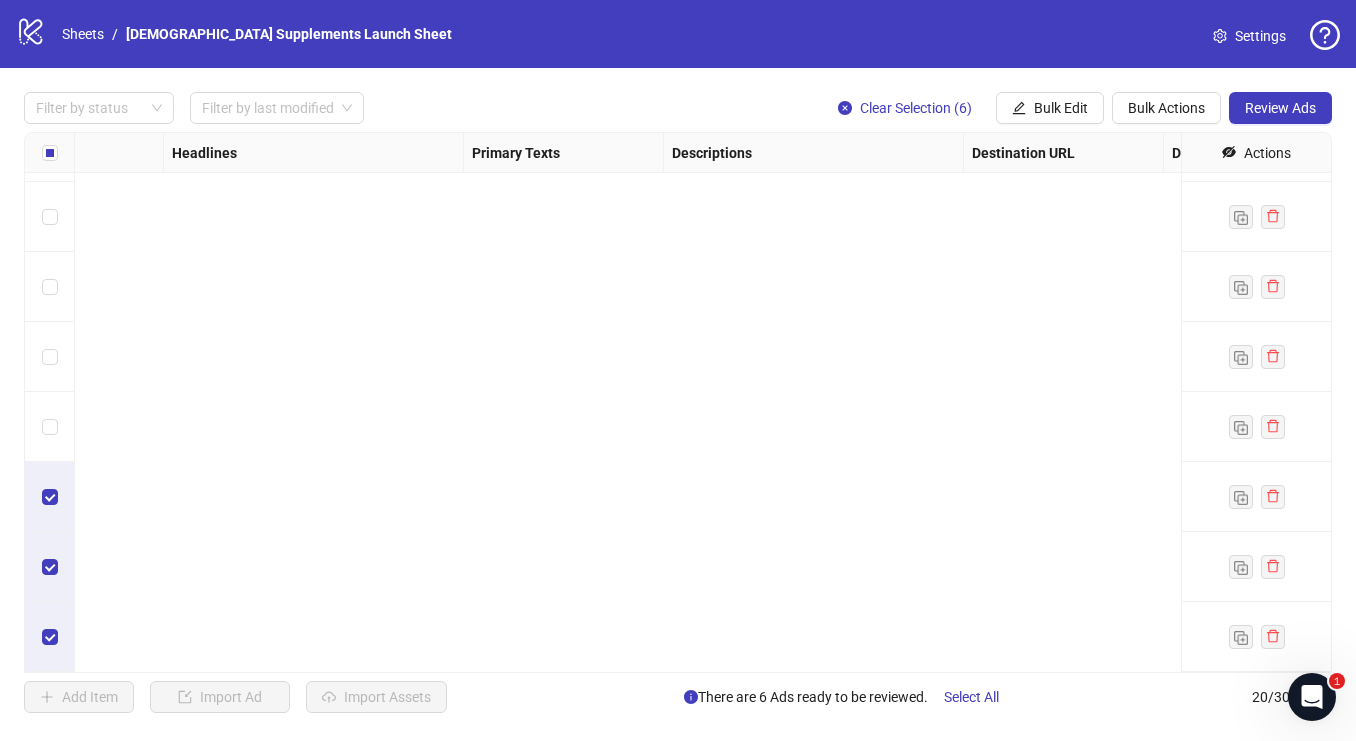 scroll, scrollTop: 0, scrollLeft: 1021, axis: horizontal 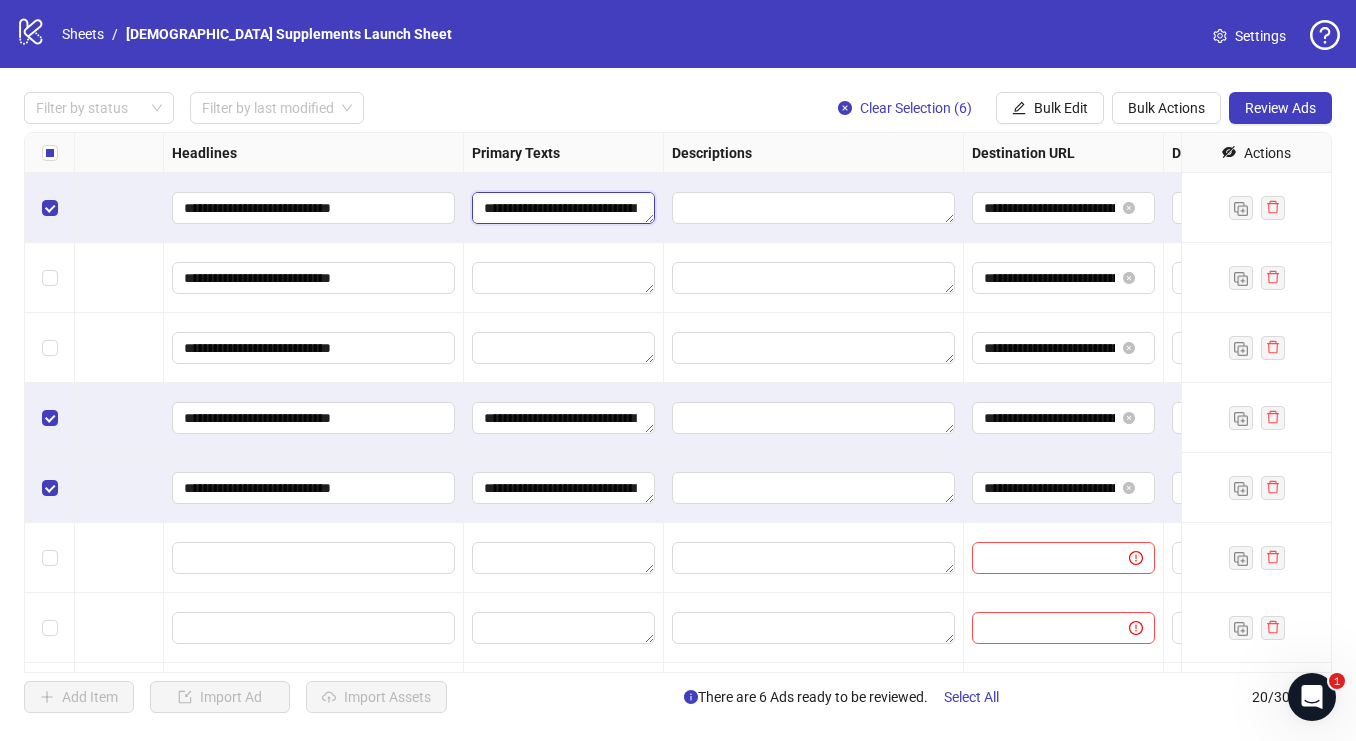 click at bounding box center [563, 208] 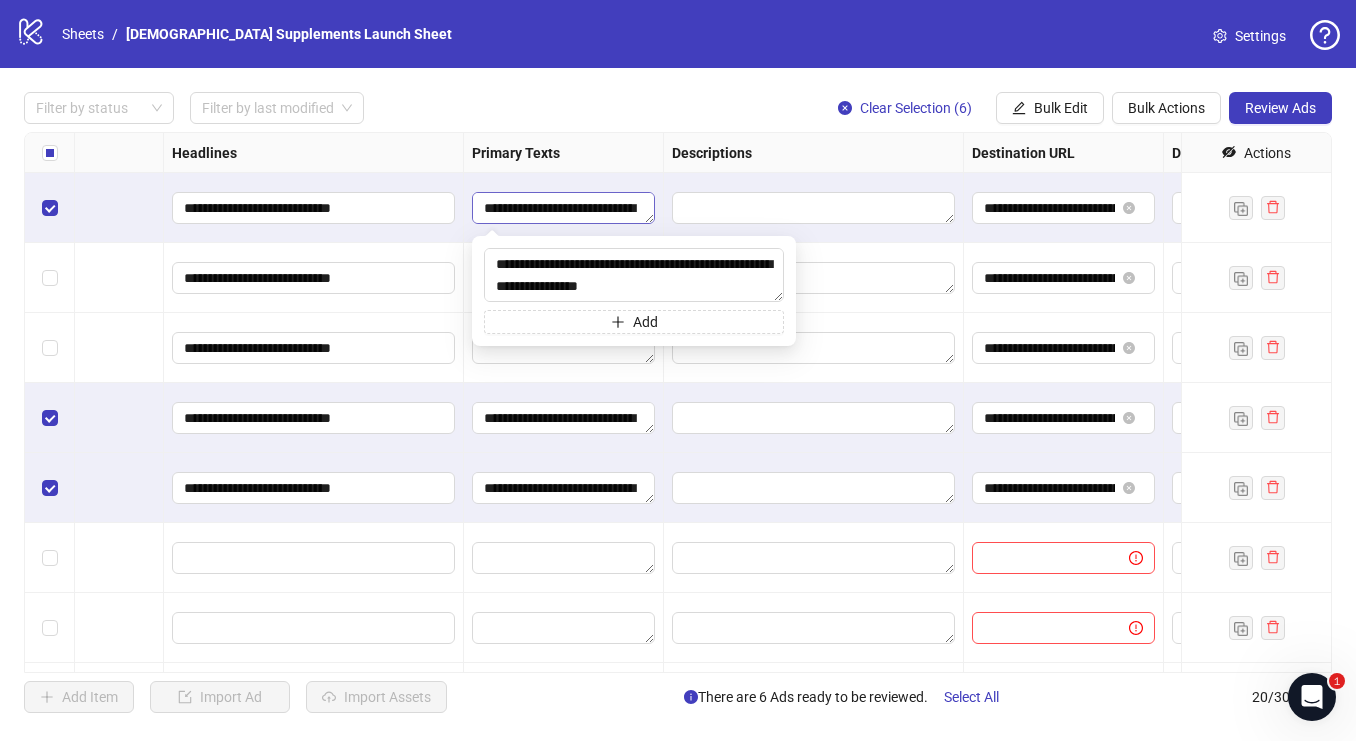 scroll, scrollTop: 191, scrollLeft: 0, axis: vertical 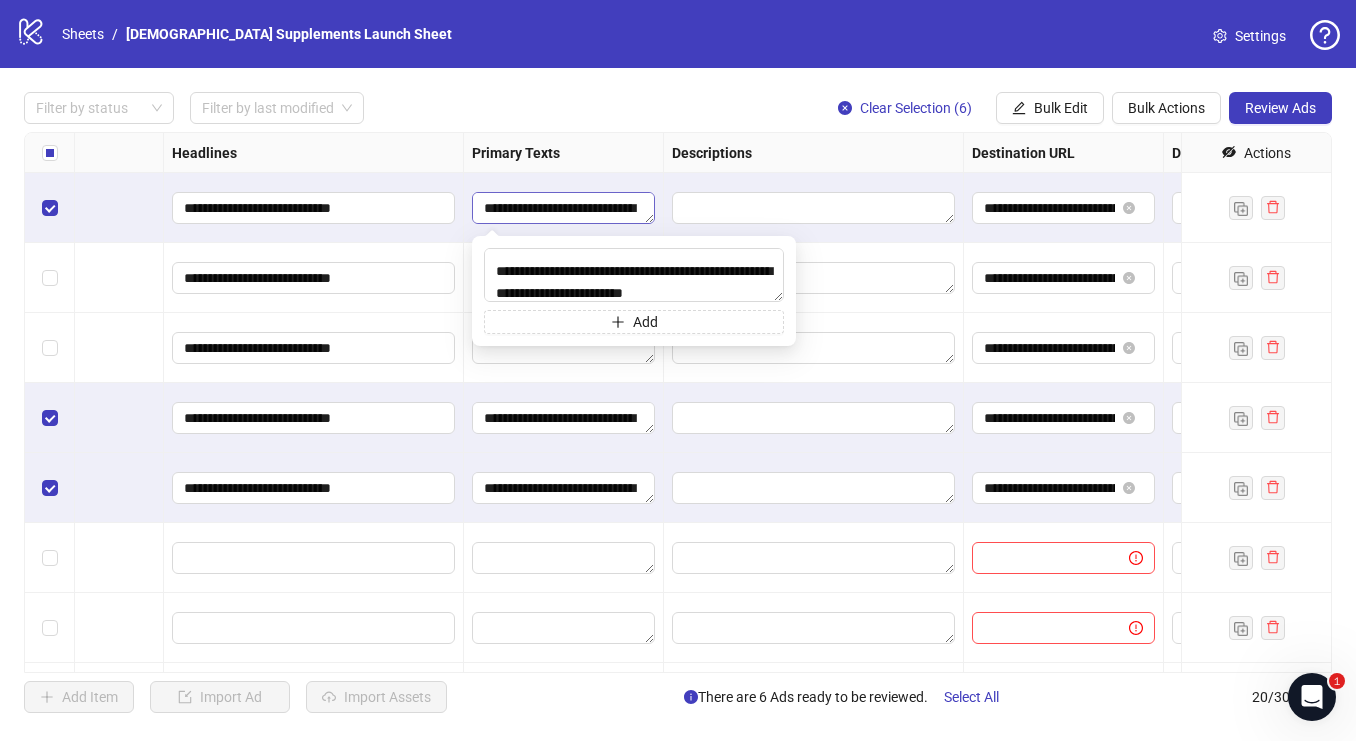 type on "**********" 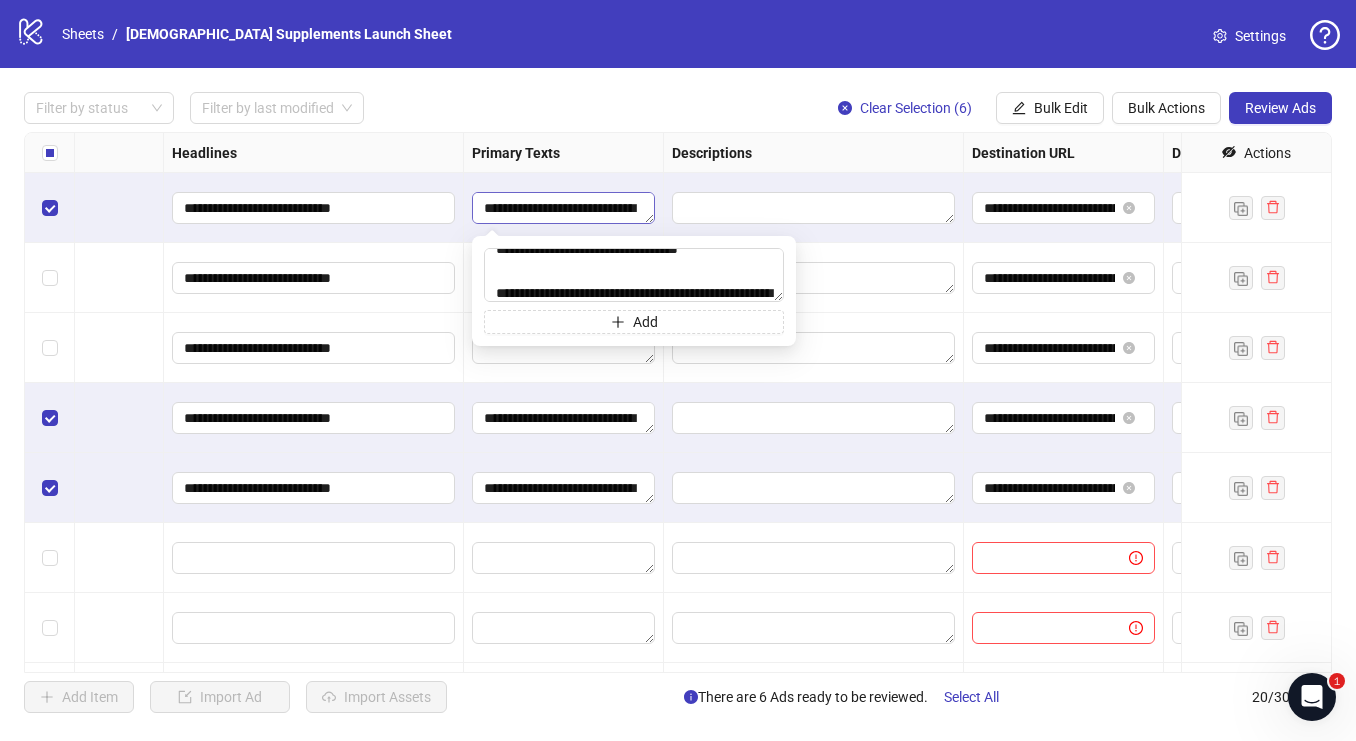 scroll, scrollTop: 0, scrollLeft: 0, axis: both 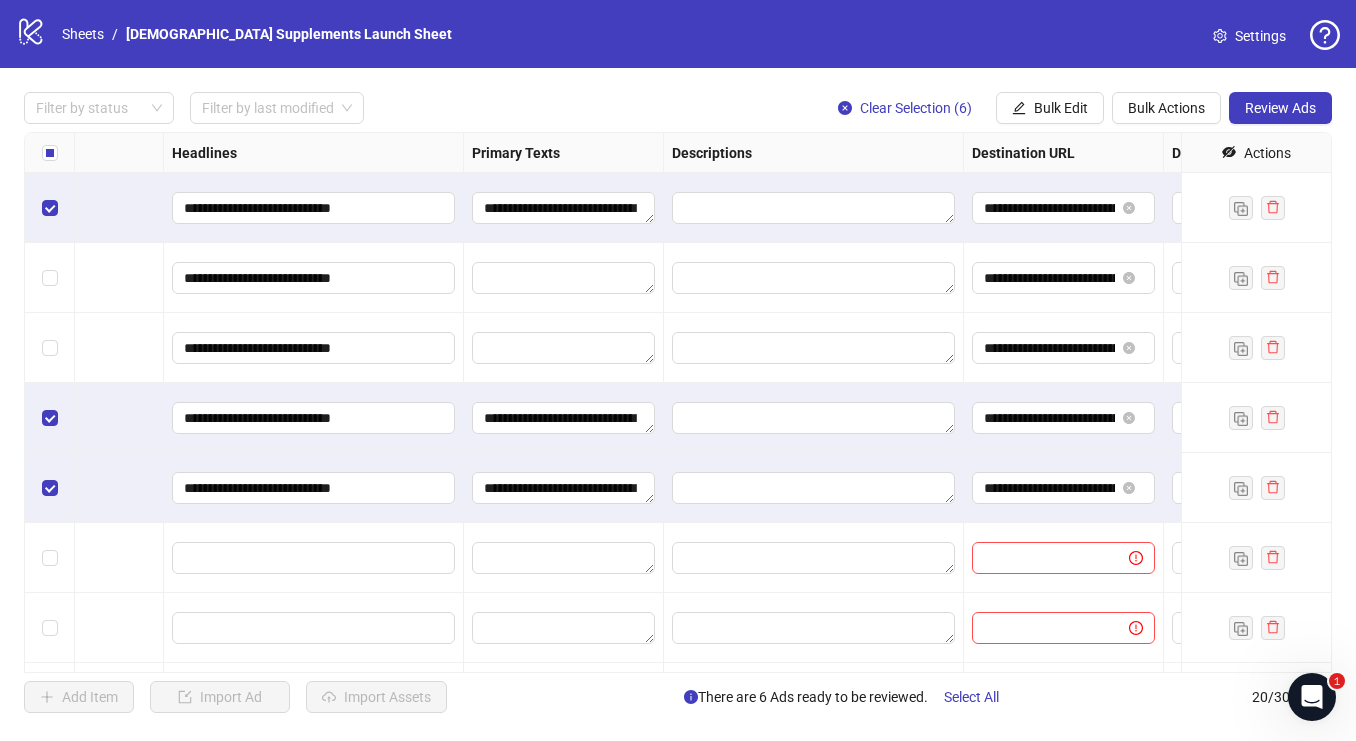 click at bounding box center (564, 208) 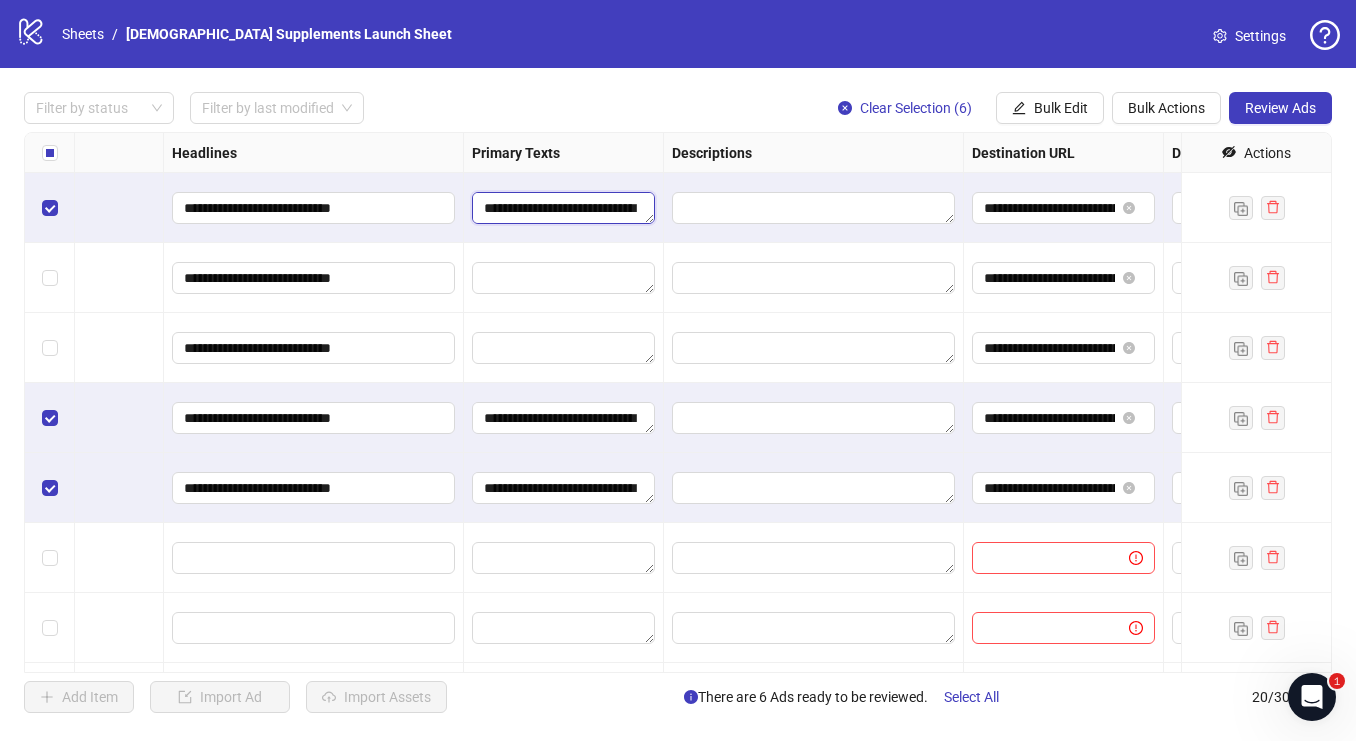 click at bounding box center [563, 208] 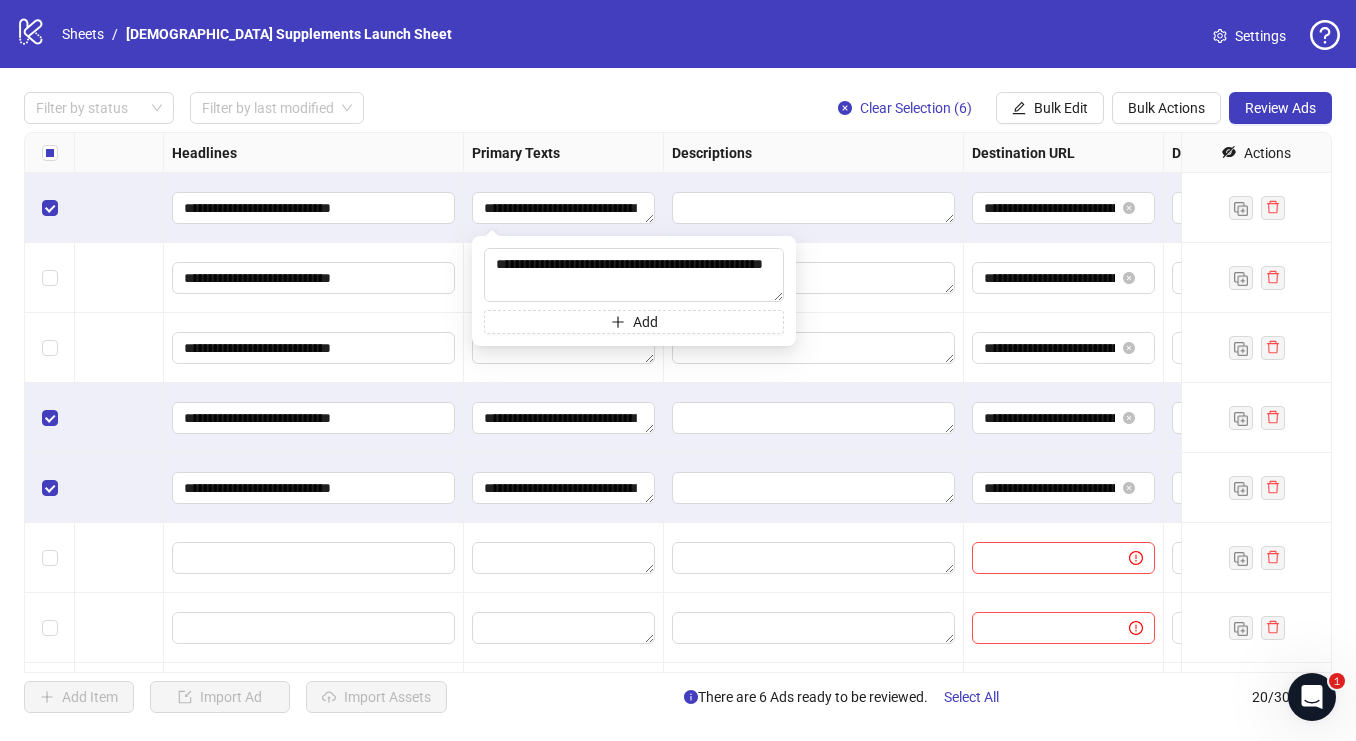 scroll, scrollTop: 191, scrollLeft: 0, axis: vertical 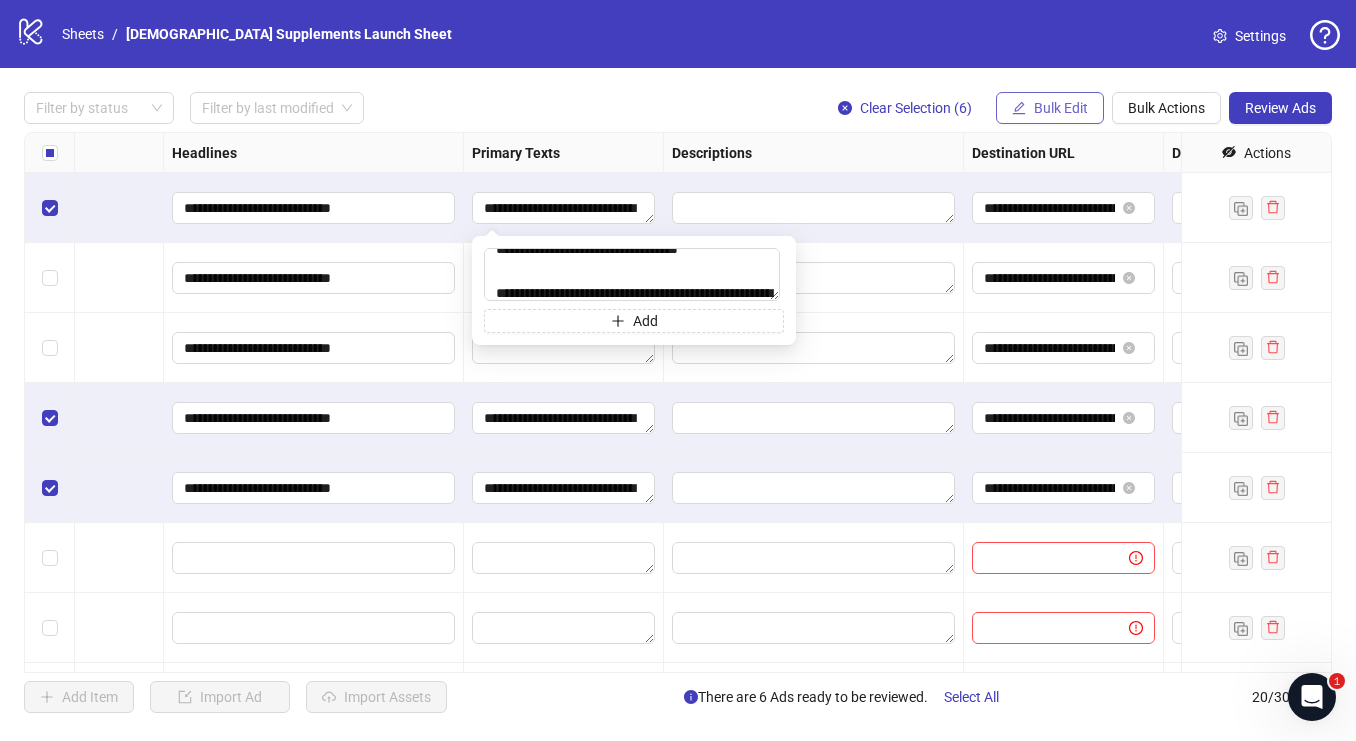 click on "Bulk Edit" at bounding box center (1061, 108) 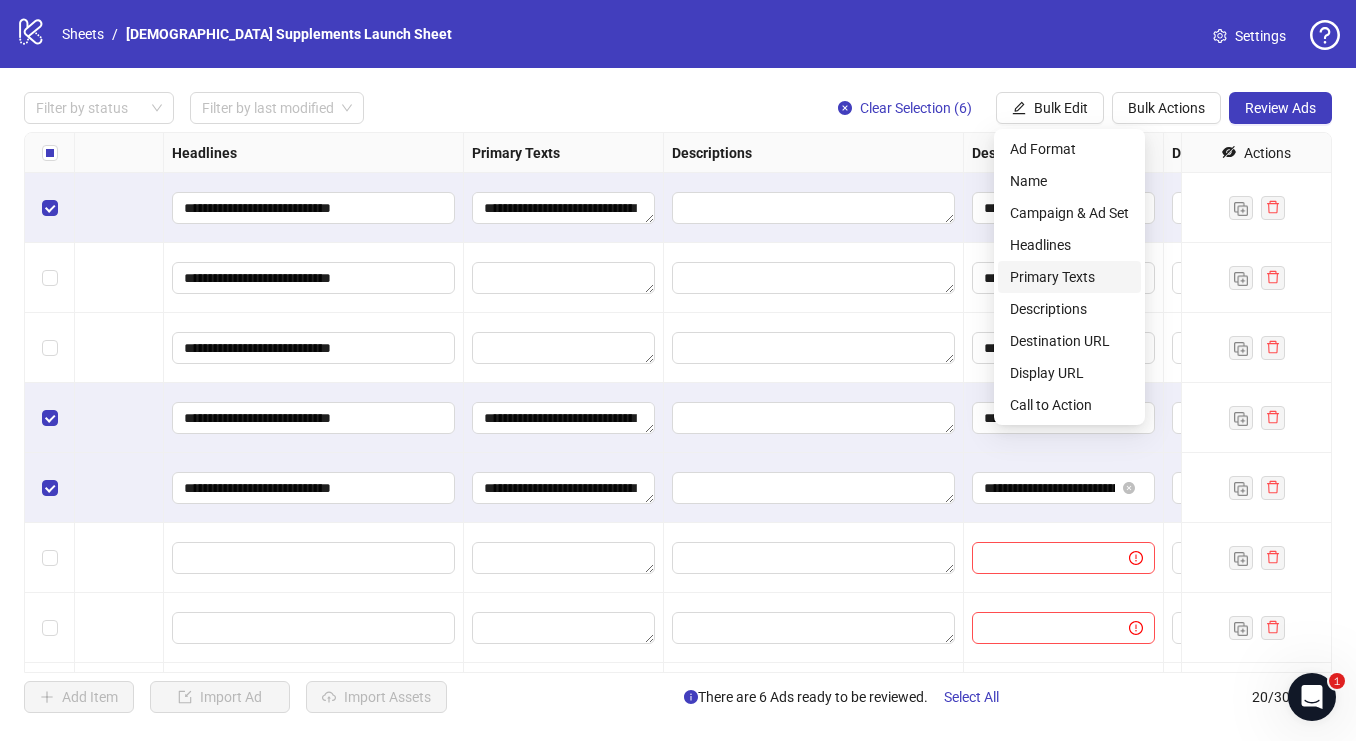 click on "Primary Texts" at bounding box center [1069, 277] 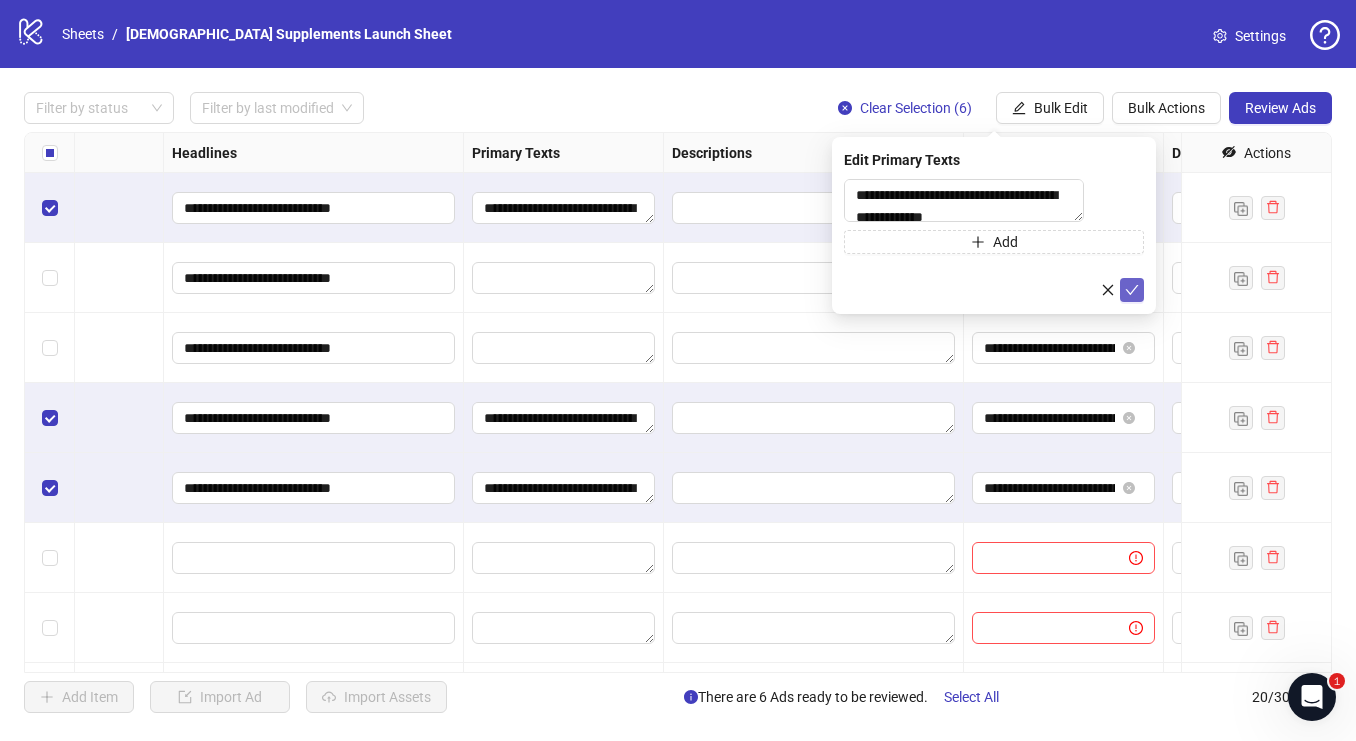 click 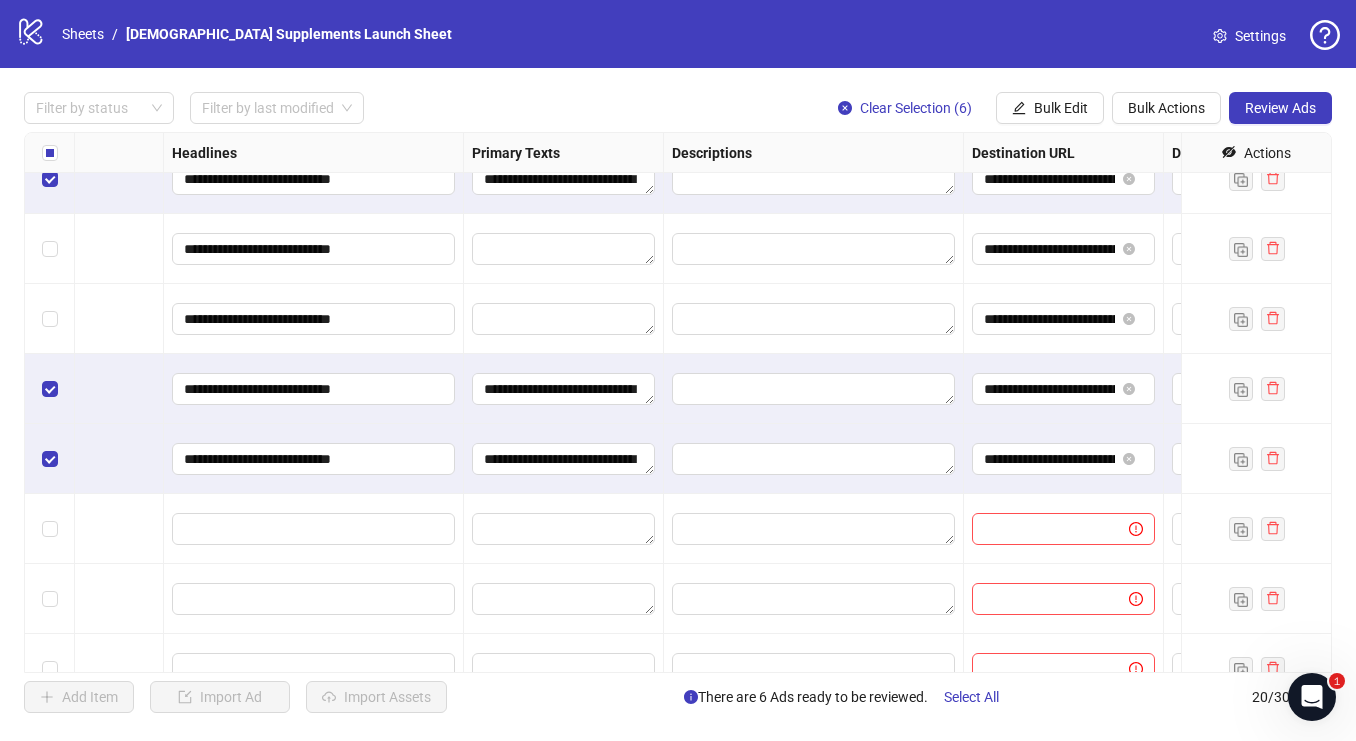 scroll, scrollTop: 0, scrollLeft: 1021, axis: horizontal 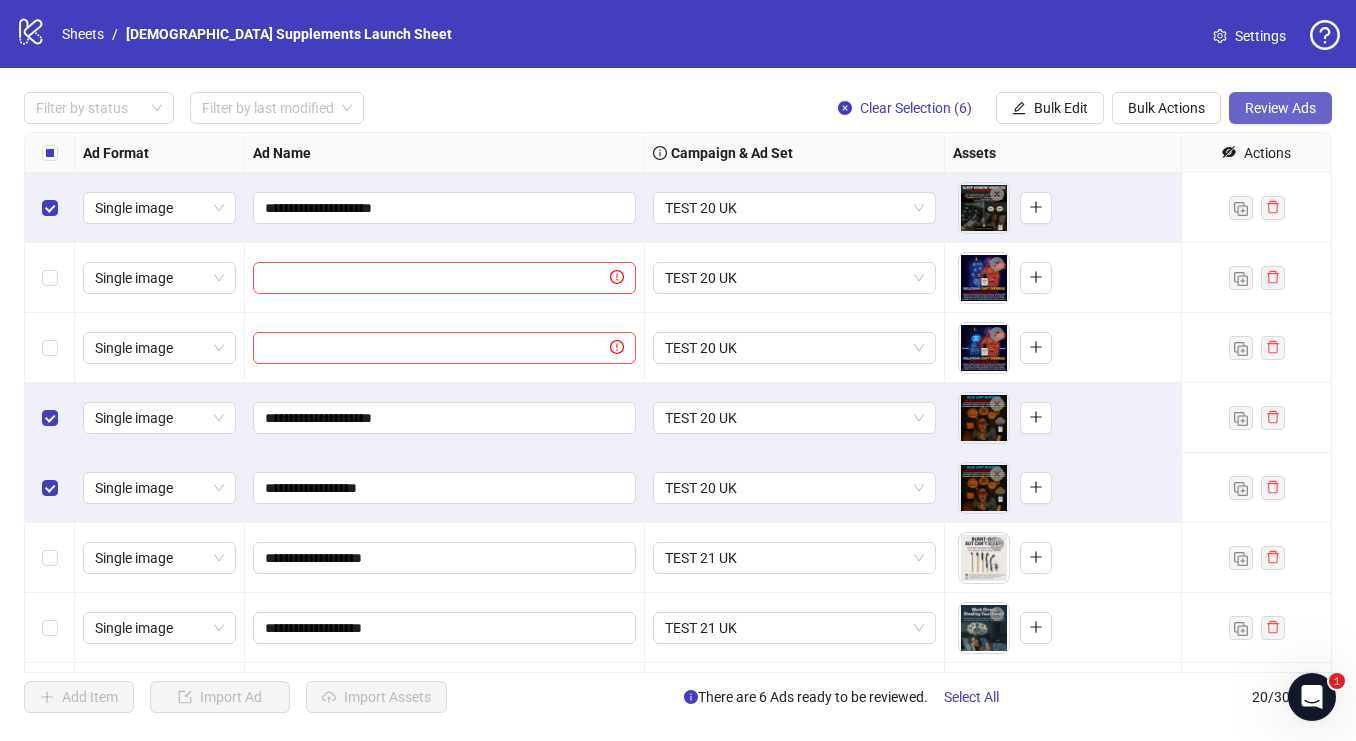 click on "Review Ads" at bounding box center (1280, 108) 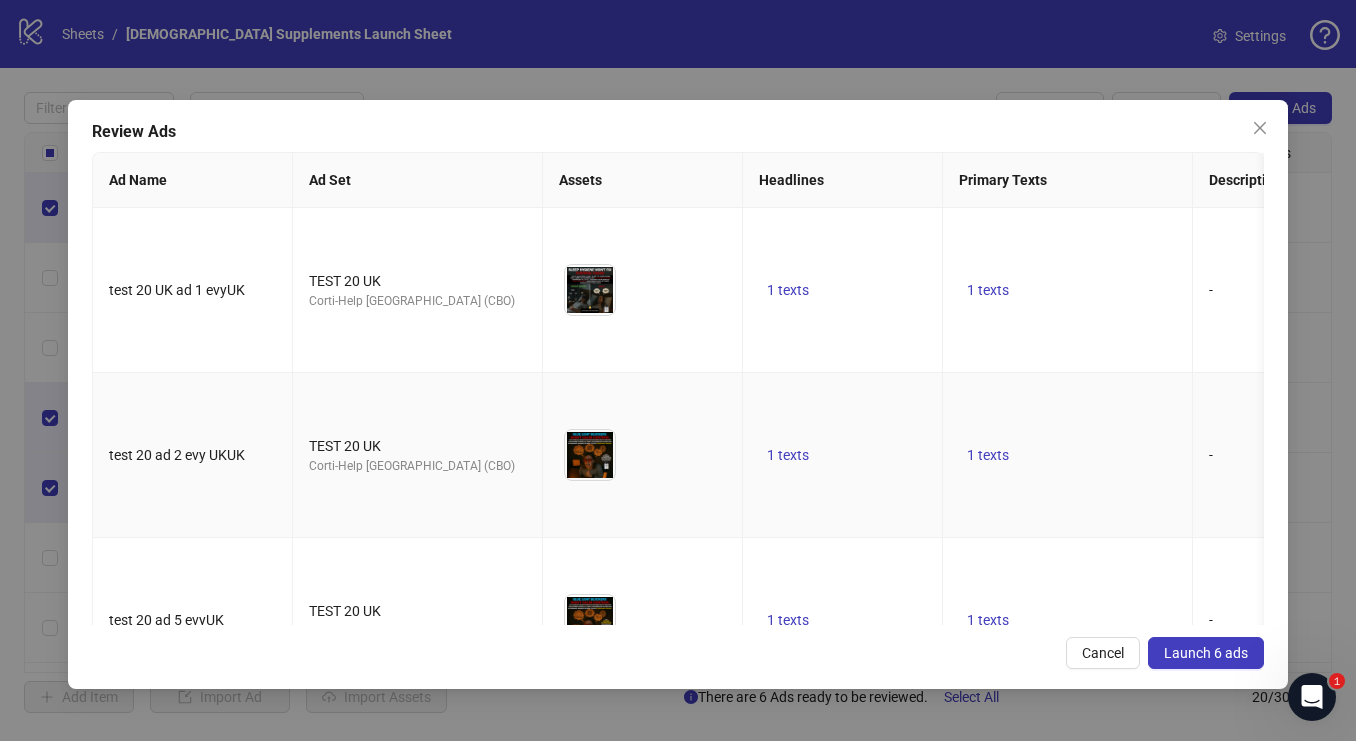scroll, scrollTop: 0, scrollLeft: 417, axis: horizontal 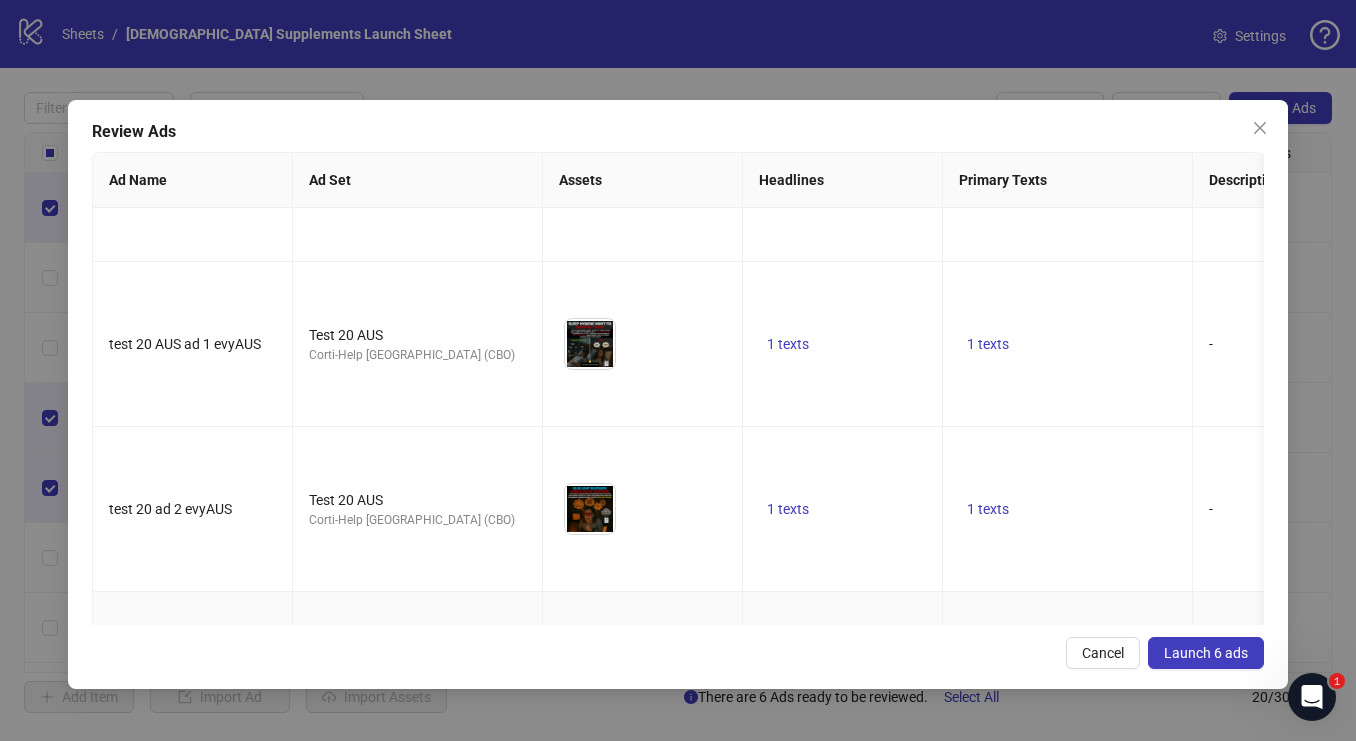 click on "1 texts" at bounding box center [788, 674] 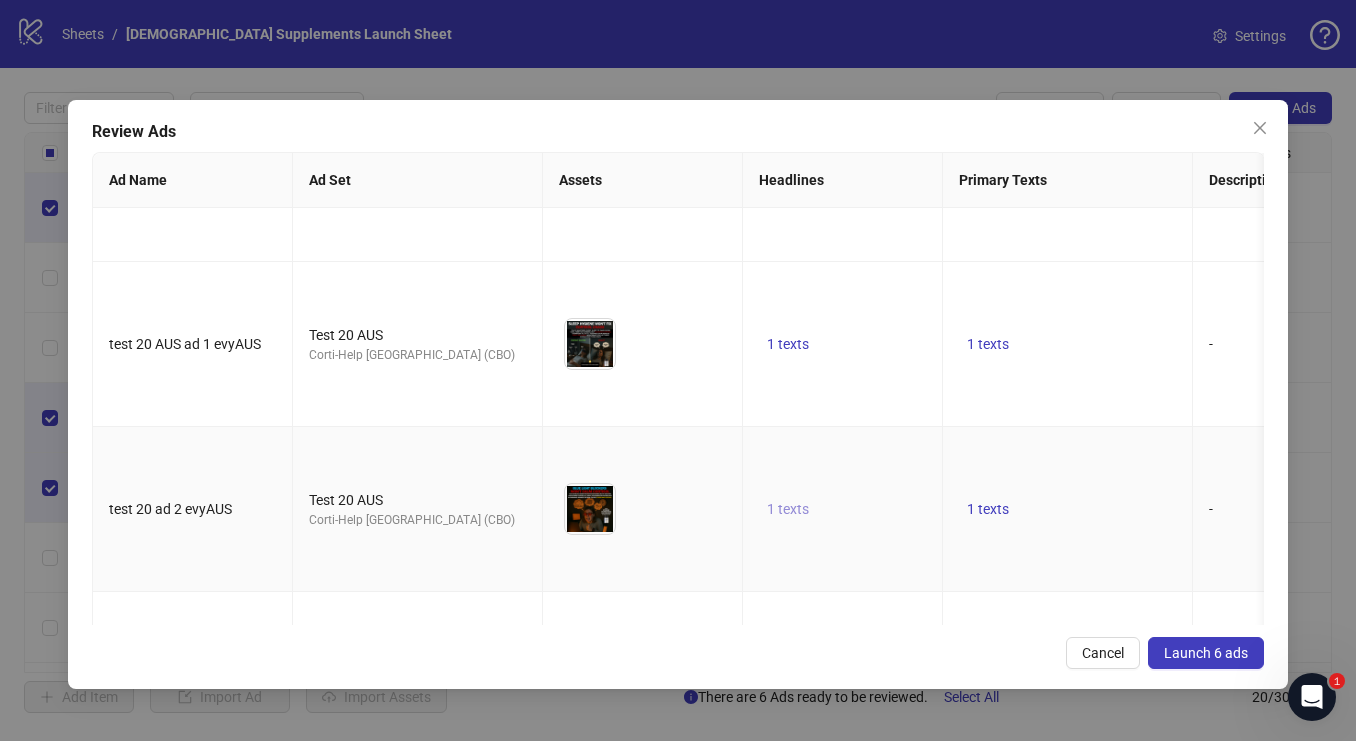 click on "1 texts" at bounding box center [788, 509] 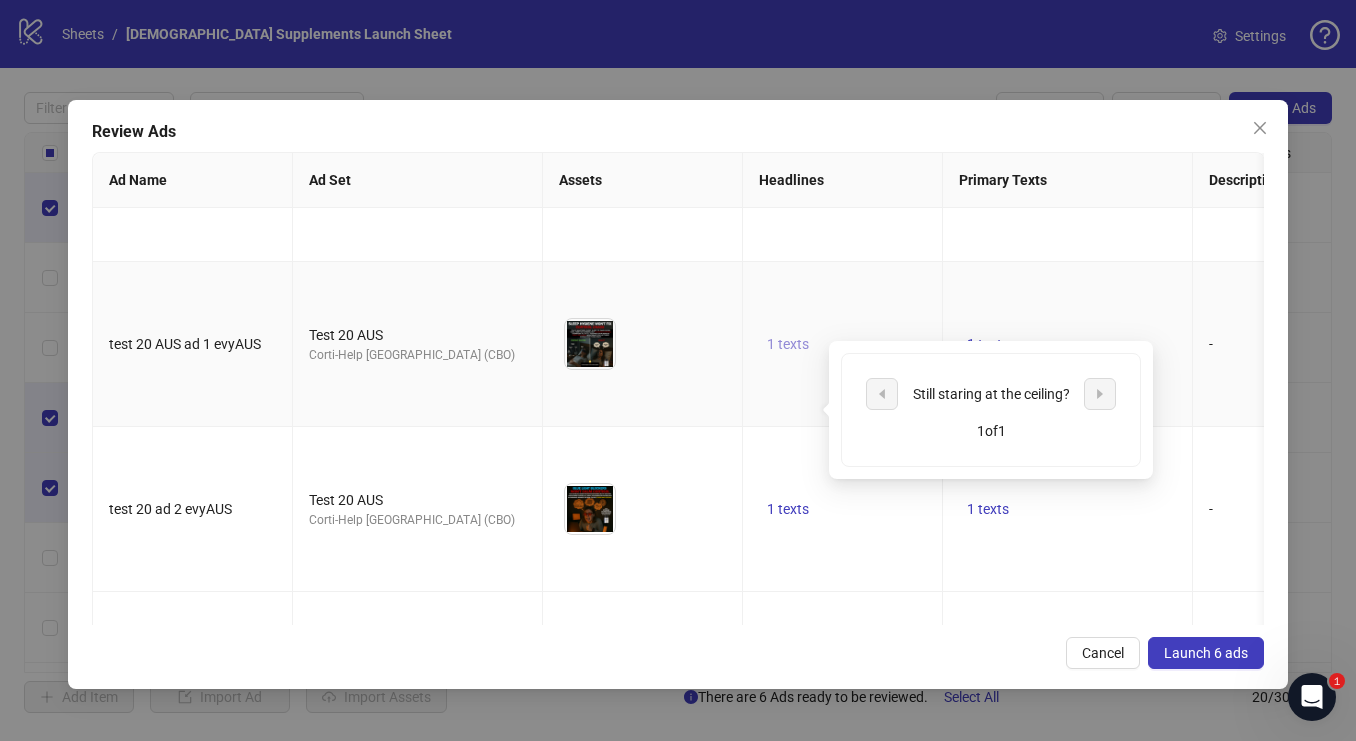 click on "1 texts" at bounding box center [788, 344] 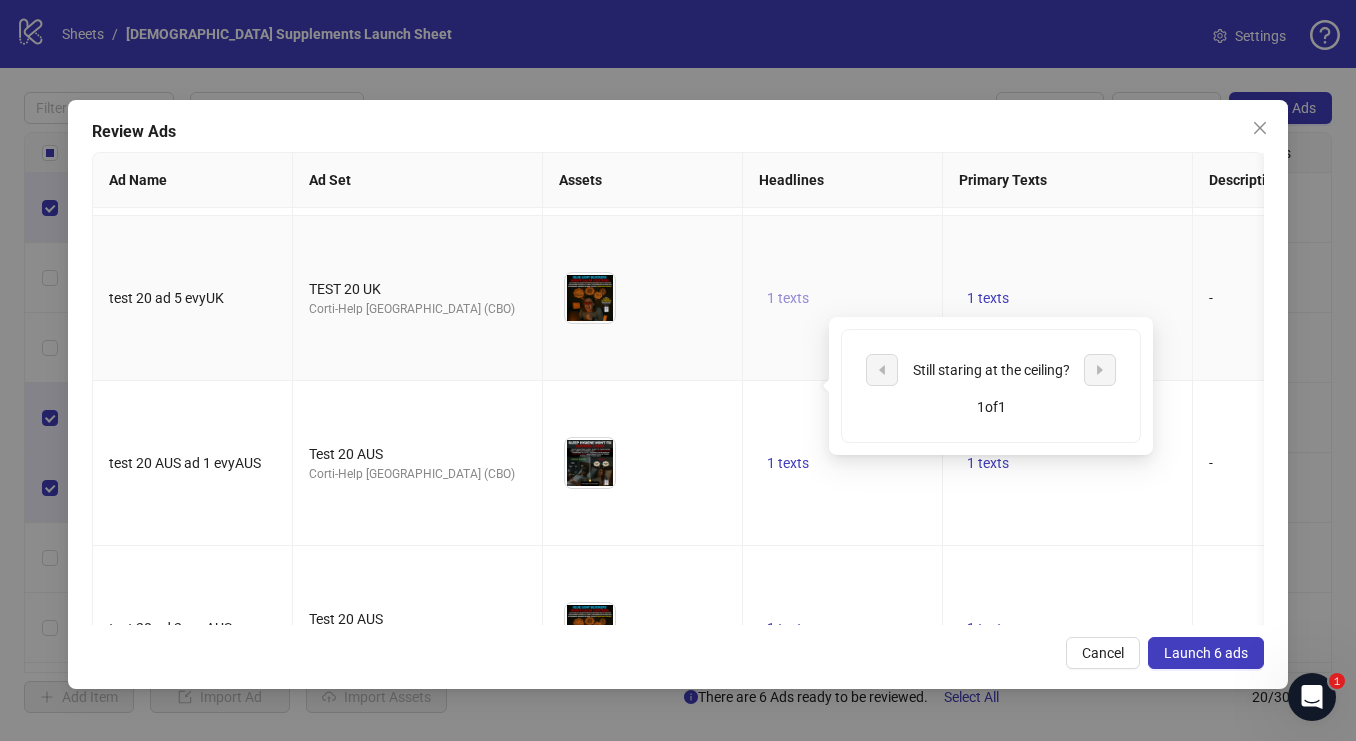 click on "1 texts" at bounding box center [788, 298] 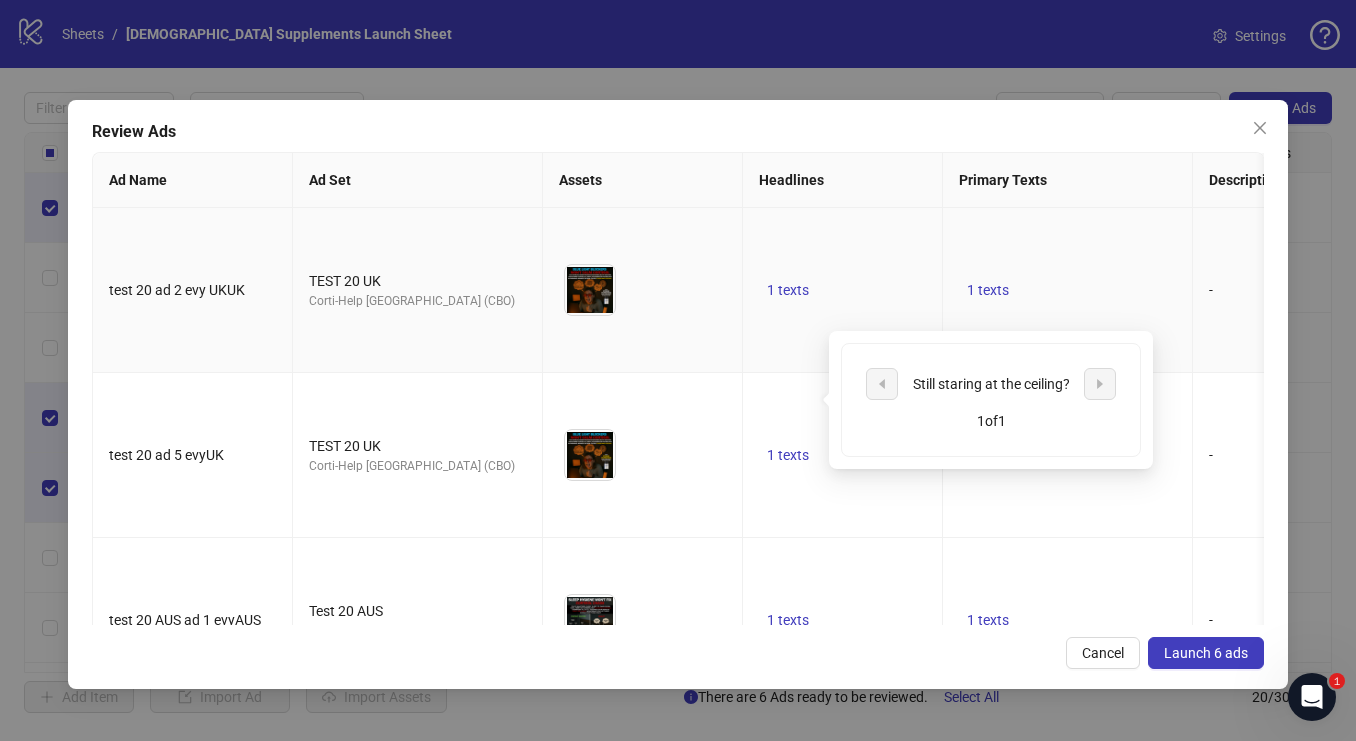 click on "1 texts" at bounding box center (843, 290) 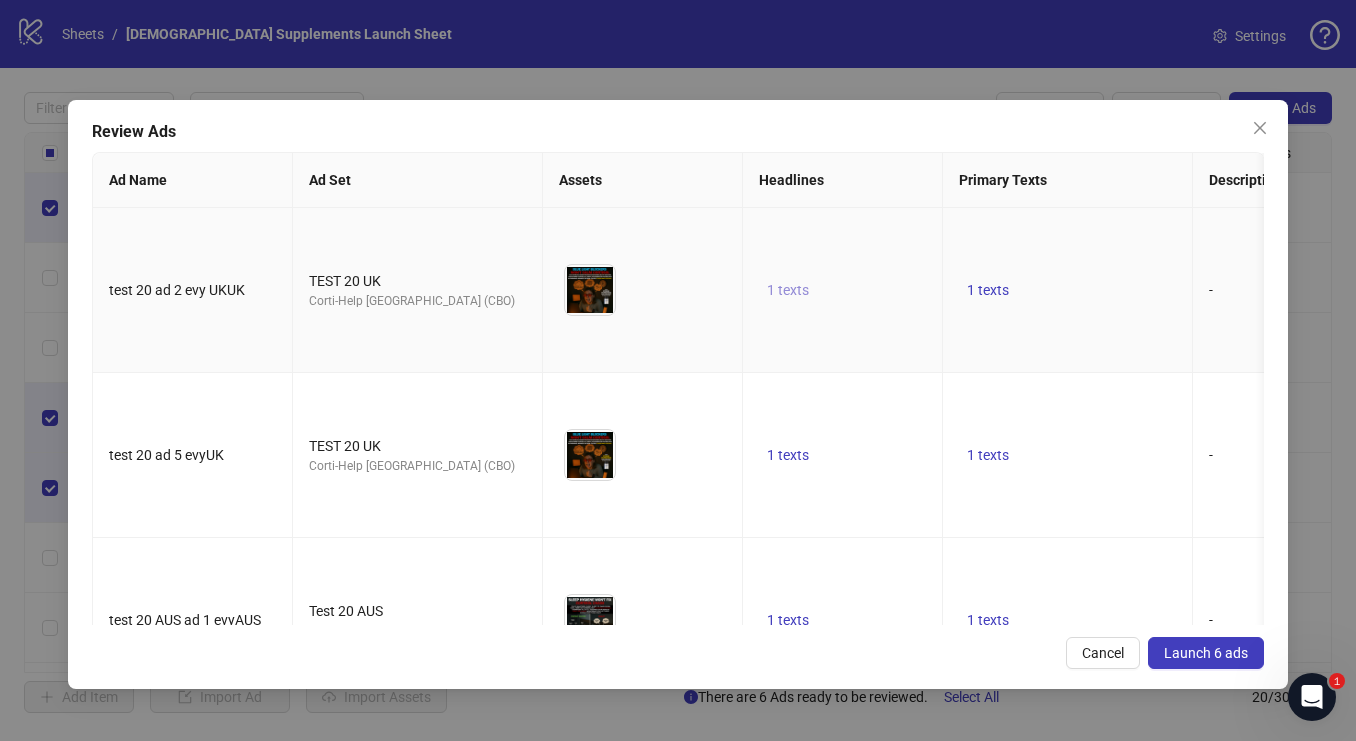 click on "1 texts" at bounding box center (788, 290) 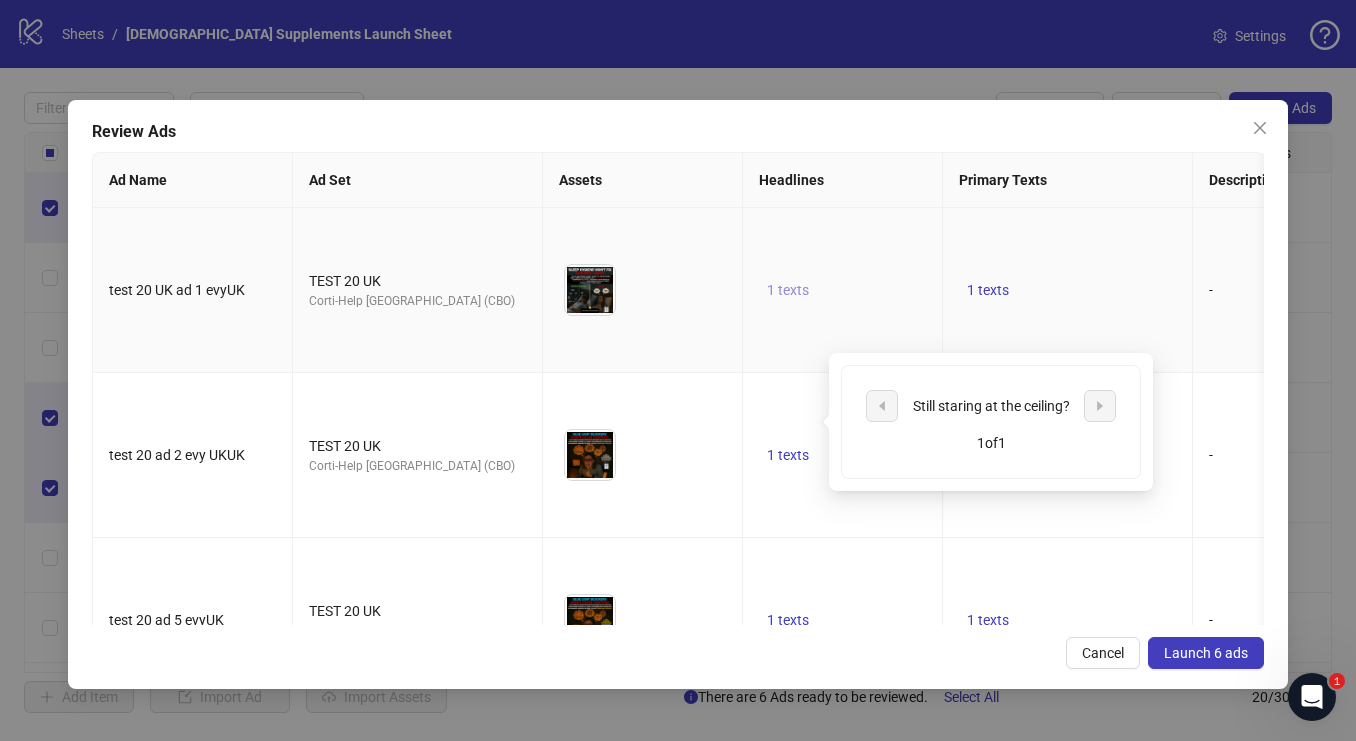 click on "1 texts" at bounding box center [788, 290] 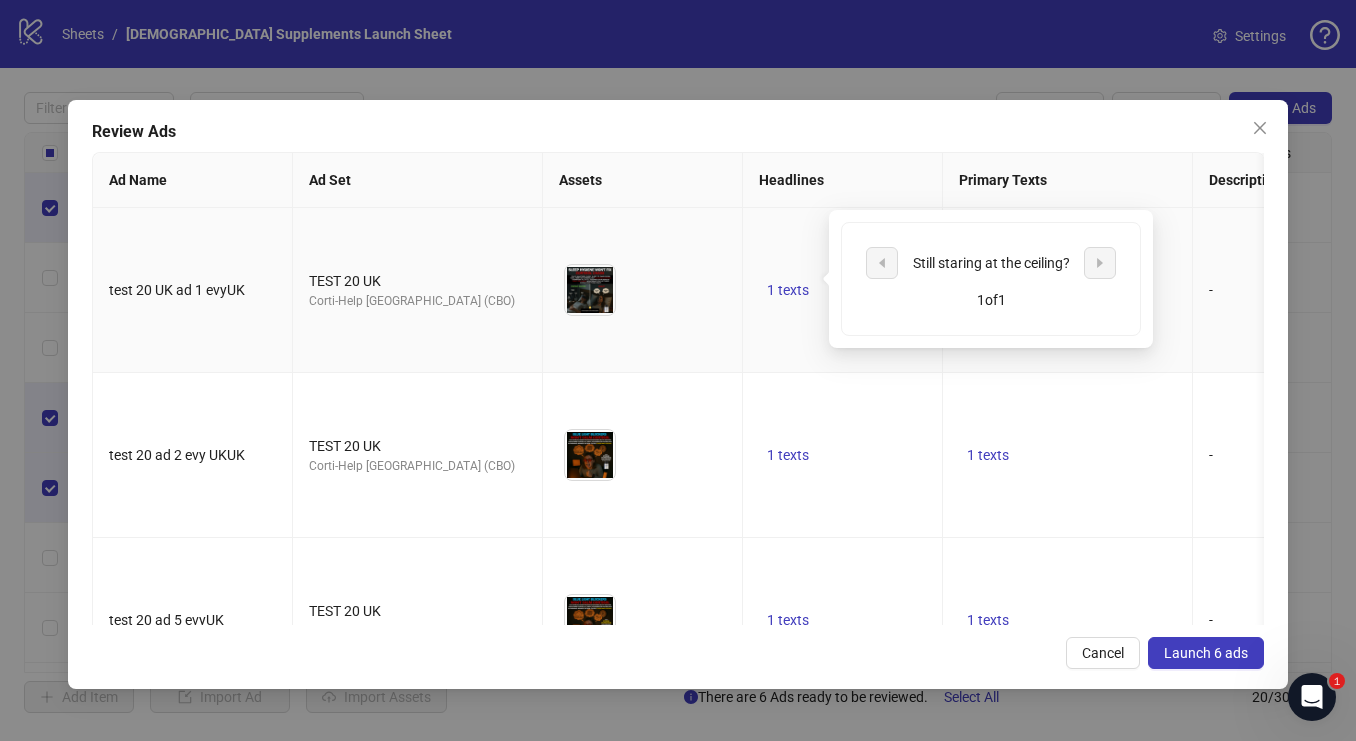 click on "To pick up a draggable item, press the space bar.
While dragging, use the arrow keys to move the item.
Press space again to drop the item in its new position, or press escape to cancel." at bounding box center [643, 290] 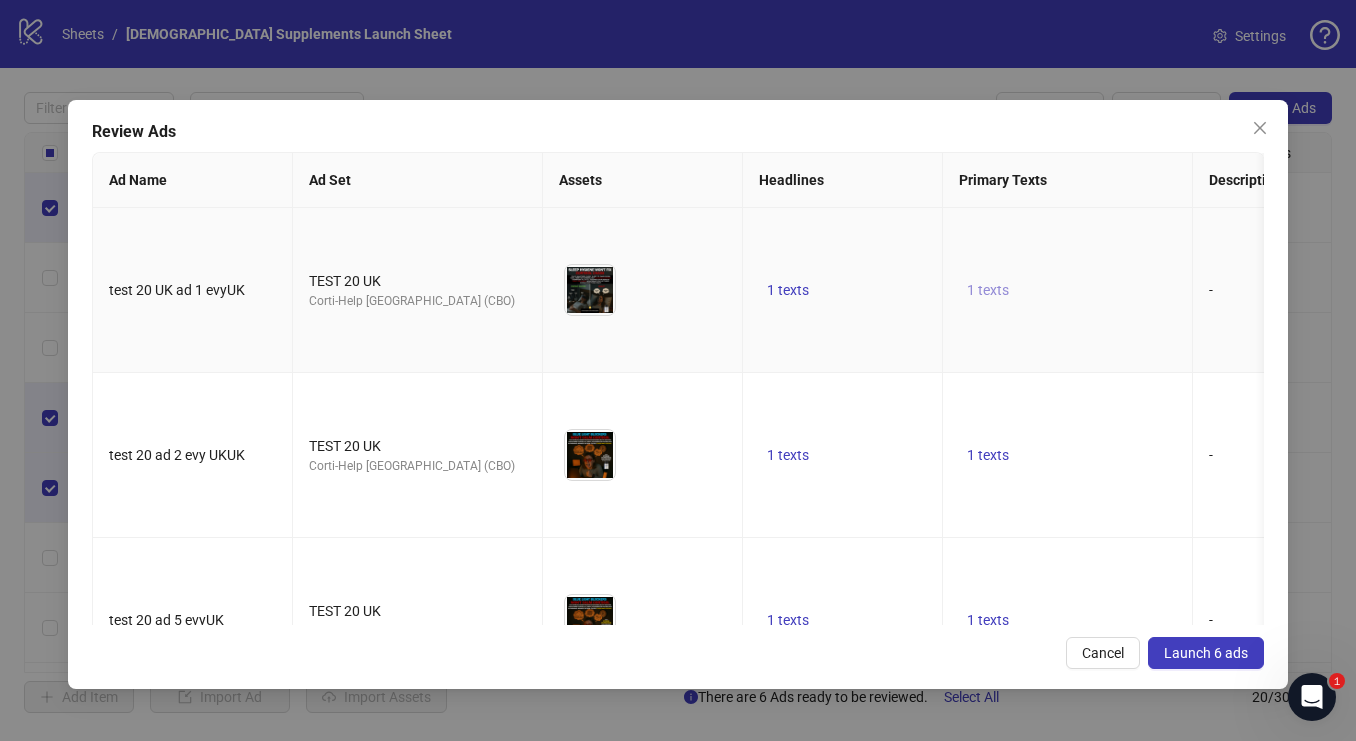 click on "1 texts" at bounding box center [988, 290] 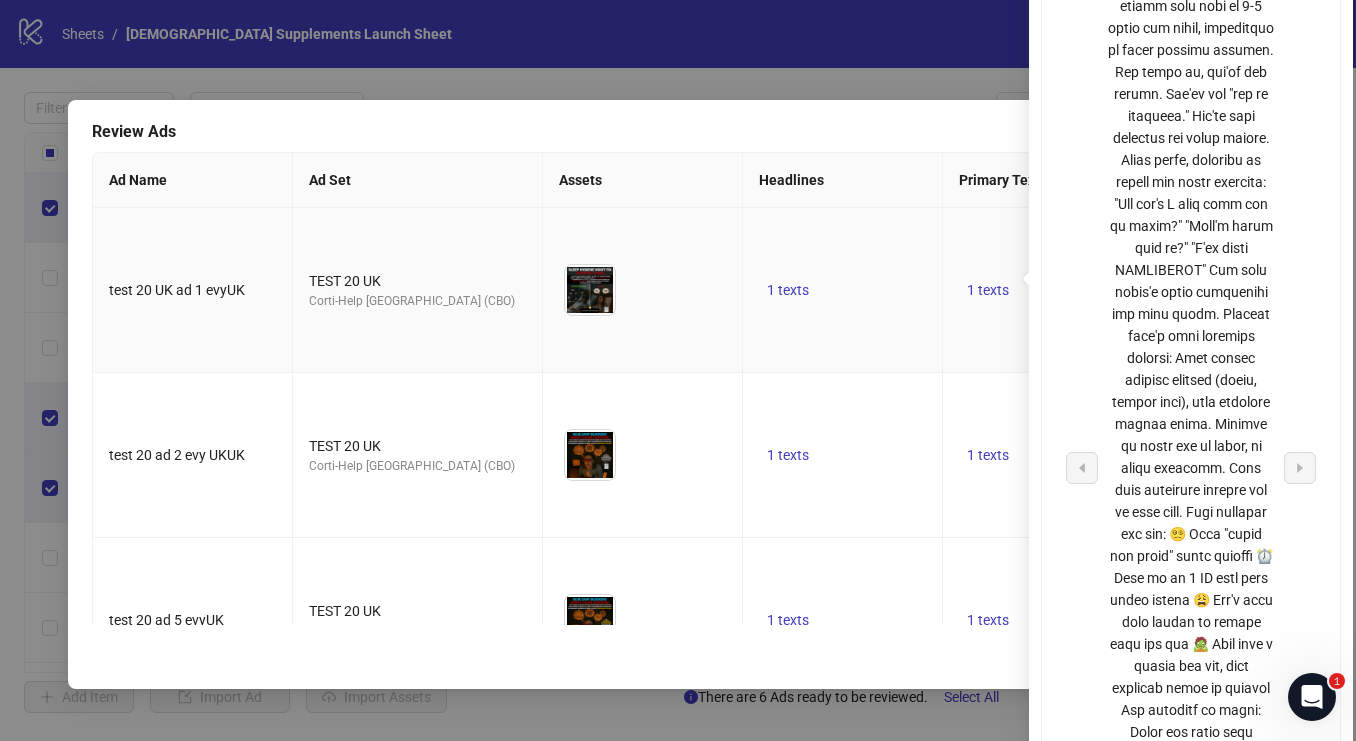click at bounding box center (1191, 468) 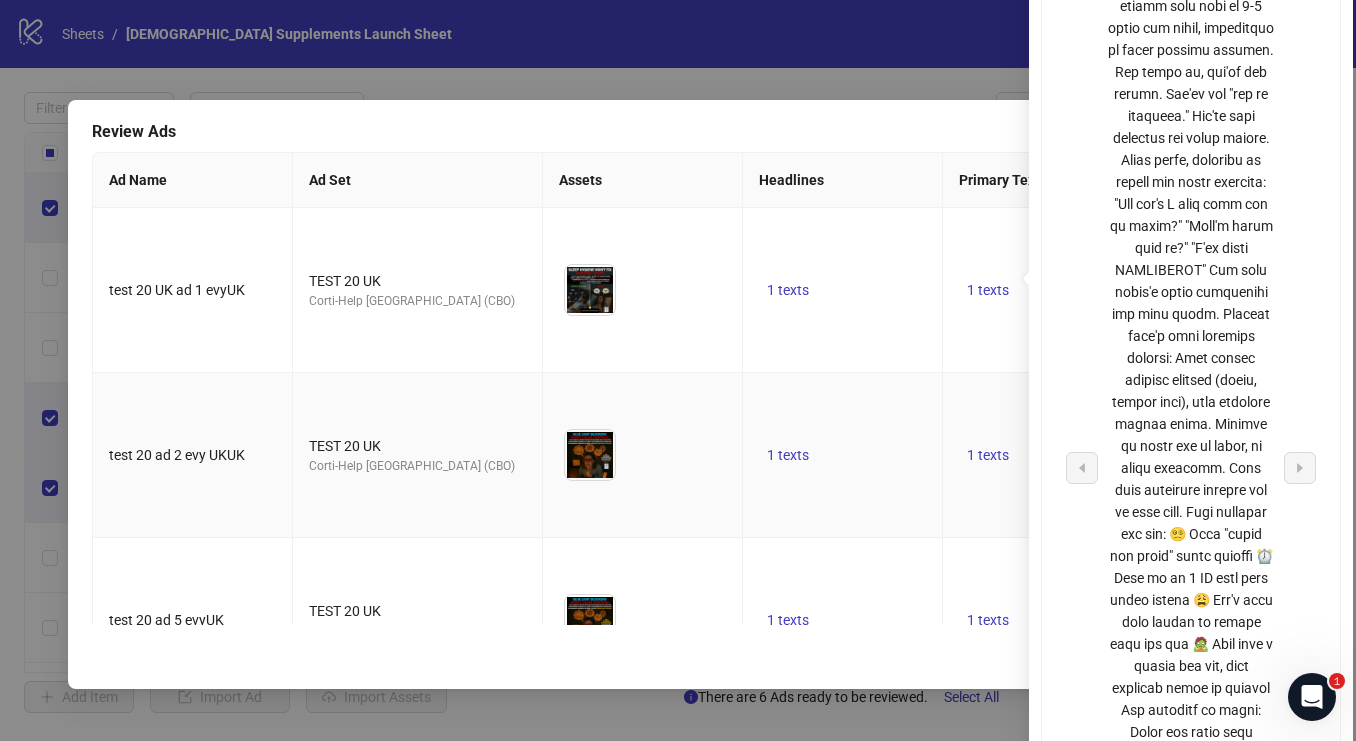 click on "1 texts" at bounding box center (843, 455) 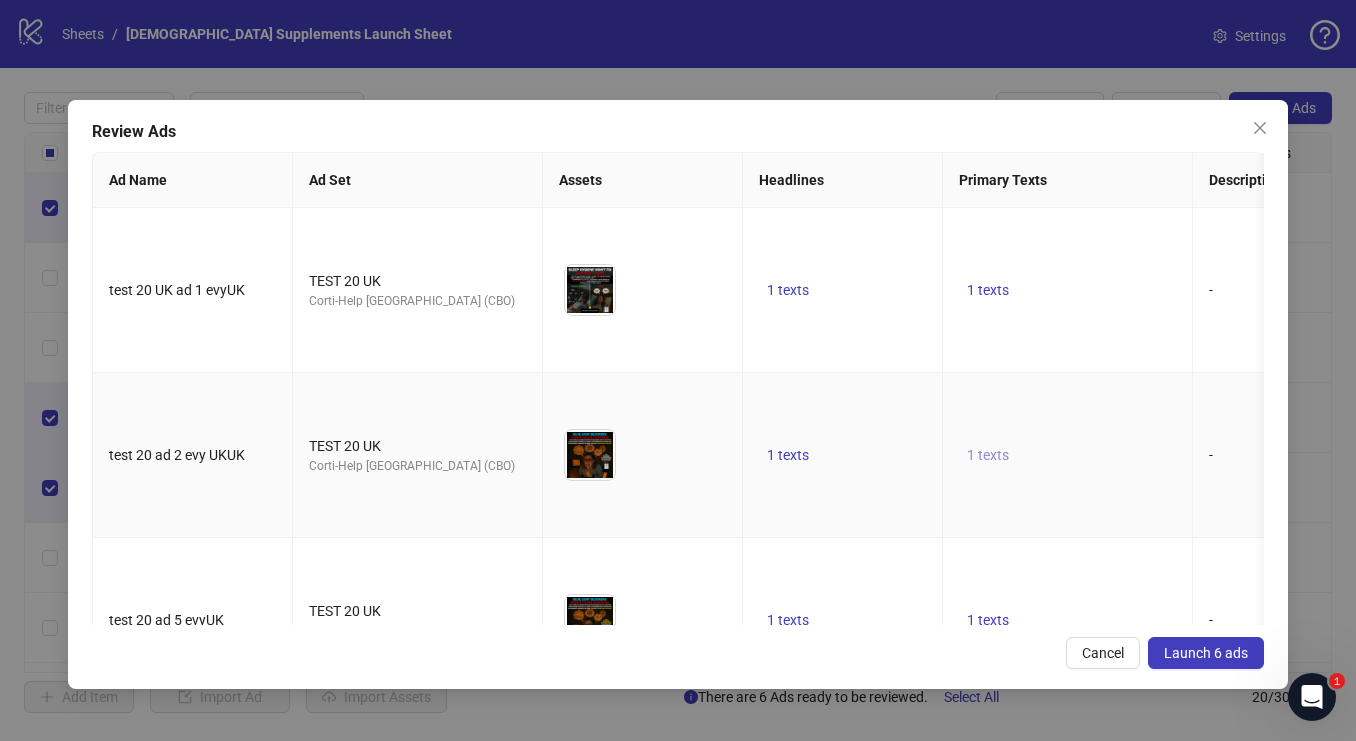 click on "1 texts" at bounding box center (988, 455) 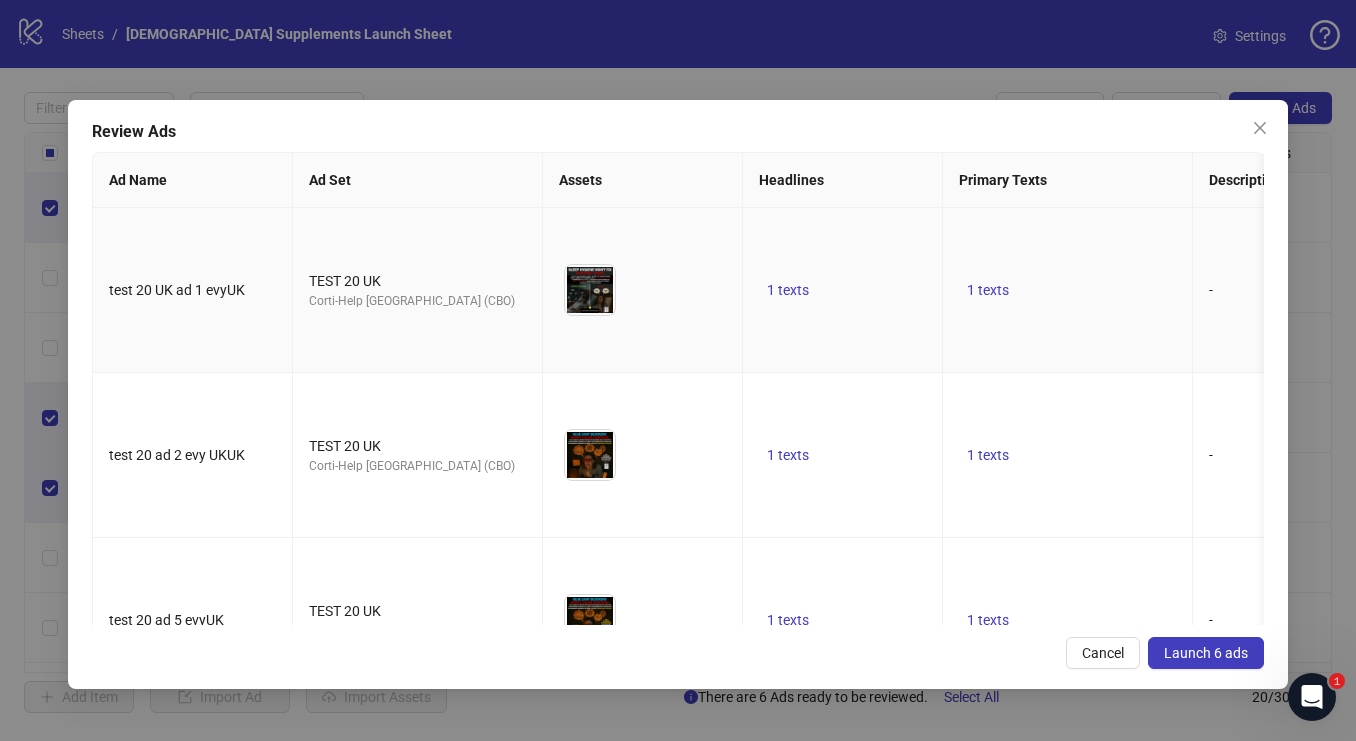 click on "1 texts" at bounding box center (843, 290) 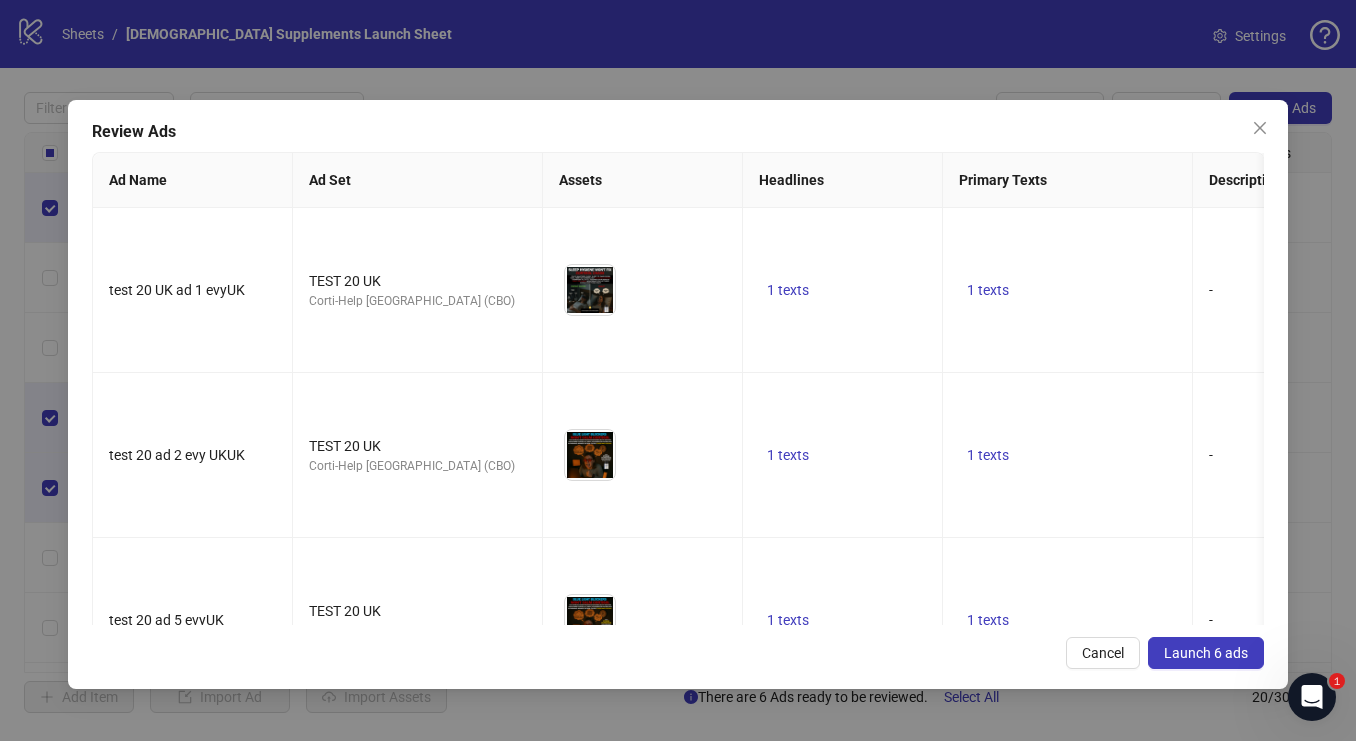 click on "Launch 6 ads" at bounding box center [1206, 653] 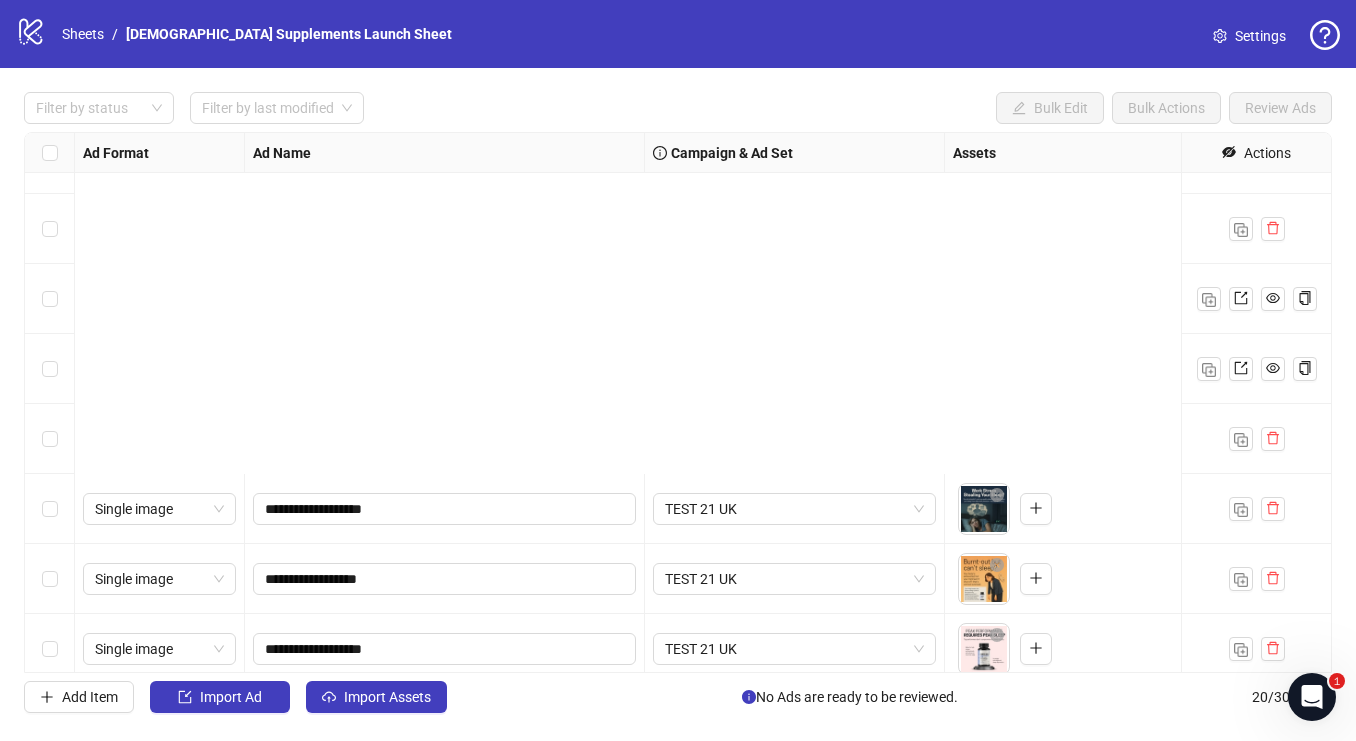 scroll, scrollTop: 0, scrollLeft: 0, axis: both 